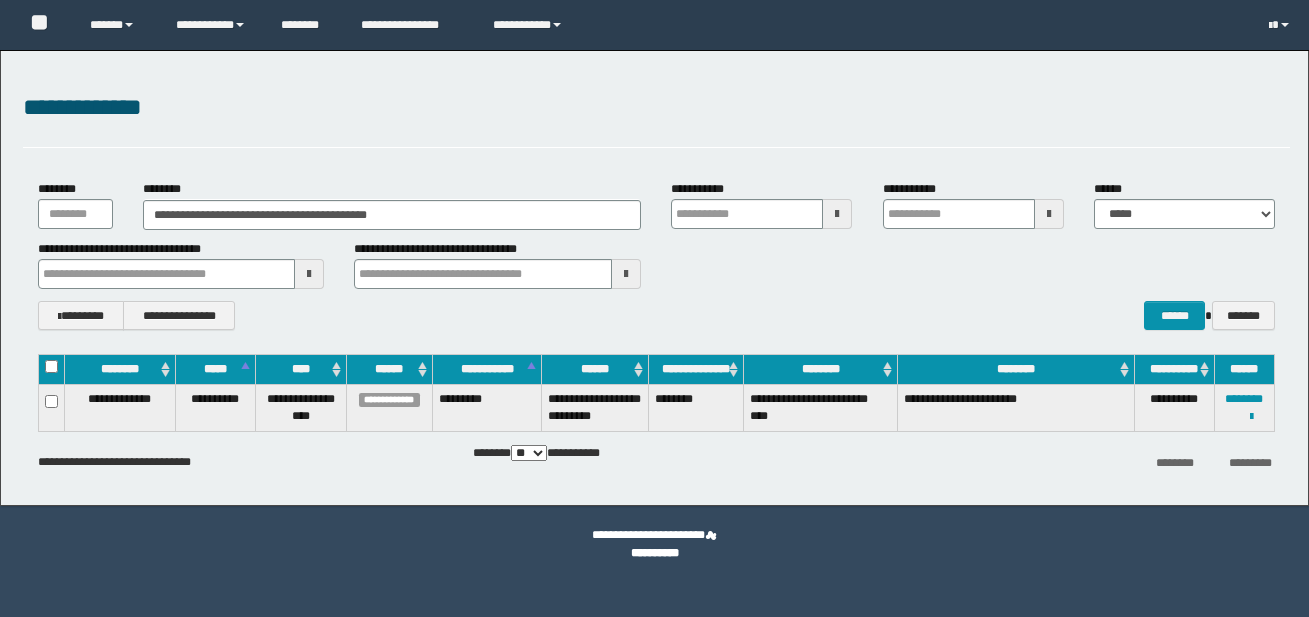 scroll, scrollTop: 0, scrollLeft: 0, axis: both 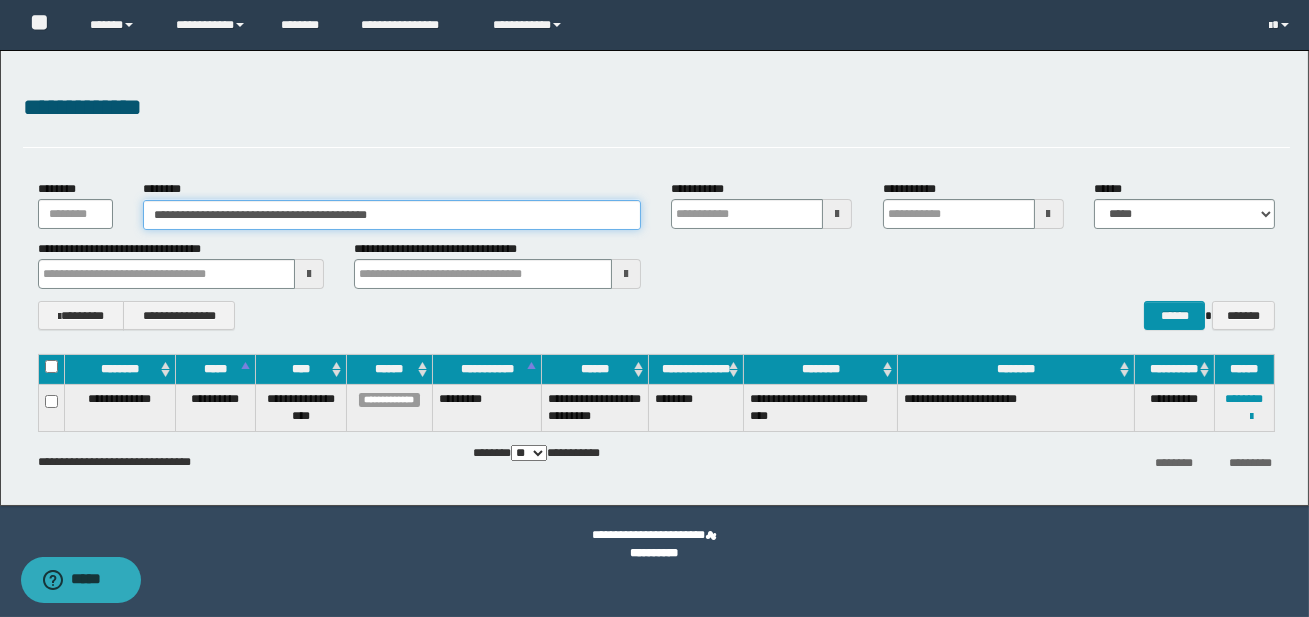 drag, startPoint x: 454, startPoint y: 209, endPoint x: 148, endPoint y: 212, distance: 306.0147 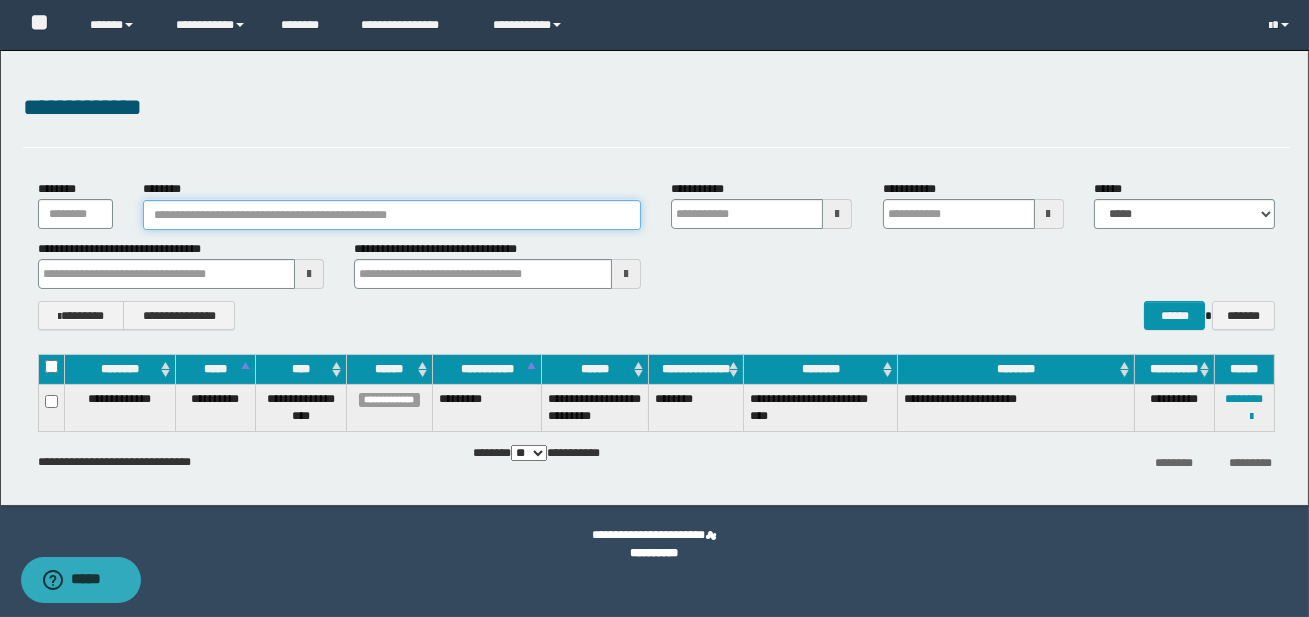 type 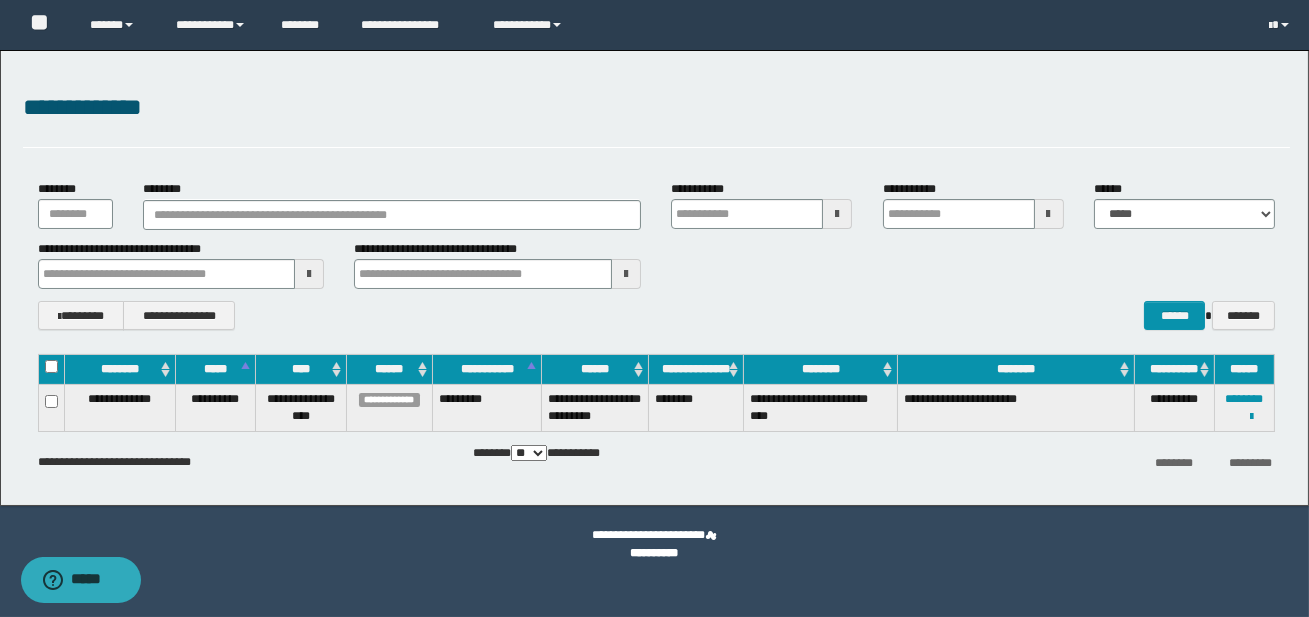 click at bounding box center (837, 214) 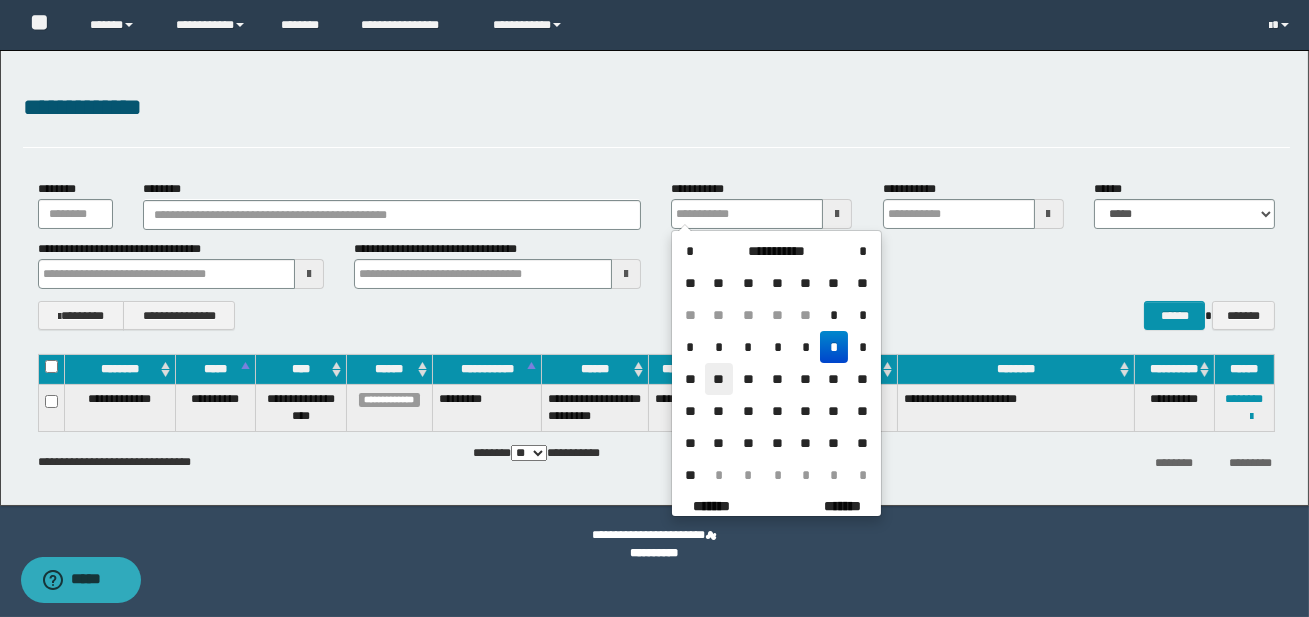 click on "**" at bounding box center (719, 379) 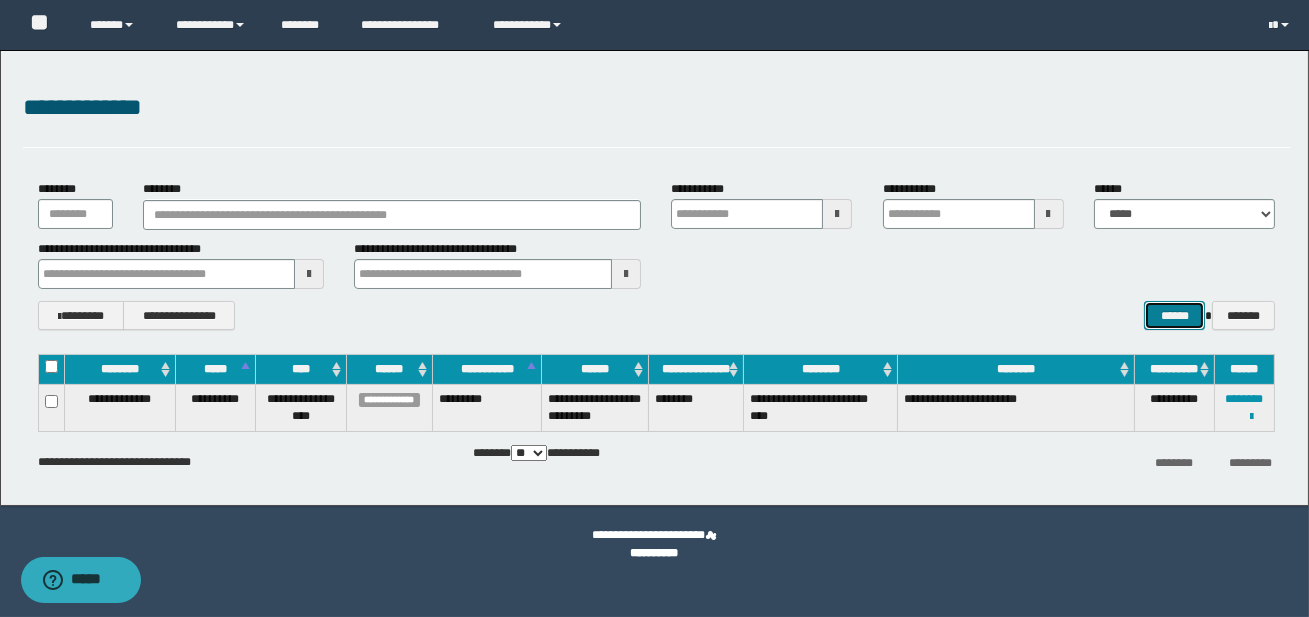 click on "******" at bounding box center [1174, 315] 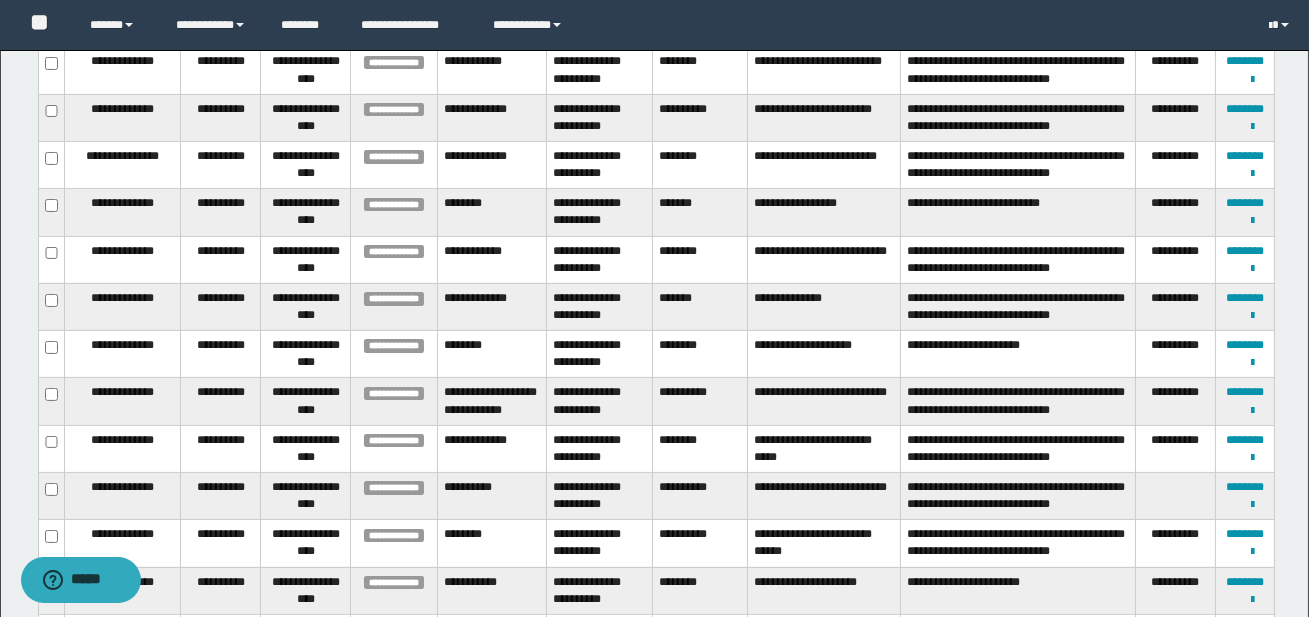 scroll, scrollTop: 765, scrollLeft: 0, axis: vertical 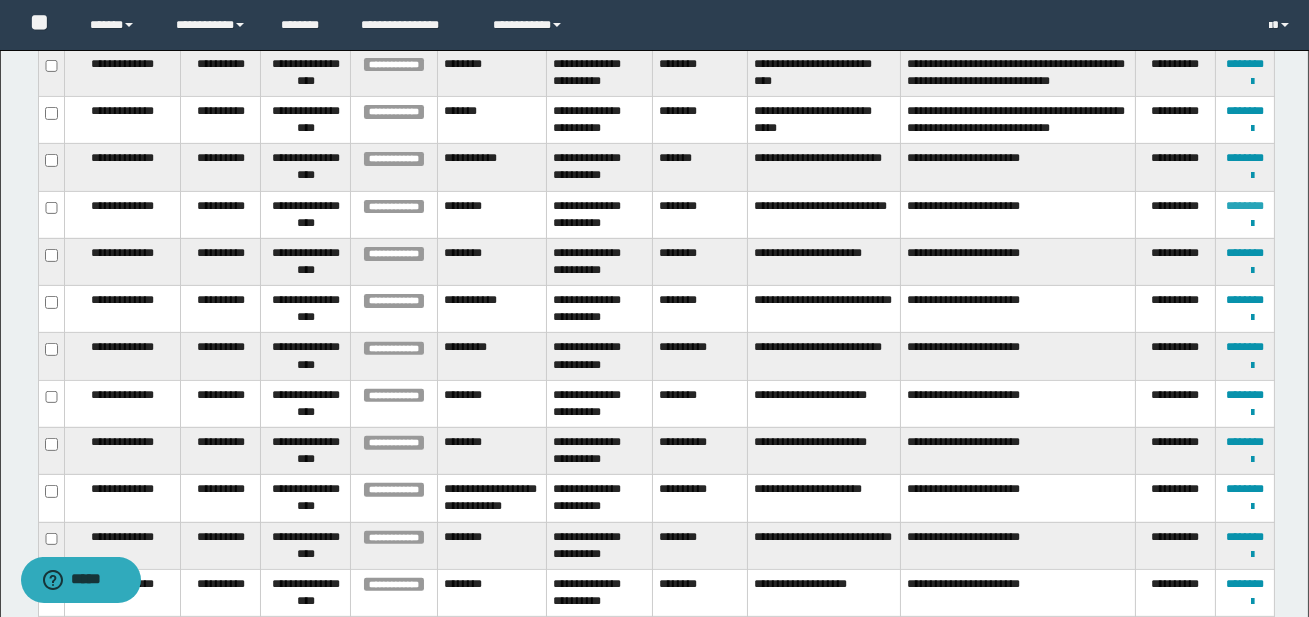 click on "********" at bounding box center [1245, 206] 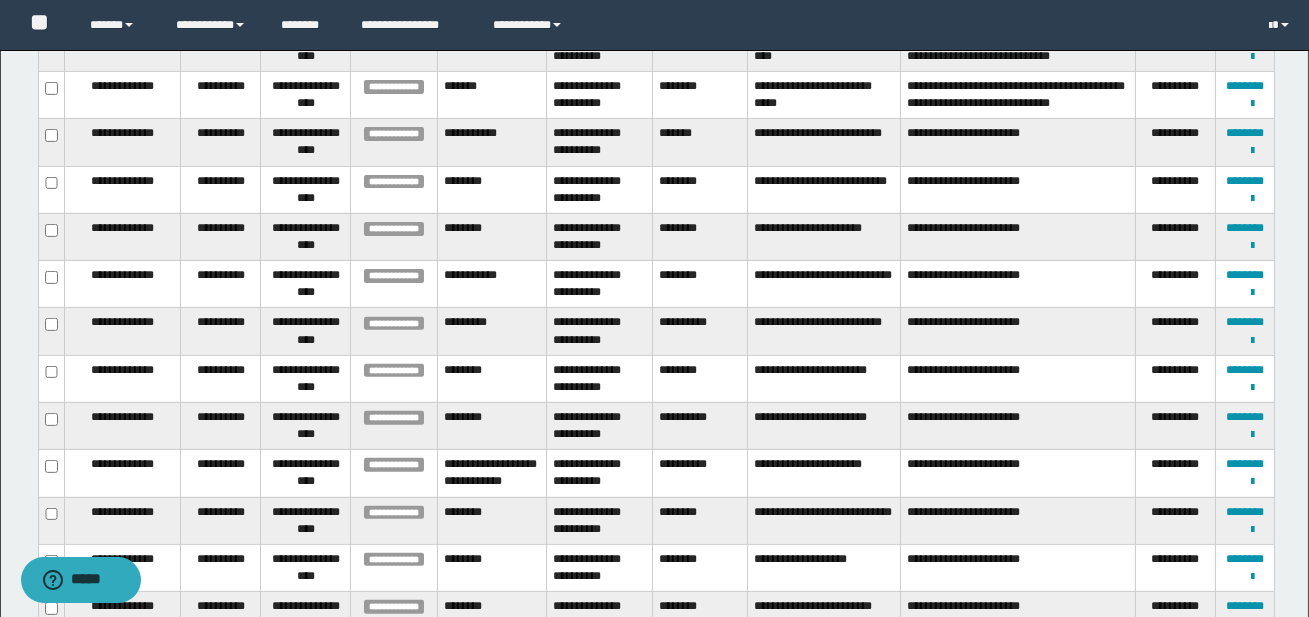 scroll, scrollTop: 1497, scrollLeft: 0, axis: vertical 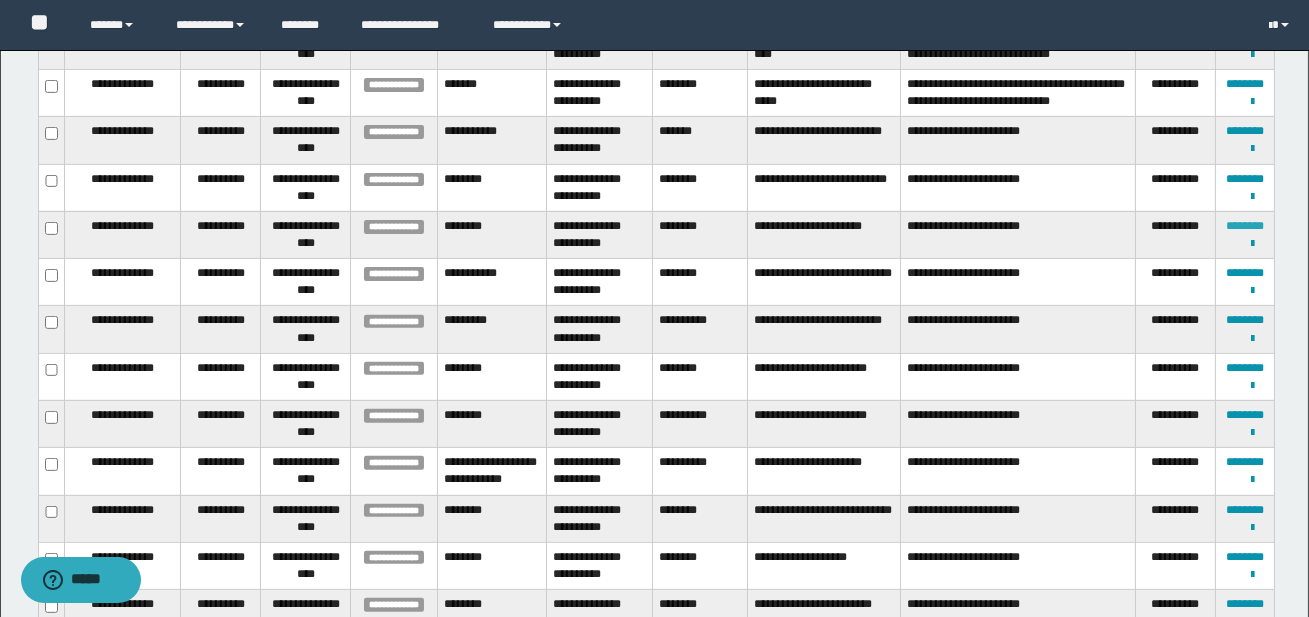 click on "********" at bounding box center (1245, 226) 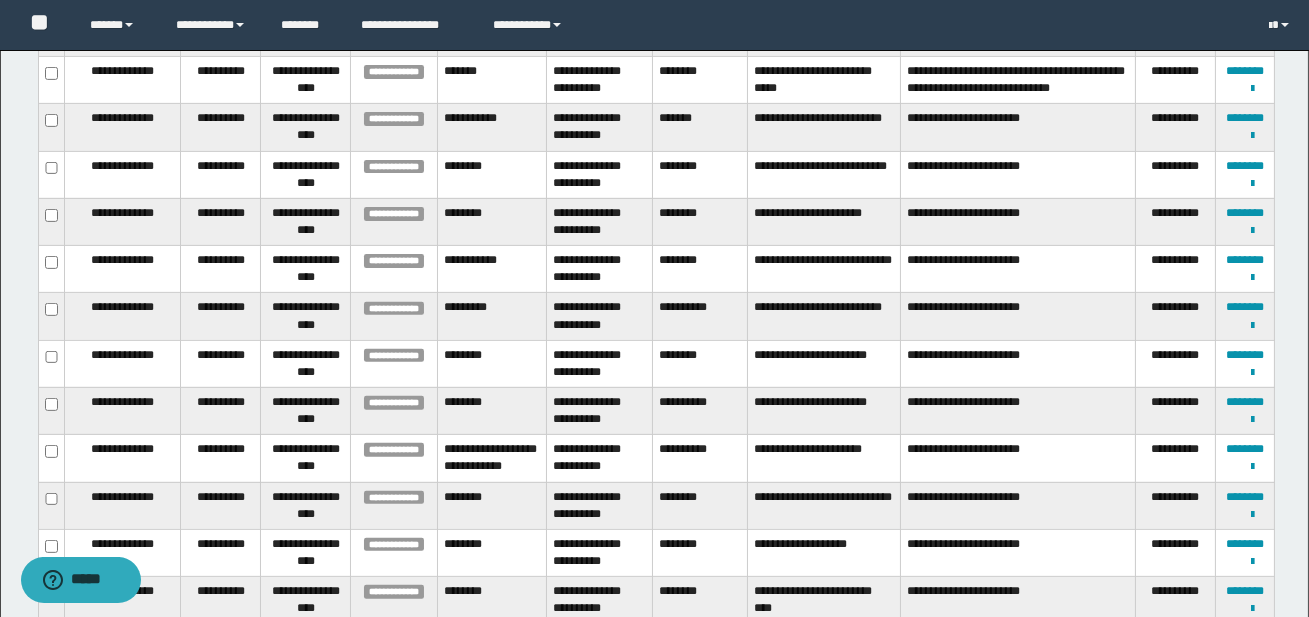 scroll, scrollTop: 1515, scrollLeft: 0, axis: vertical 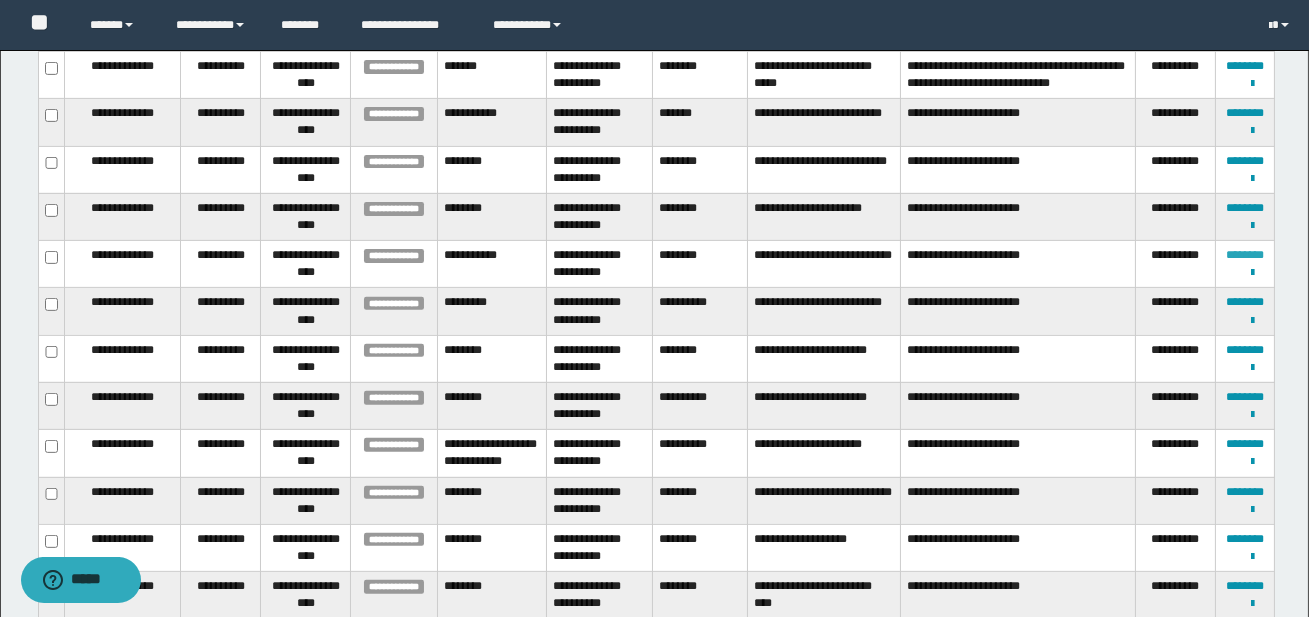click on "********" at bounding box center [1245, 255] 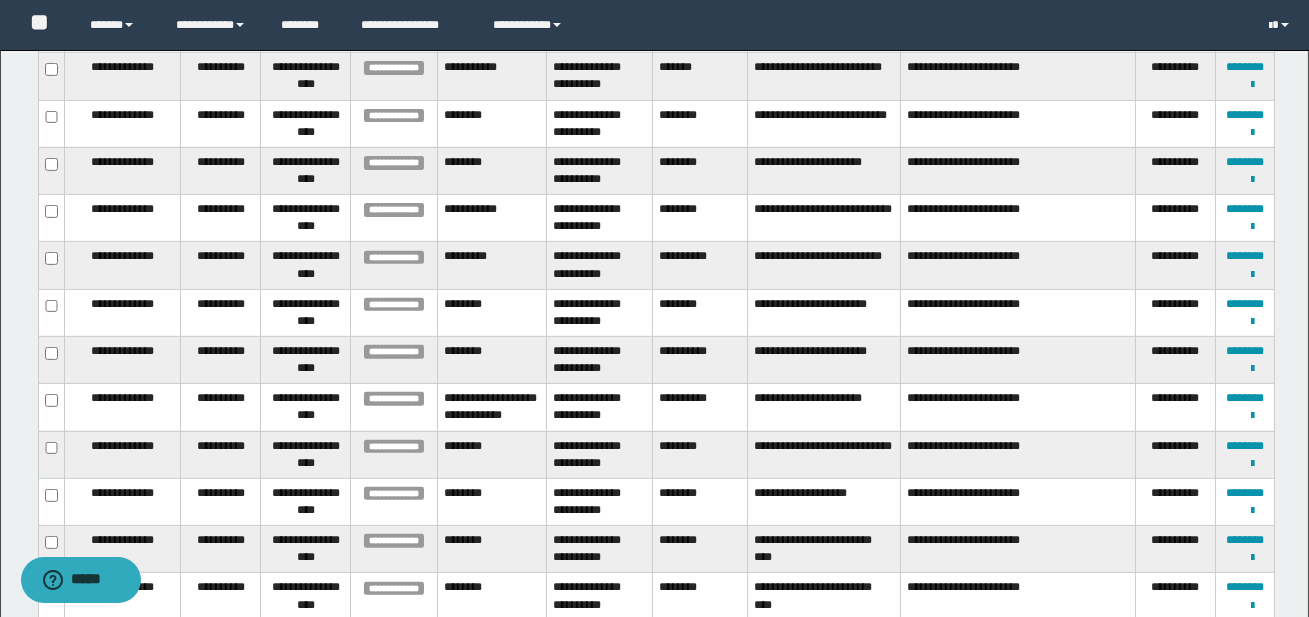 scroll, scrollTop: 1563, scrollLeft: 0, axis: vertical 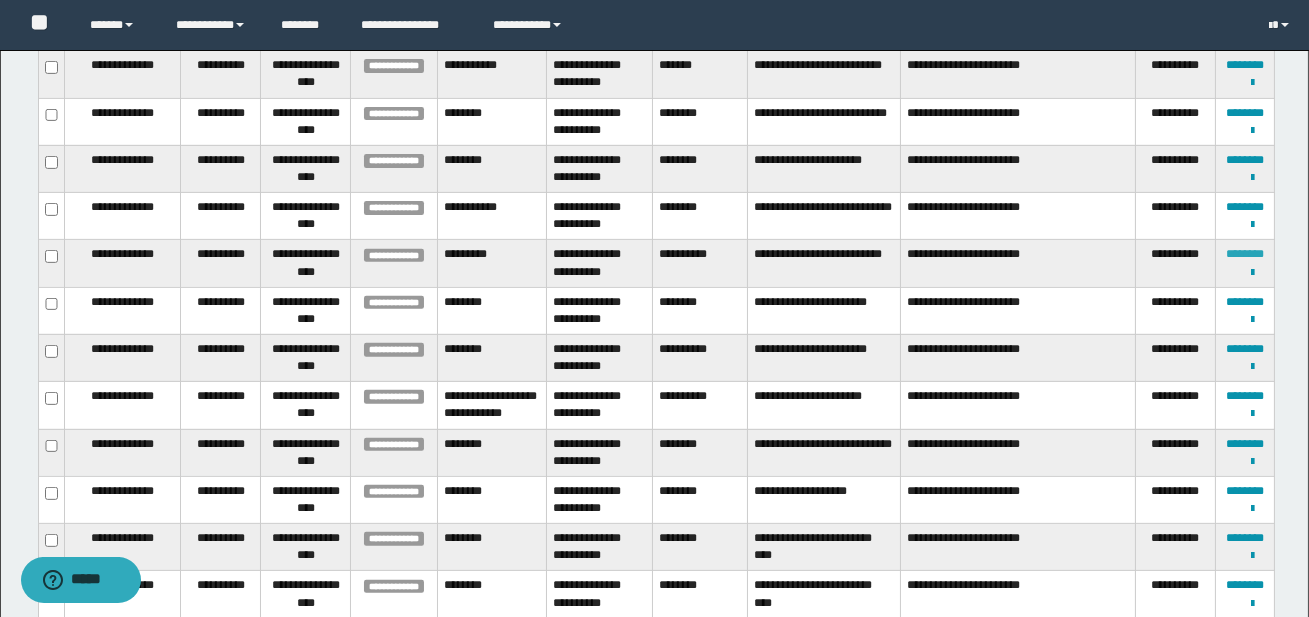 click on "********" at bounding box center (1245, 254) 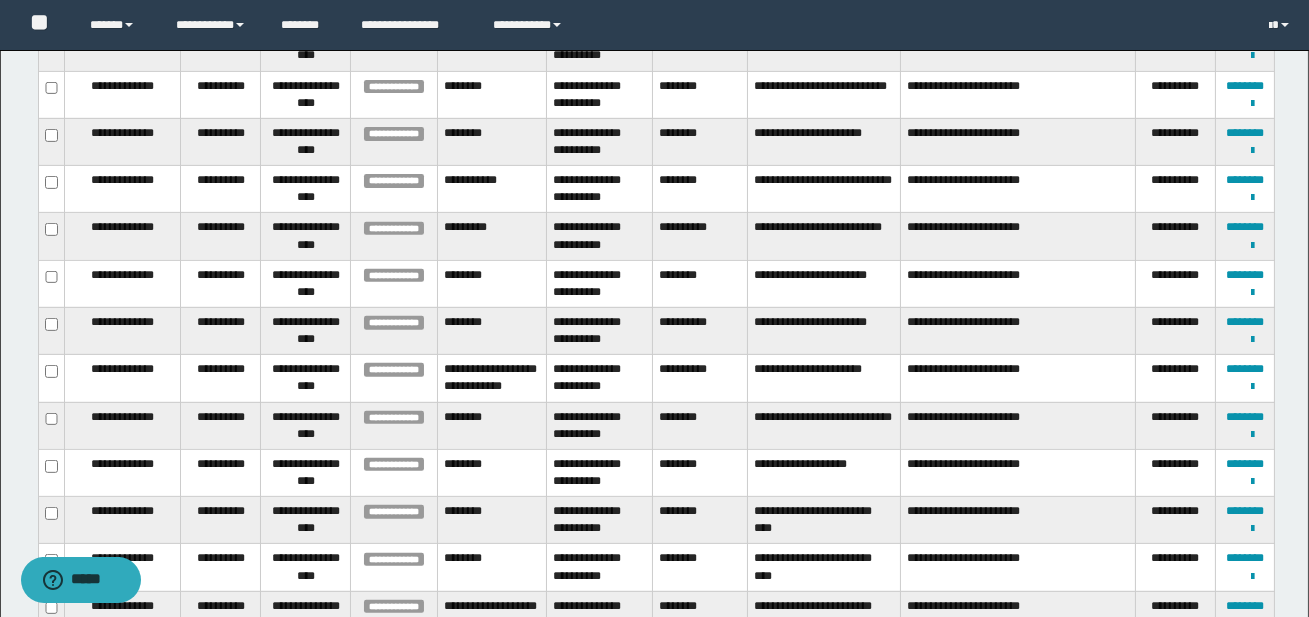scroll, scrollTop: 1596, scrollLeft: 0, axis: vertical 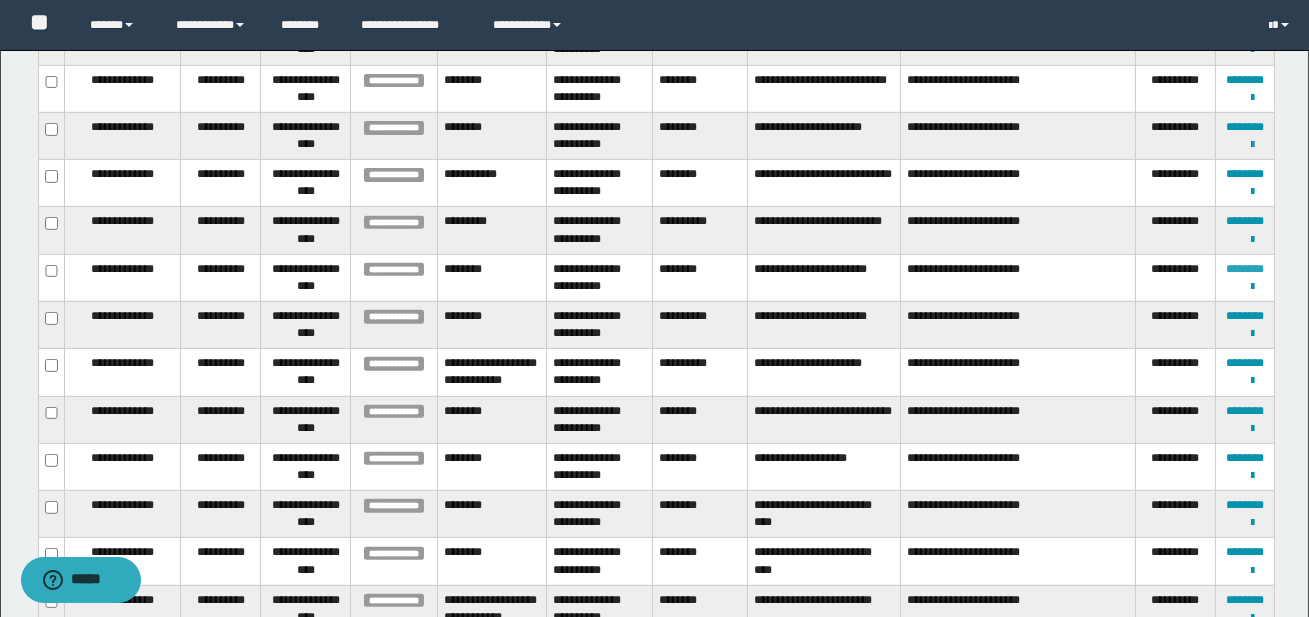 click on "********" at bounding box center [1245, 269] 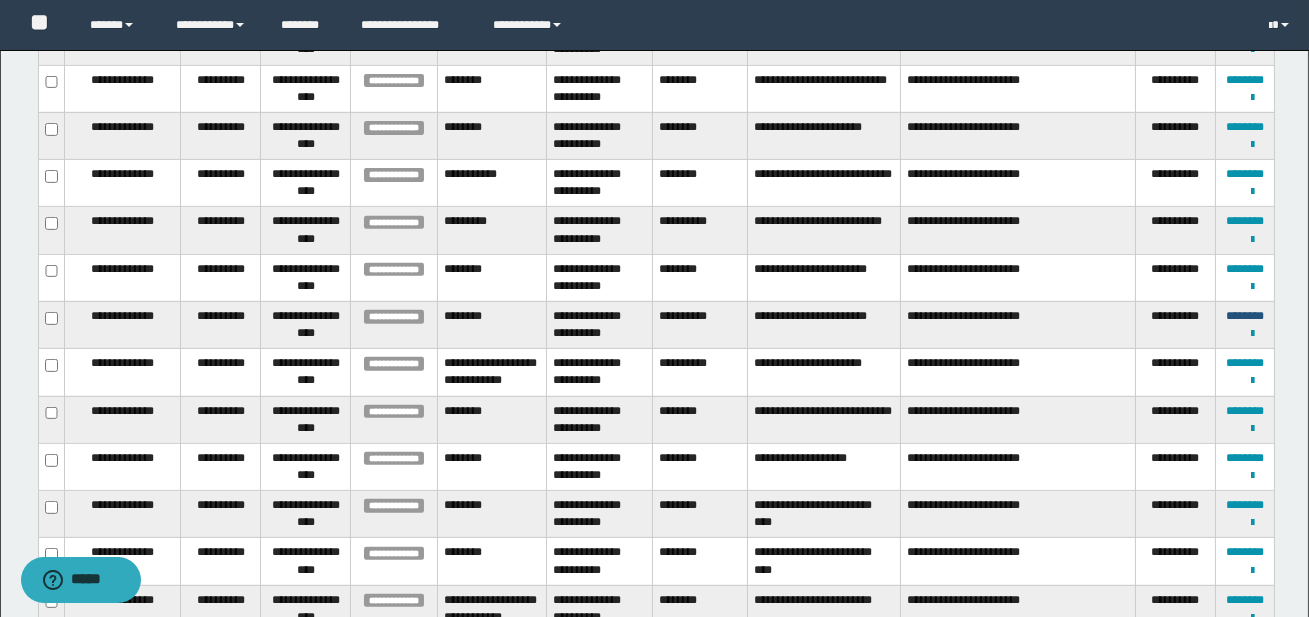 click on "********" at bounding box center [1245, 316] 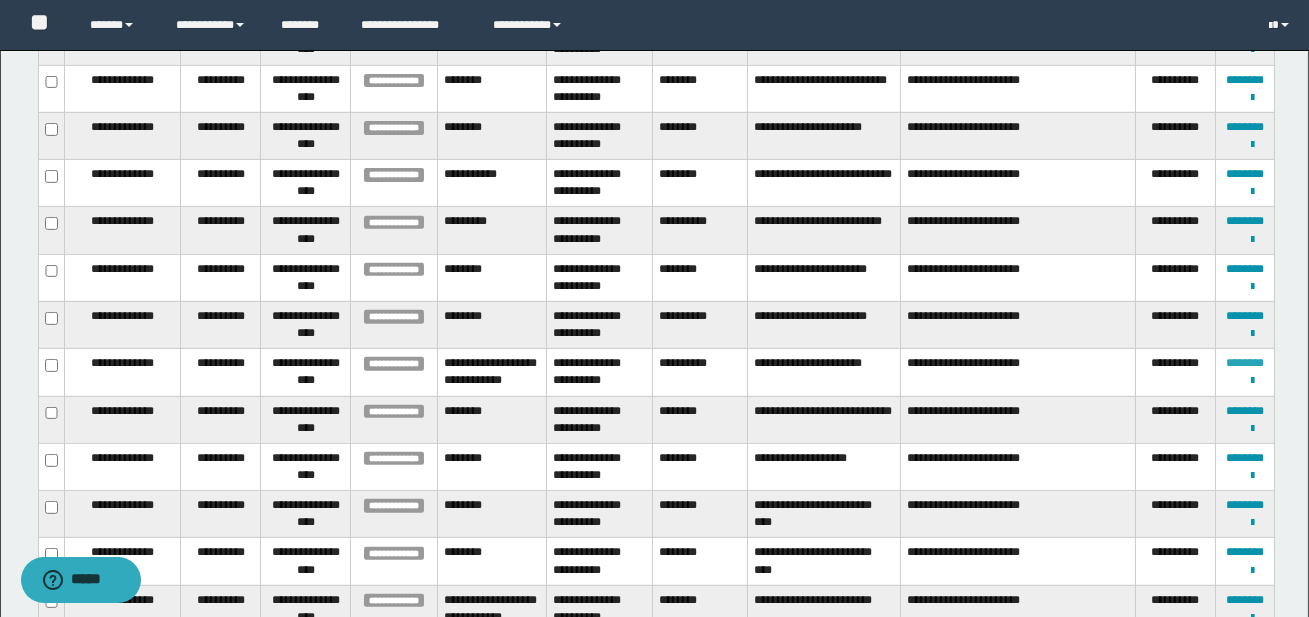 click on "********" at bounding box center (1245, 363) 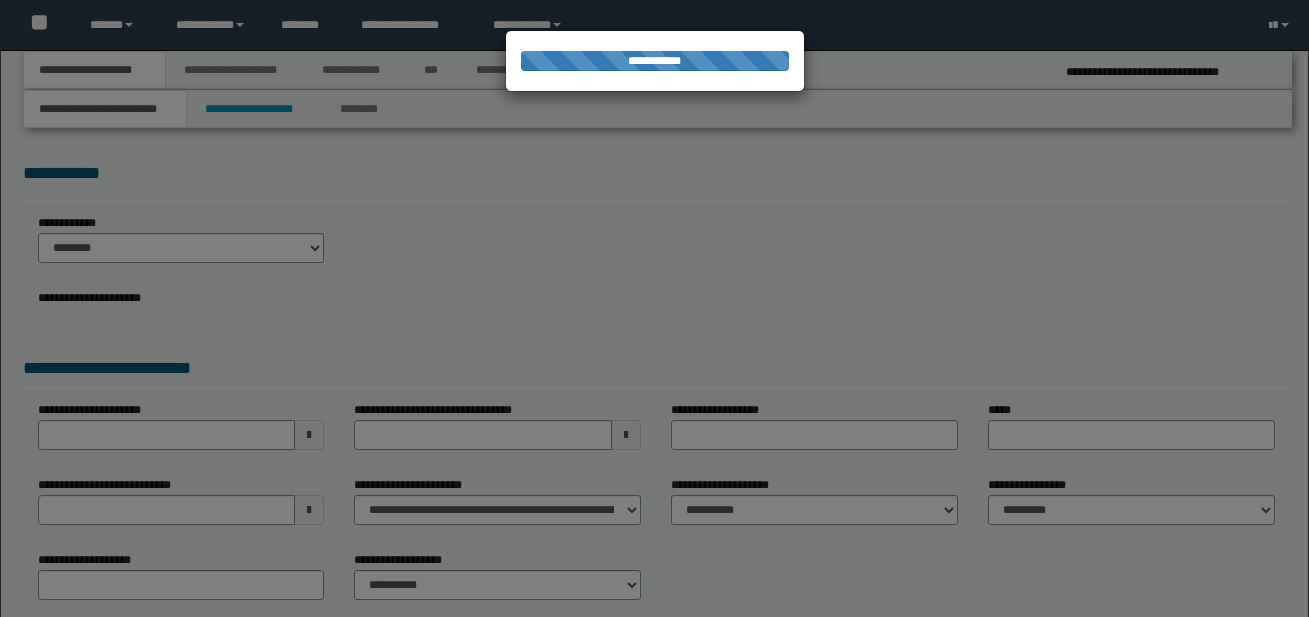 scroll, scrollTop: 0, scrollLeft: 0, axis: both 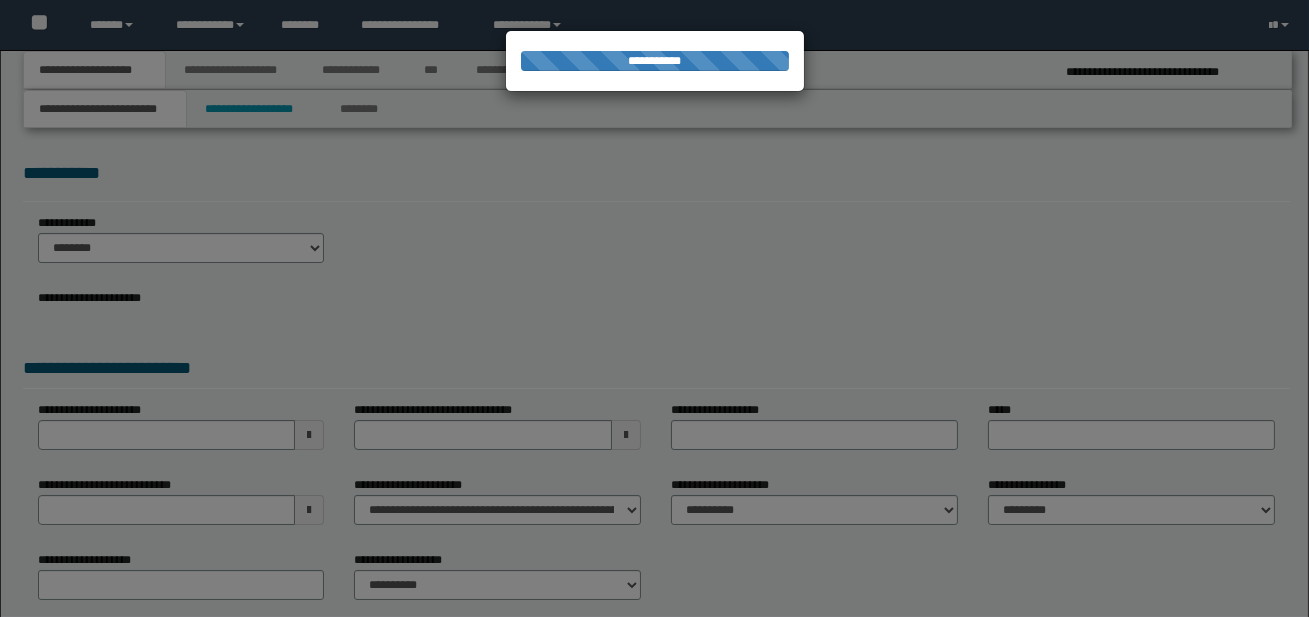 select on "*" 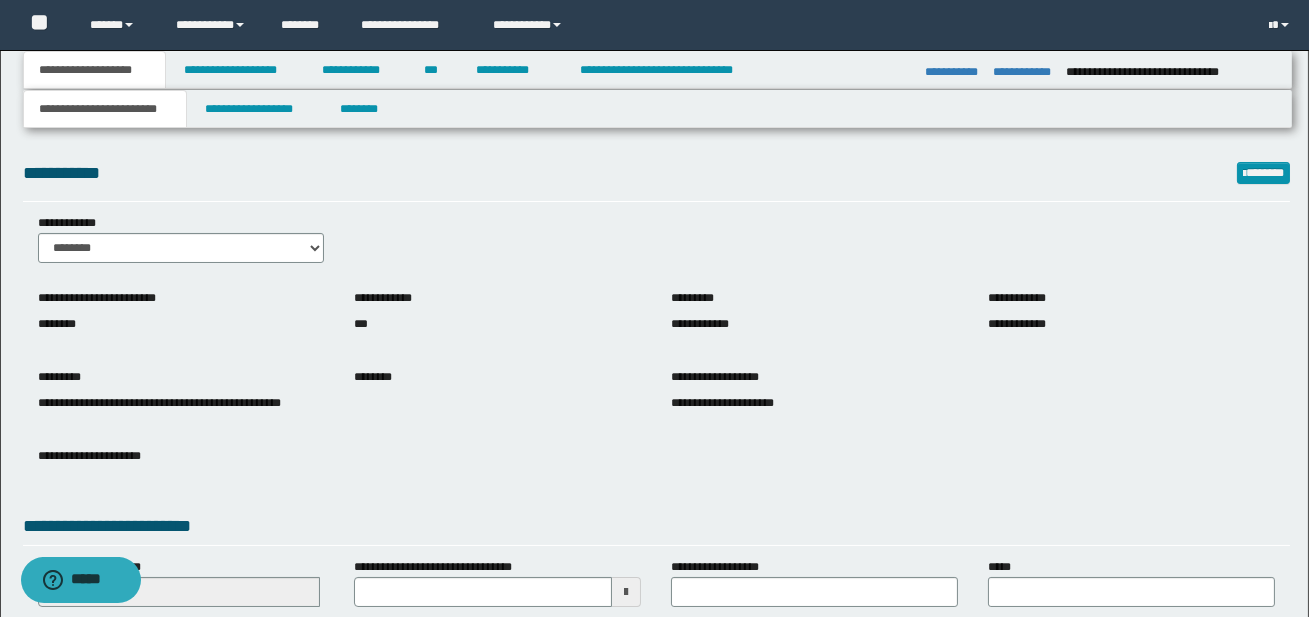 scroll, scrollTop: 0, scrollLeft: 0, axis: both 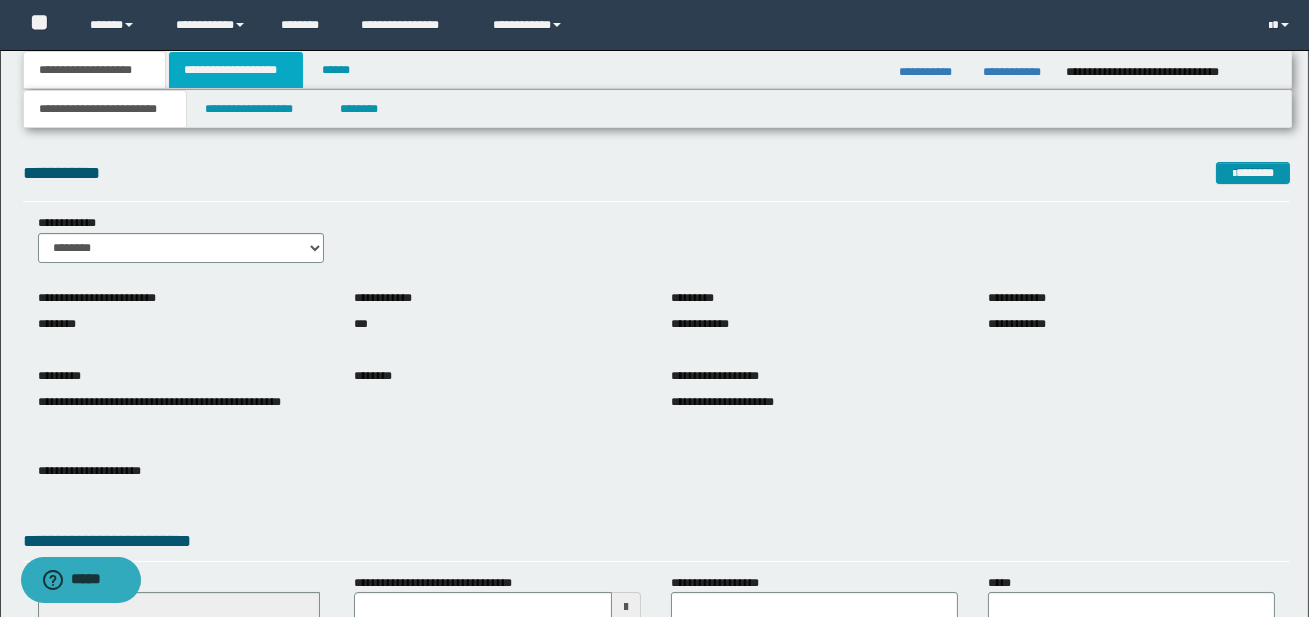 click on "**********" at bounding box center (236, 70) 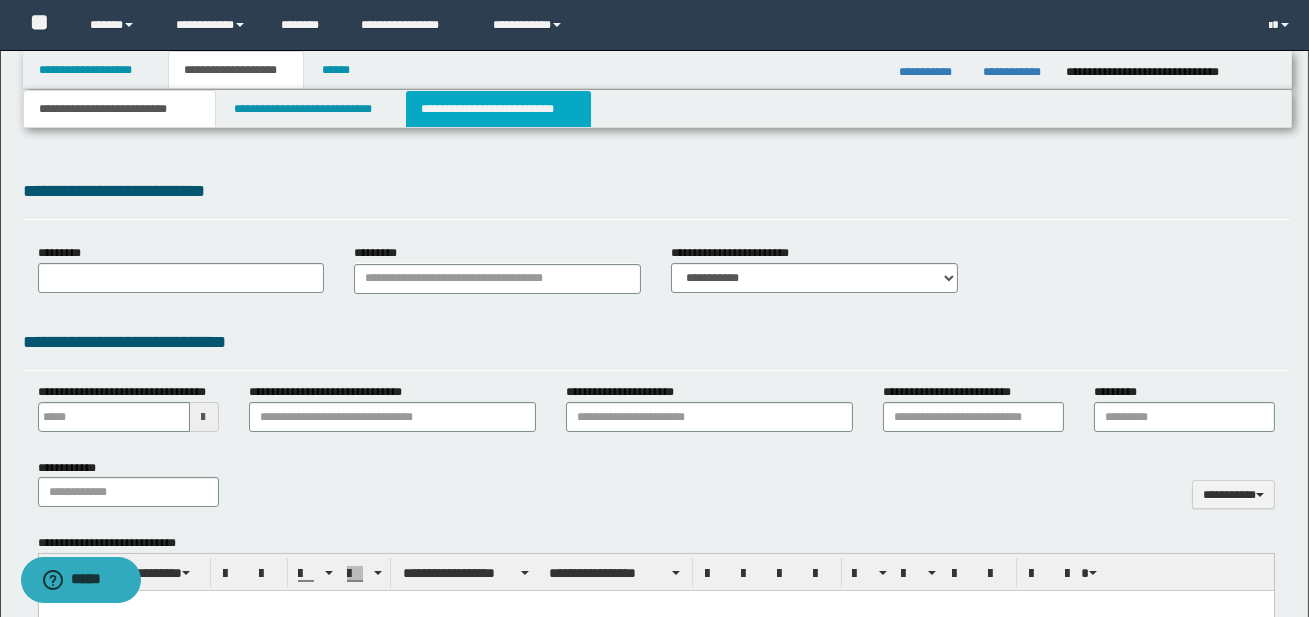 select on "*" 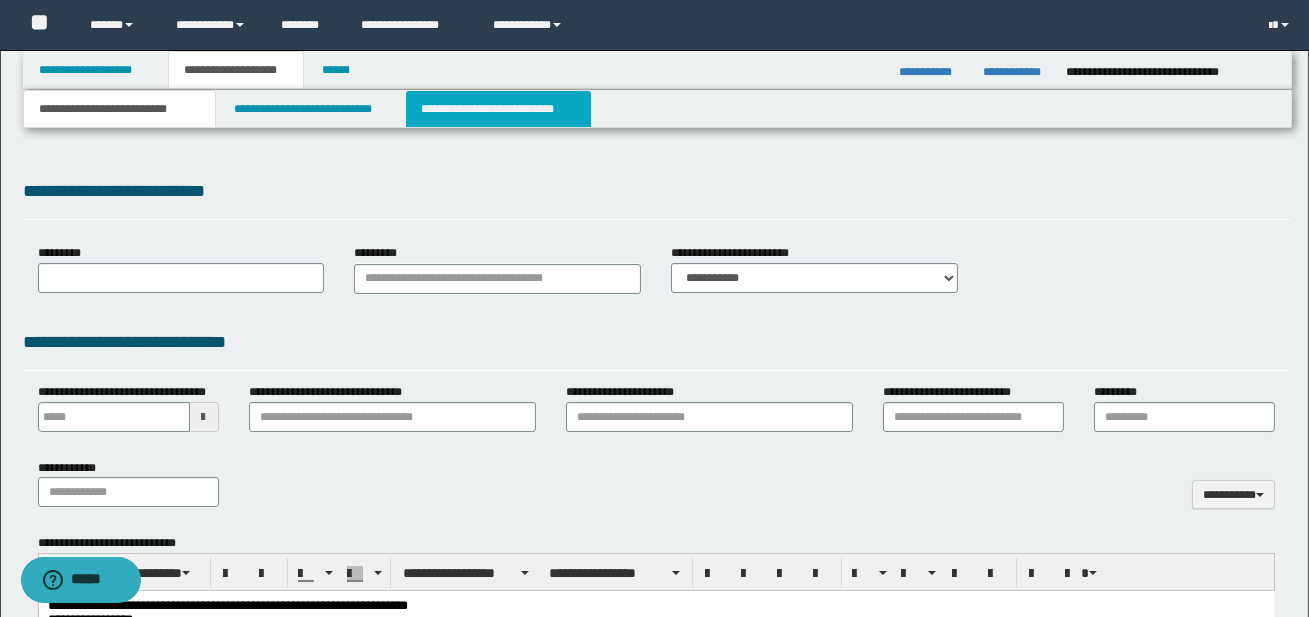 scroll, scrollTop: 0, scrollLeft: 0, axis: both 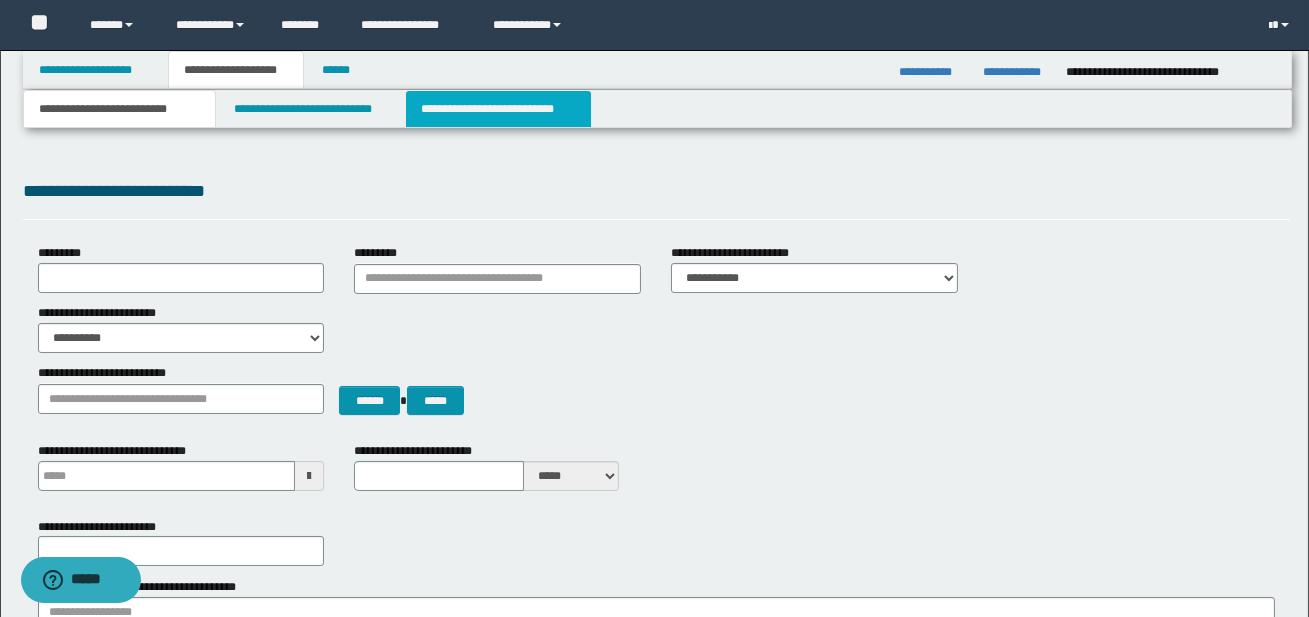 click on "**********" at bounding box center (498, 109) 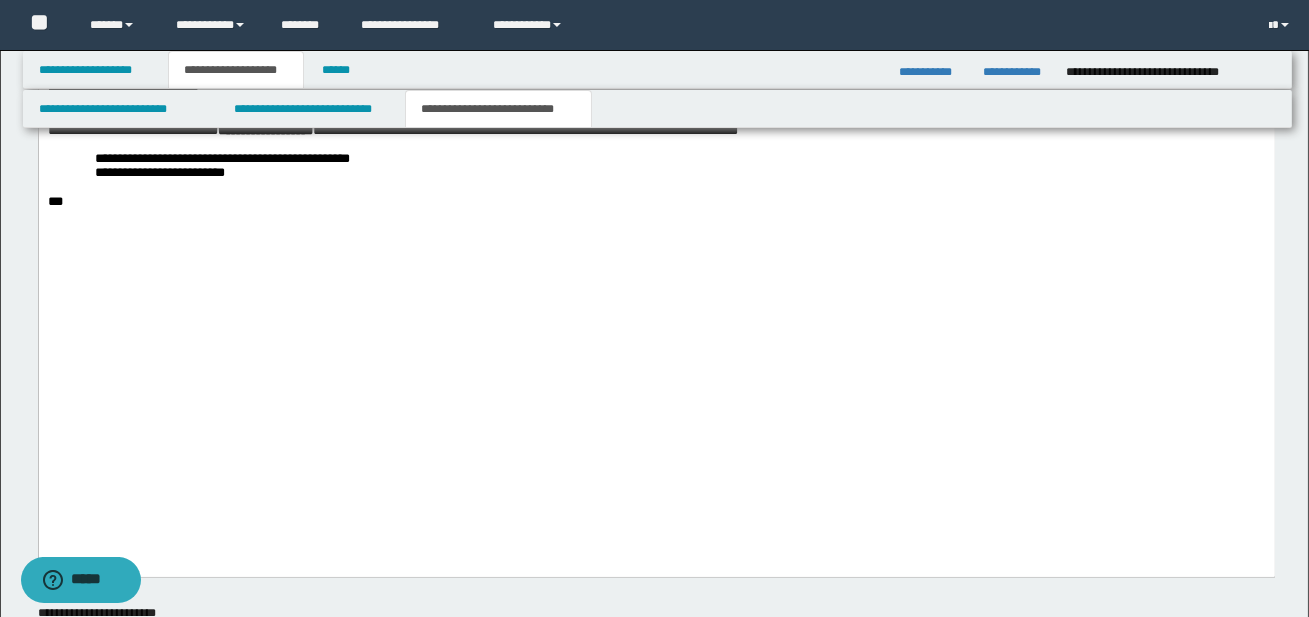scroll, scrollTop: 3137, scrollLeft: 0, axis: vertical 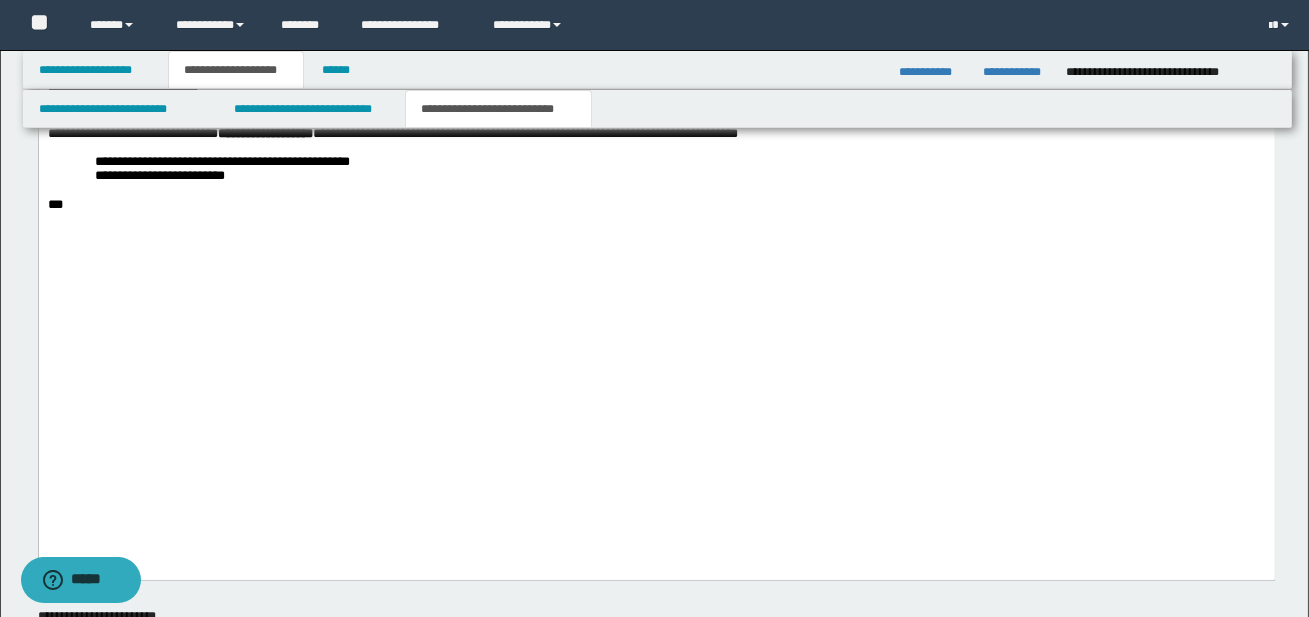 click on "**********" at bounding box center (656, 106) 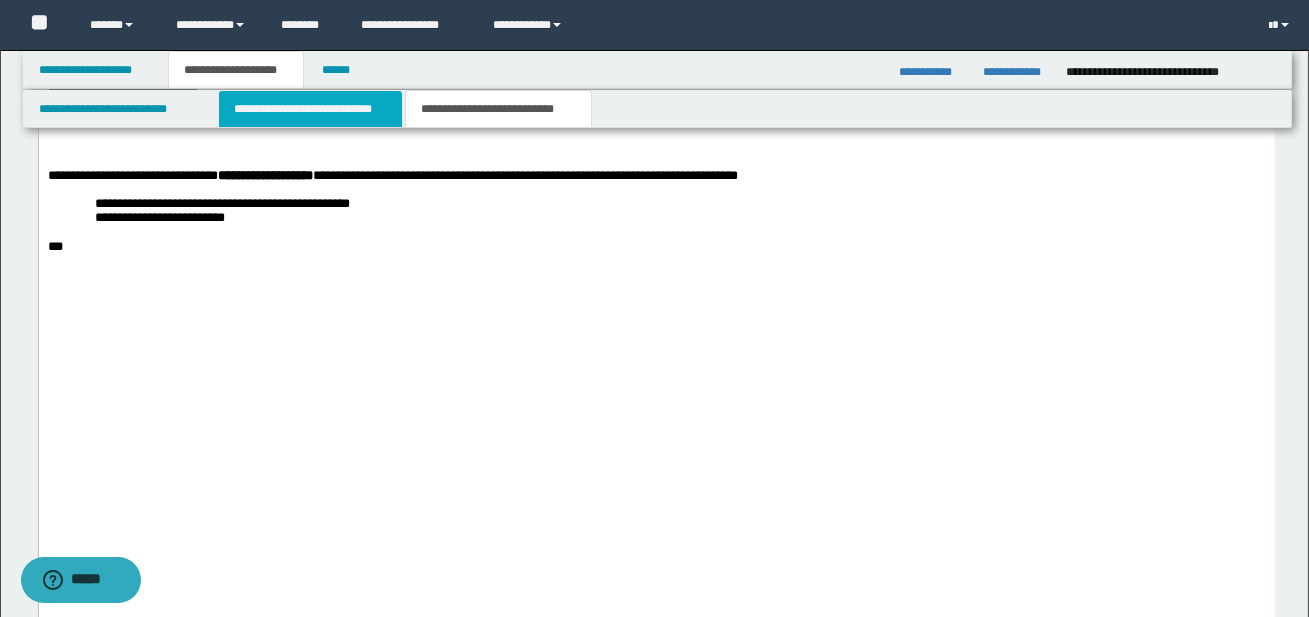 click on "**********" at bounding box center [310, 109] 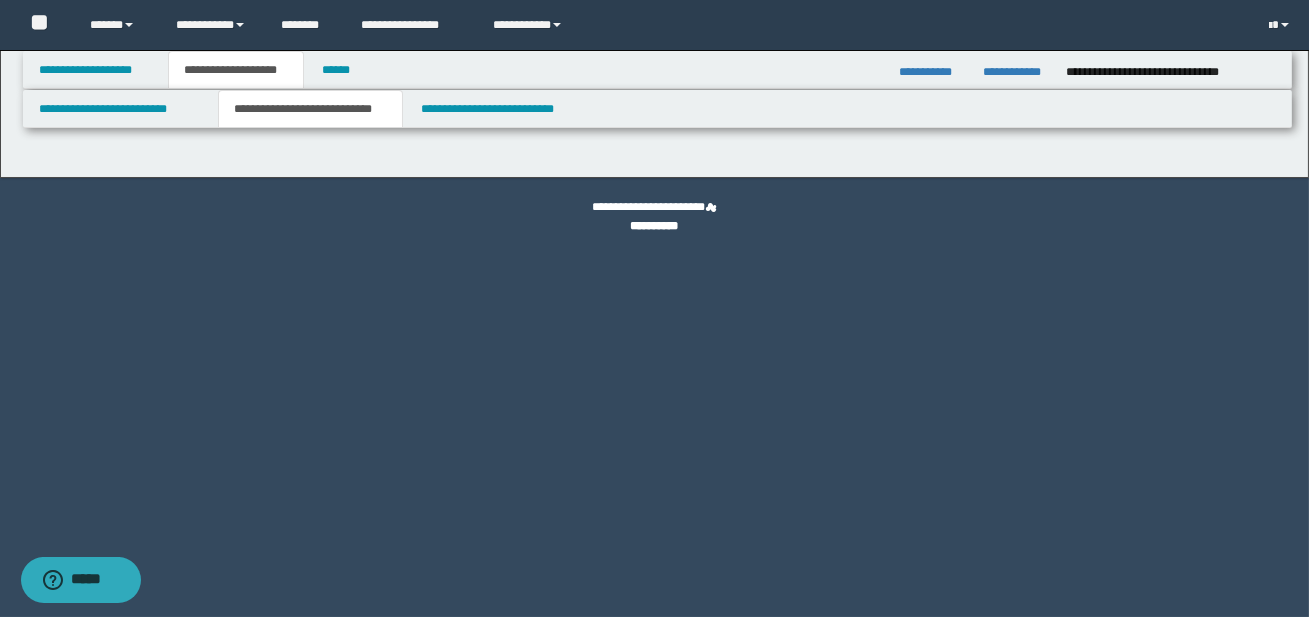 scroll, scrollTop: 0, scrollLeft: 0, axis: both 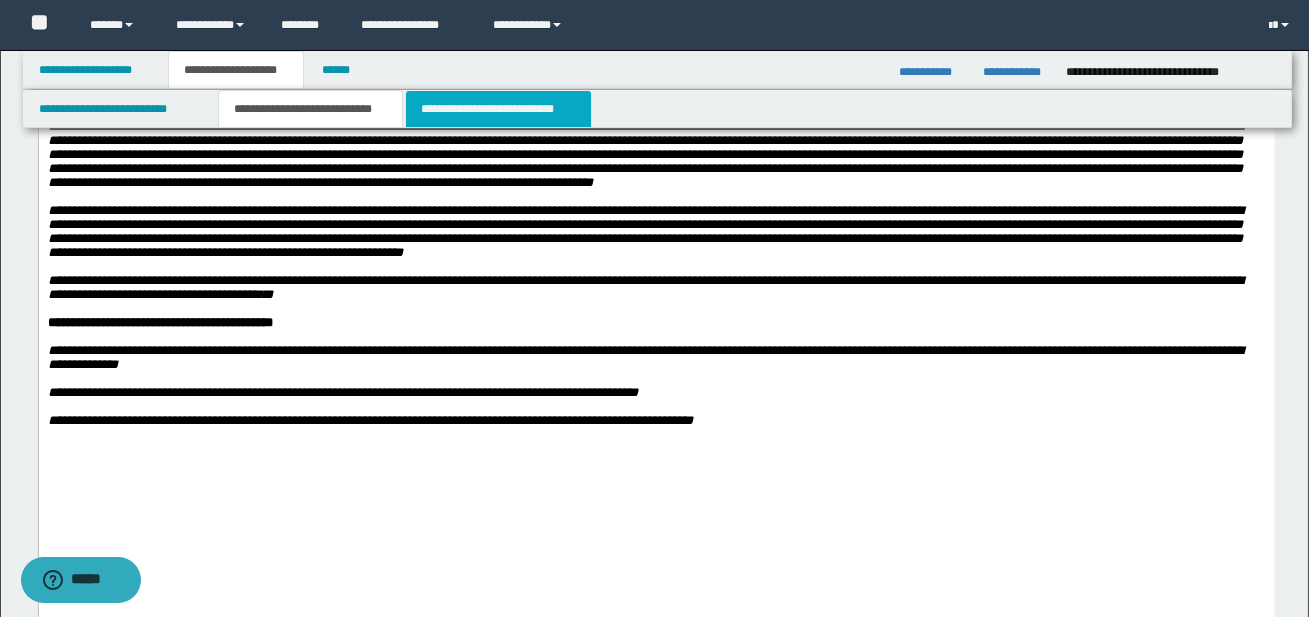click on "**********" at bounding box center [498, 109] 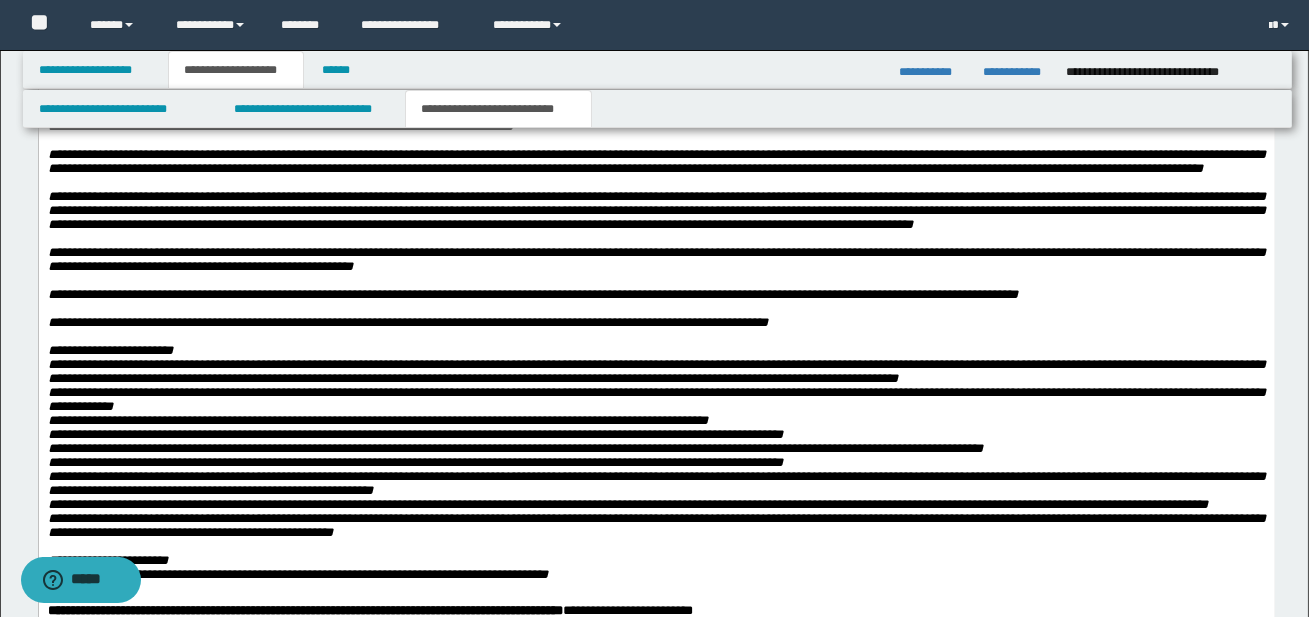 scroll, scrollTop: 2403, scrollLeft: 0, axis: vertical 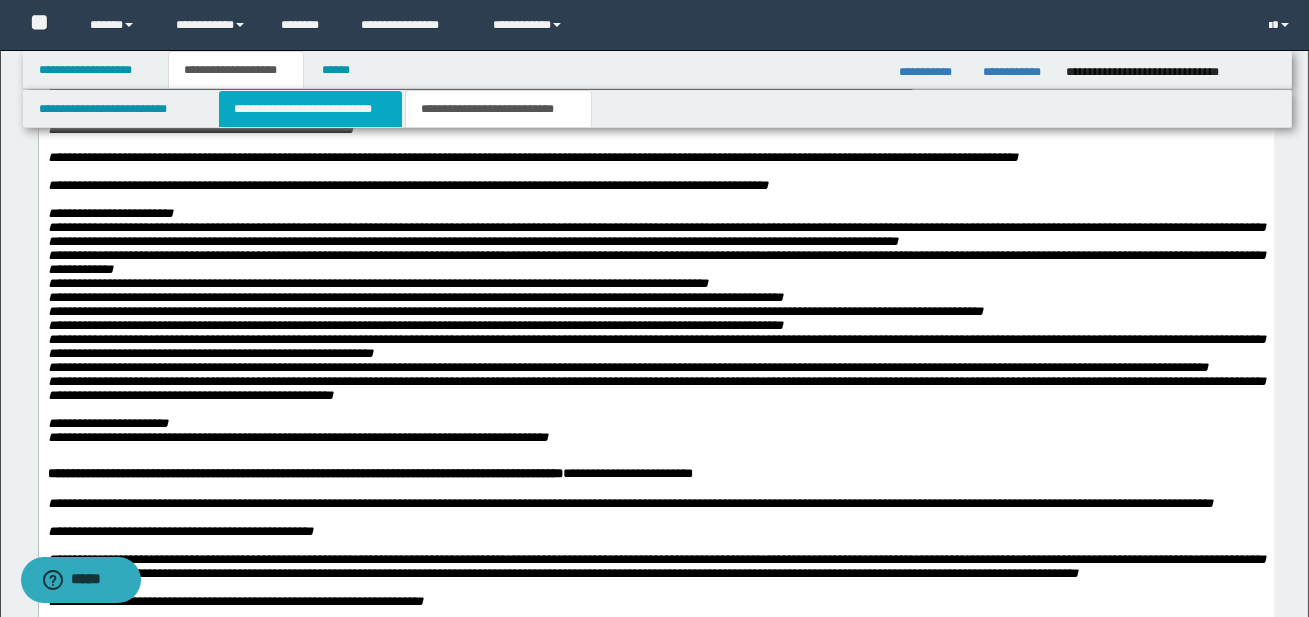 click on "**********" at bounding box center [310, 109] 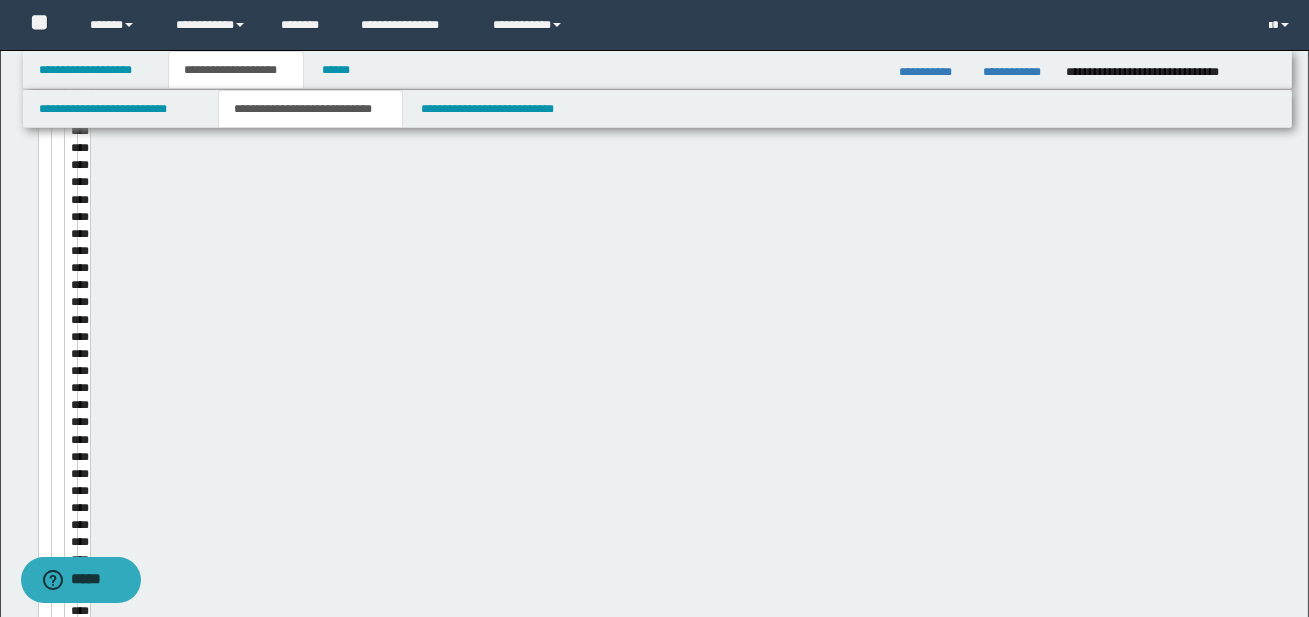 type 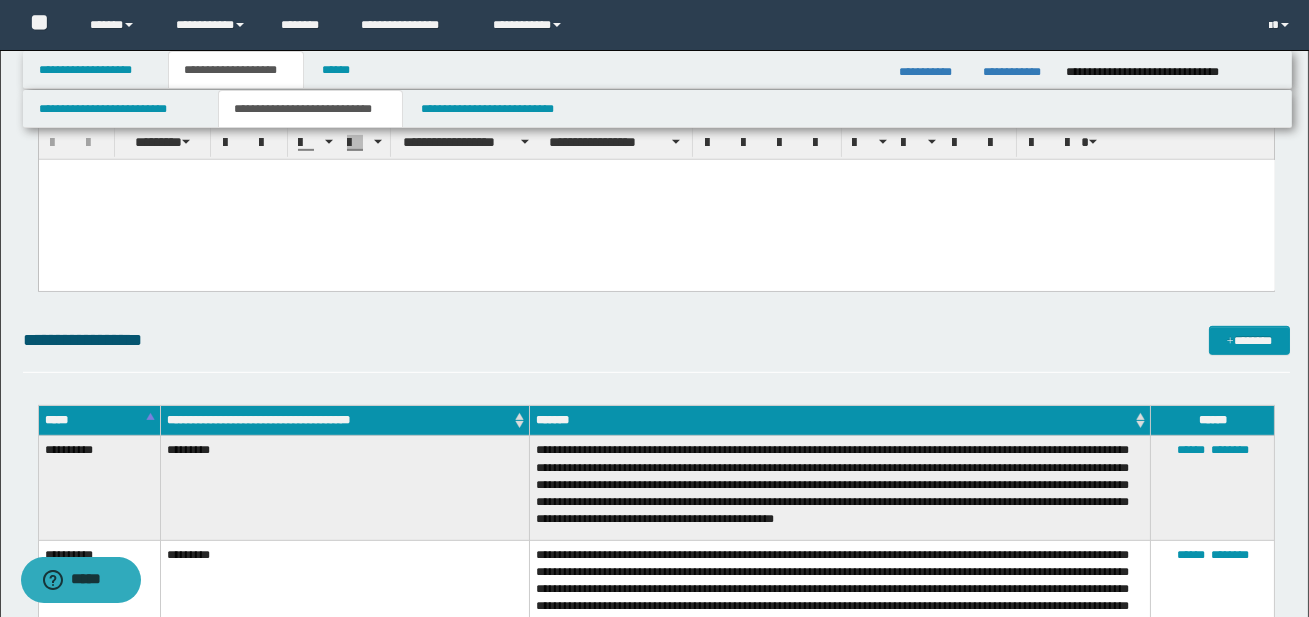 scroll, scrollTop: 2242, scrollLeft: 0, axis: vertical 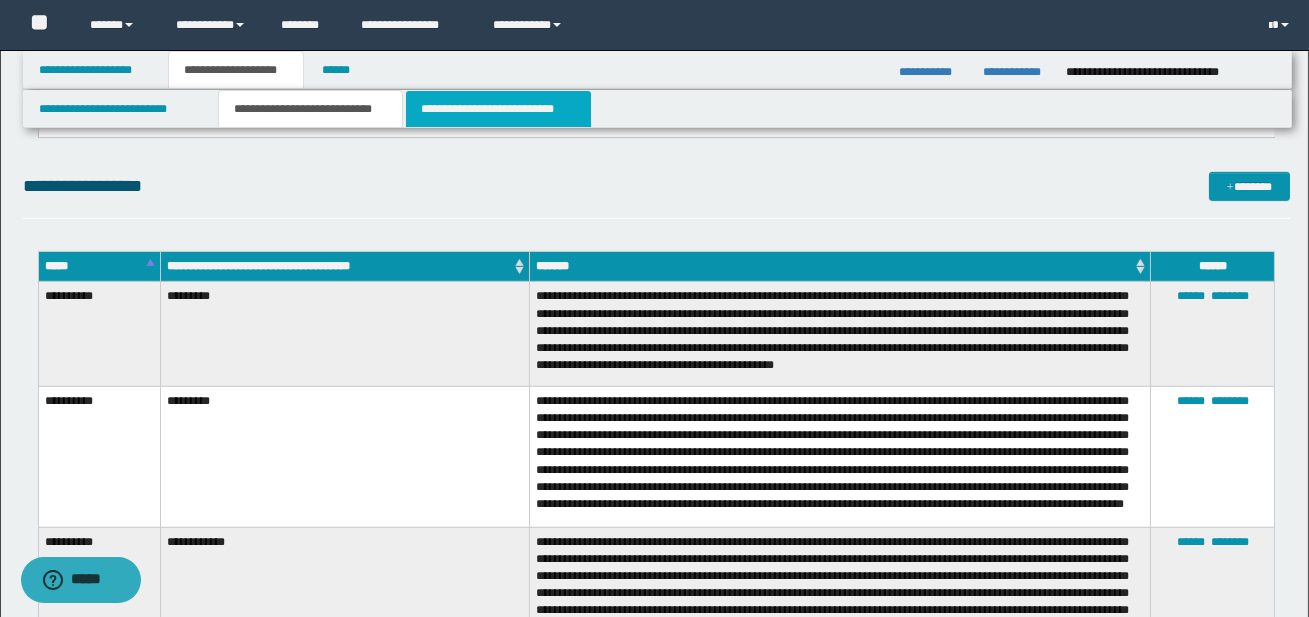 click on "**********" at bounding box center (498, 109) 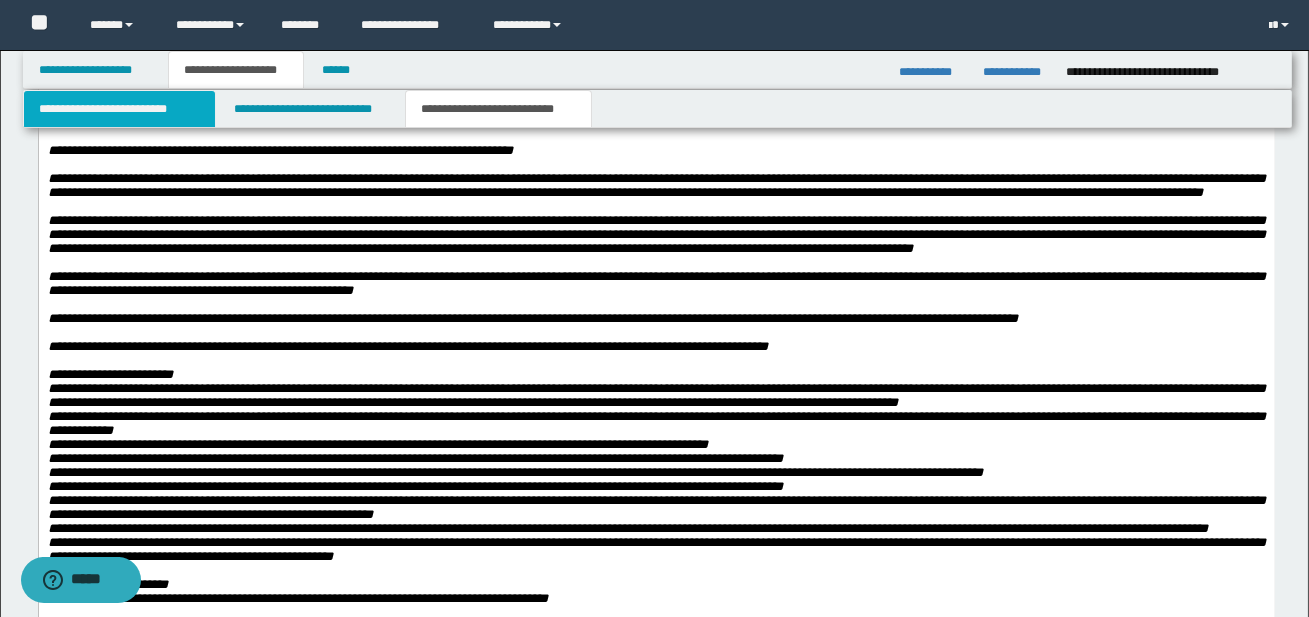 click on "**********" at bounding box center (119, 109) 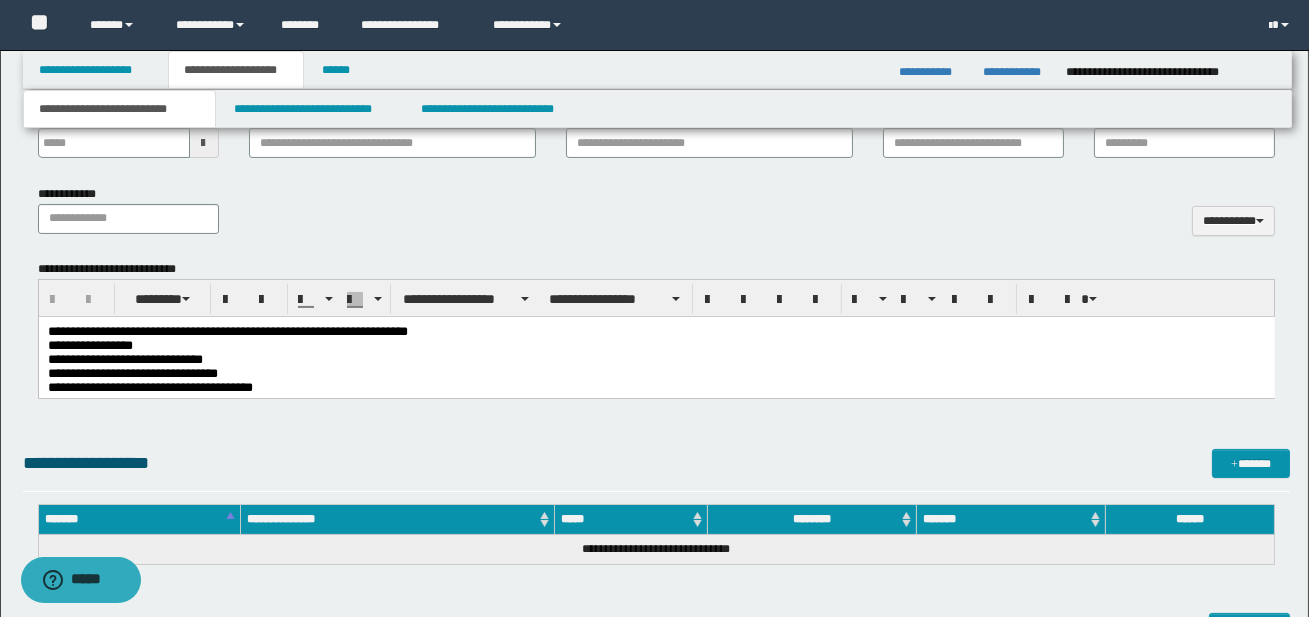 click on "**********" at bounding box center (656, 345) 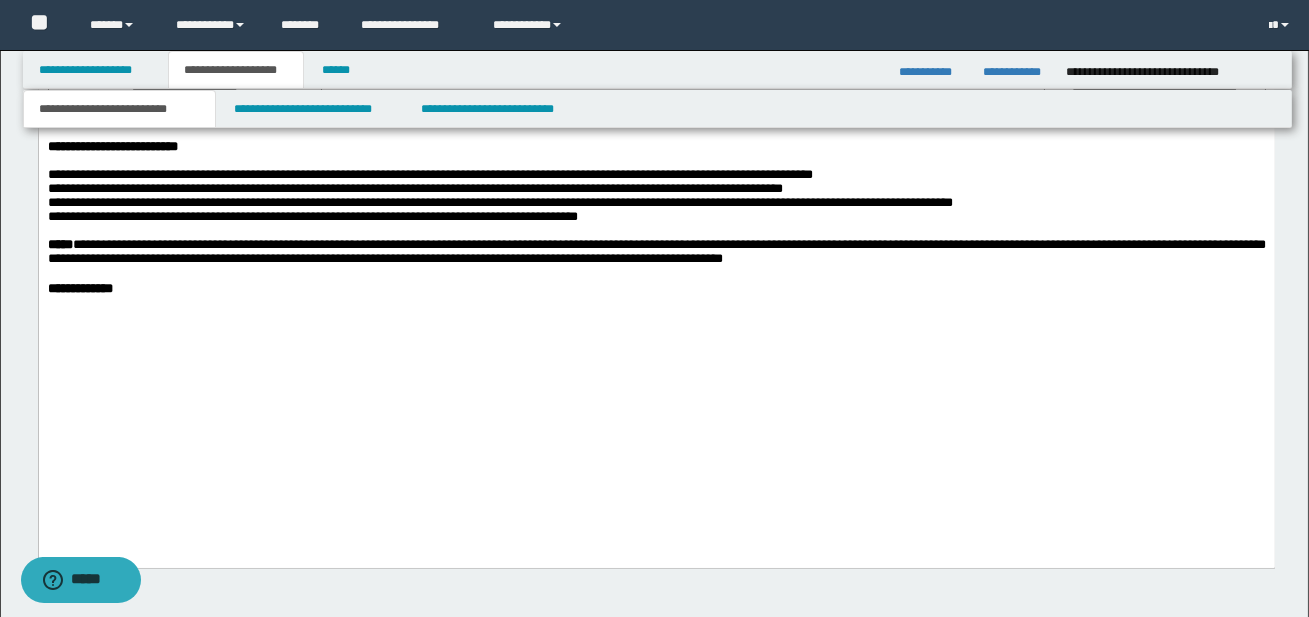 scroll, scrollTop: 2132, scrollLeft: 0, axis: vertical 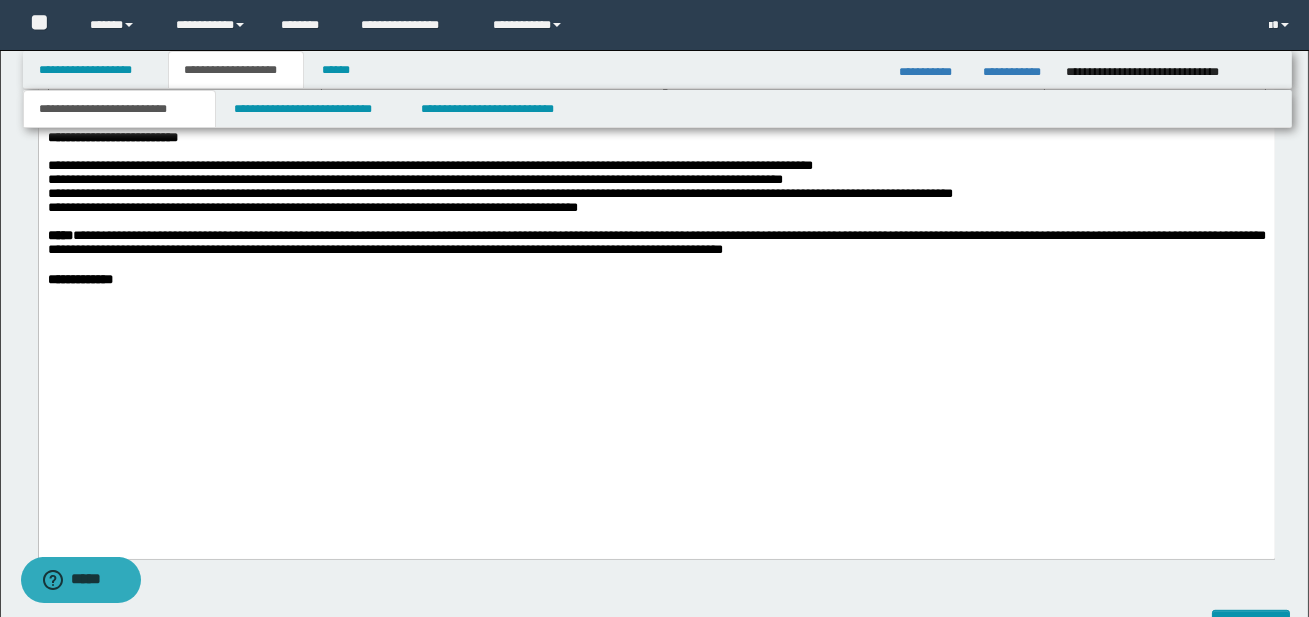 click on "**********" at bounding box center (119, 109) 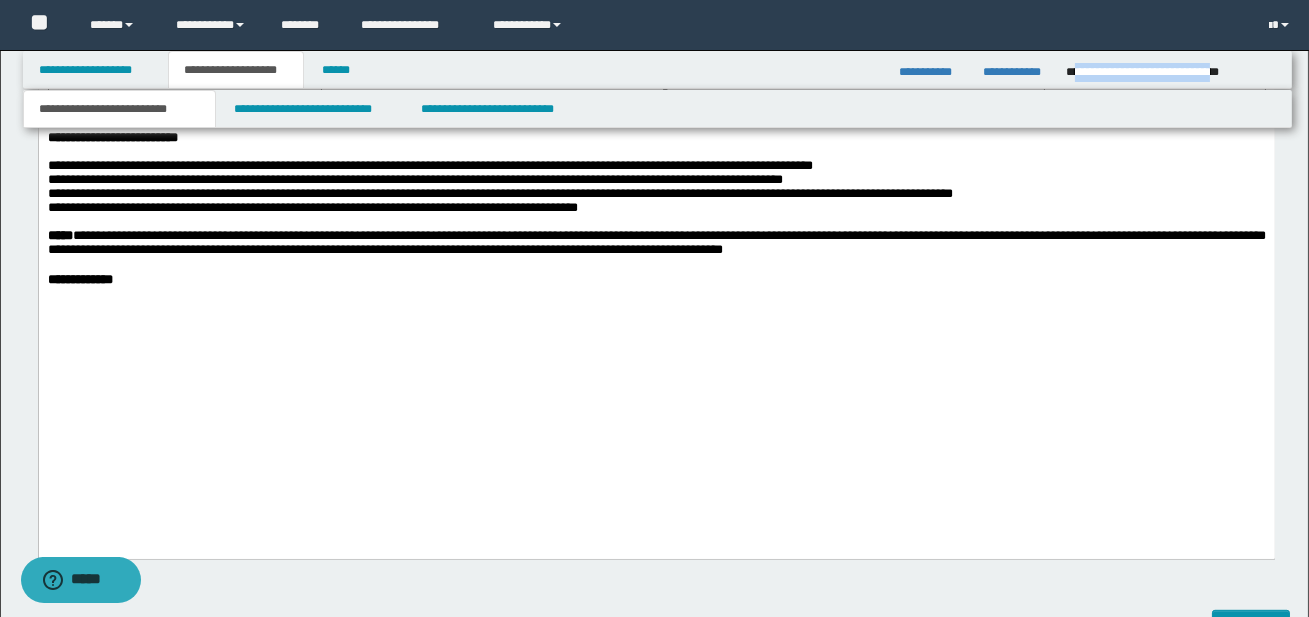 drag, startPoint x: 1075, startPoint y: 70, endPoint x: 1270, endPoint y: 70, distance: 195 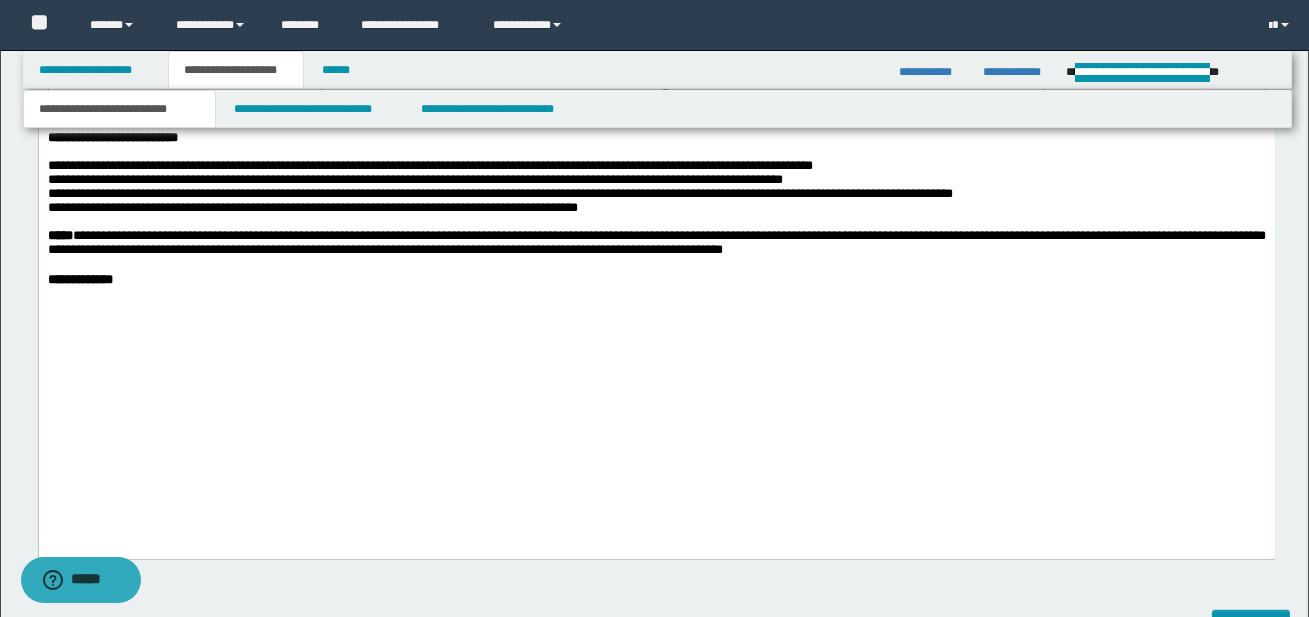 click on "**********" at bounding box center (656, -327) 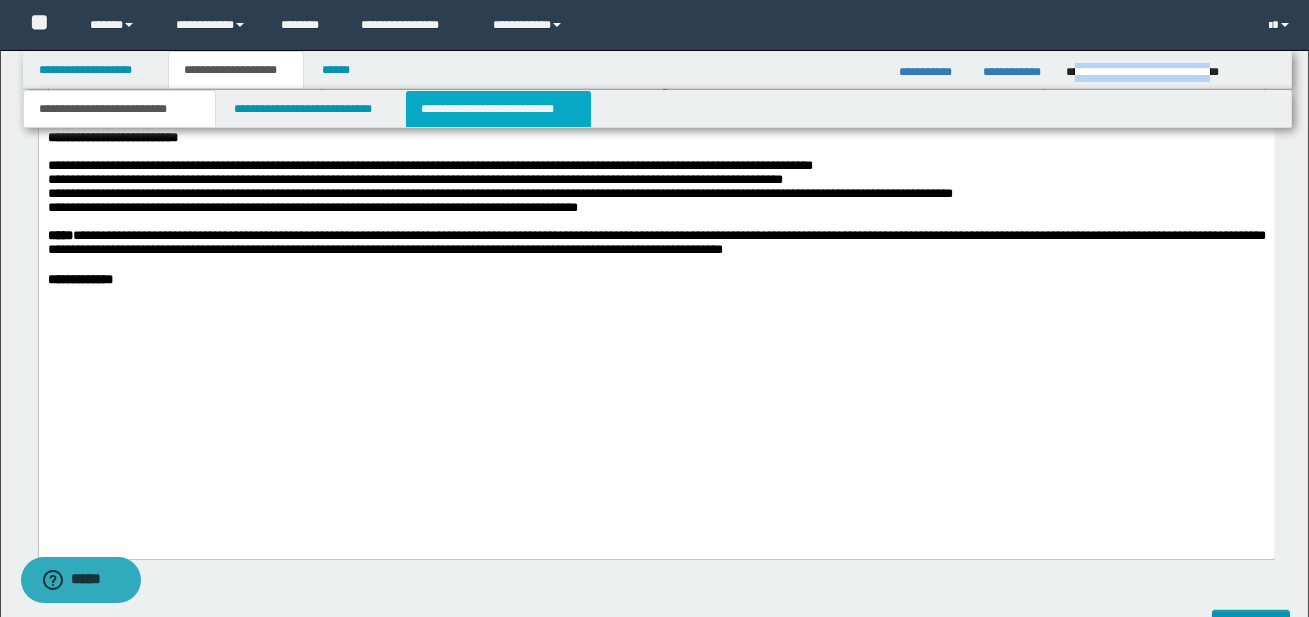 click on "**********" at bounding box center [498, 109] 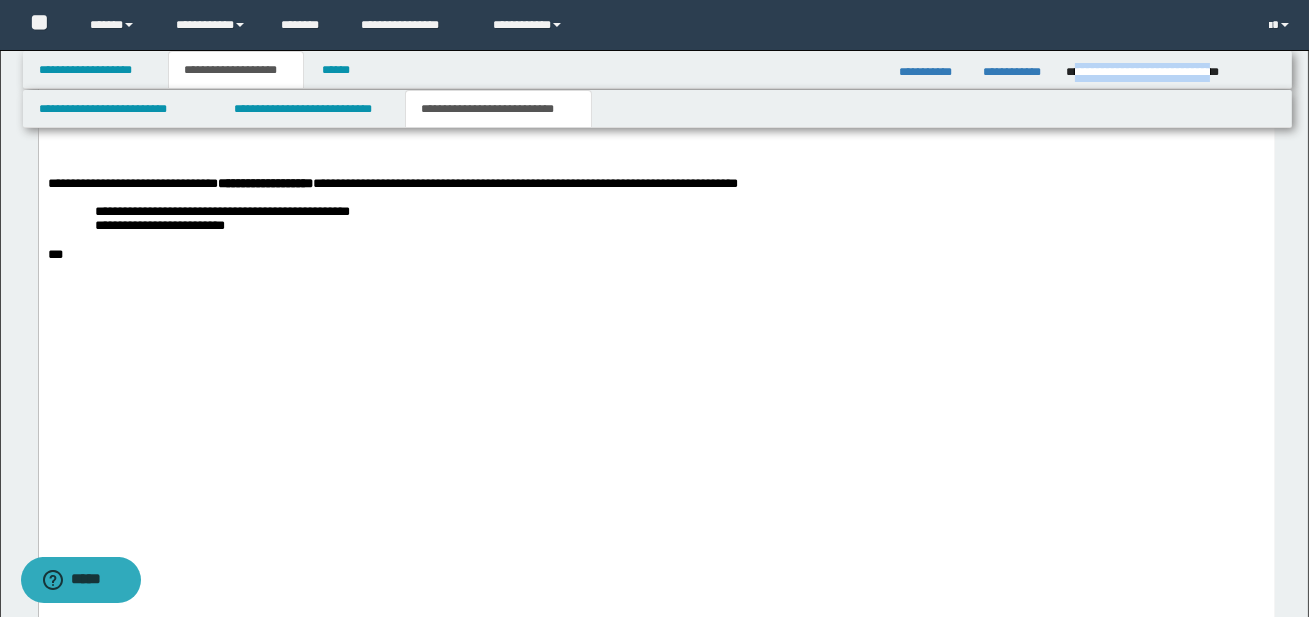 scroll, scrollTop: 3130, scrollLeft: 0, axis: vertical 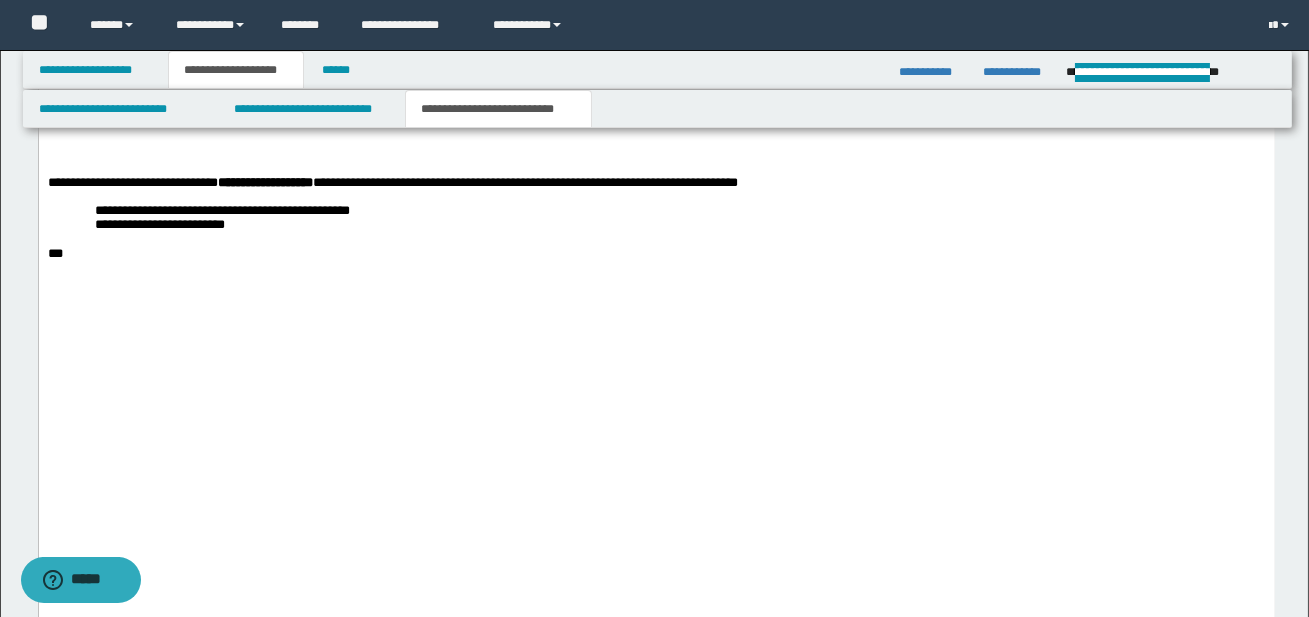 click at bounding box center (656, 155) 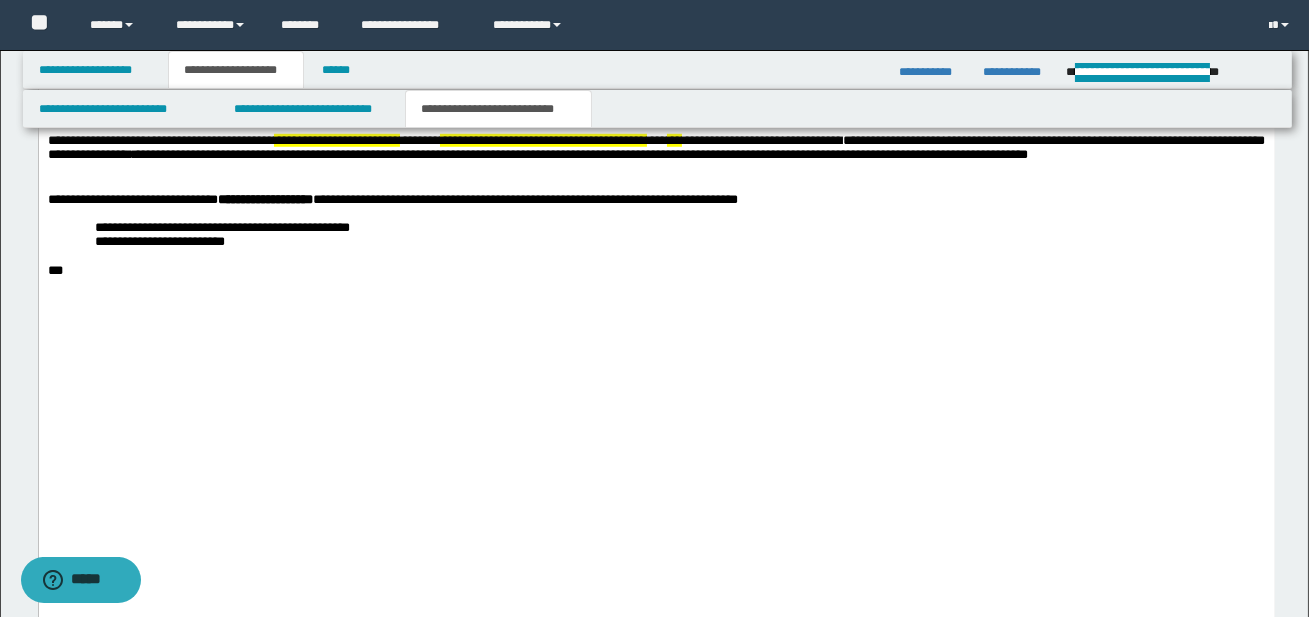 click on "**********" at bounding box center (579, 154) 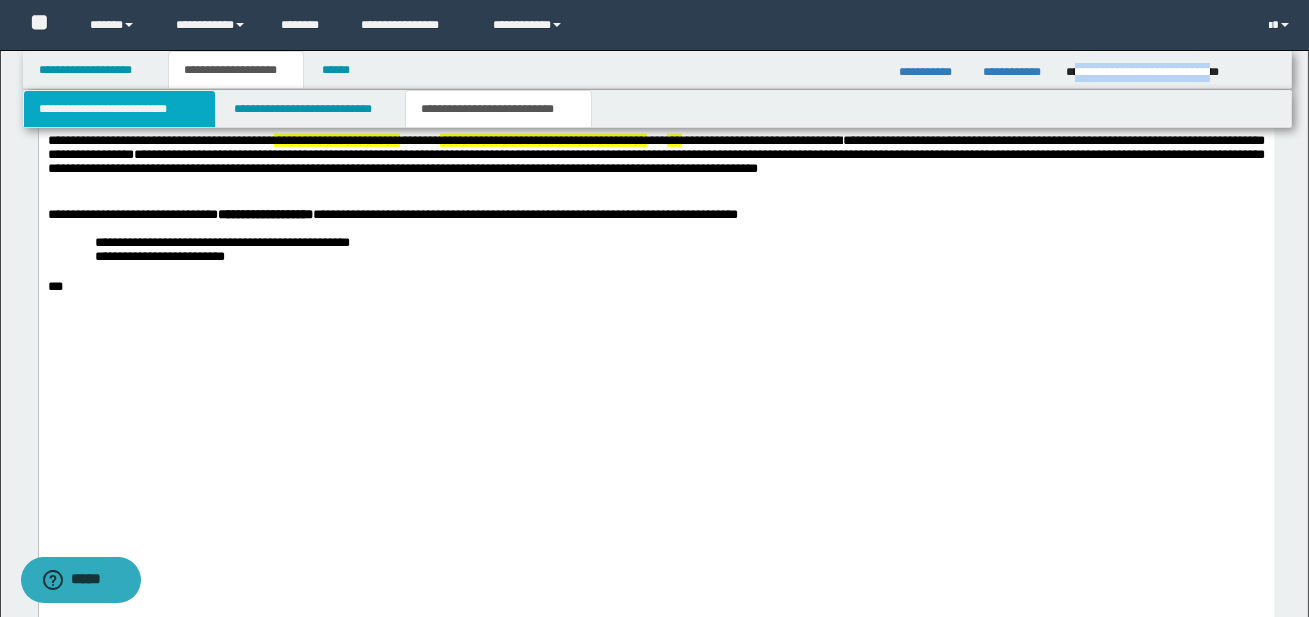 click on "**********" at bounding box center (119, 109) 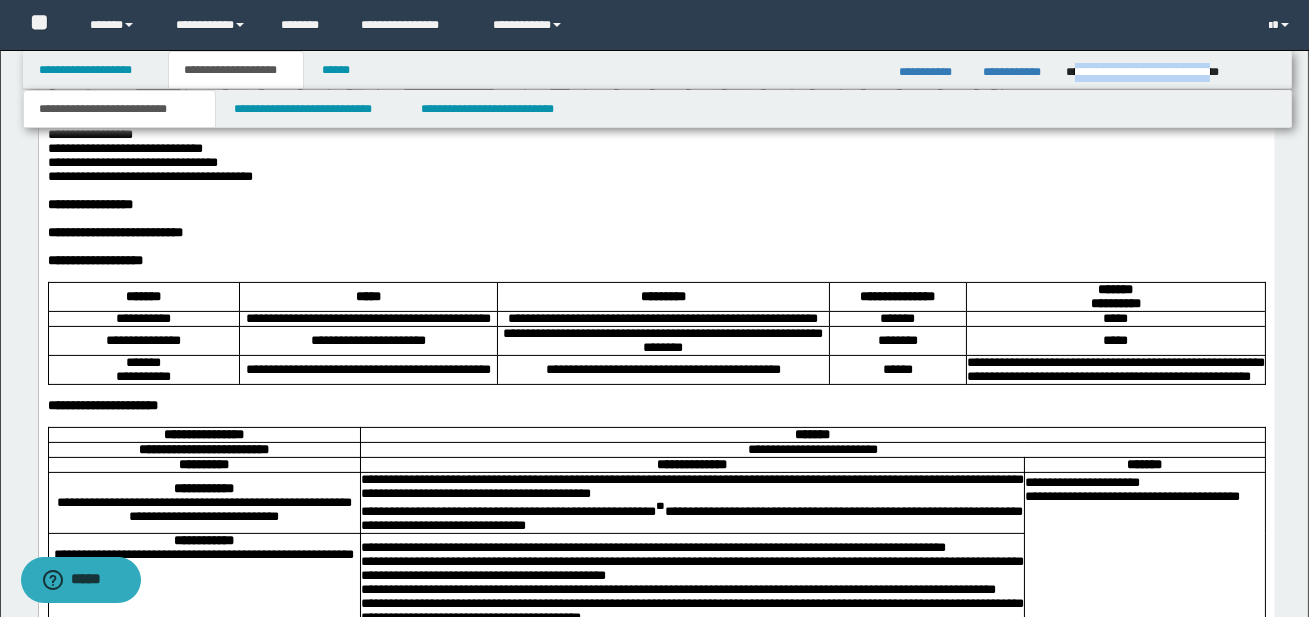 scroll, scrollTop: 1030, scrollLeft: 0, axis: vertical 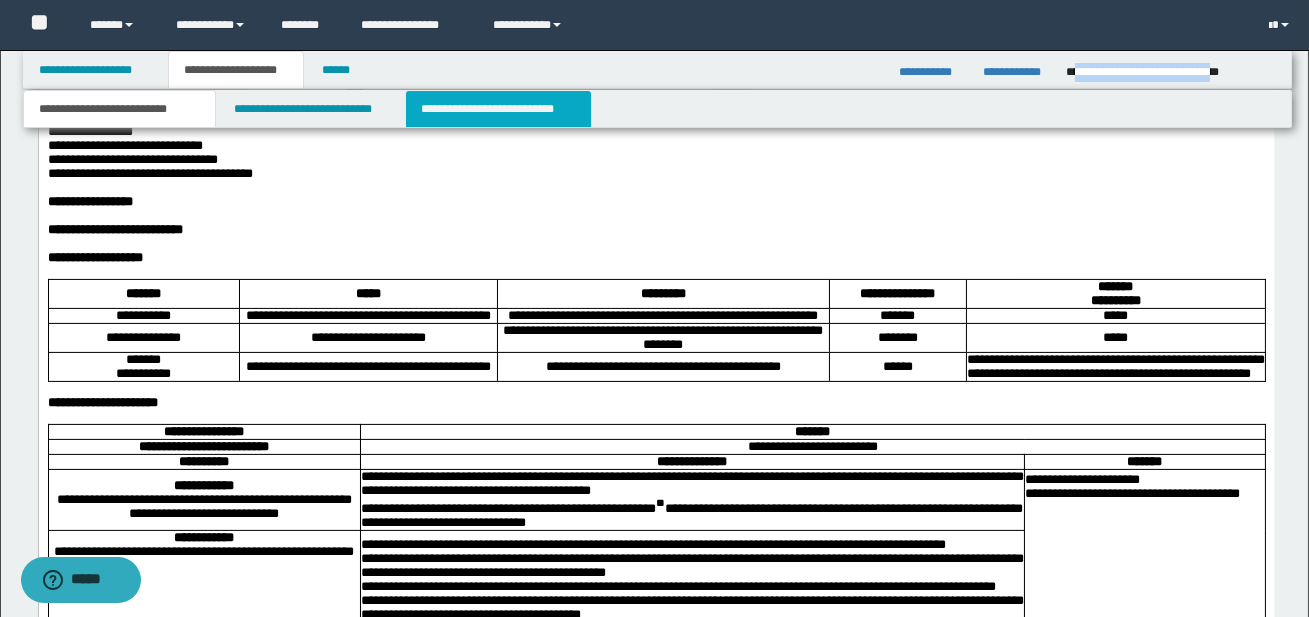 click on "**********" at bounding box center [498, 109] 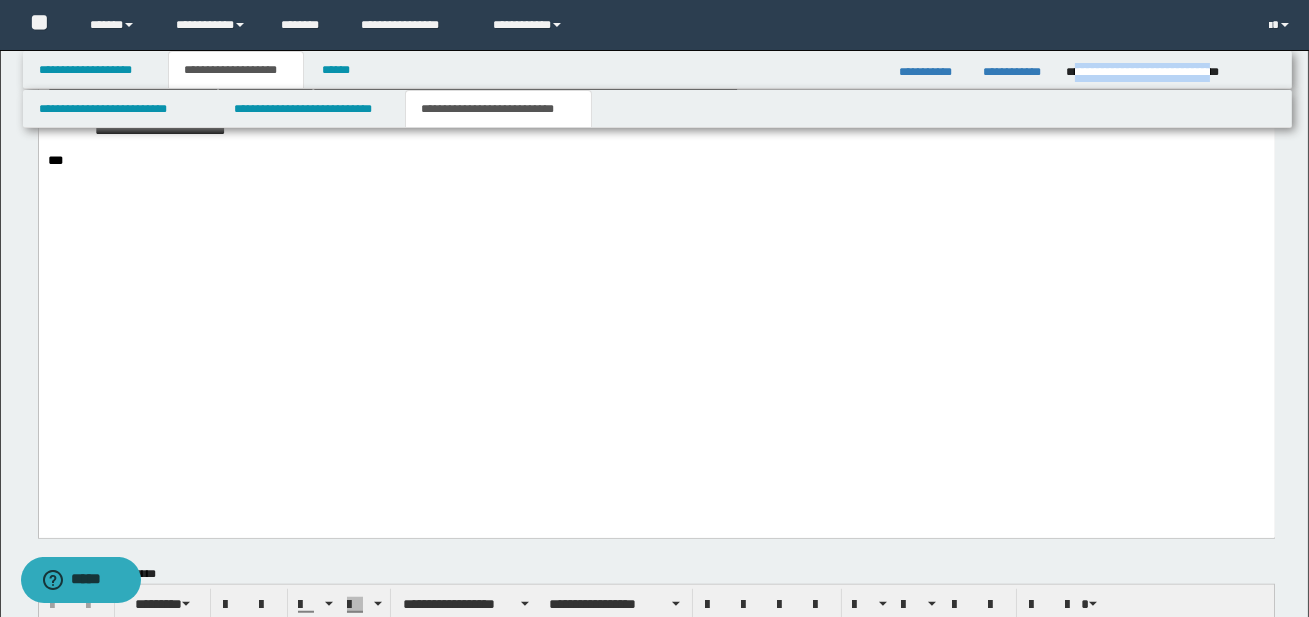 scroll, scrollTop: 3227, scrollLeft: 0, axis: vertical 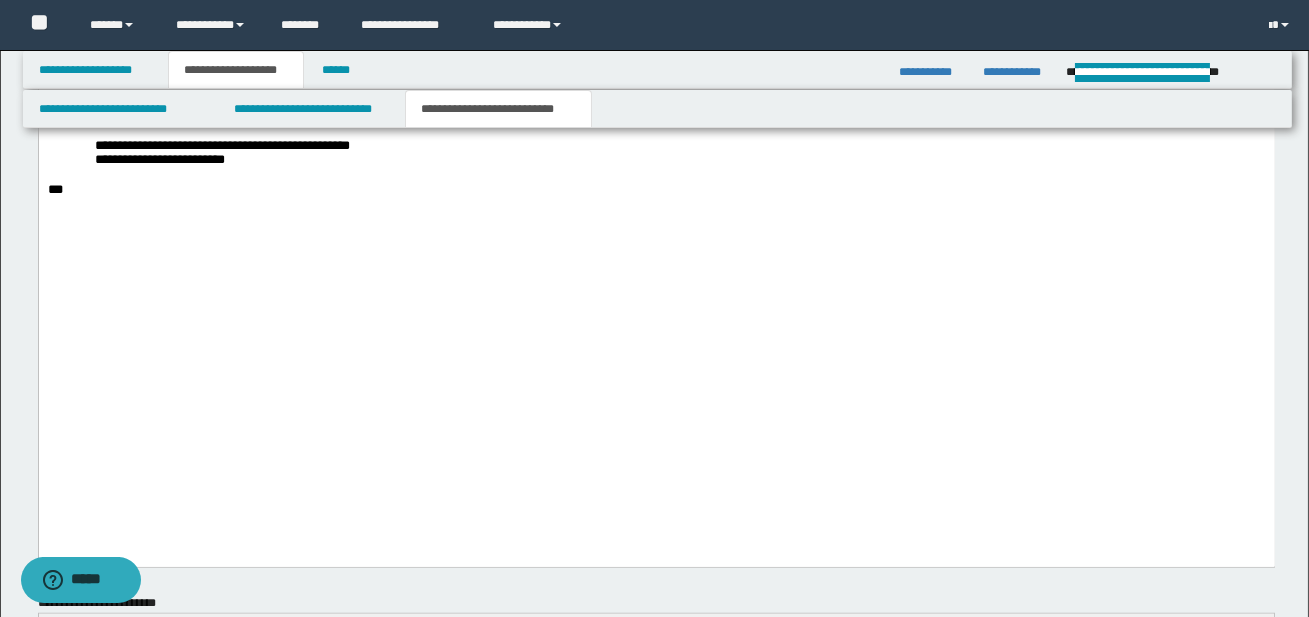 click on "**********" at bounding box center [655, 60] 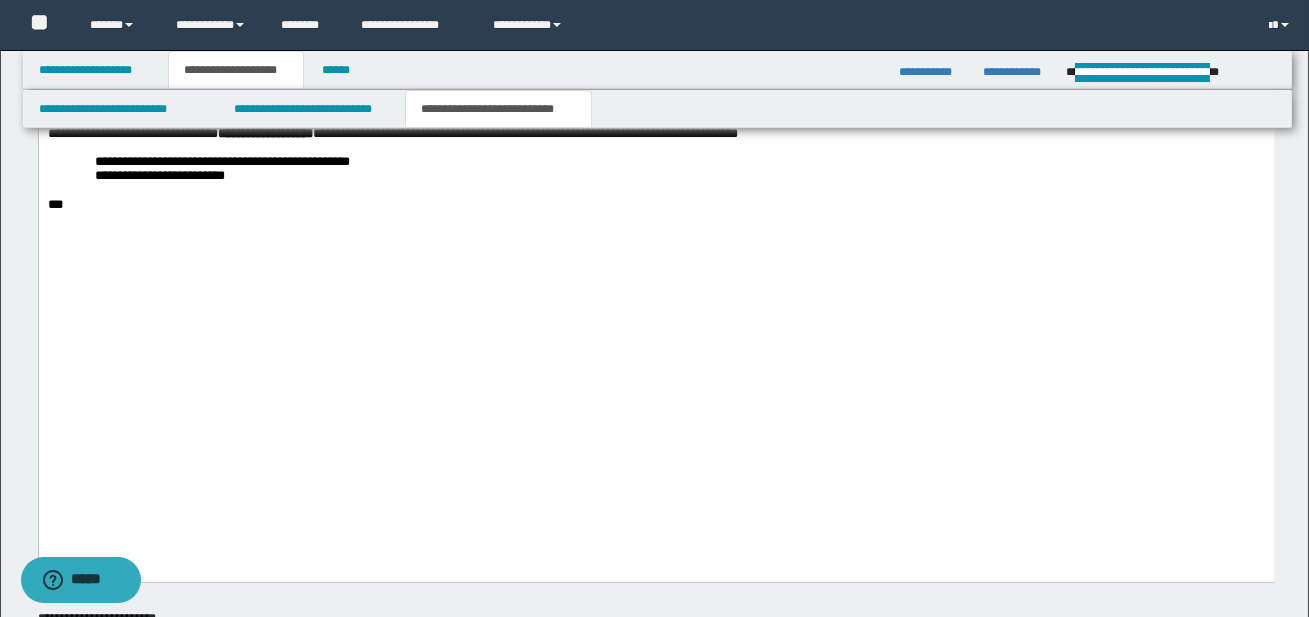 scroll, scrollTop: 0, scrollLeft: 0, axis: both 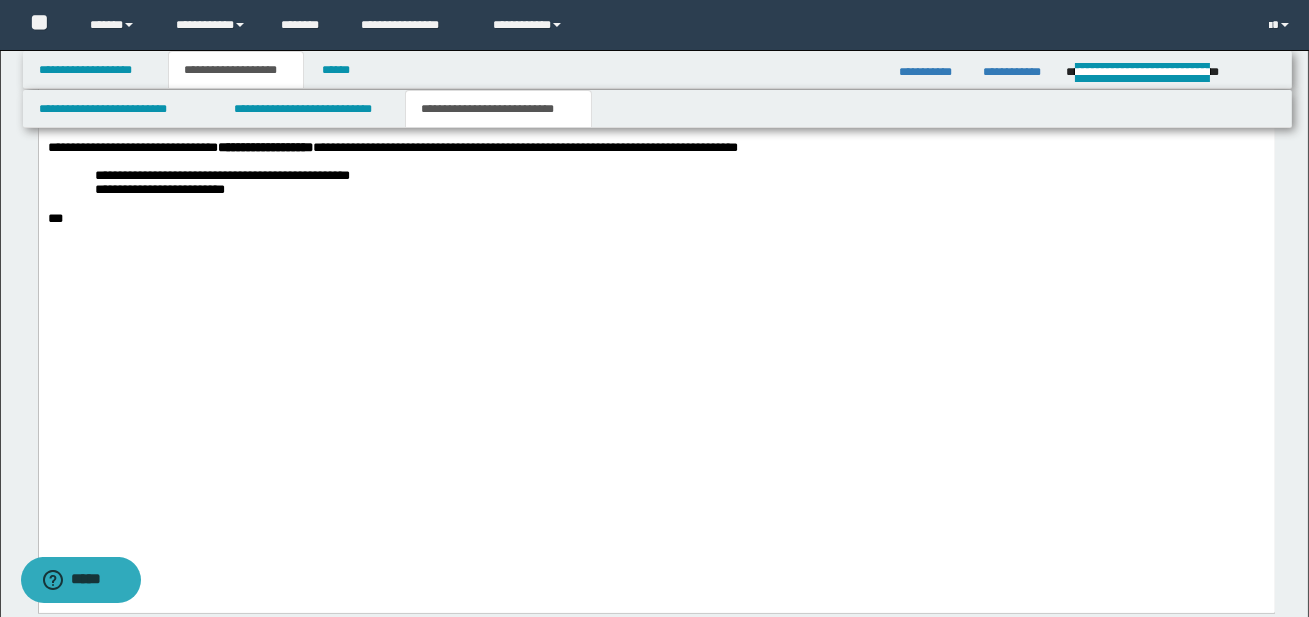 click on "**********" at bounding box center (656, -703) 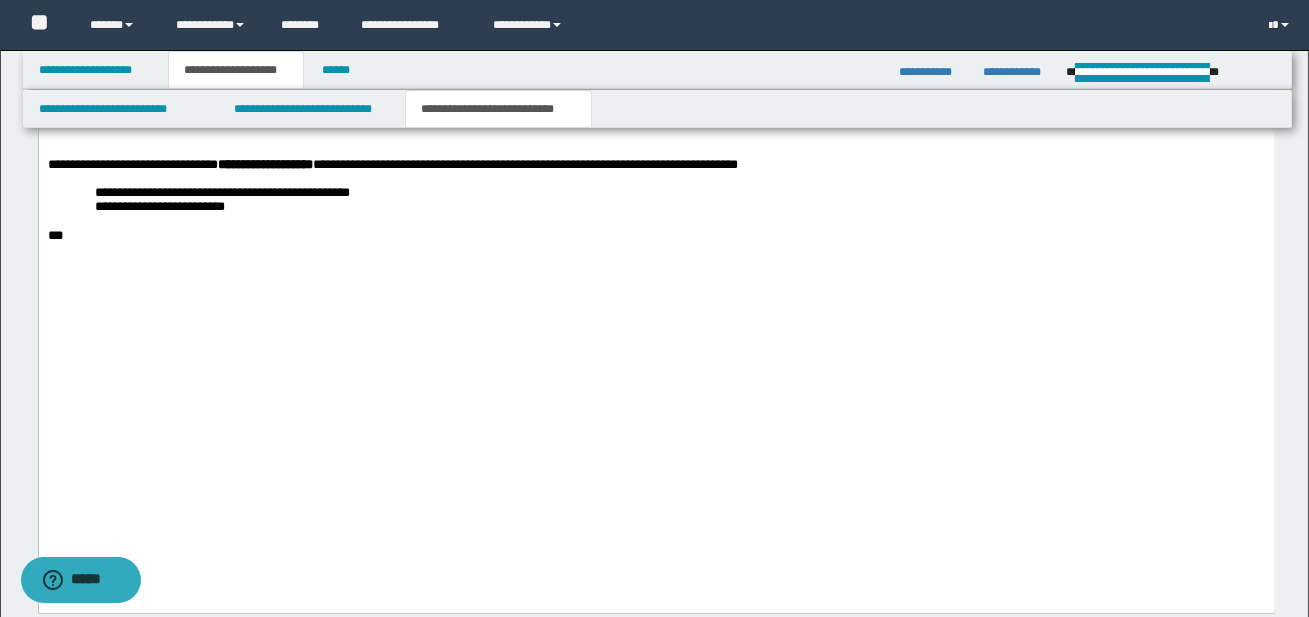 drag, startPoint x: 649, startPoint y: 359, endPoint x: 807, endPoint y: 365, distance: 158.11388 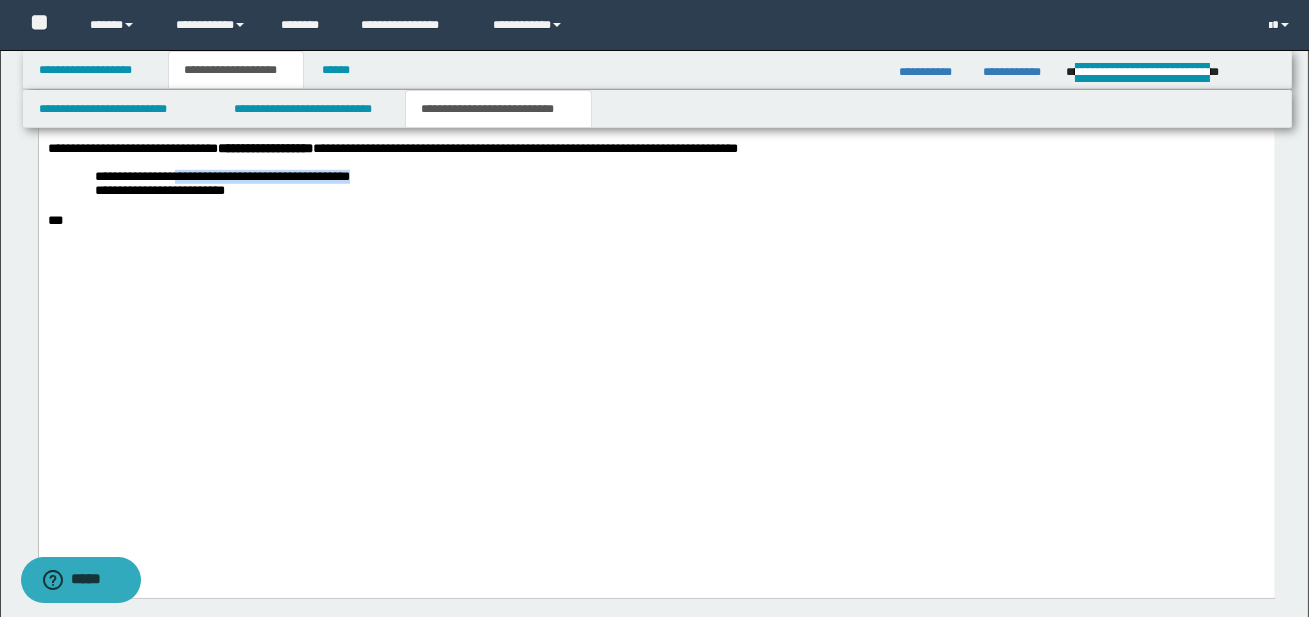drag, startPoint x: 179, startPoint y: 433, endPoint x: 366, endPoint y: 440, distance: 187.13097 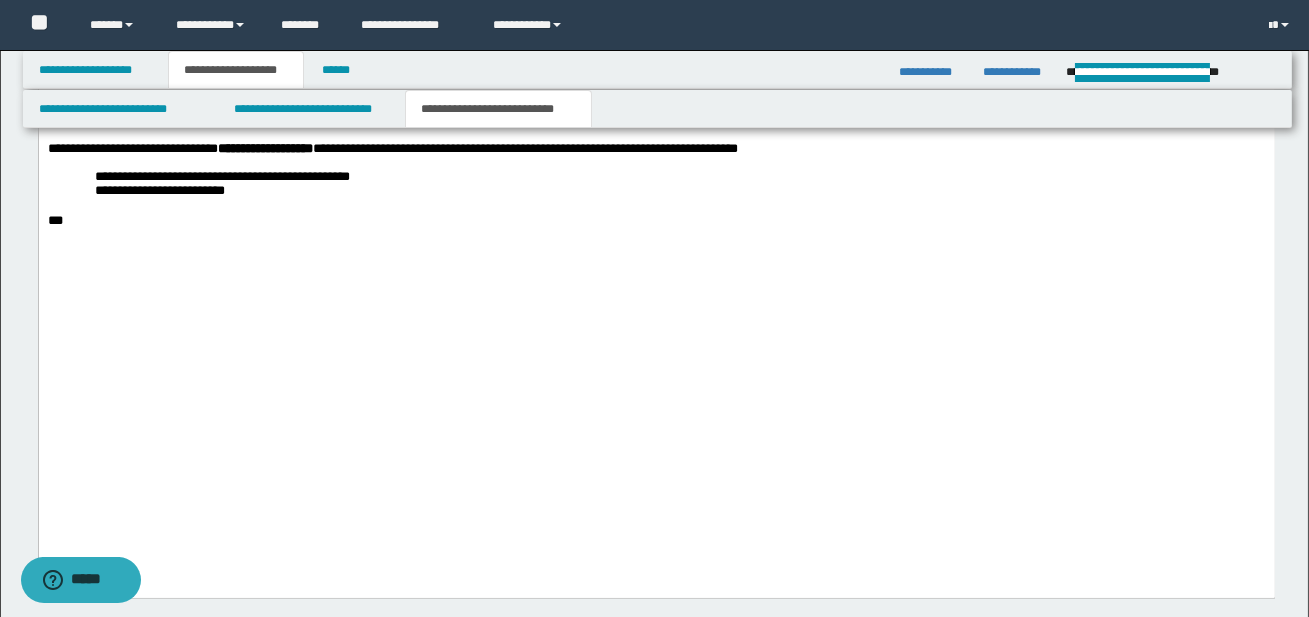 click on "**********" at bounding box center (679, 177) 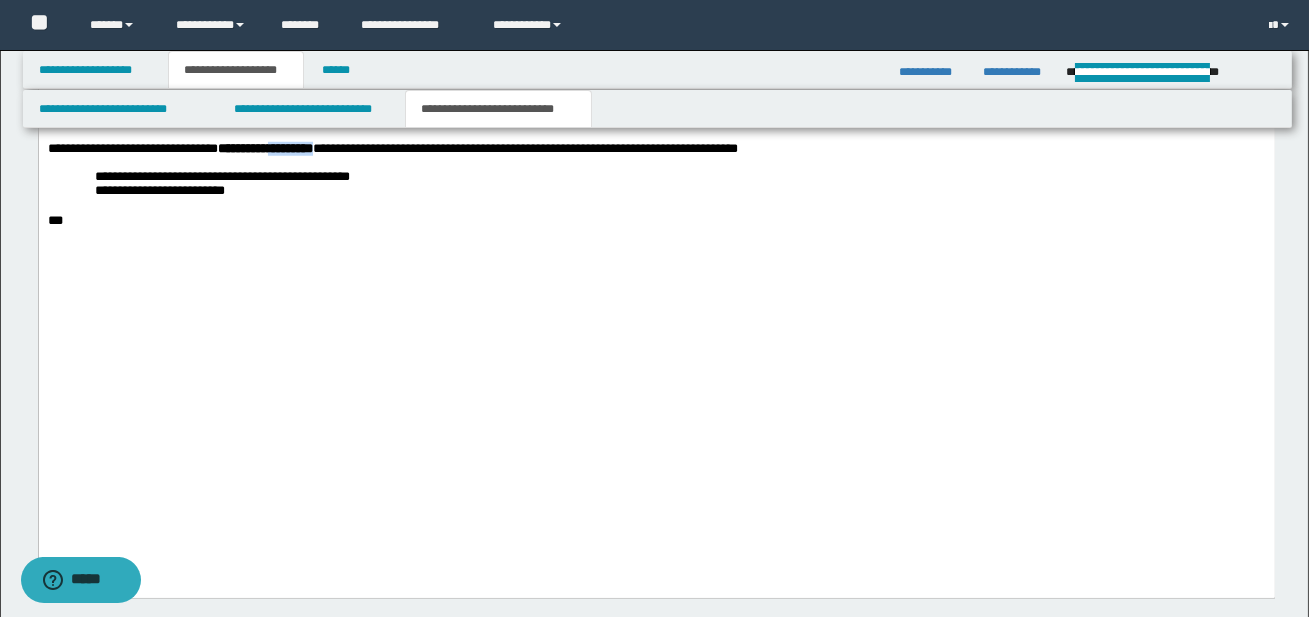 drag, startPoint x: 306, startPoint y: 403, endPoint x: 385, endPoint y: 407, distance: 79.101204 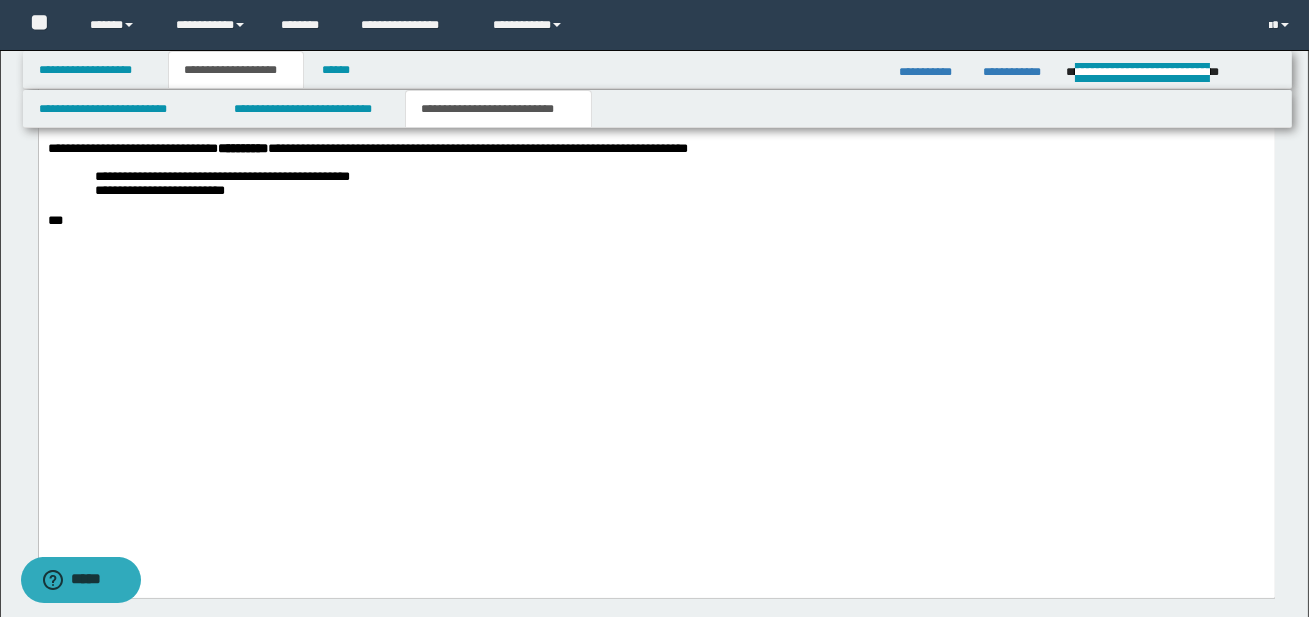 click at bounding box center [656, 135] 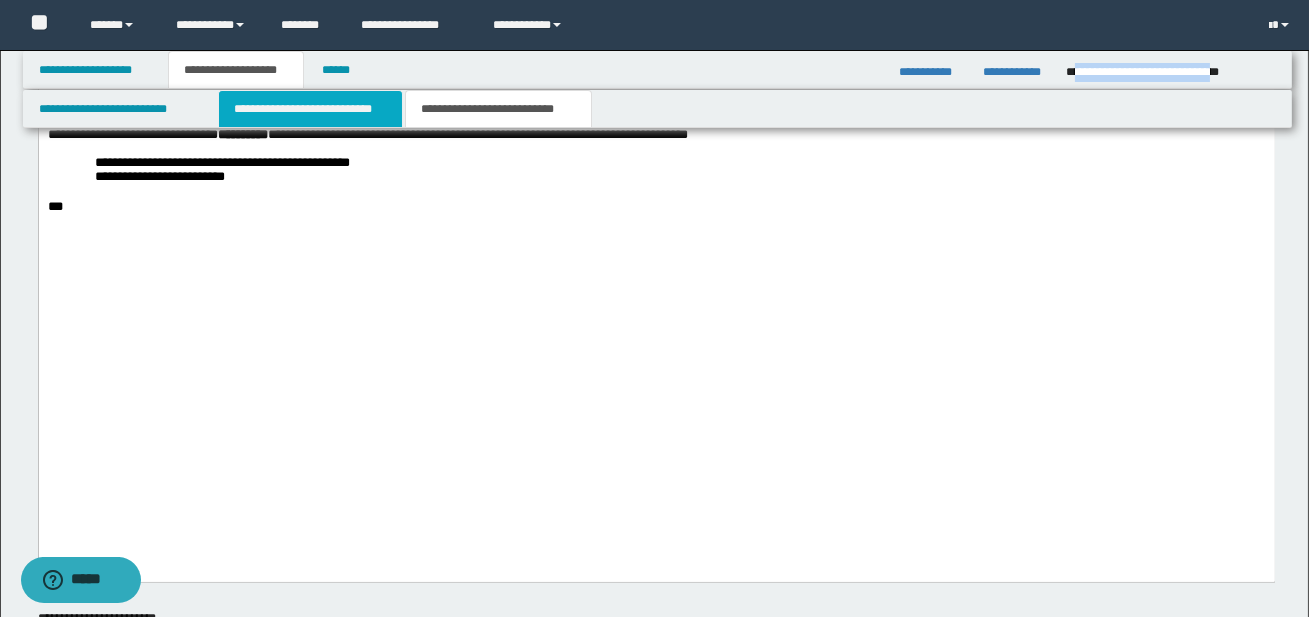 click on "**********" at bounding box center [310, 109] 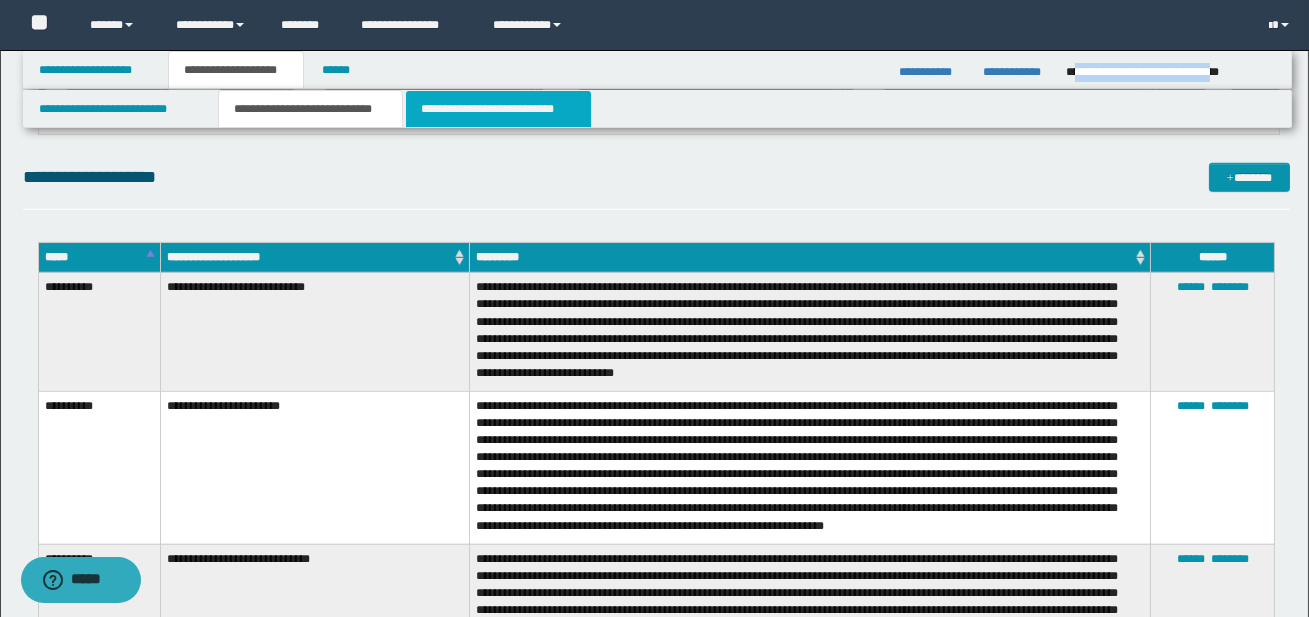 click on "**********" at bounding box center (498, 109) 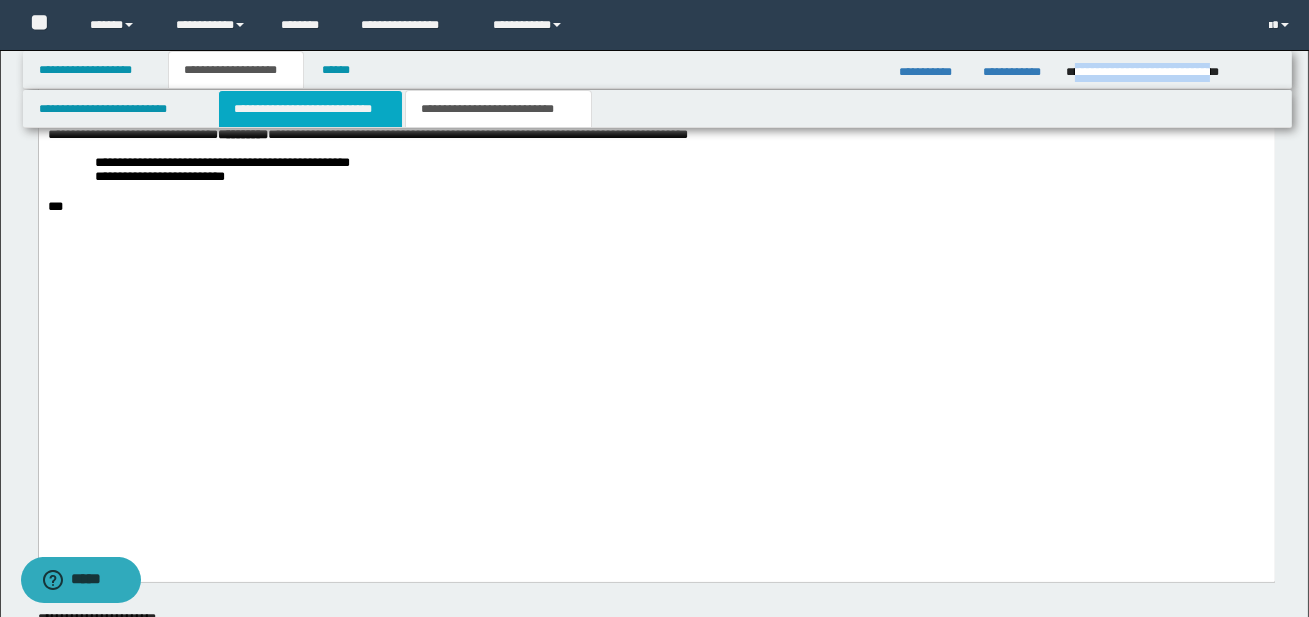 click on "**********" at bounding box center [310, 109] 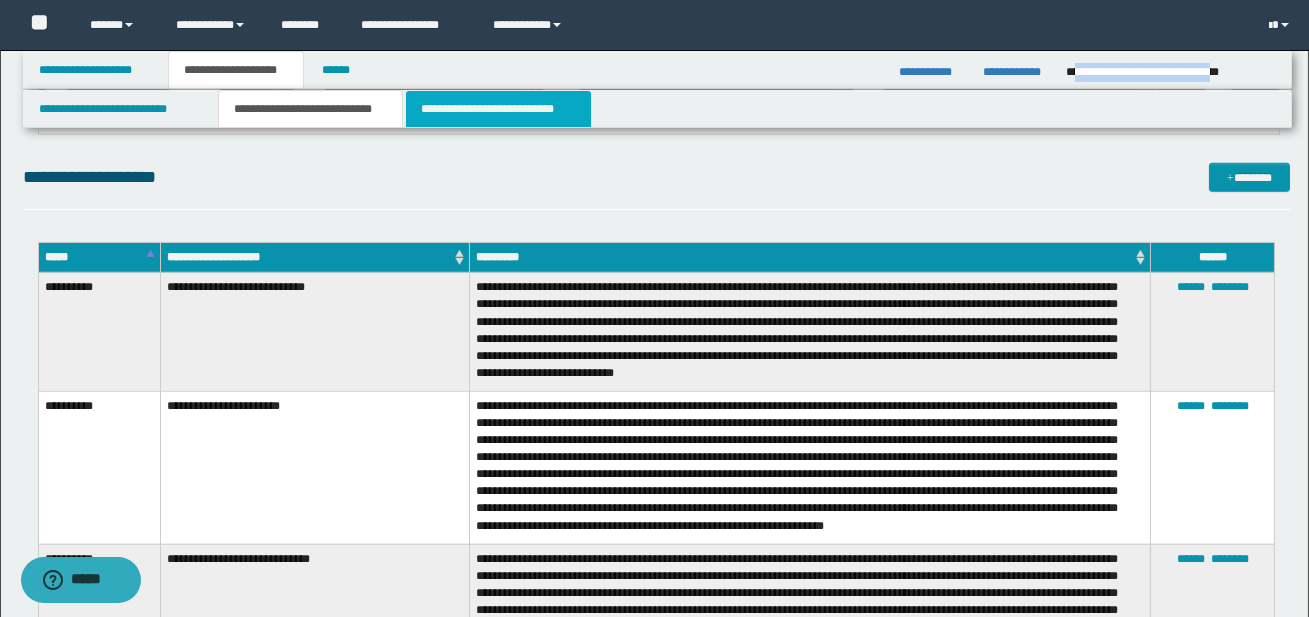 click on "**********" at bounding box center [498, 109] 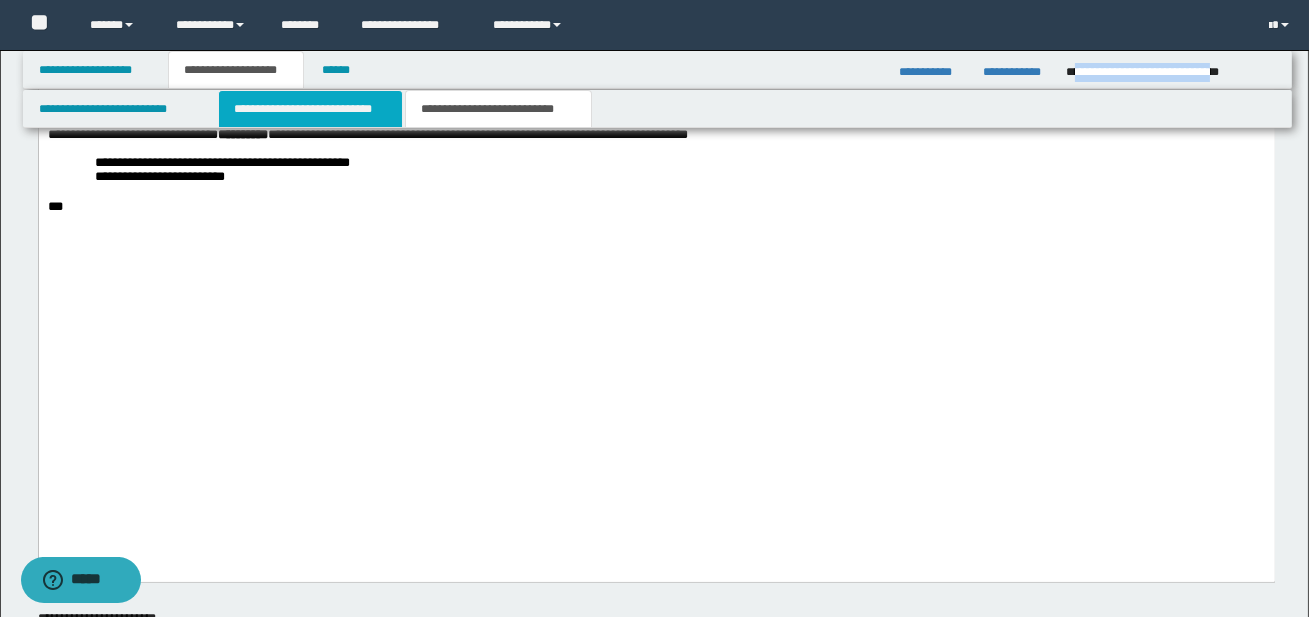 click on "**********" at bounding box center (310, 109) 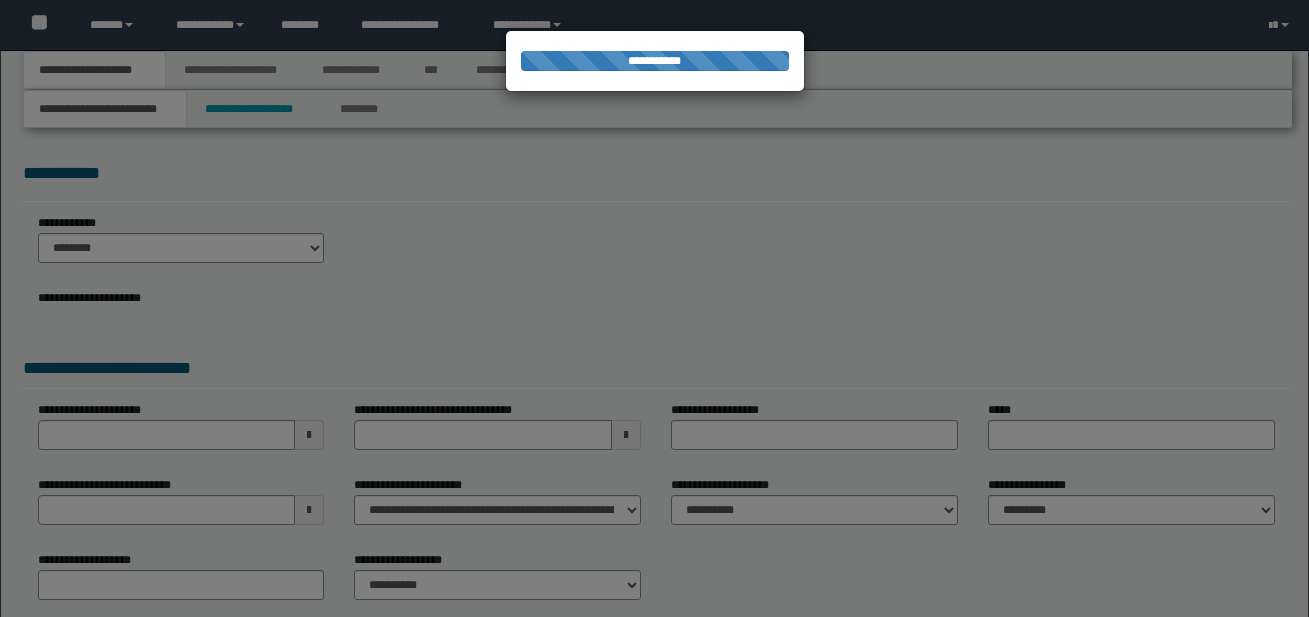 scroll, scrollTop: 0, scrollLeft: 0, axis: both 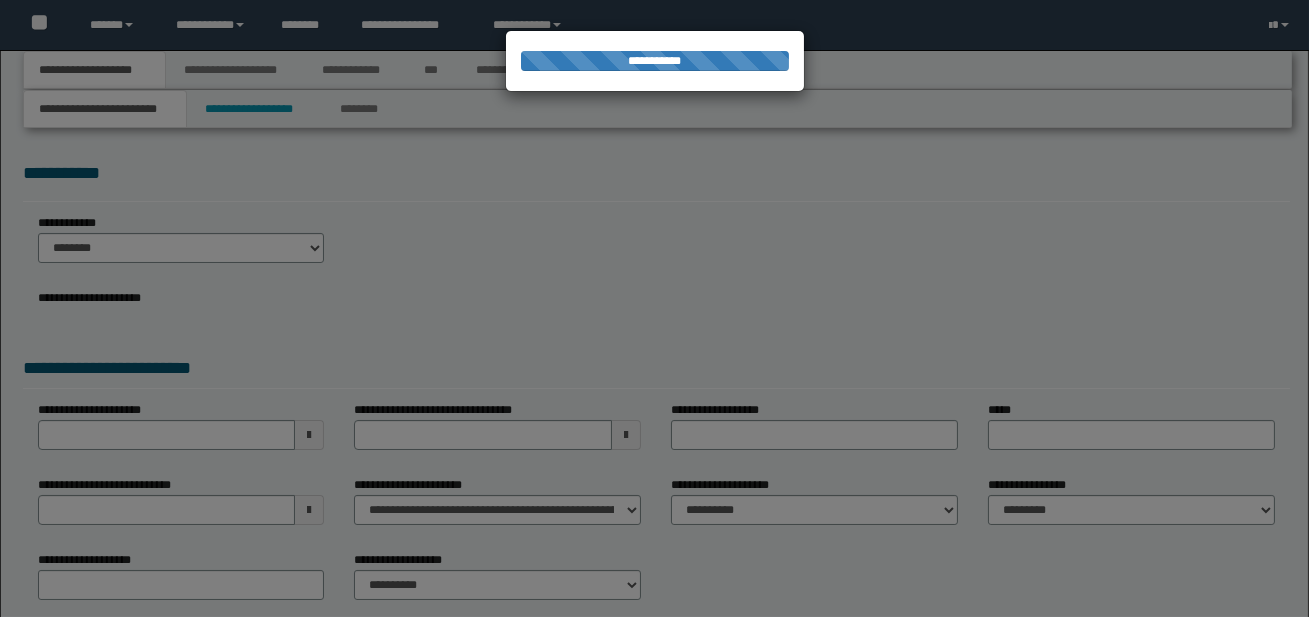 select on "*" 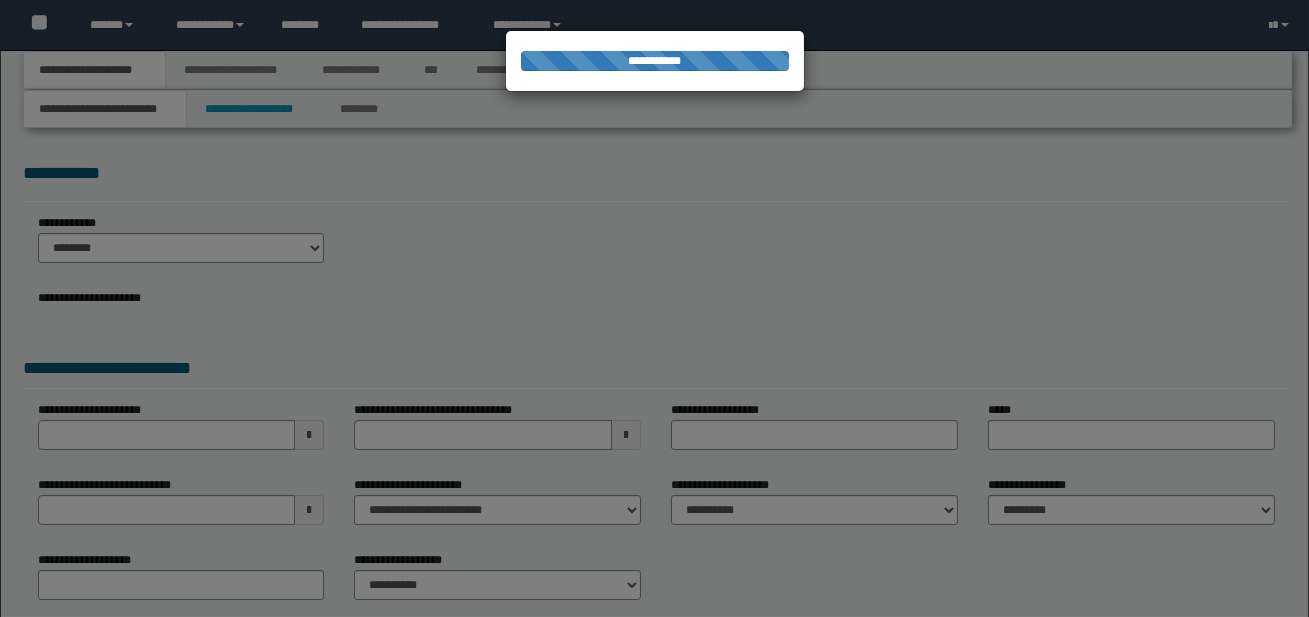 select on "*" 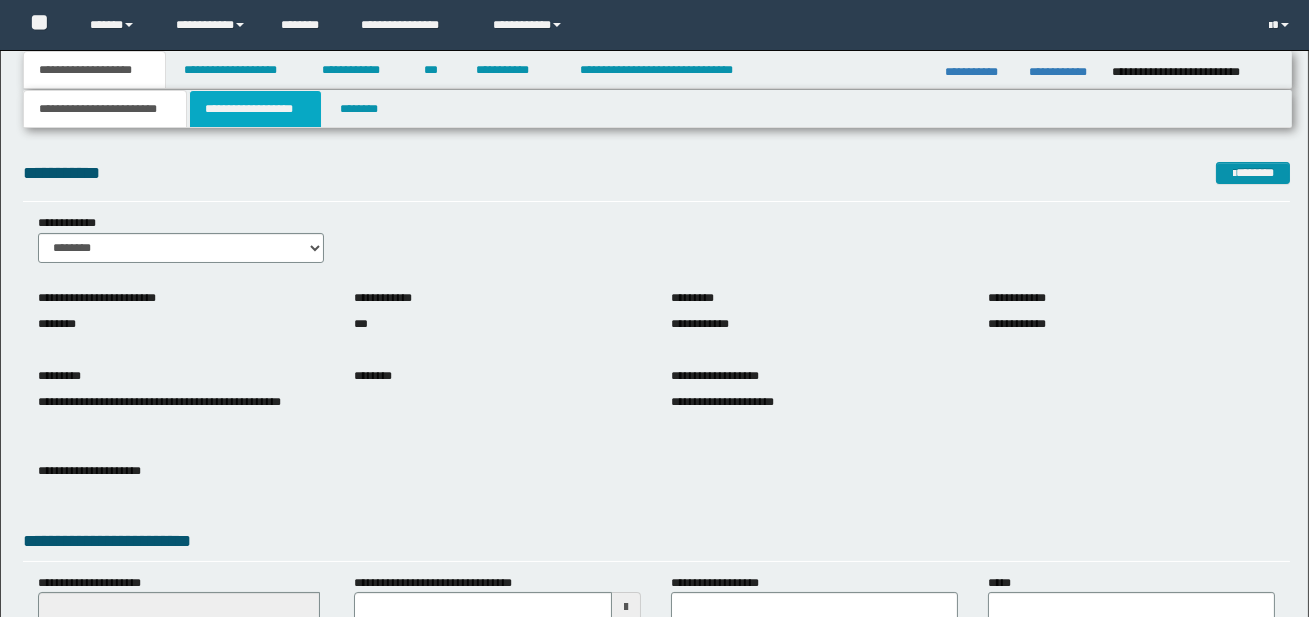 scroll, scrollTop: 0, scrollLeft: 0, axis: both 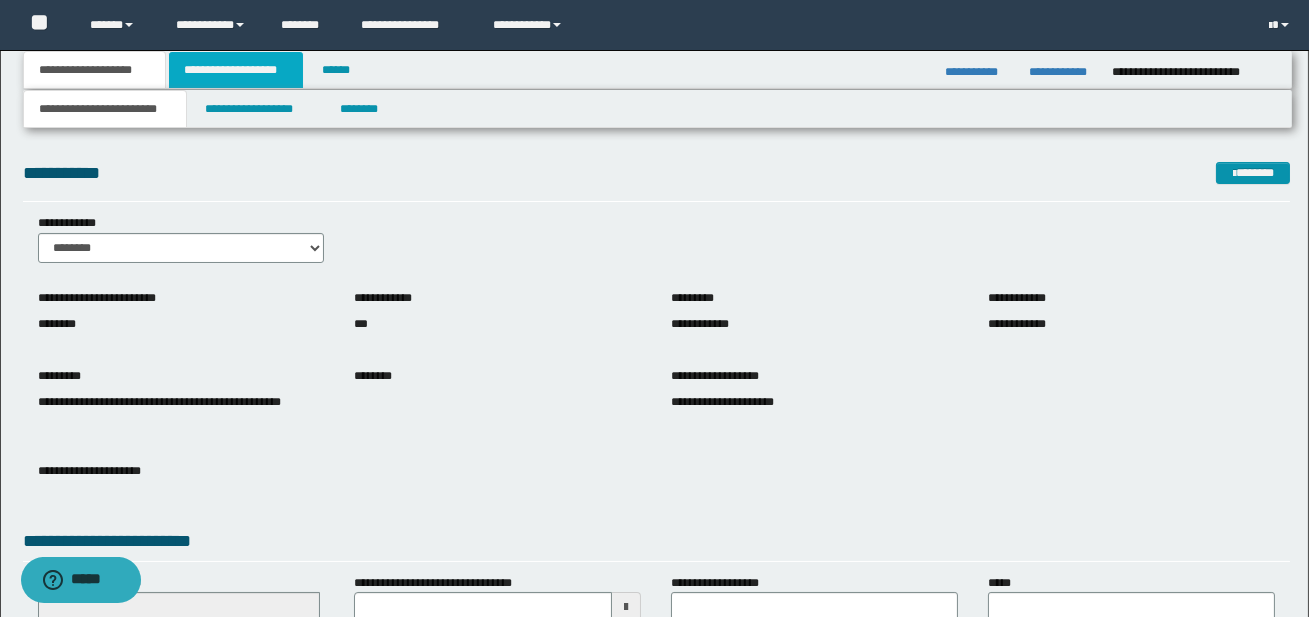 click on "**********" at bounding box center [236, 70] 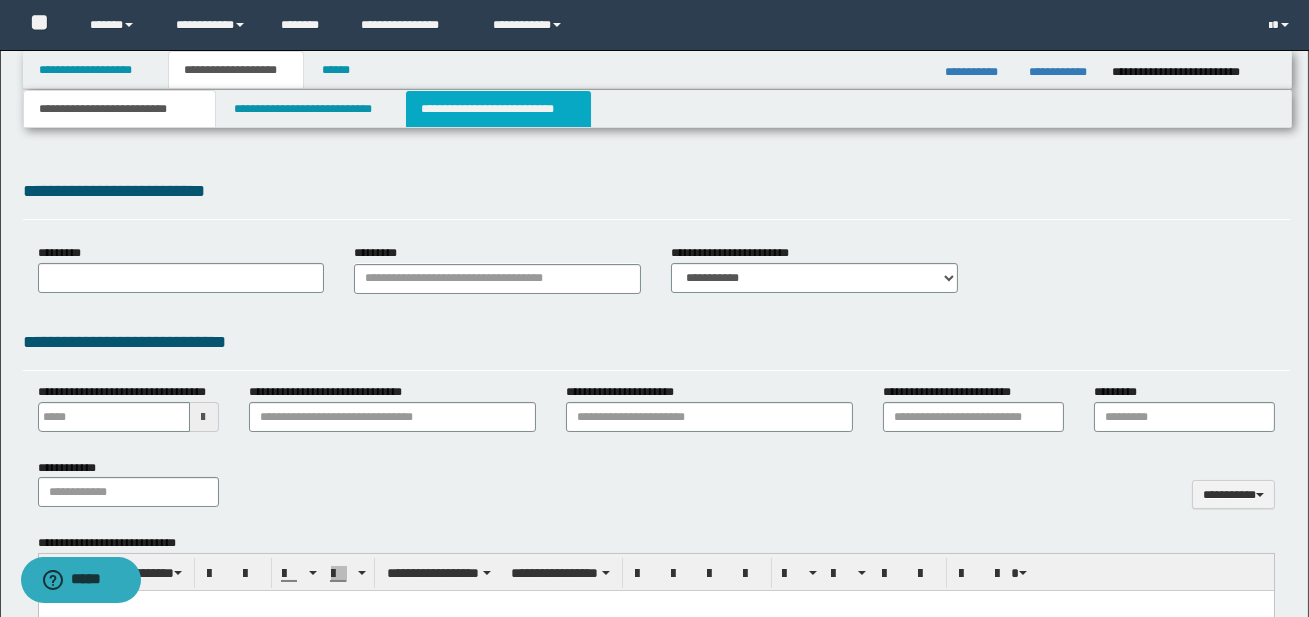 type 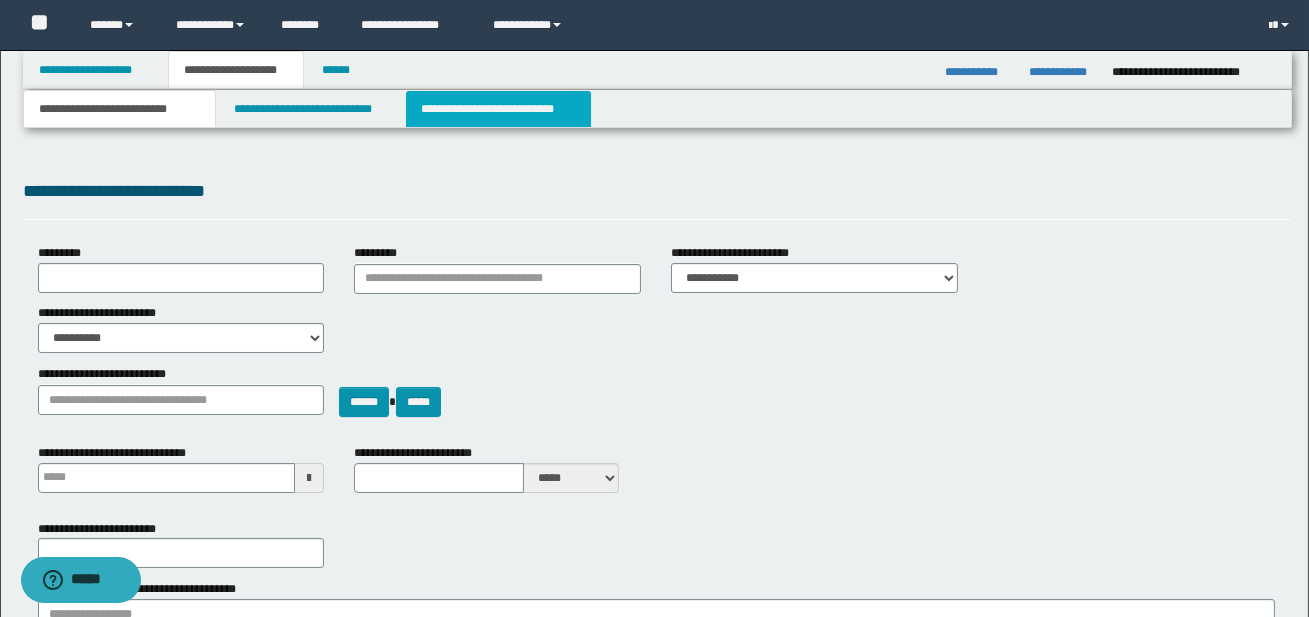 scroll, scrollTop: 0, scrollLeft: 0, axis: both 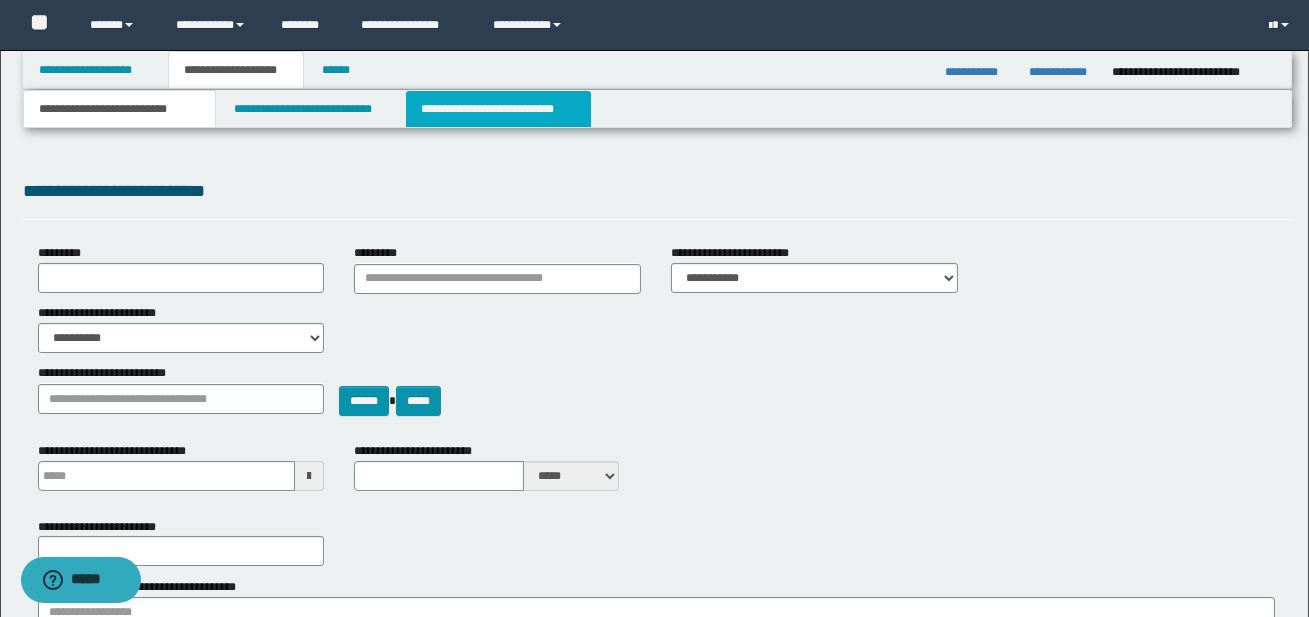 click on "**********" at bounding box center (498, 109) 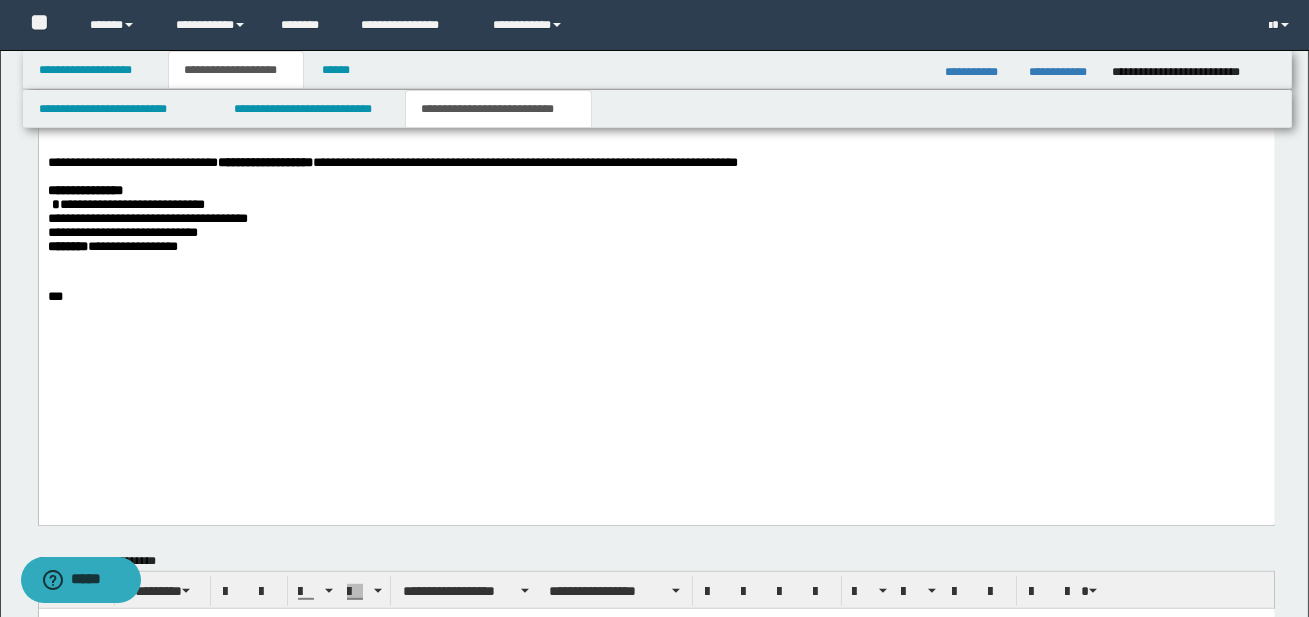 scroll, scrollTop: 2296, scrollLeft: 0, axis: vertical 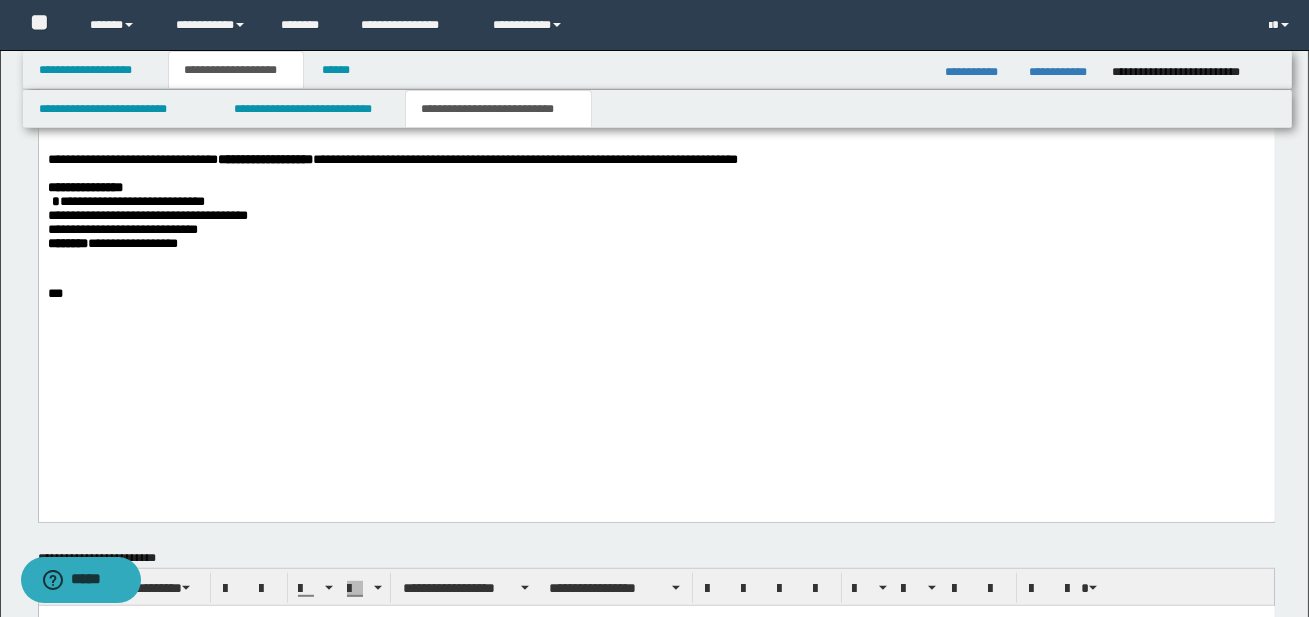 click on "**********" at bounding box center [656, 118] 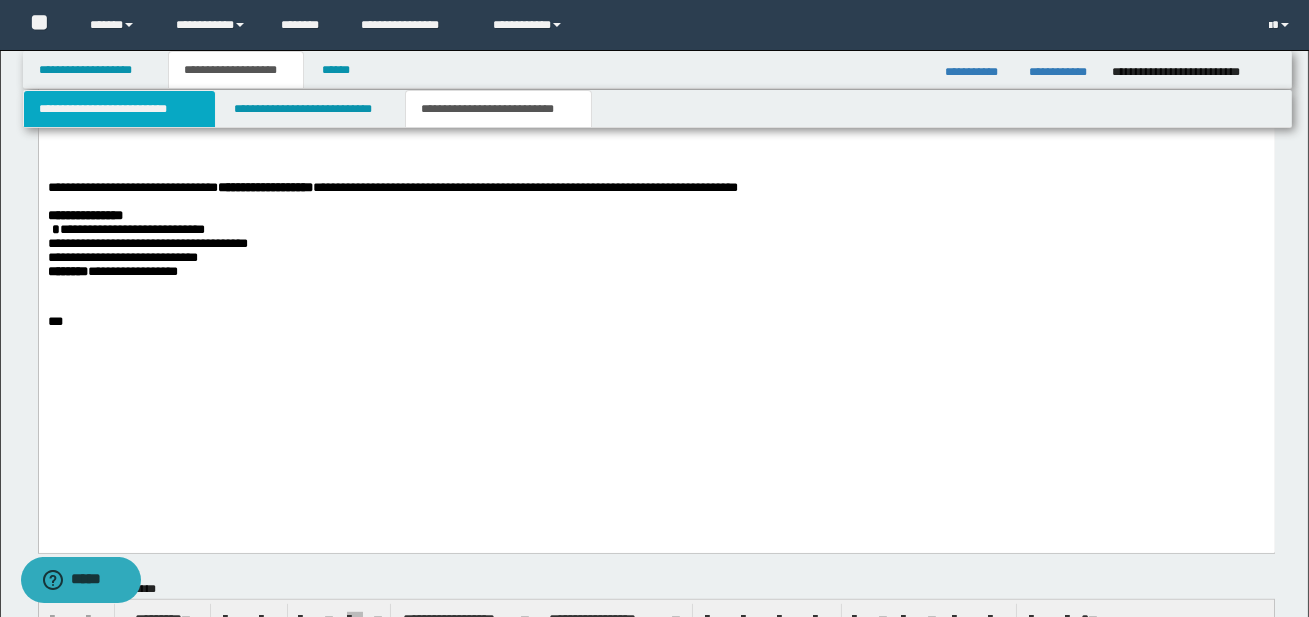 click on "**********" at bounding box center (119, 109) 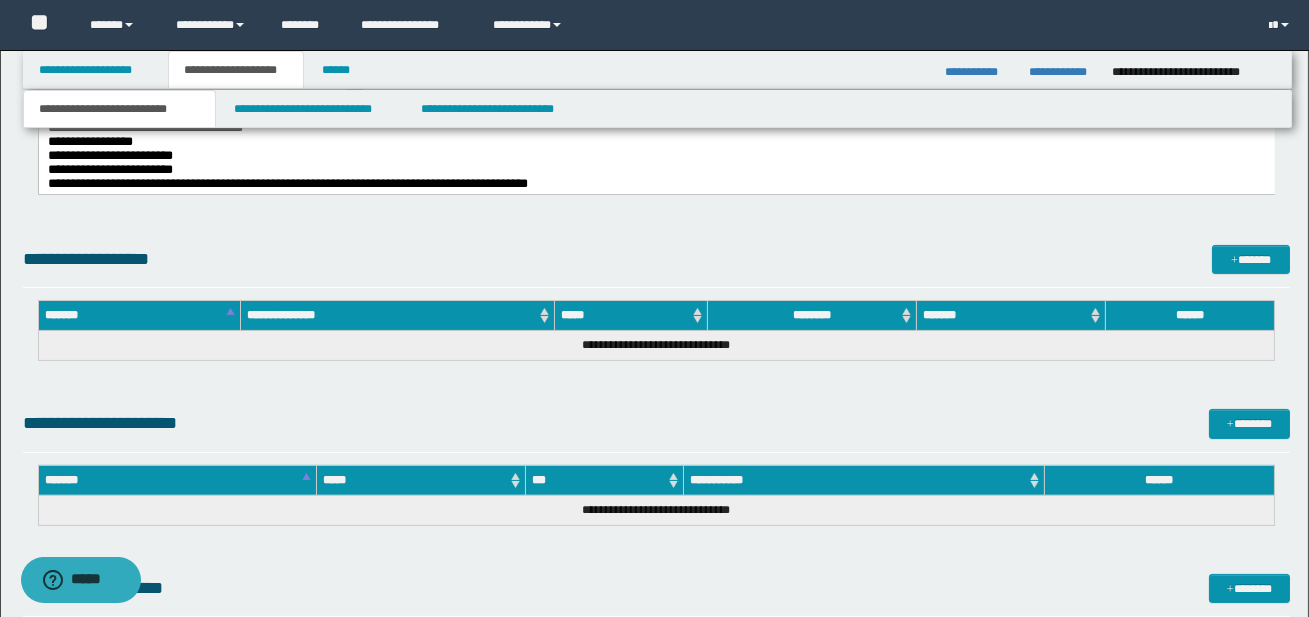 scroll, scrollTop: 918, scrollLeft: 0, axis: vertical 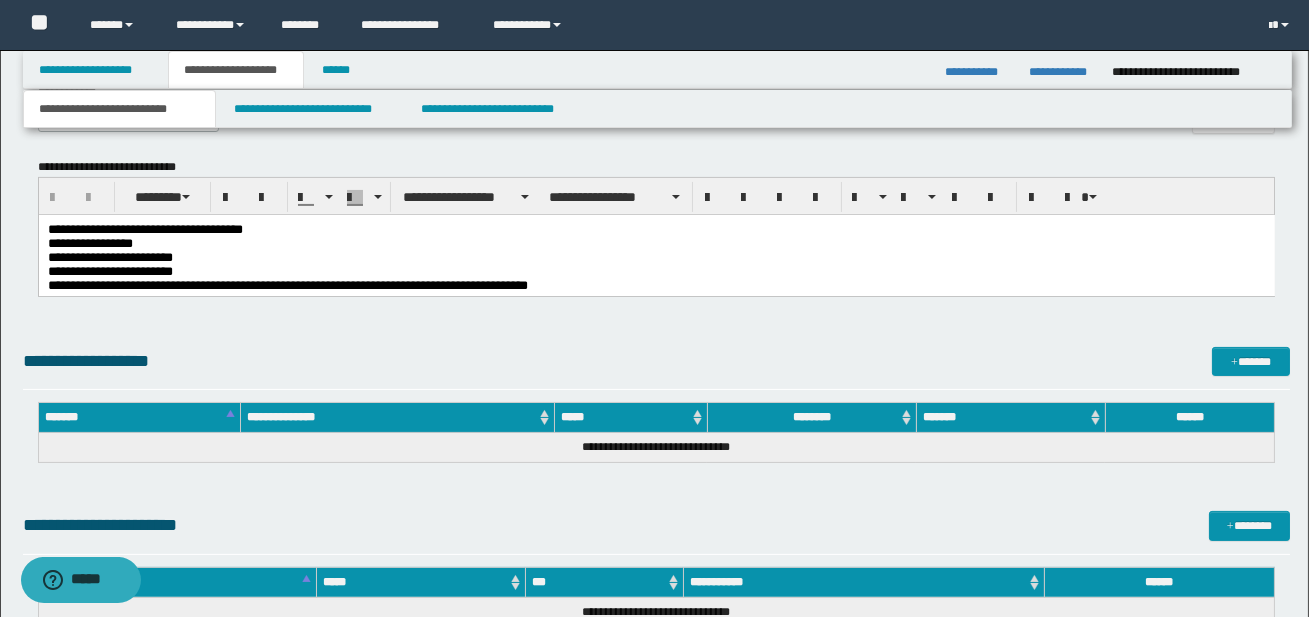 click on "**********" at bounding box center [109, 270] 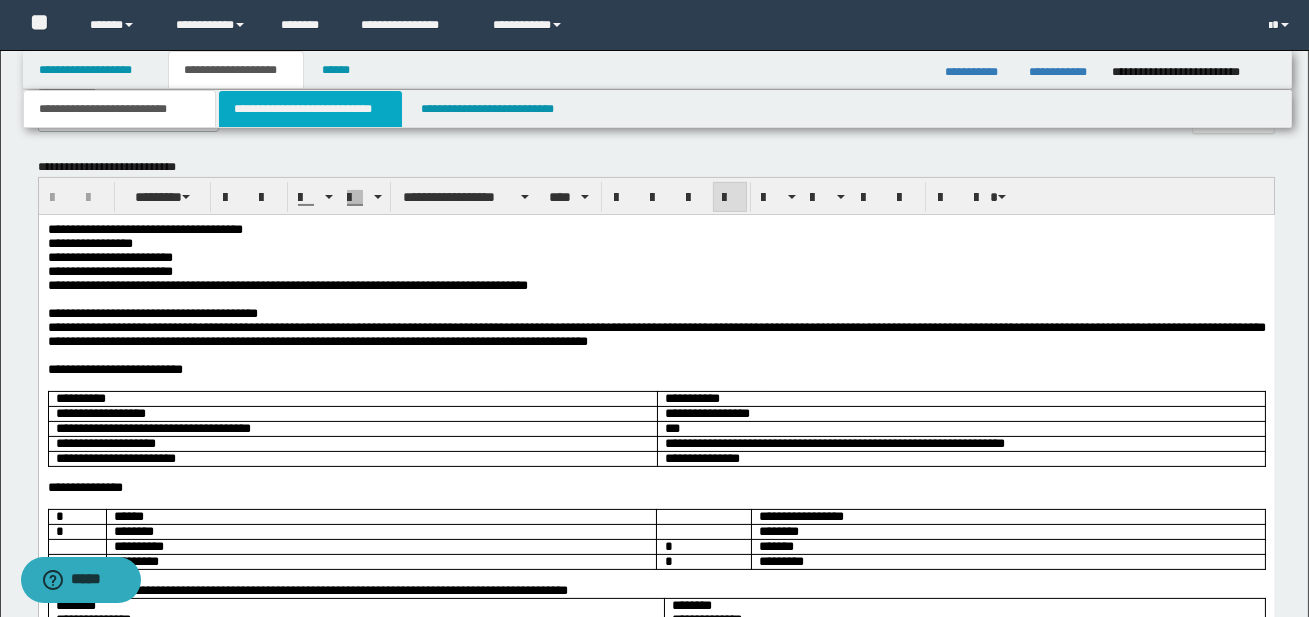 click on "**********" at bounding box center [310, 109] 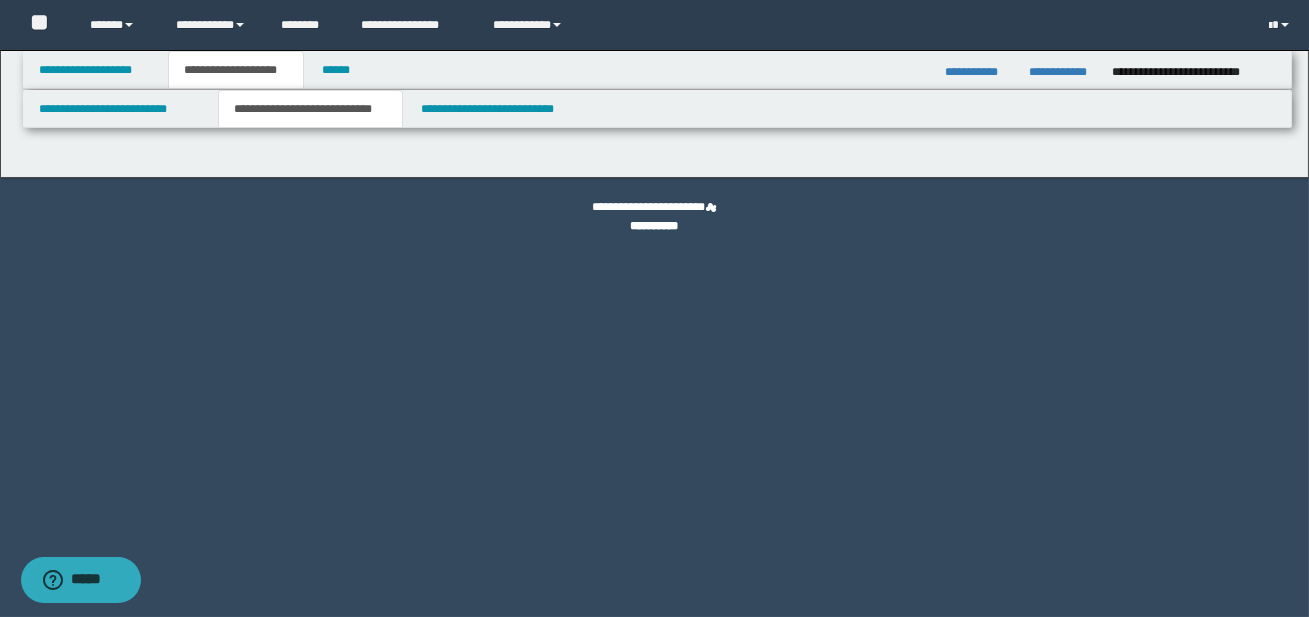 scroll, scrollTop: 0, scrollLeft: 0, axis: both 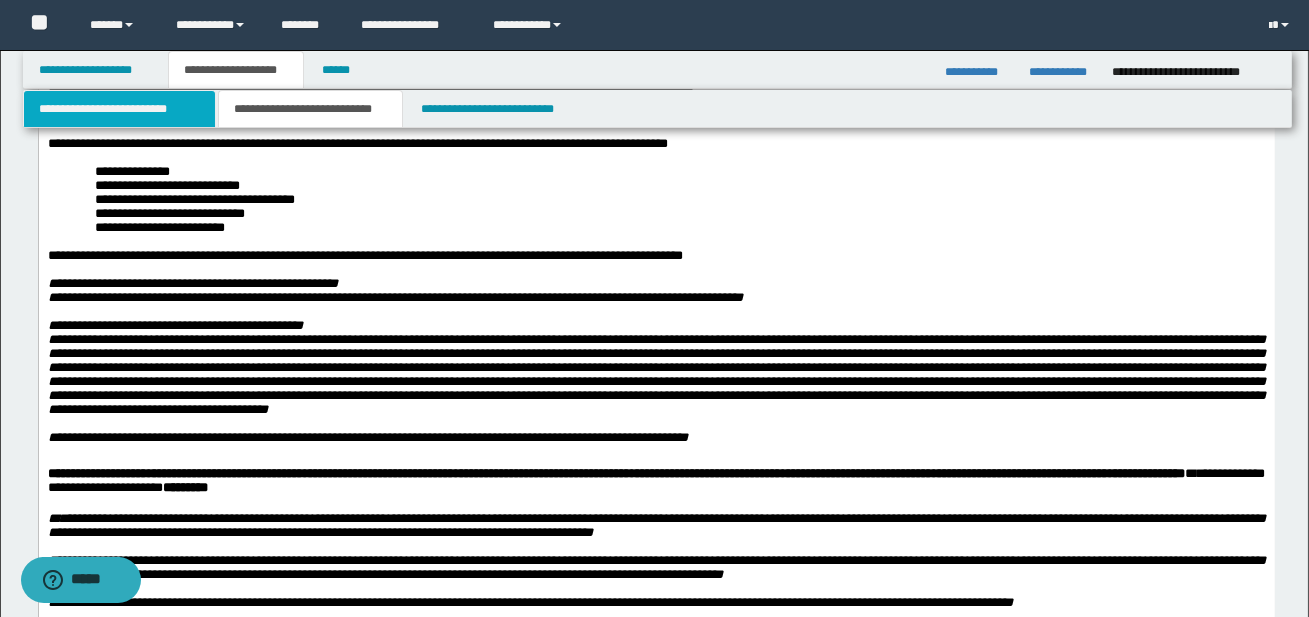 click on "**********" at bounding box center [119, 109] 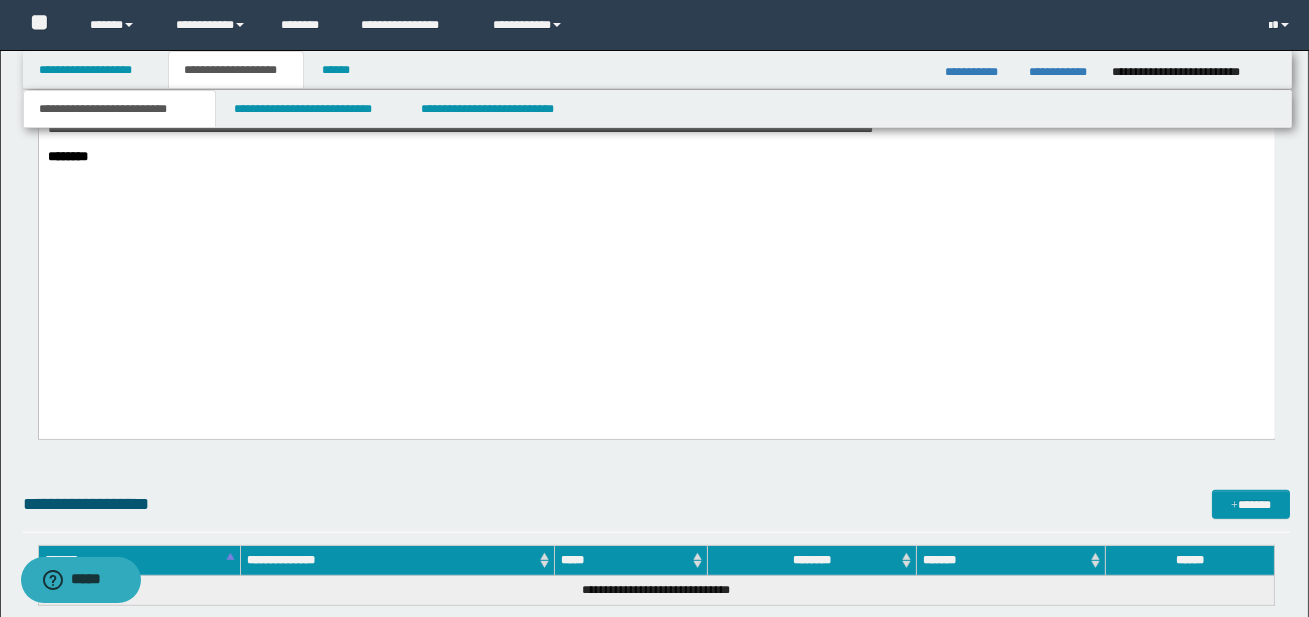 scroll, scrollTop: 2715, scrollLeft: 0, axis: vertical 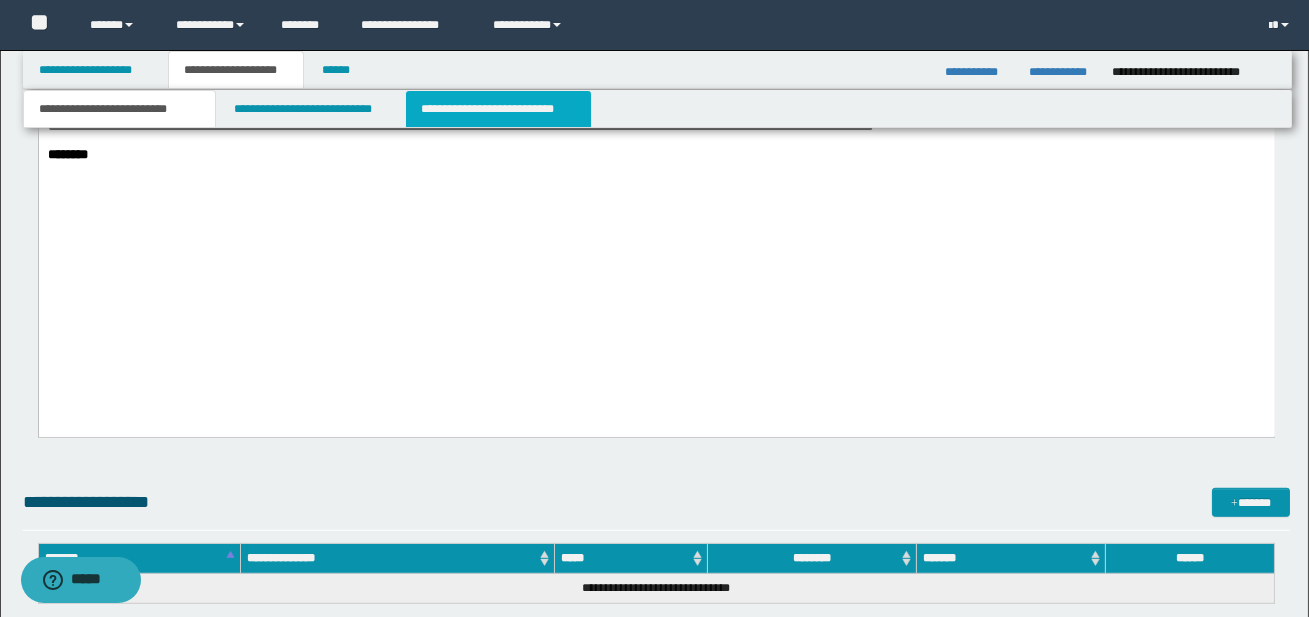 click on "**********" at bounding box center [498, 109] 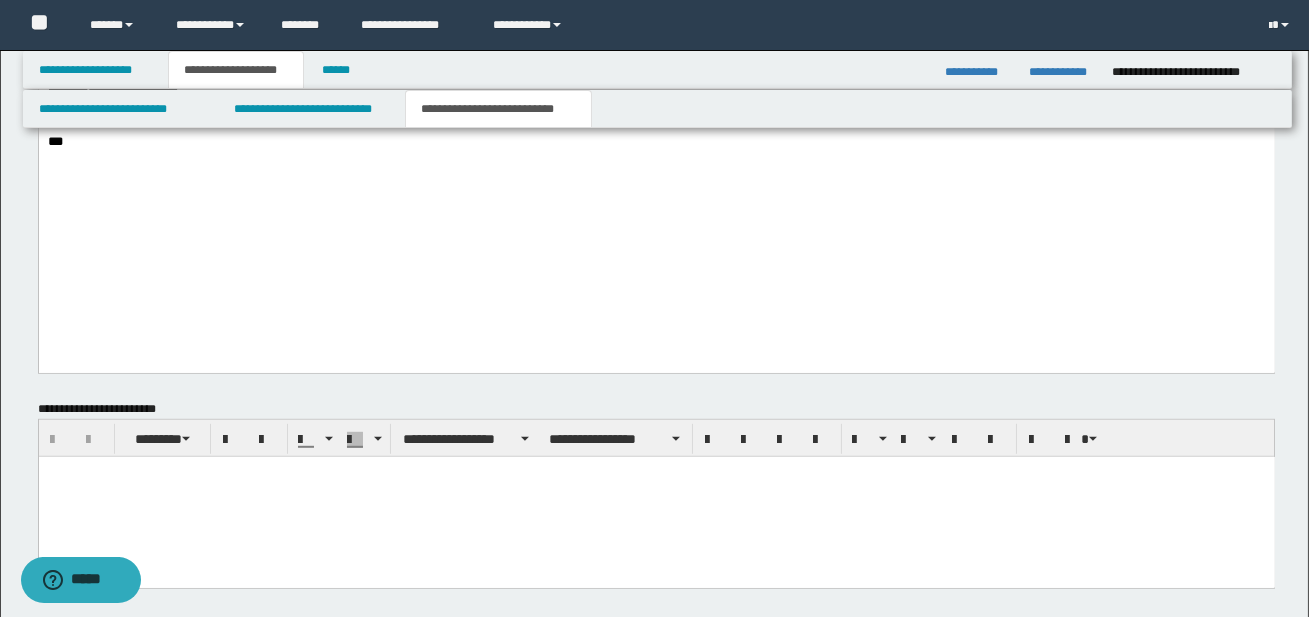 scroll, scrollTop: 2170, scrollLeft: 0, axis: vertical 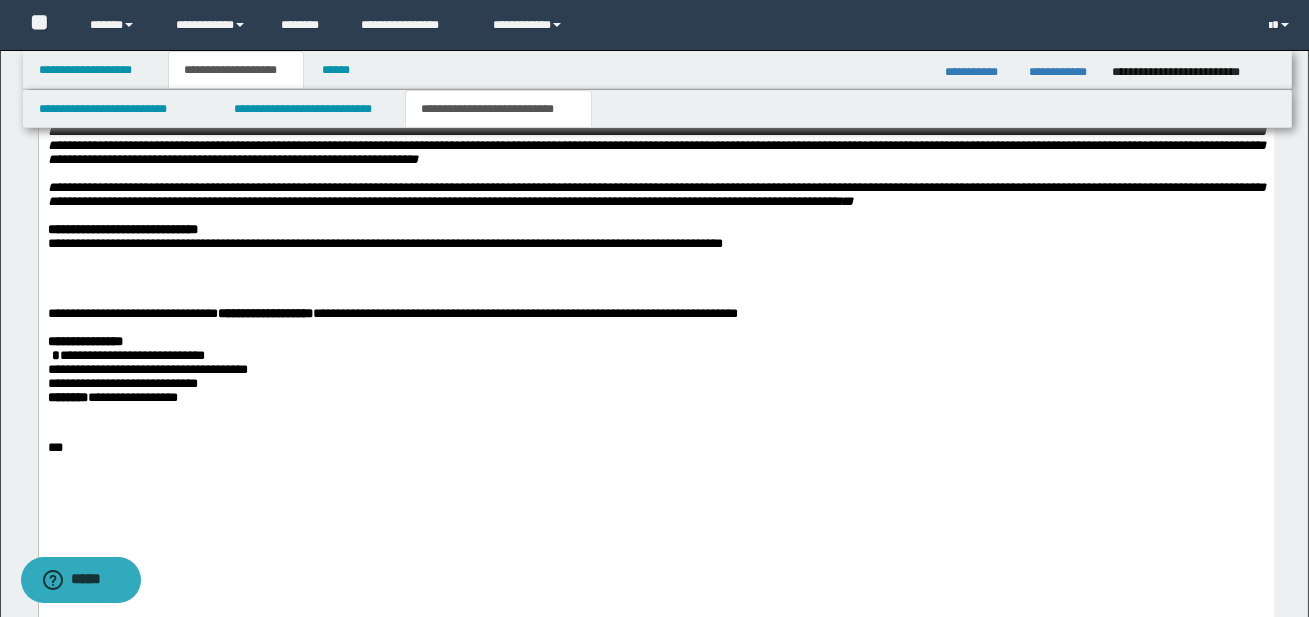 click at bounding box center (656, 272) 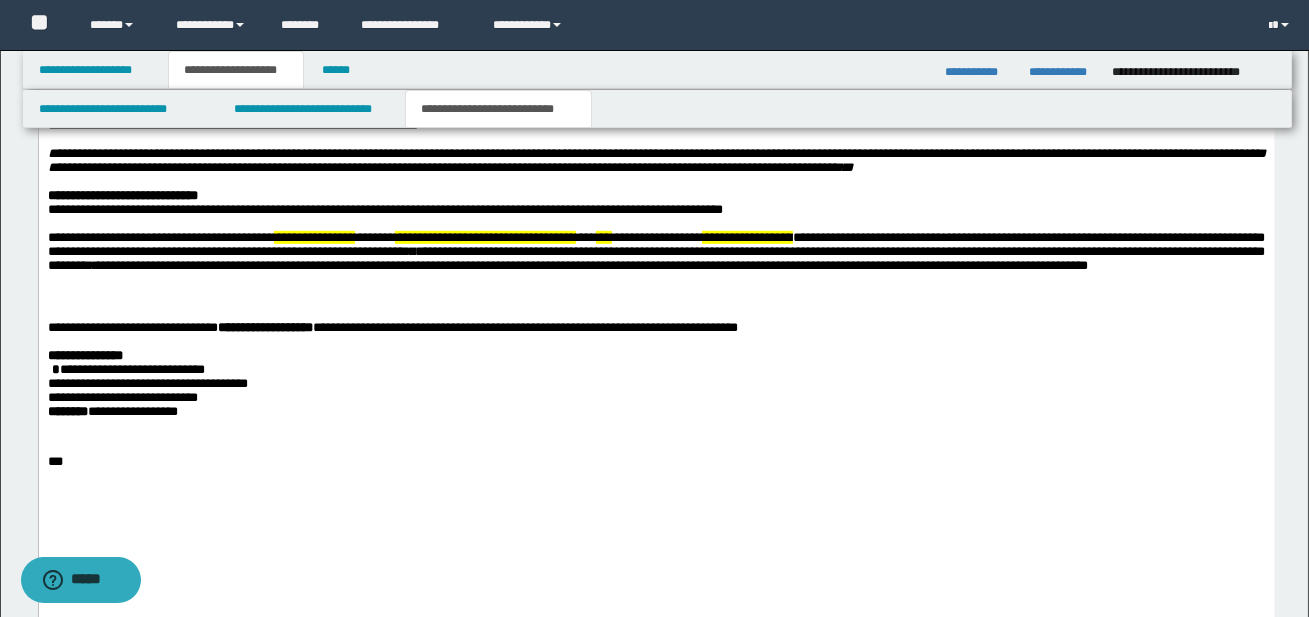 scroll, scrollTop: 2209, scrollLeft: 0, axis: vertical 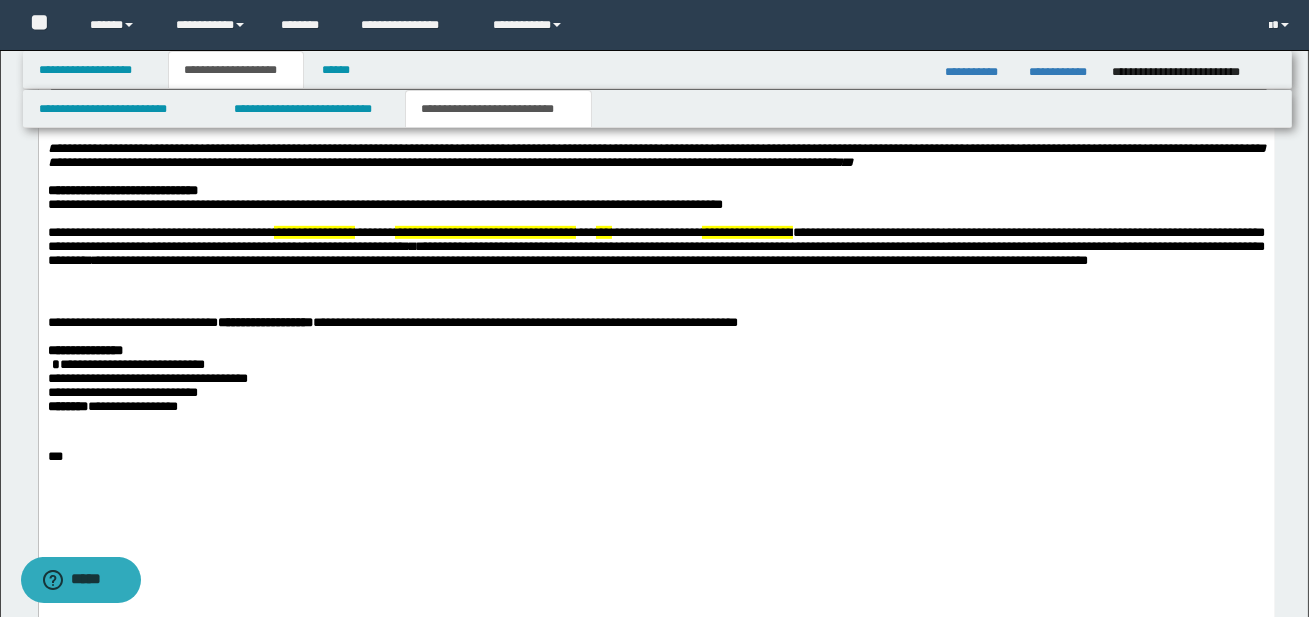 click on "**********" at bounding box center [655, 257] 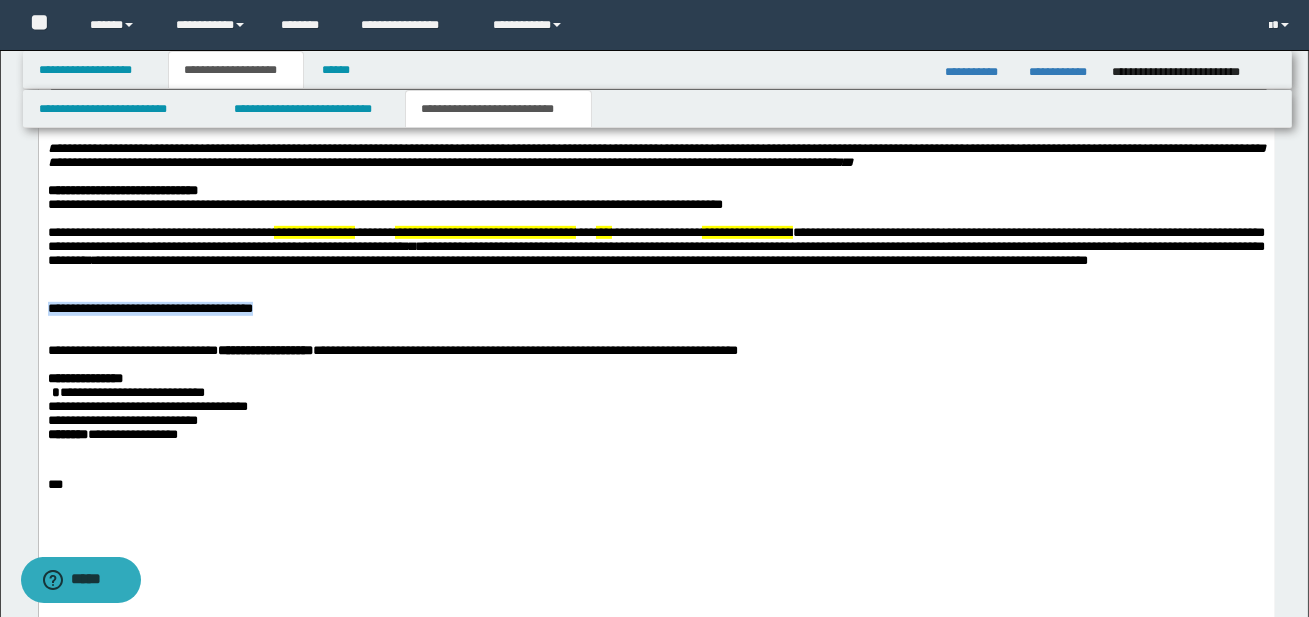 drag, startPoint x: 45, startPoint y: 408, endPoint x: 383, endPoint y: 406, distance: 338.00592 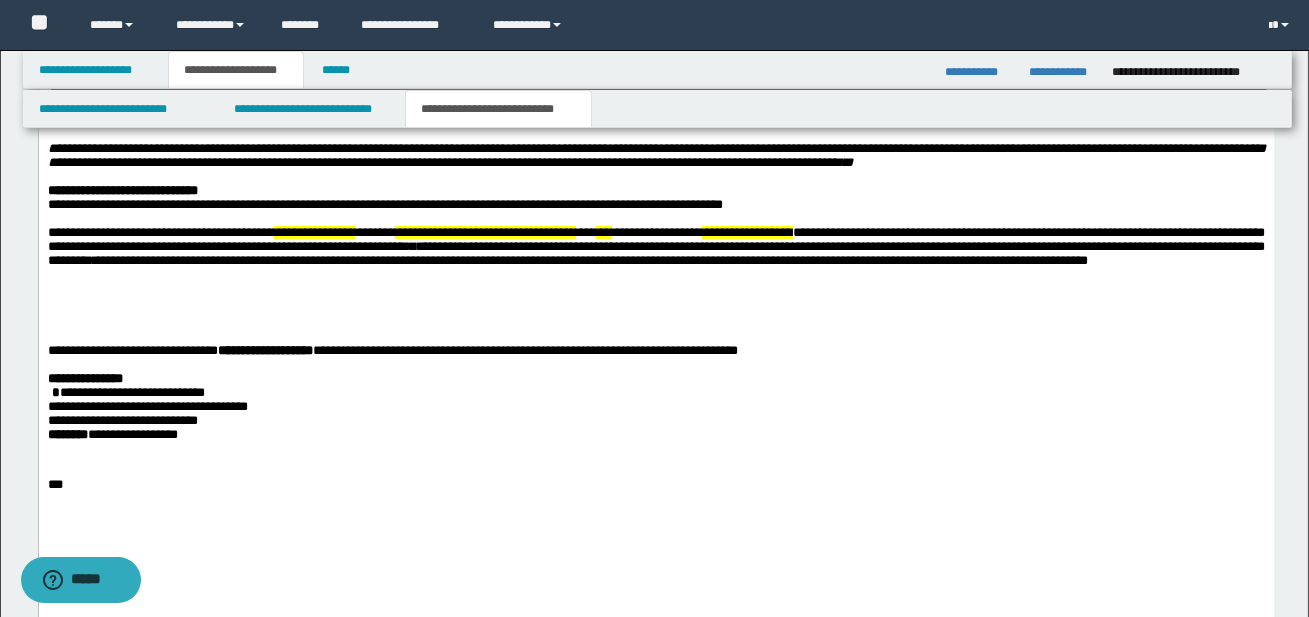 click on "**********" at bounding box center (655, 257) 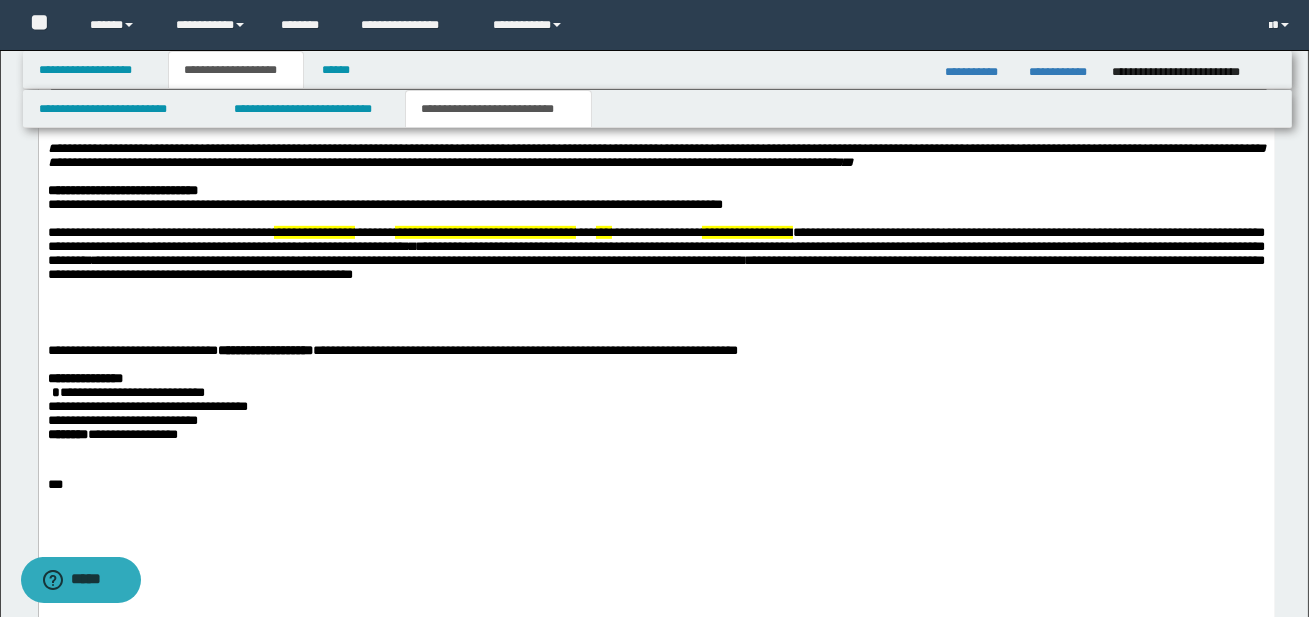 click on "**********" at bounding box center (656, 267) 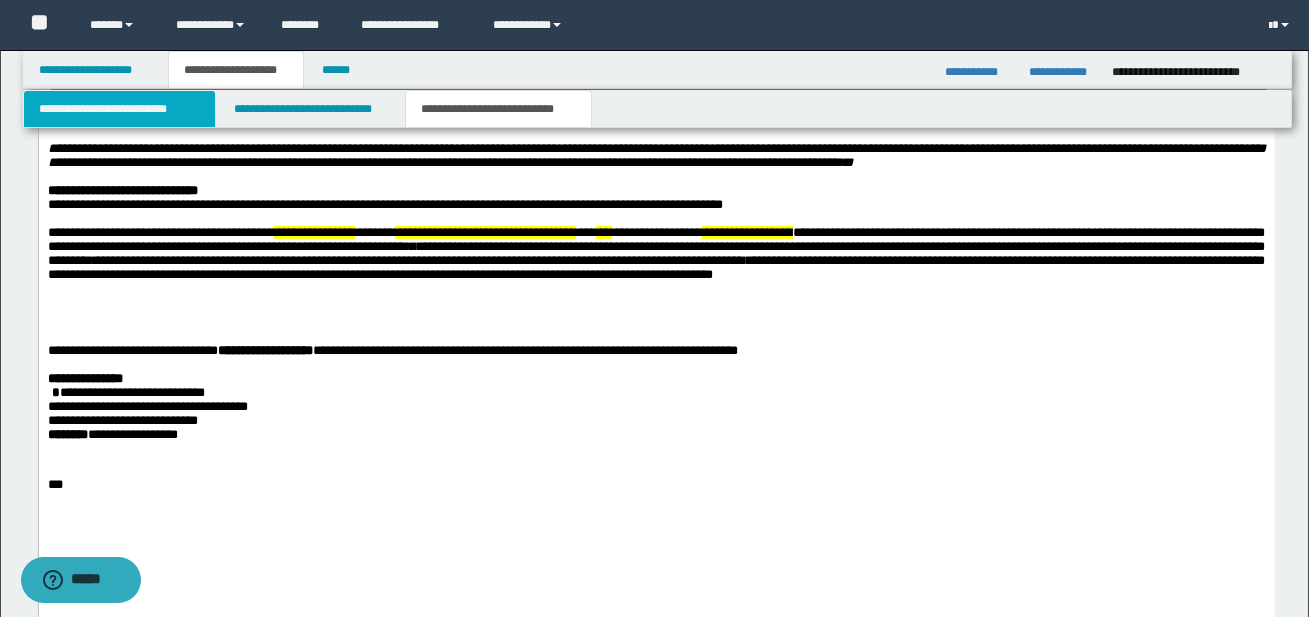 click on "**********" at bounding box center (119, 109) 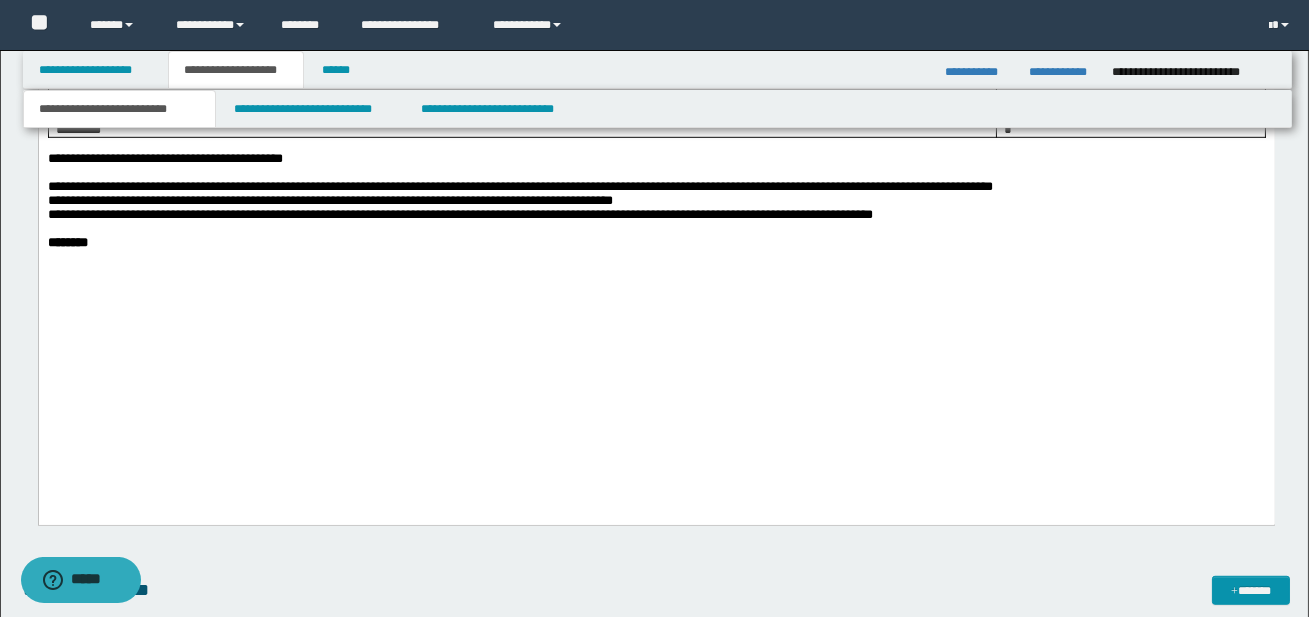 scroll, scrollTop: 2684, scrollLeft: 0, axis: vertical 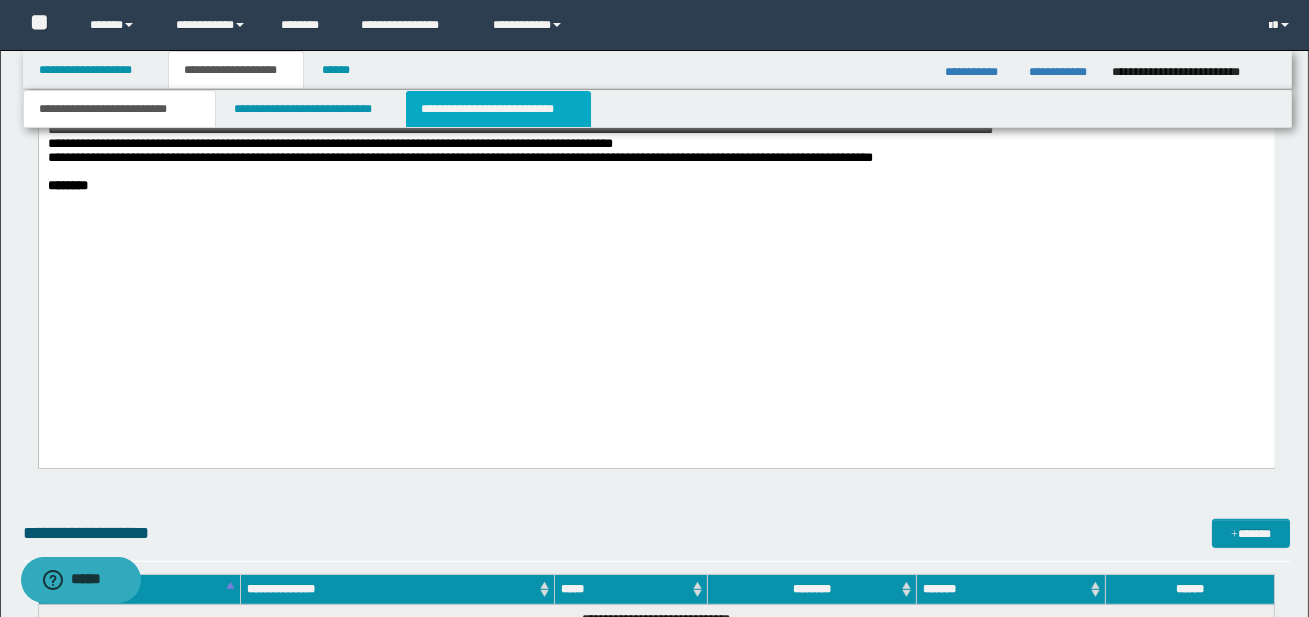 click on "**********" at bounding box center [498, 109] 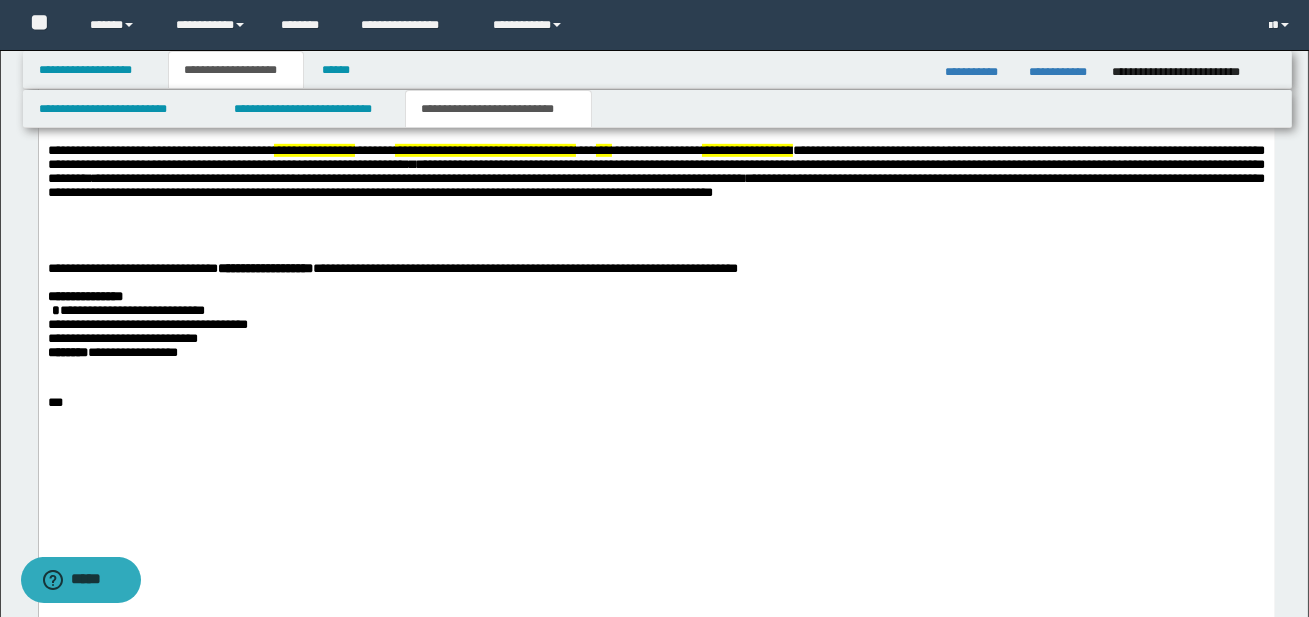 scroll, scrollTop: 2286, scrollLeft: 0, axis: vertical 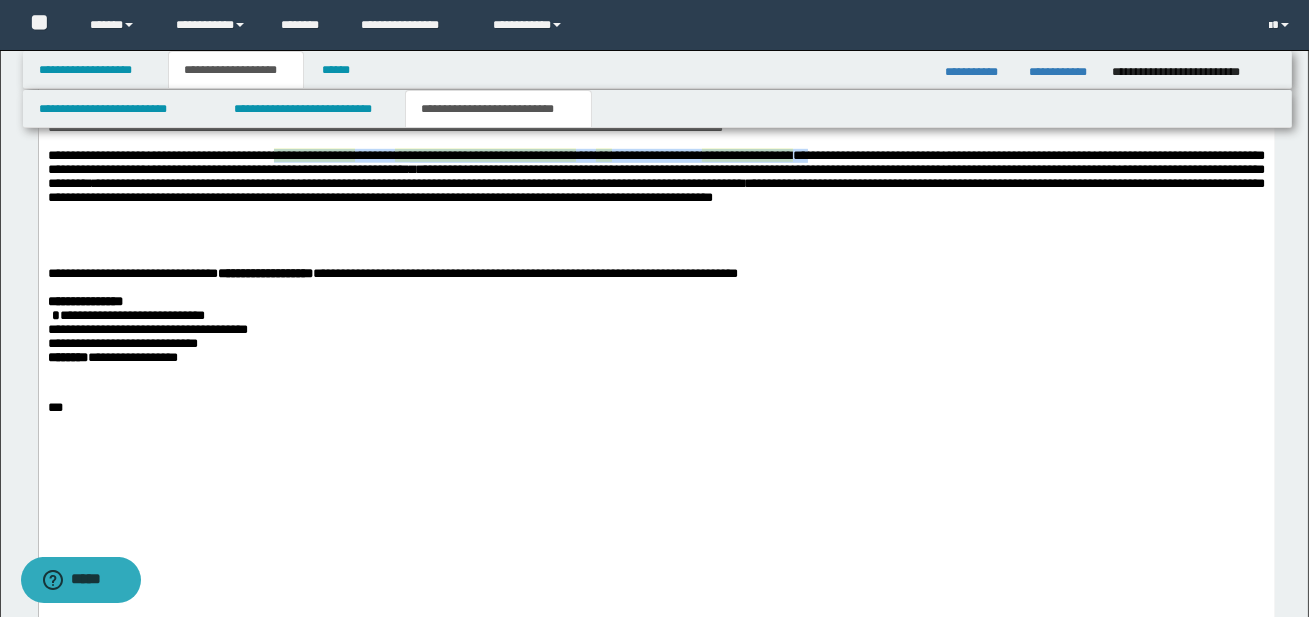 drag, startPoint x: 285, startPoint y: 250, endPoint x: 907, endPoint y: 255, distance: 622.0201 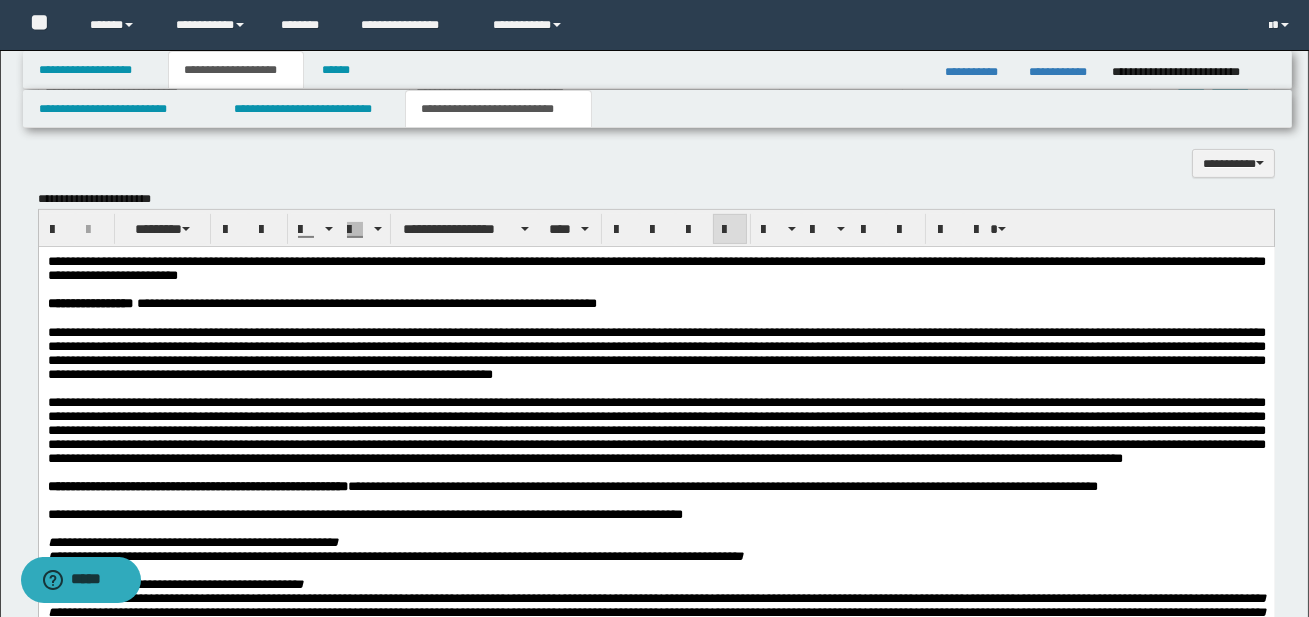 scroll, scrollTop: 1348, scrollLeft: 0, axis: vertical 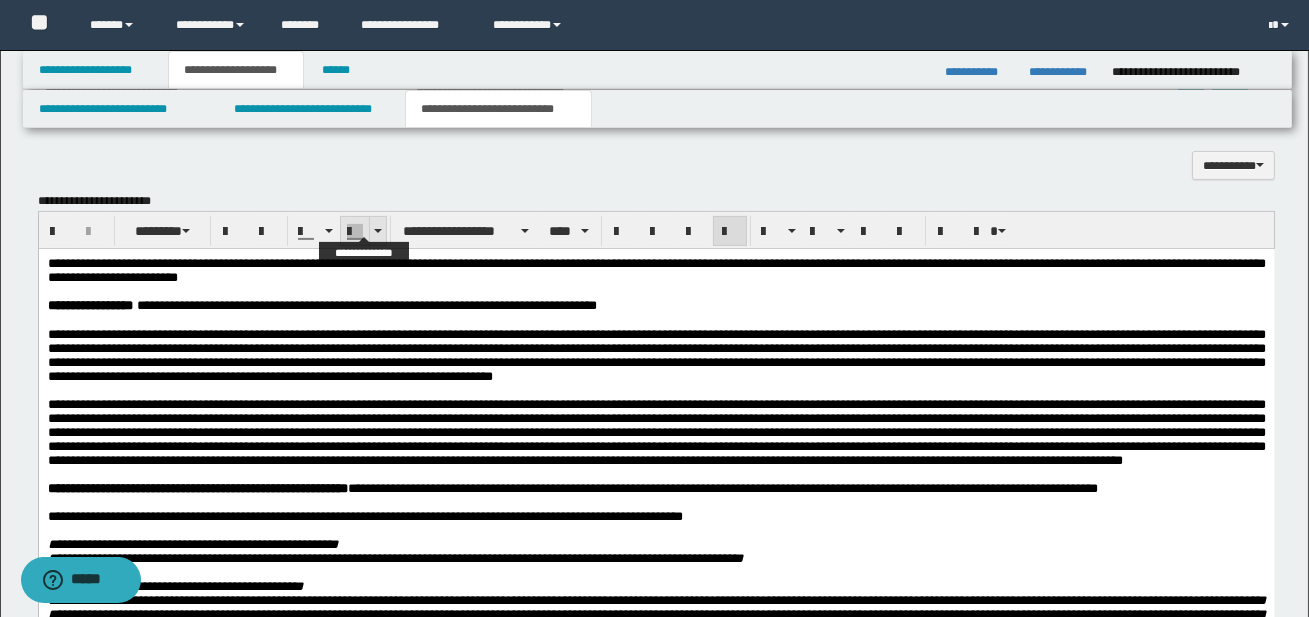 click at bounding box center [378, 231] 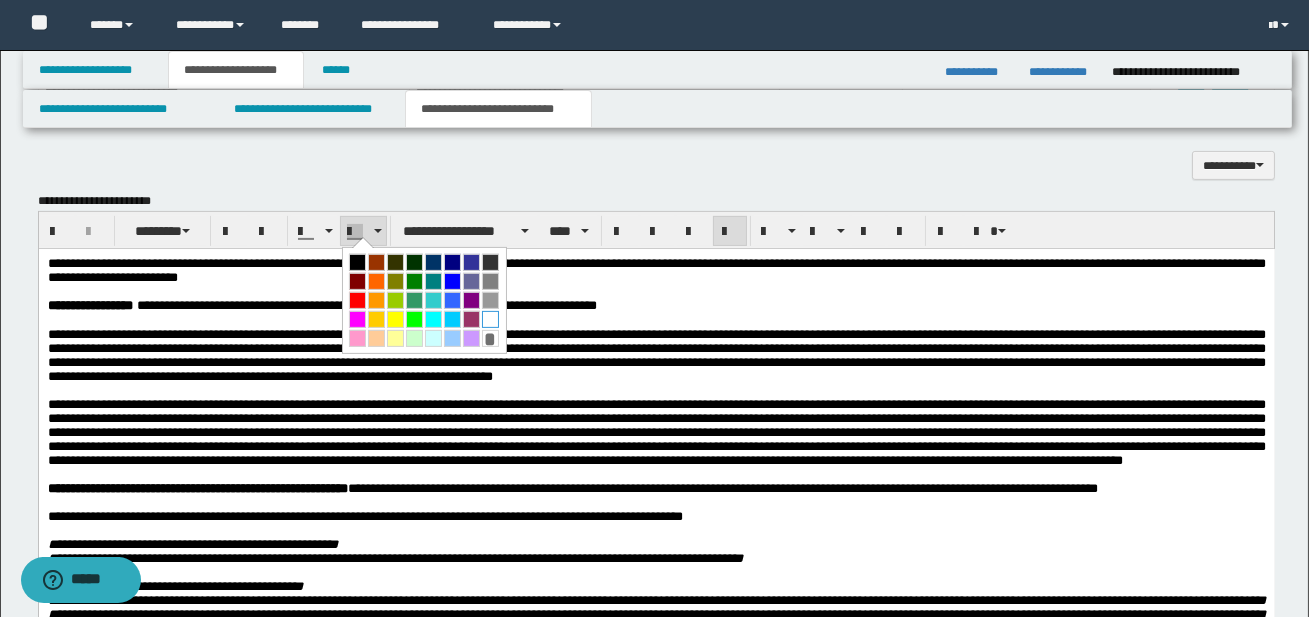 drag, startPoint x: 487, startPoint y: 319, endPoint x: 449, endPoint y: 79, distance: 242.98972 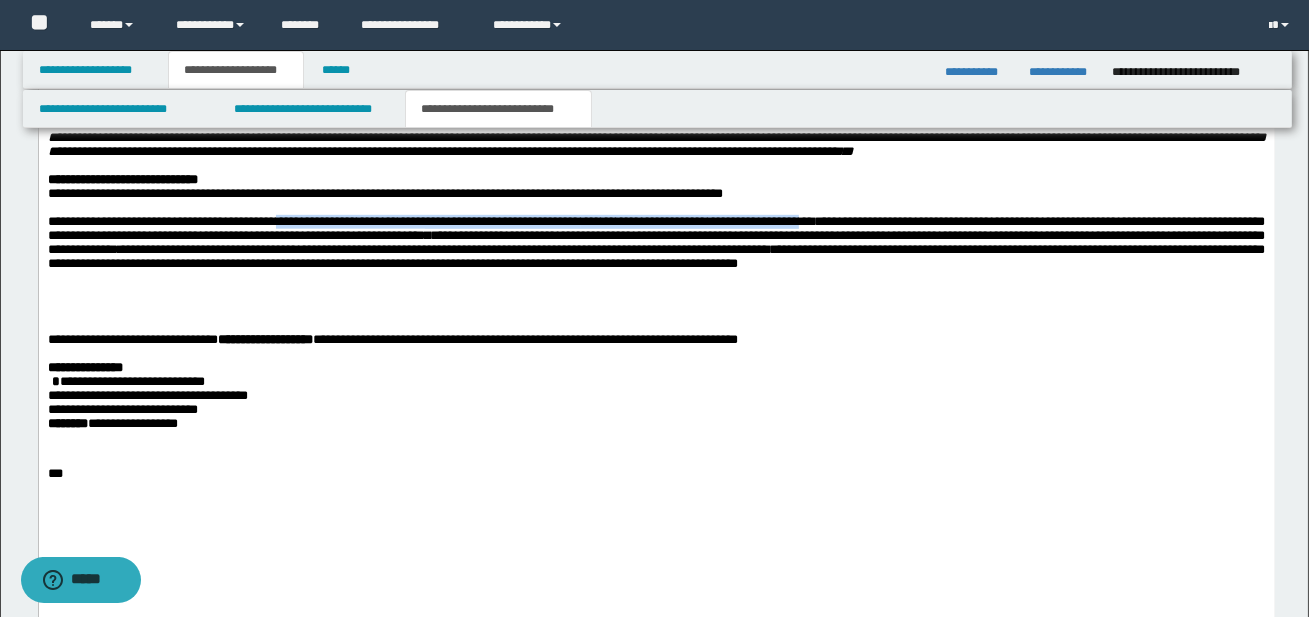 scroll, scrollTop: 2214, scrollLeft: 0, axis: vertical 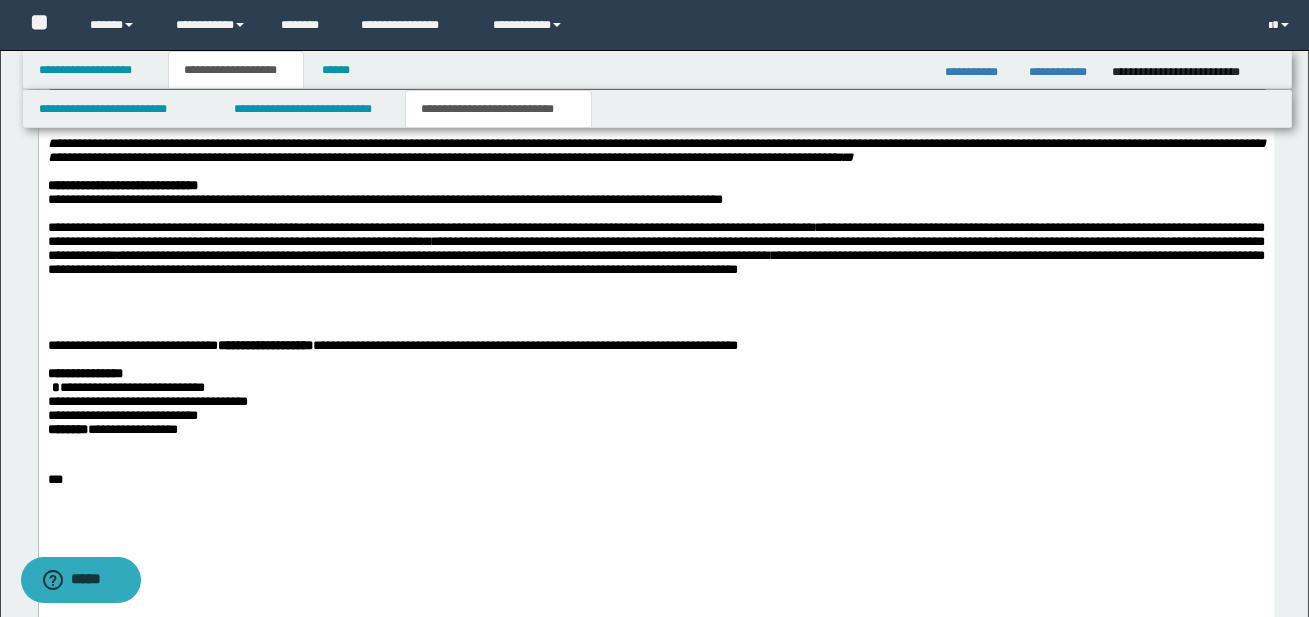 click at bounding box center (656, 318) 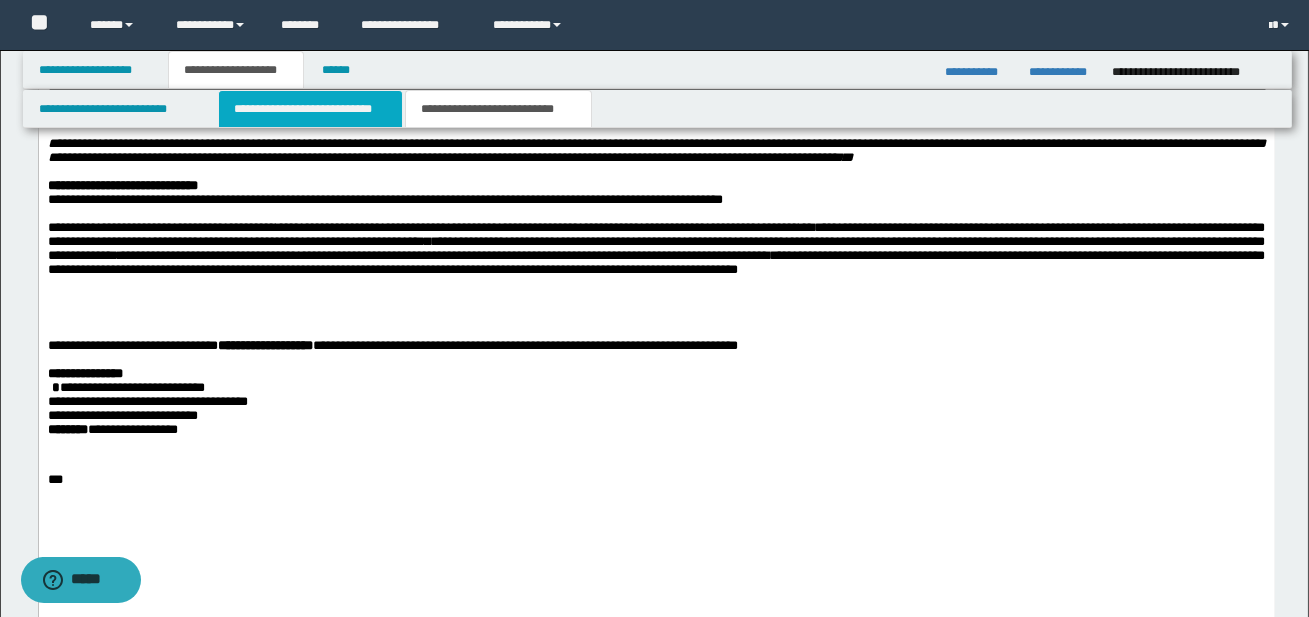 click on "**********" at bounding box center [310, 109] 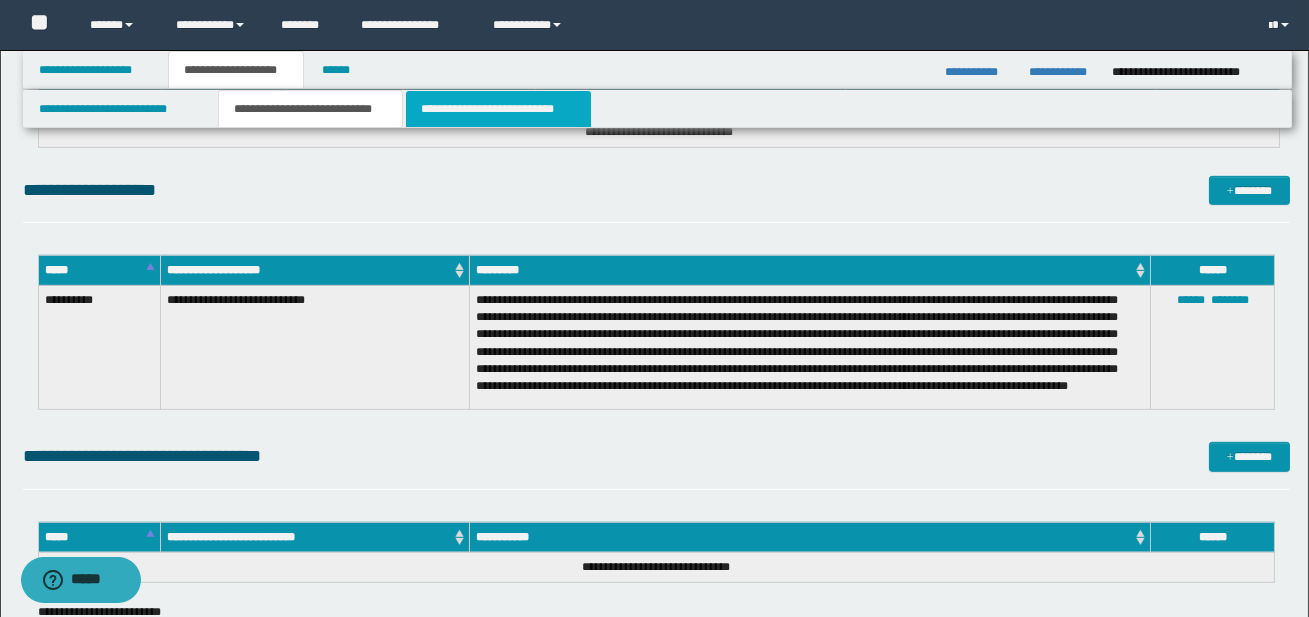 click on "**********" at bounding box center [498, 109] 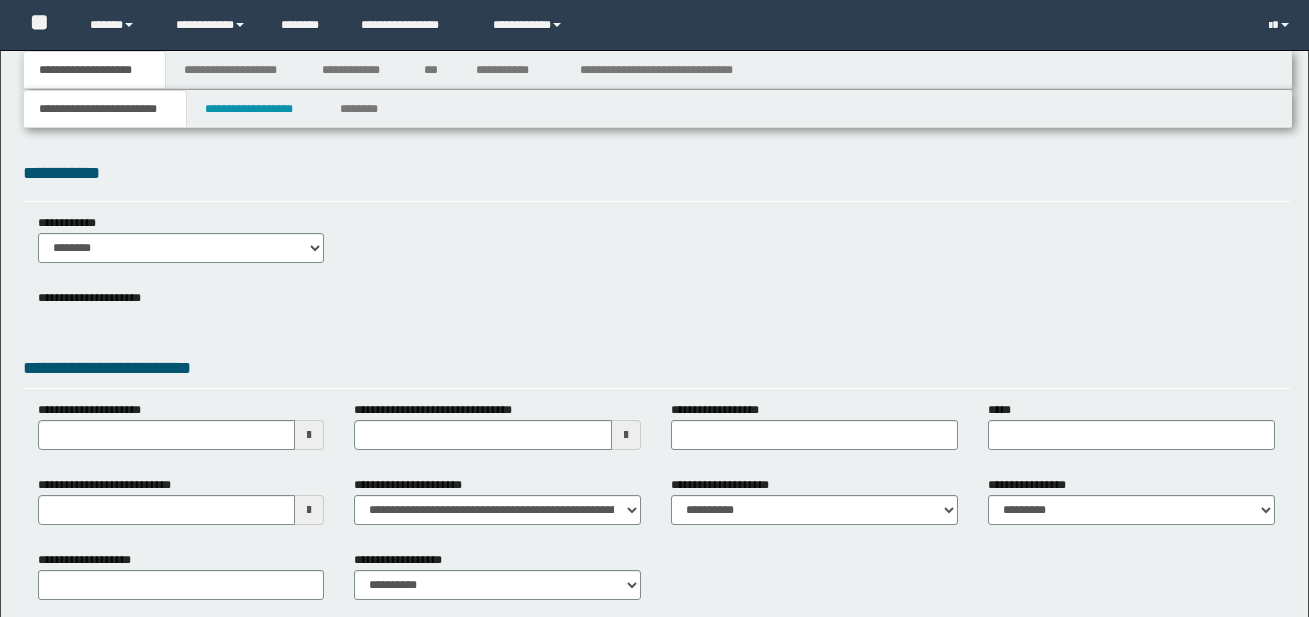 scroll, scrollTop: 0, scrollLeft: 0, axis: both 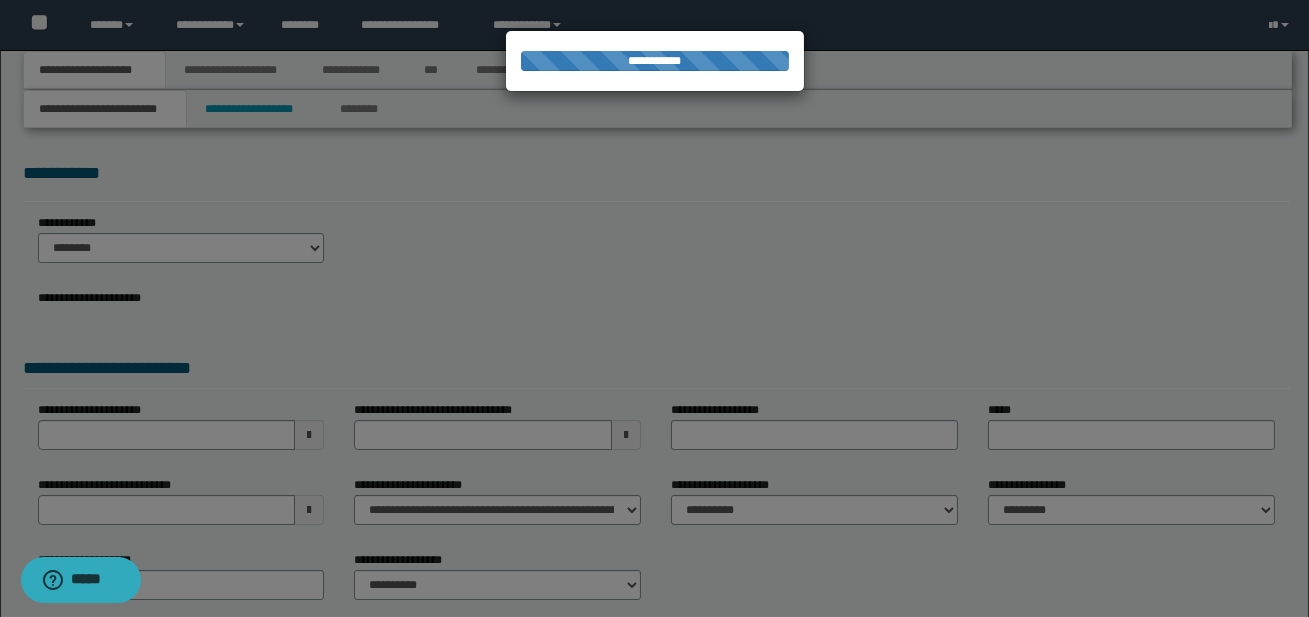 select on "*" 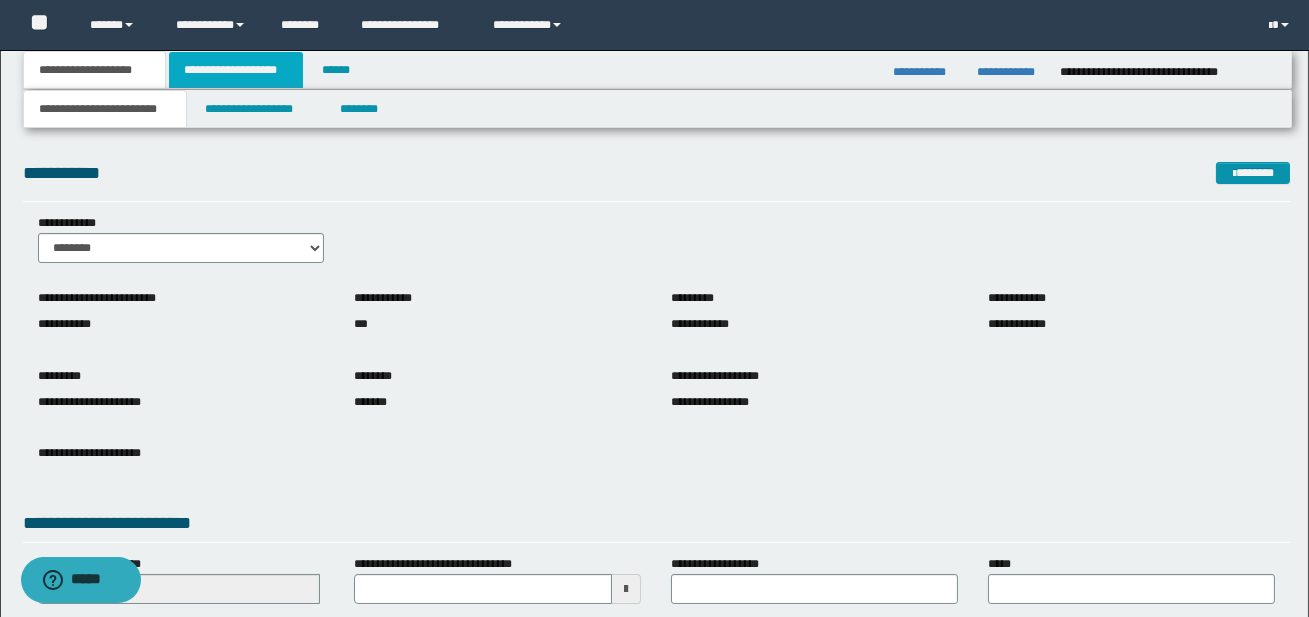 click on "**********" at bounding box center (236, 70) 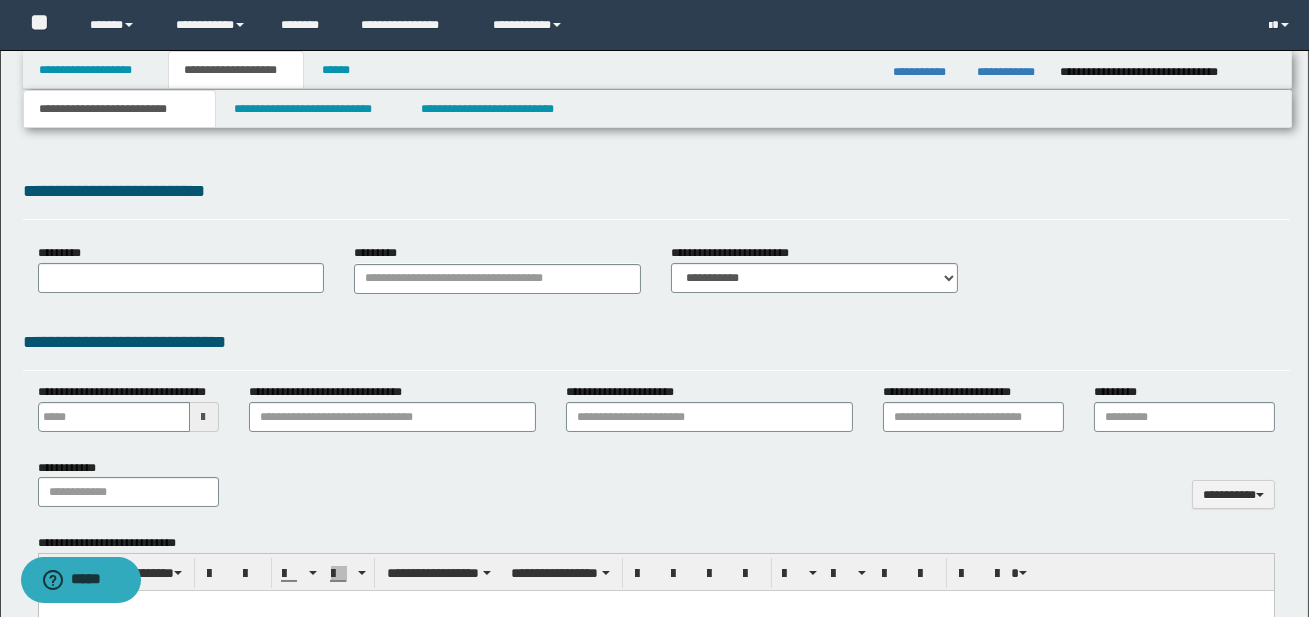 type 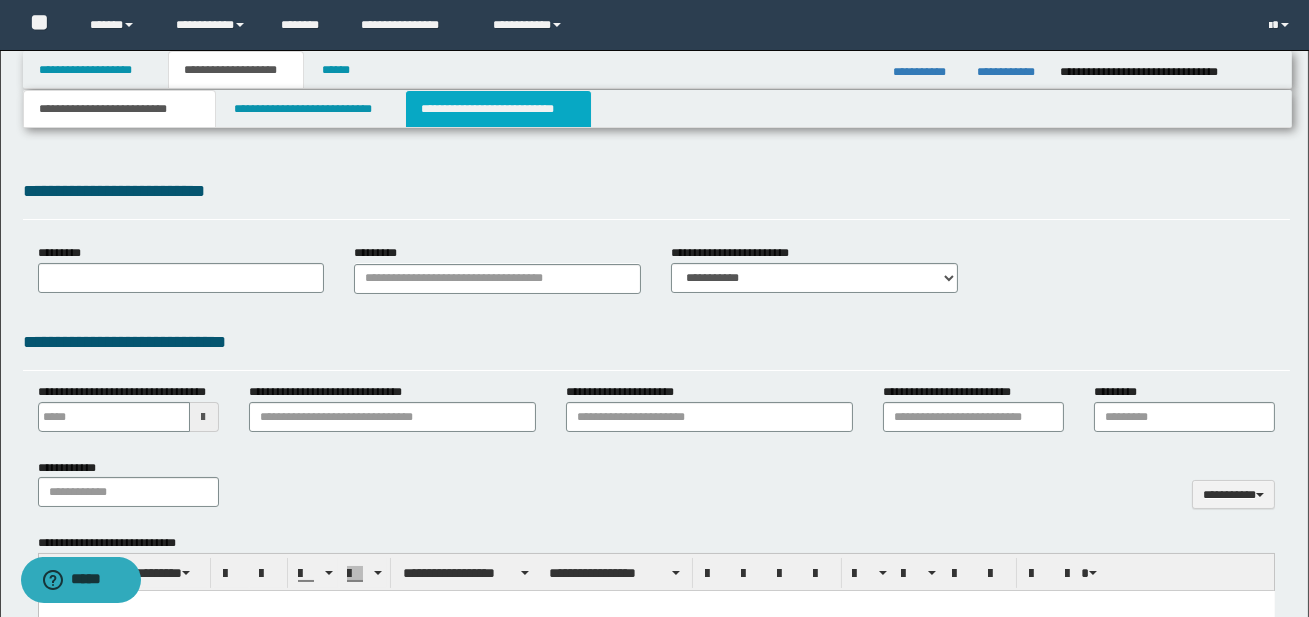 scroll, scrollTop: 0, scrollLeft: 0, axis: both 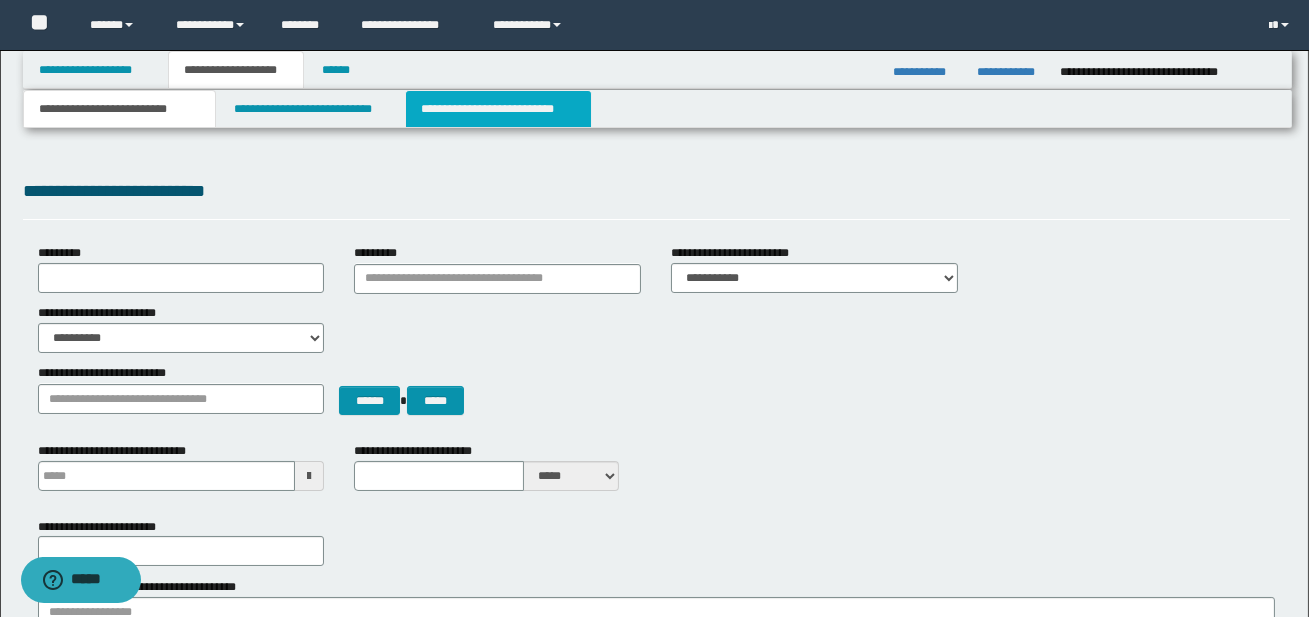 click on "**********" at bounding box center (498, 109) 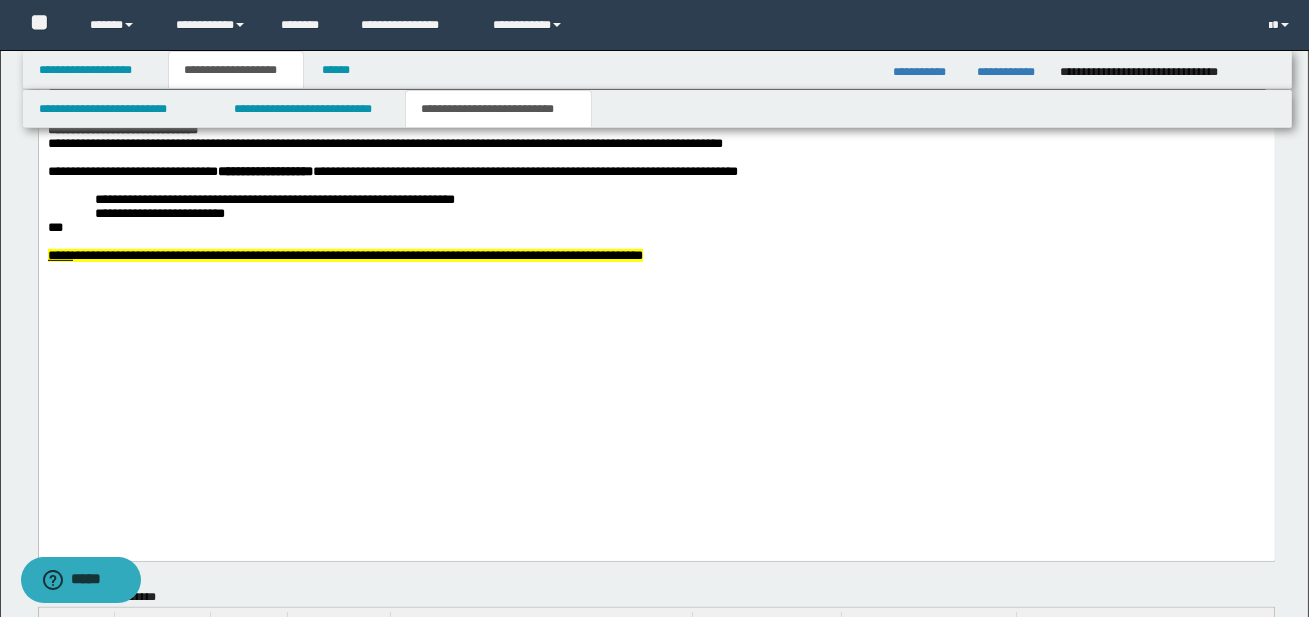 scroll, scrollTop: 2415, scrollLeft: 0, axis: vertical 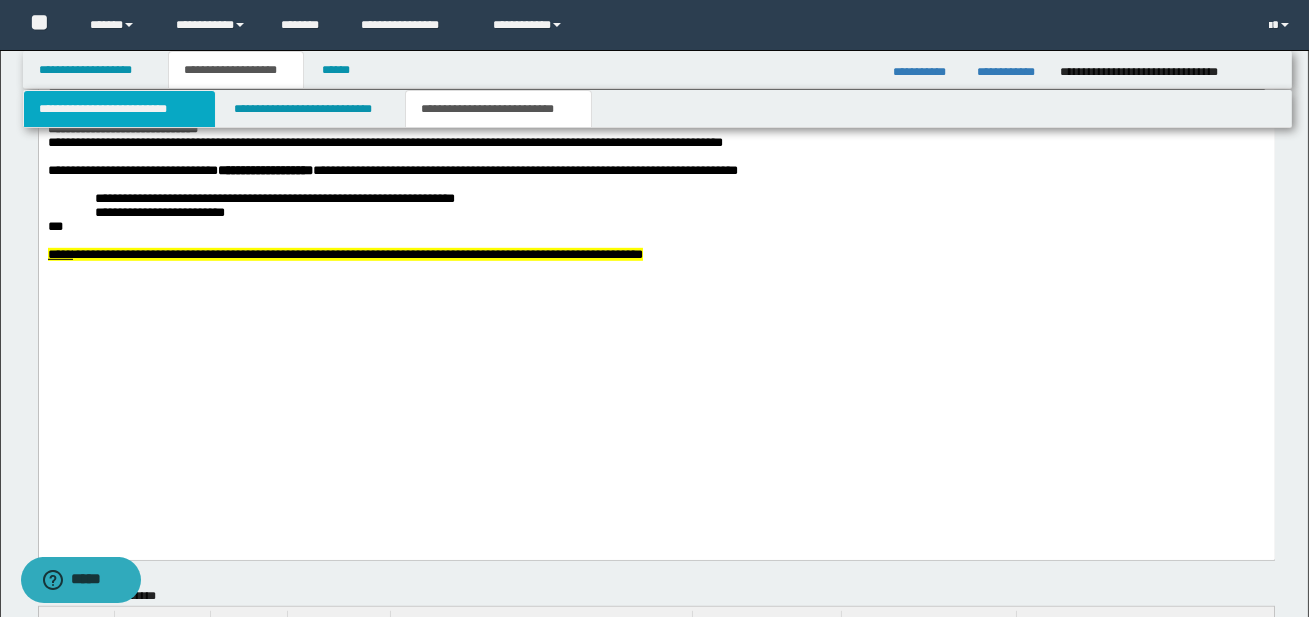 click on "**********" at bounding box center [119, 109] 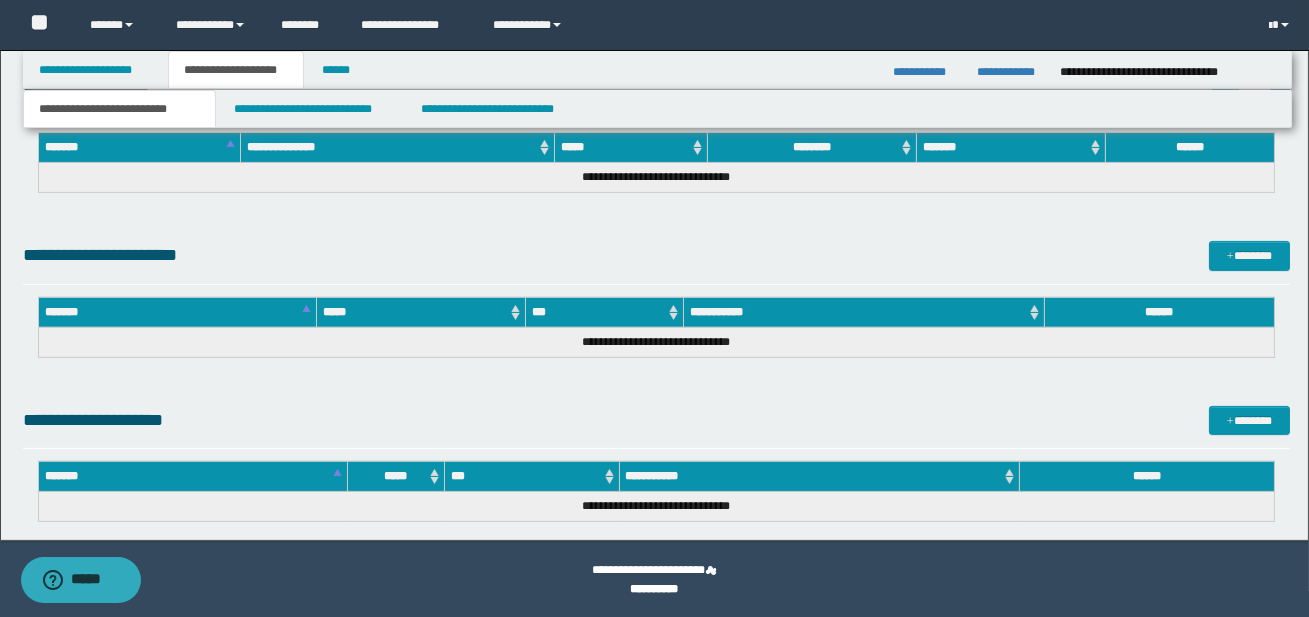 scroll, scrollTop: 911, scrollLeft: 0, axis: vertical 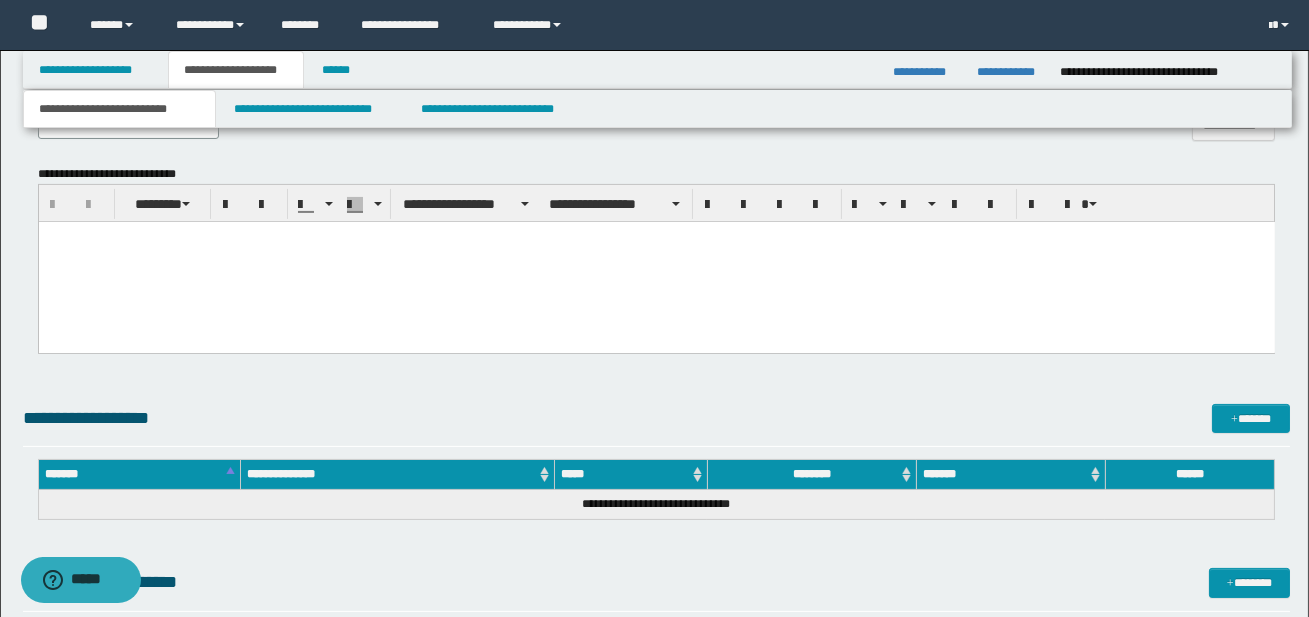click at bounding box center [656, 261] 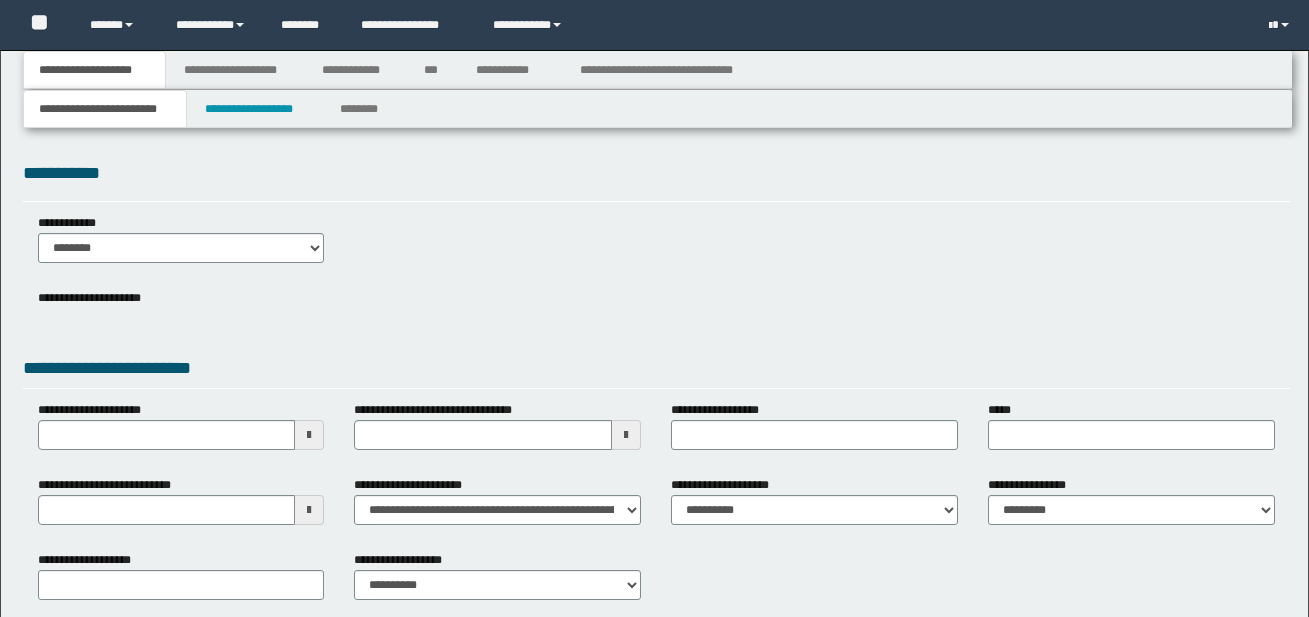 scroll, scrollTop: 0, scrollLeft: 0, axis: both 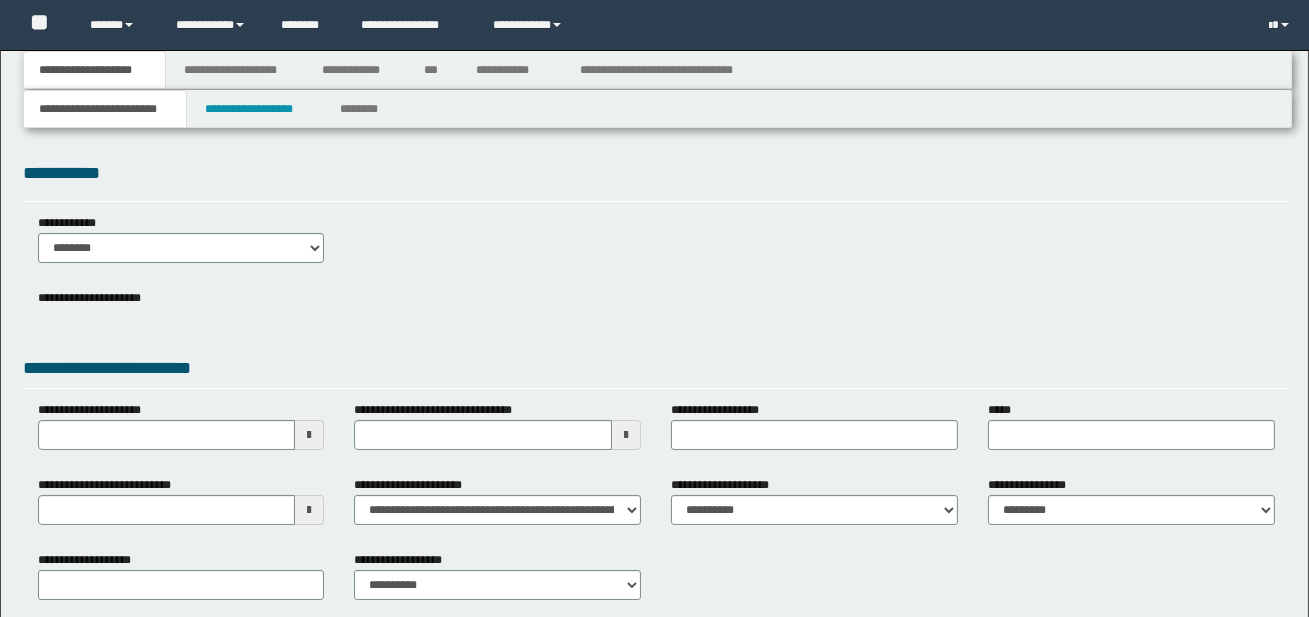 select on "*" 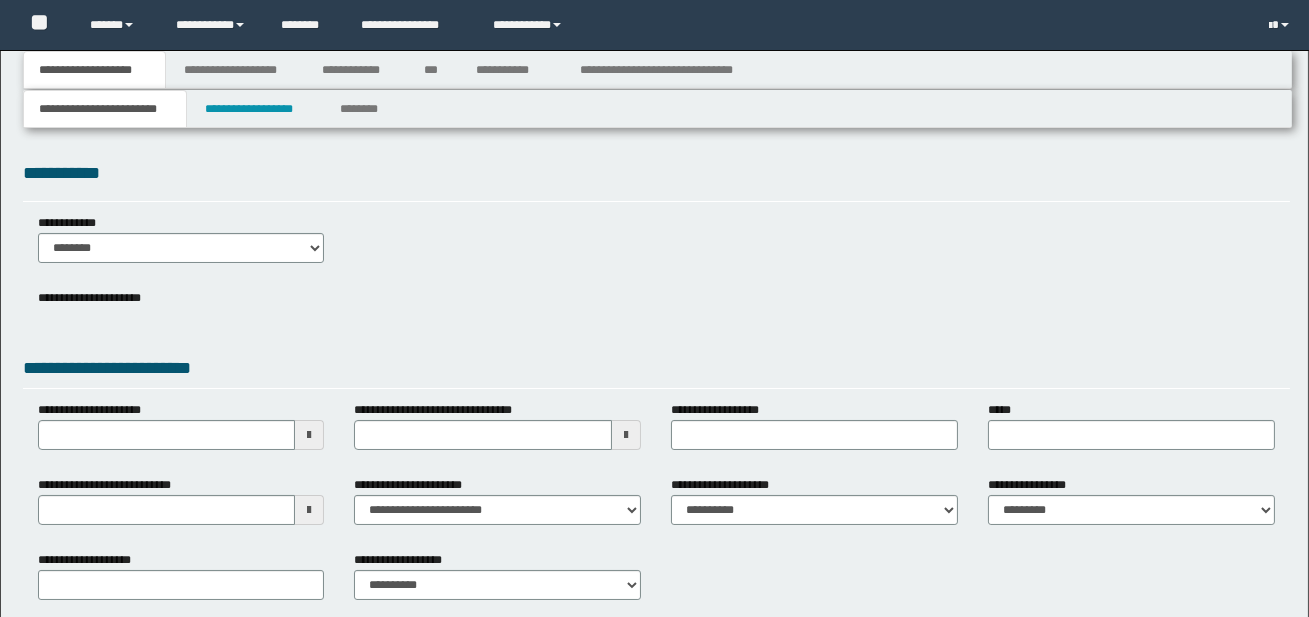 select on "*" 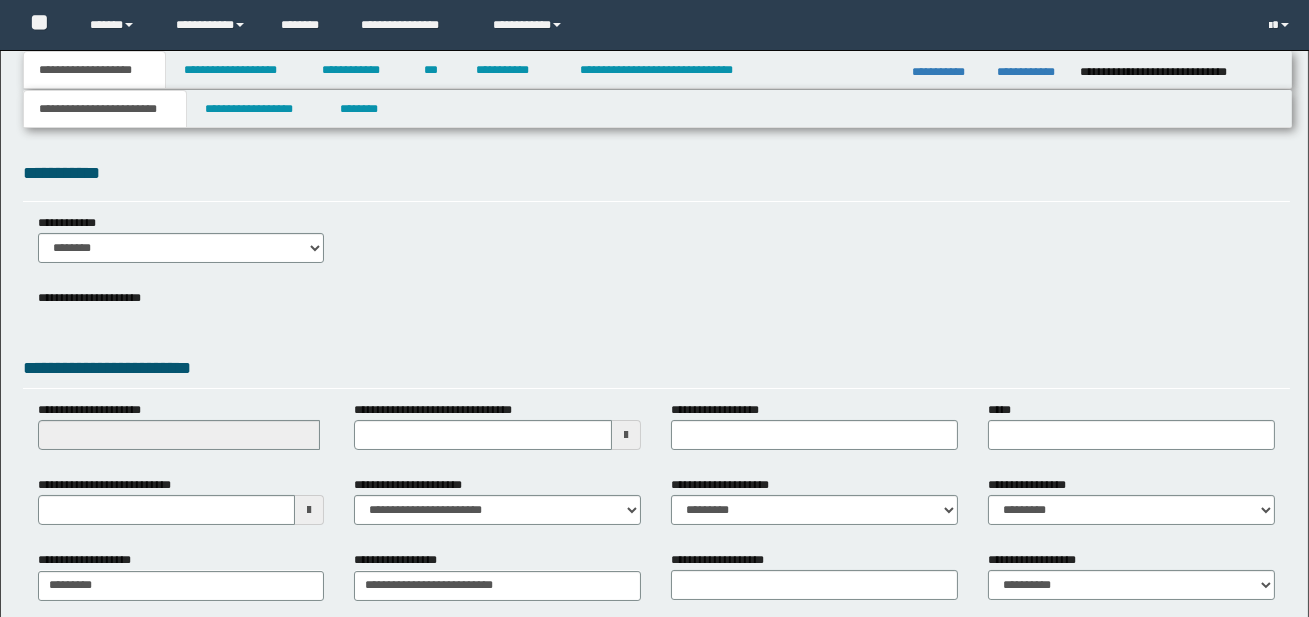 scroll, scrollTop: 0, scrollLeft: 0, axis: both 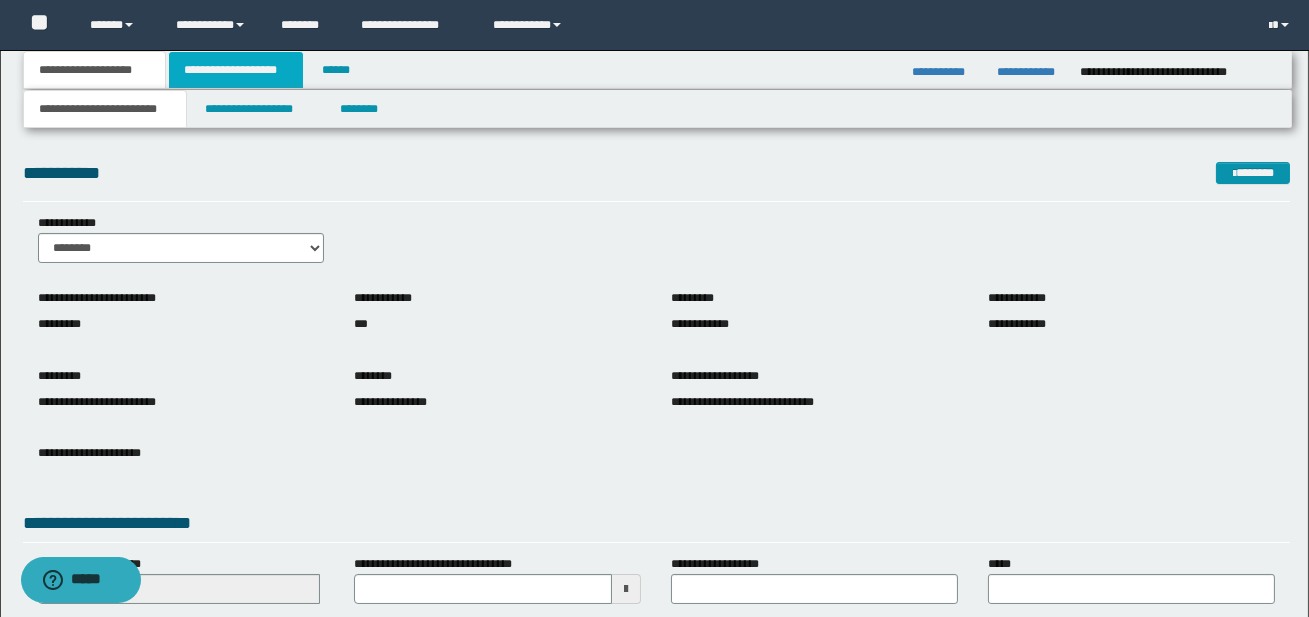 click on "**********" at bounding box center [236, 70] 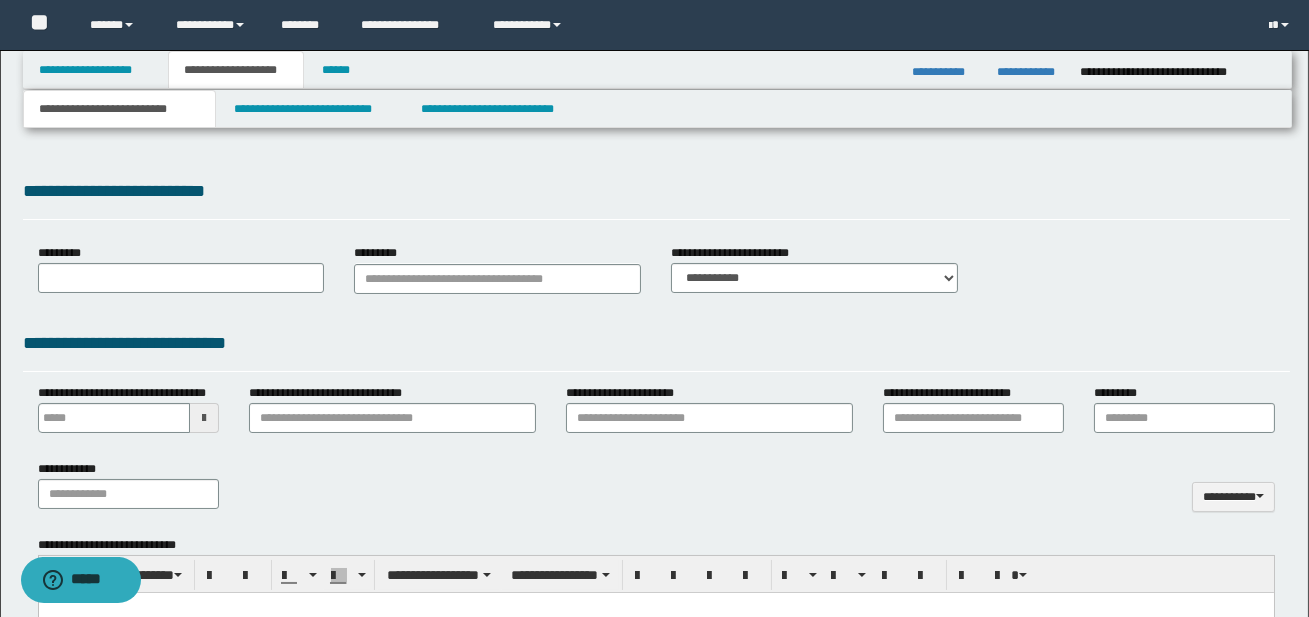 type 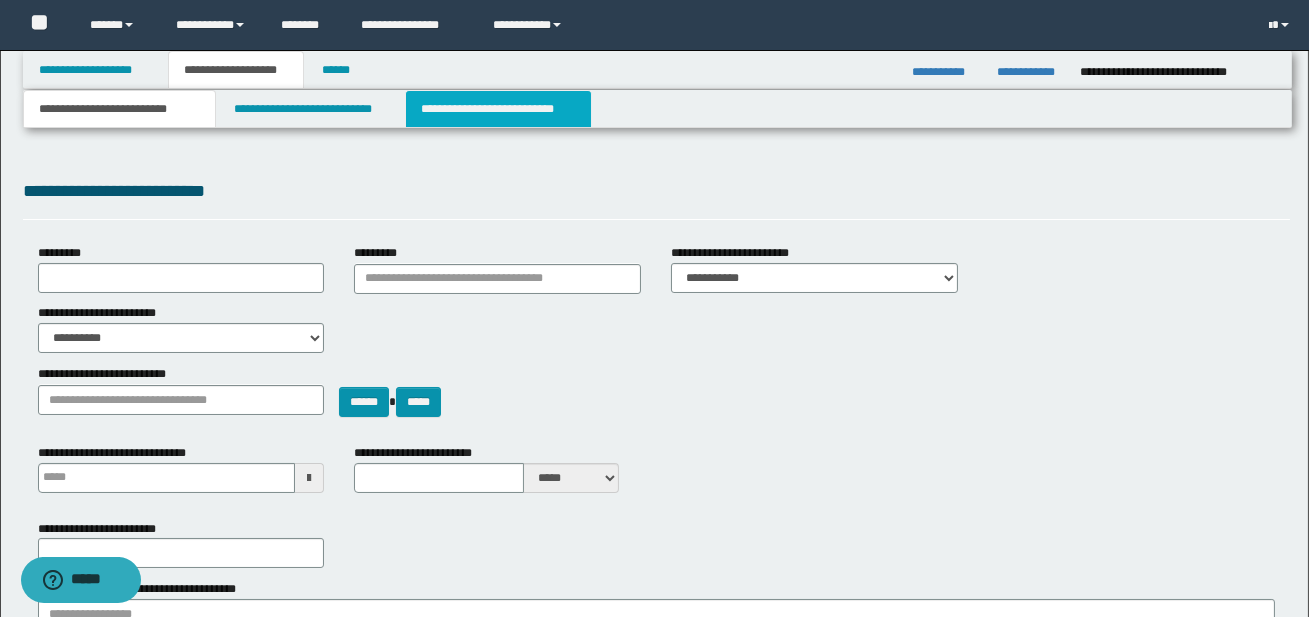 select on "*" 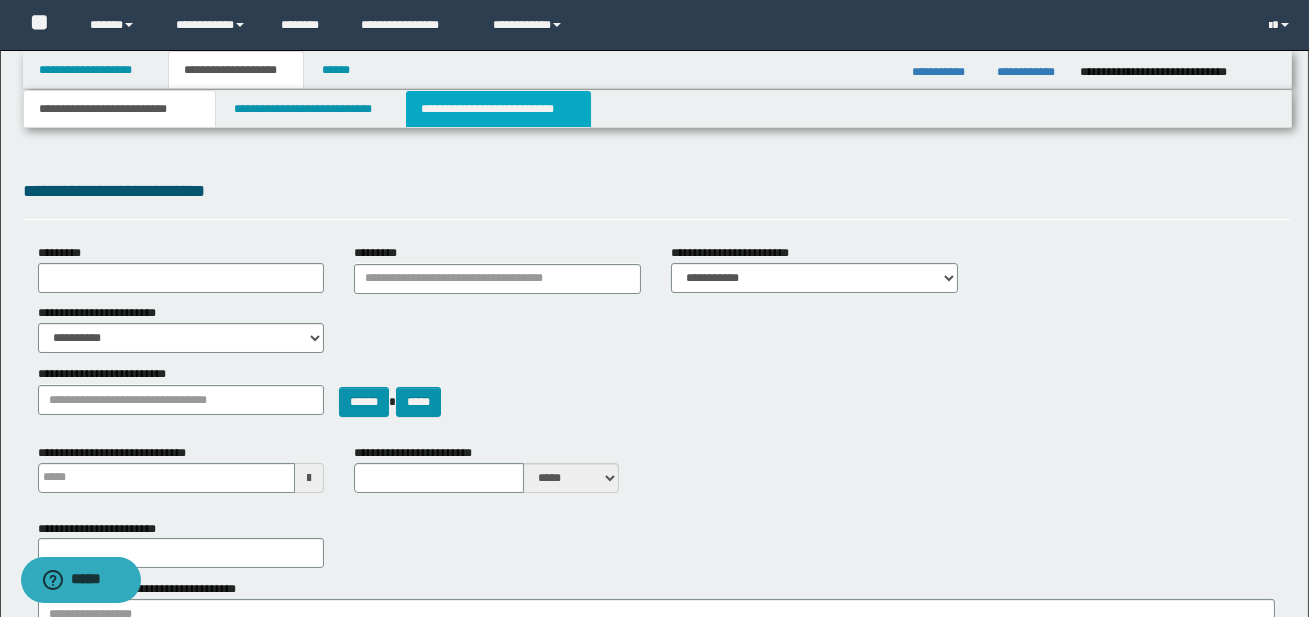type 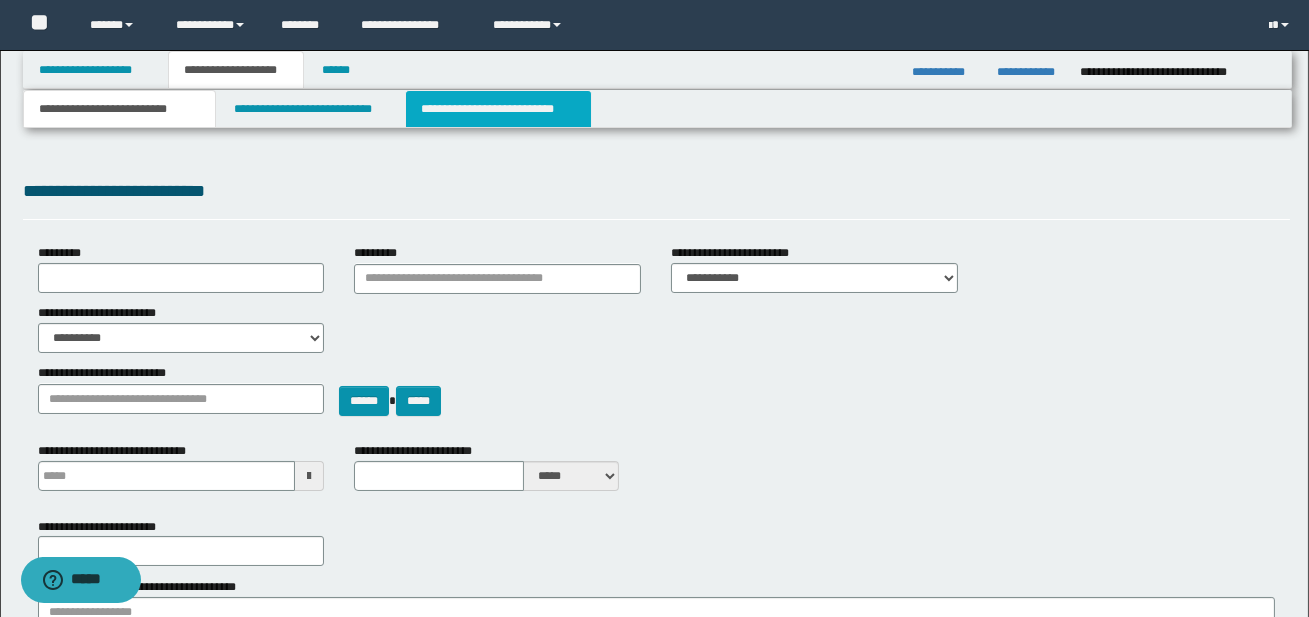 click on "**********" at bounding box center (498, 109) 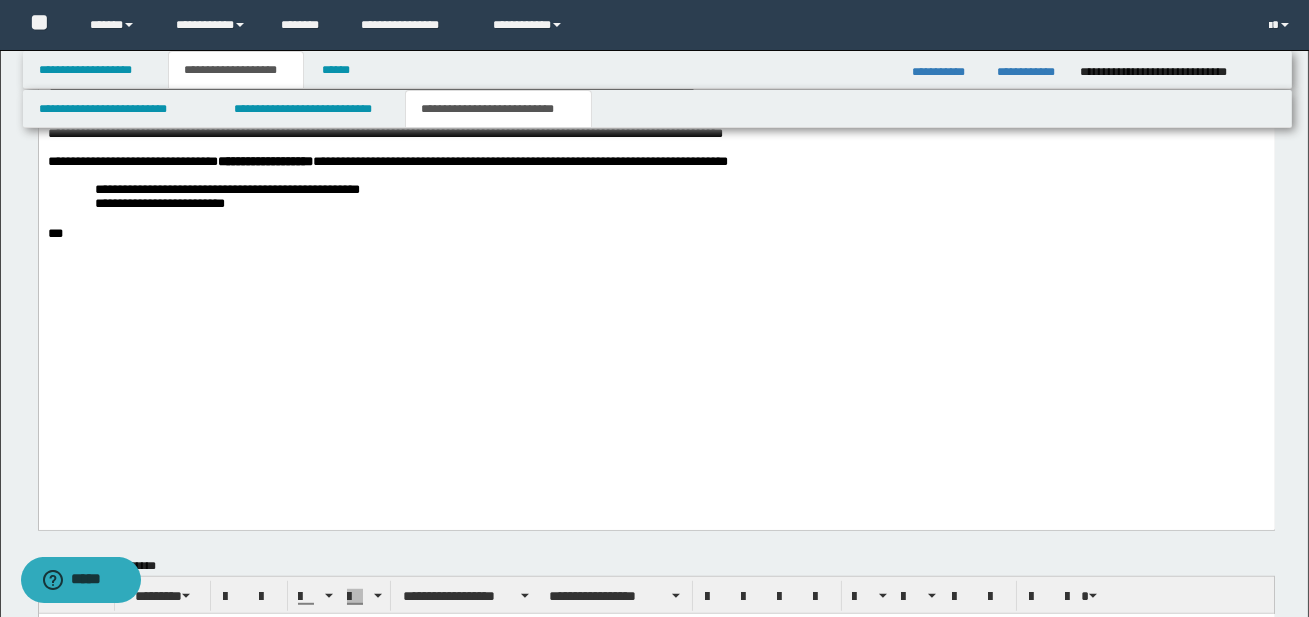 scroll, scrollTop: 2556, scrollLeft: 0, axis: vertical 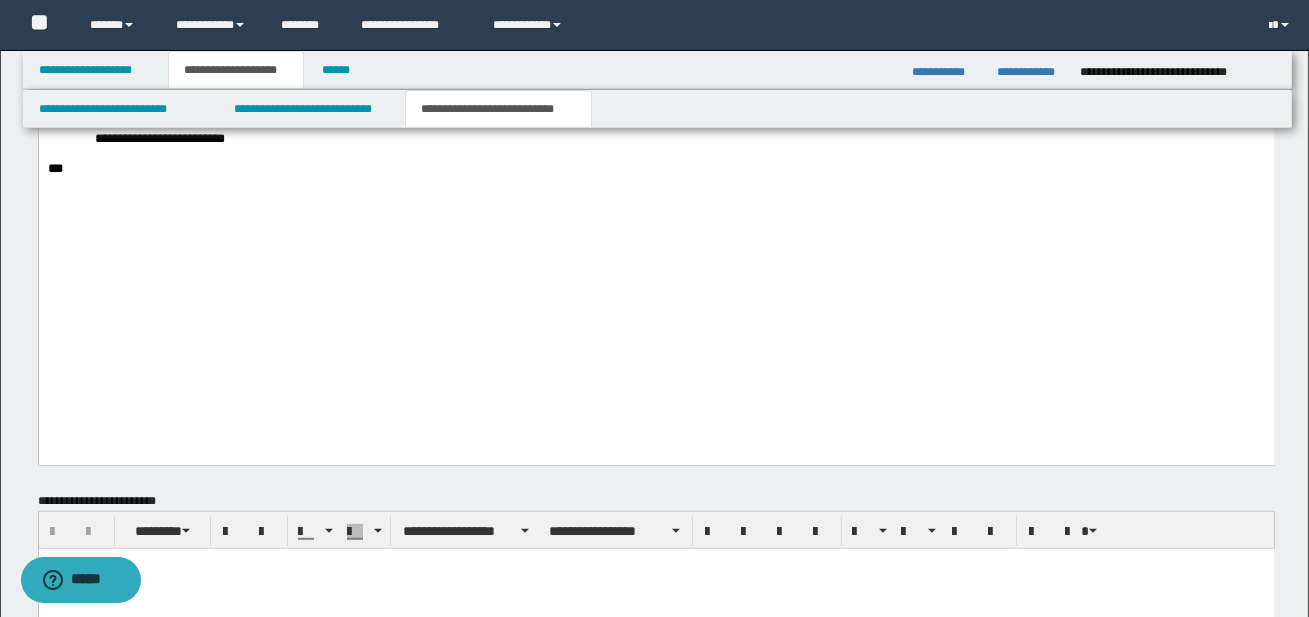 click on "**********" at bounding box center (656, 69) 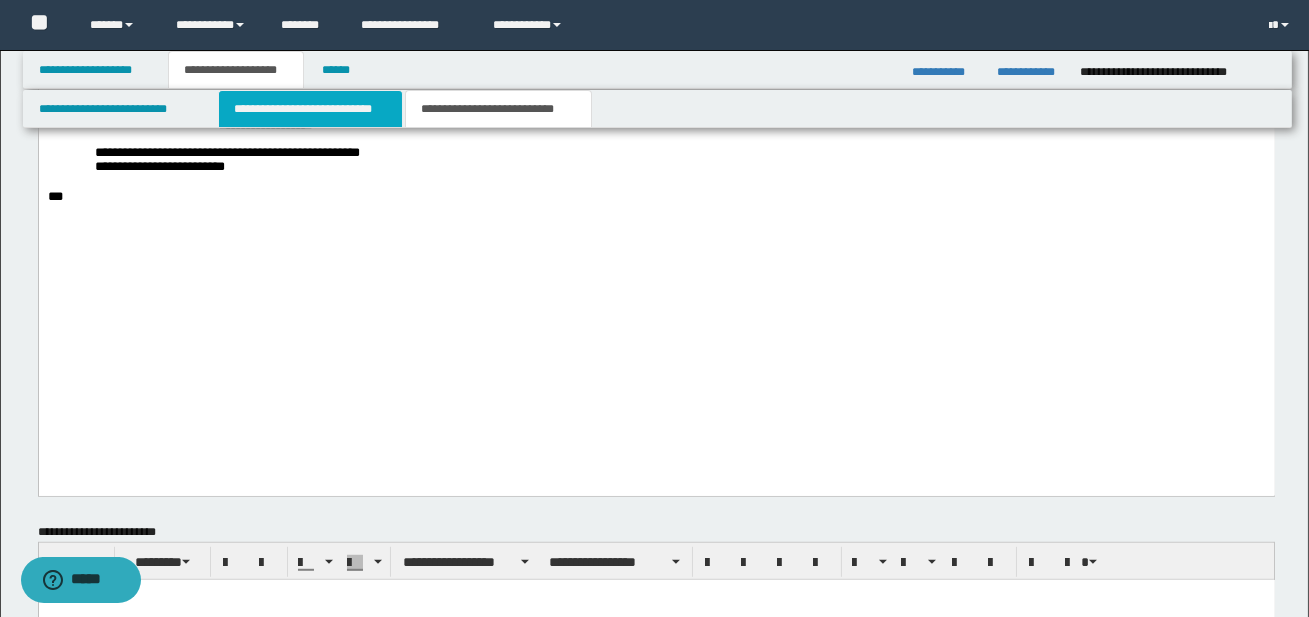 click on "**********" at bounding box center [310, 109] 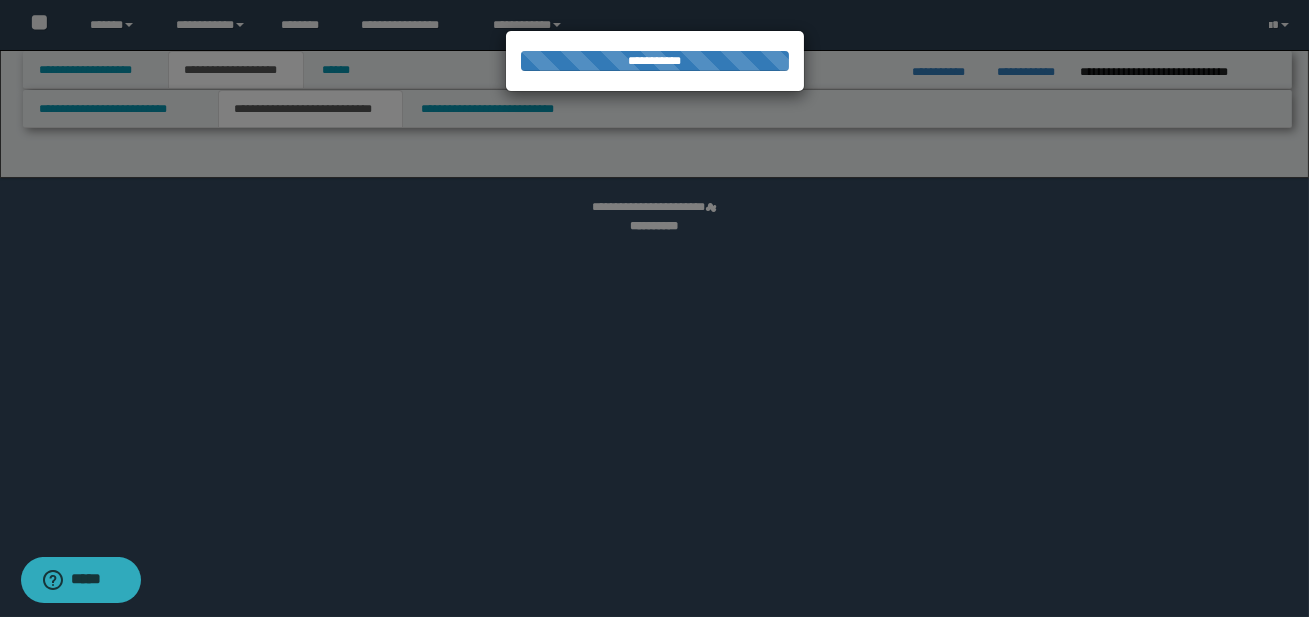 select on "*" 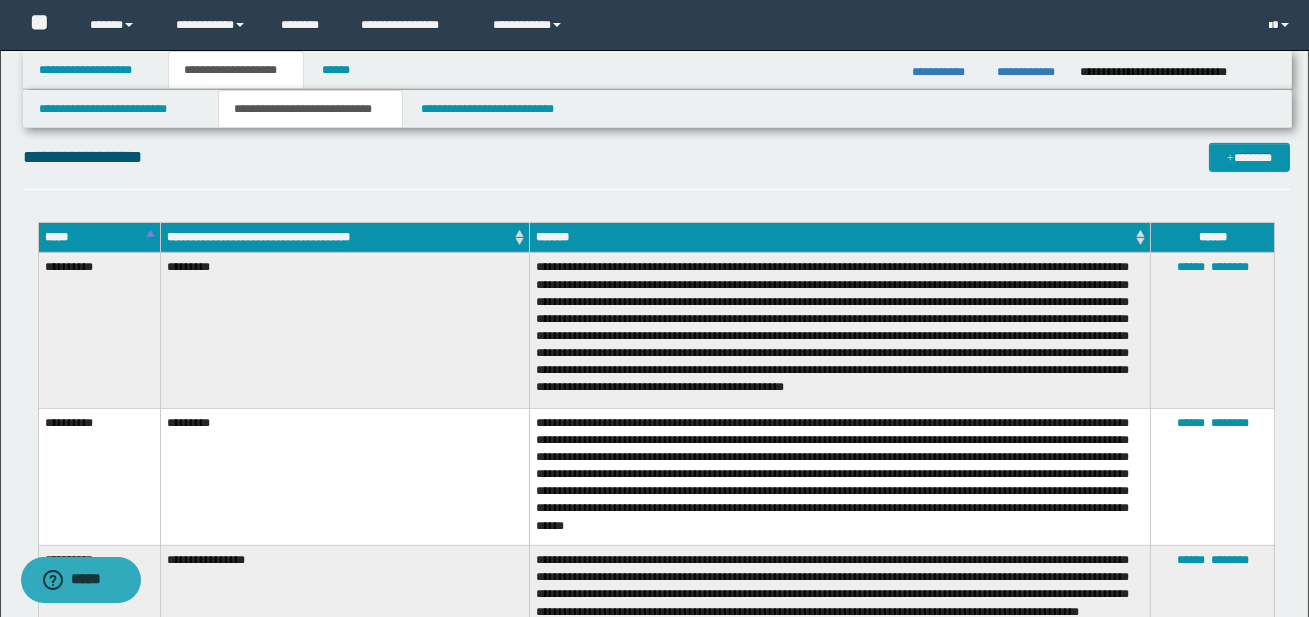 scroll, scrollTop: 1809, scrollLeft: 0, axis: vertical 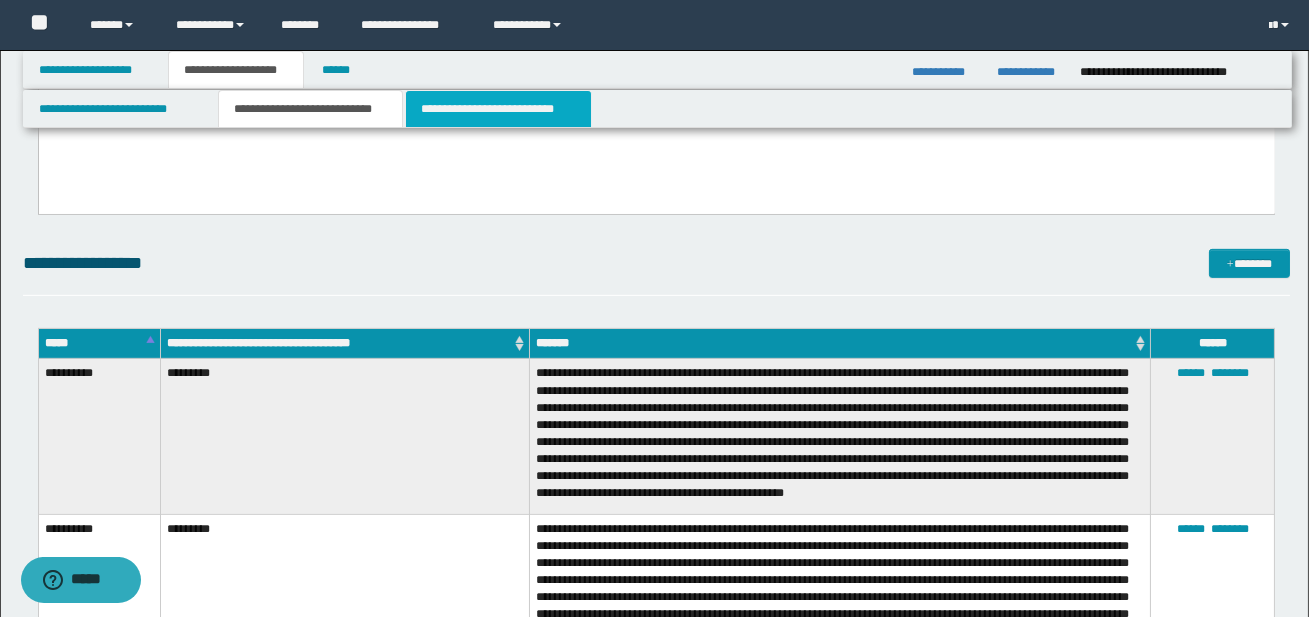 click on "**********" at bounding box center [498, 109] 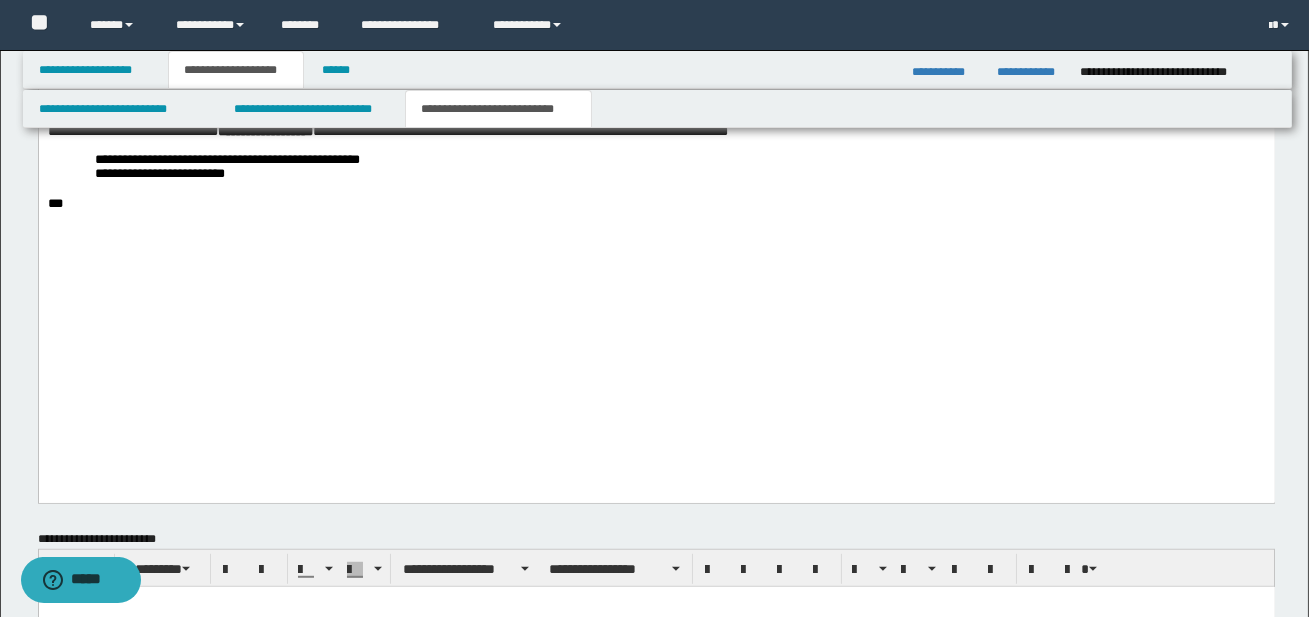 scroll, scrollTop: 2478, scrollLeft: 0, axis: vertical 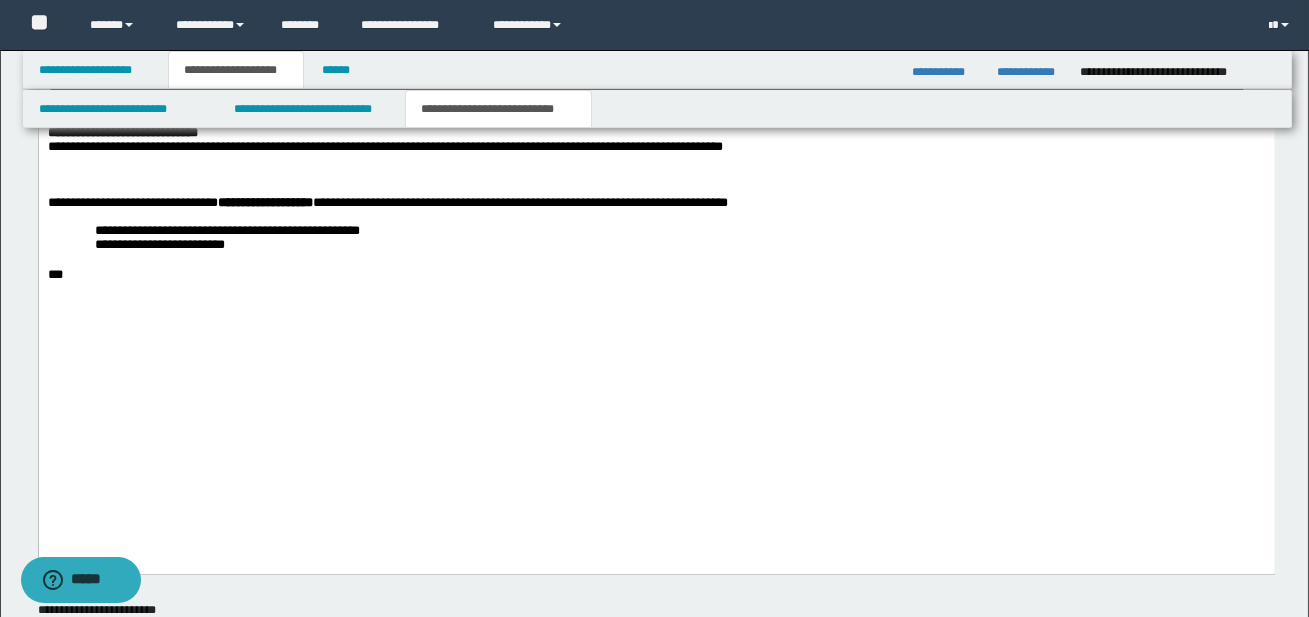 click at bounding box center [656, 175] 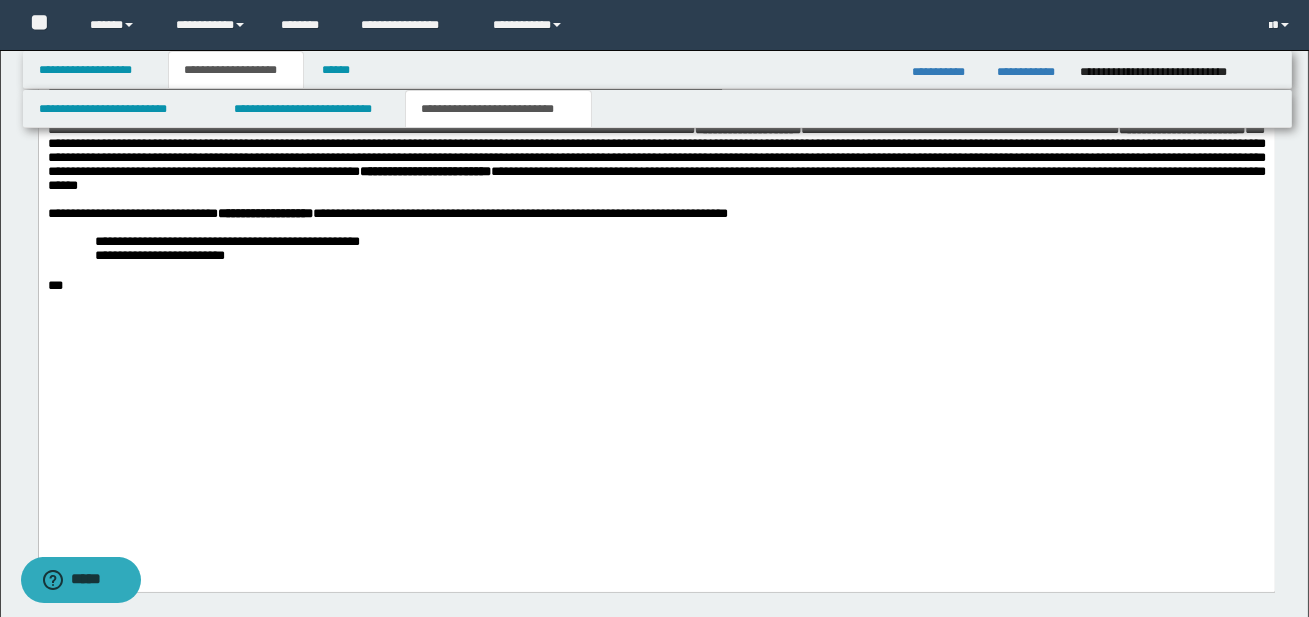 scroll, scrollTop: 2548, scrollLeft: 0, axis: vertical 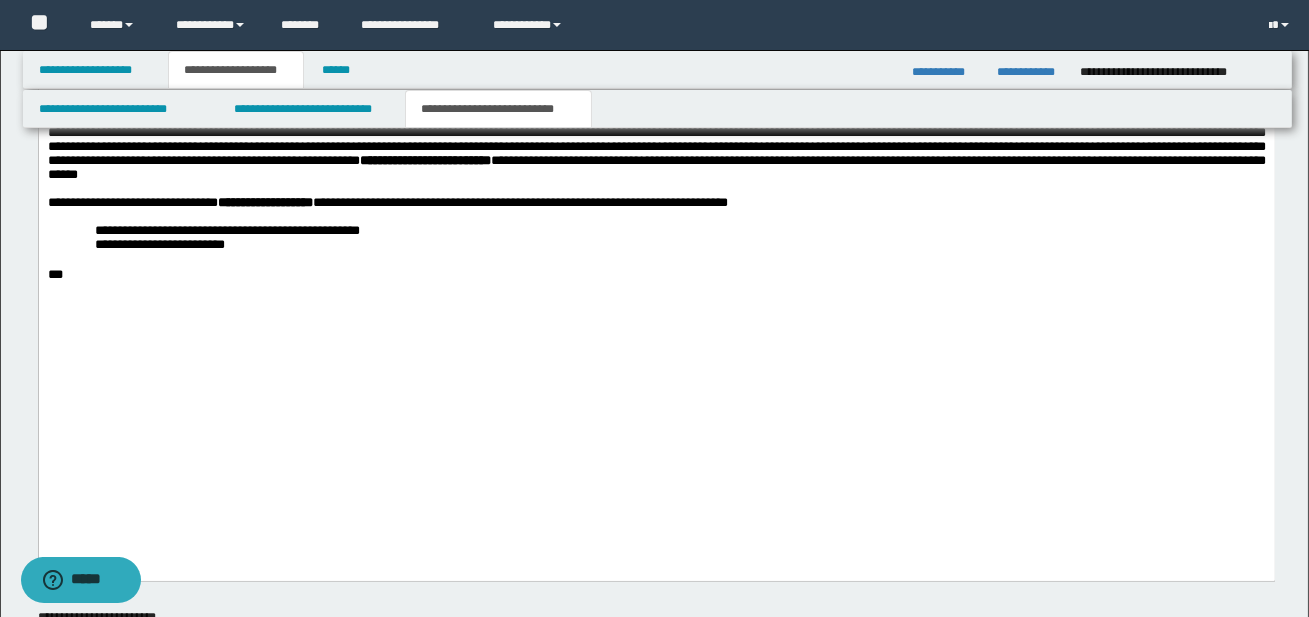 drag, startPoint x: 282, startPoint y: 278, endPoint x: 1149, endPoint y: 282, distance: 867.0092 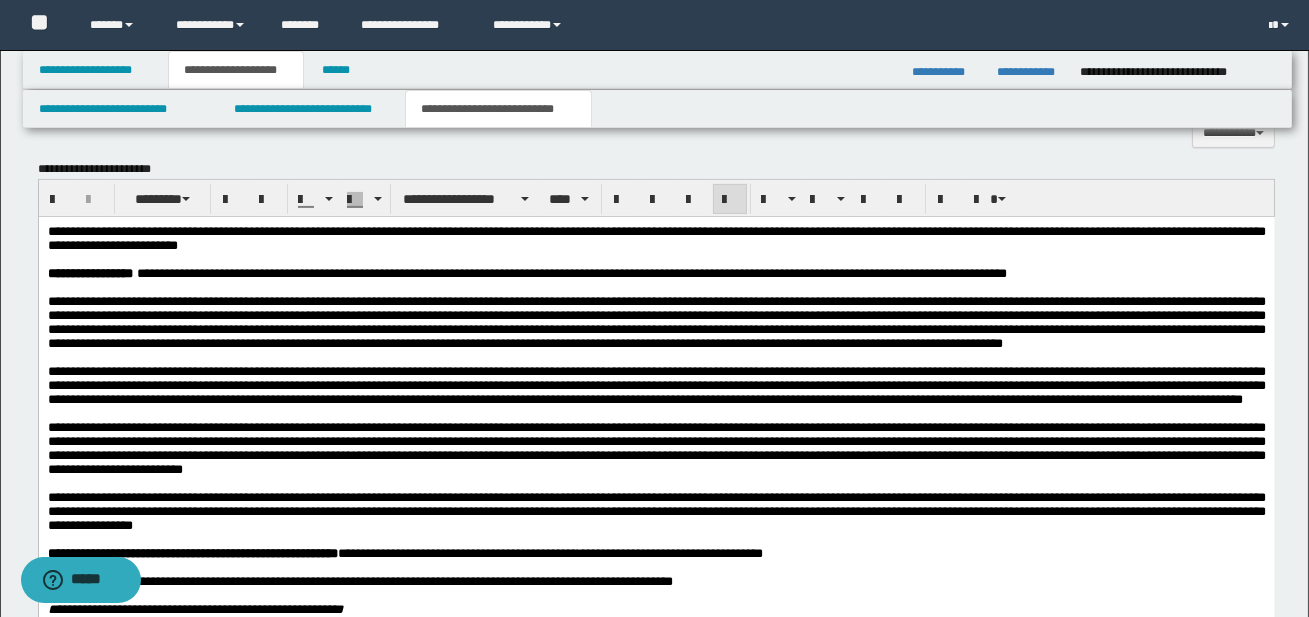 scroll, scrollTop: 1321, scrollLeft: 0, axis: vertical 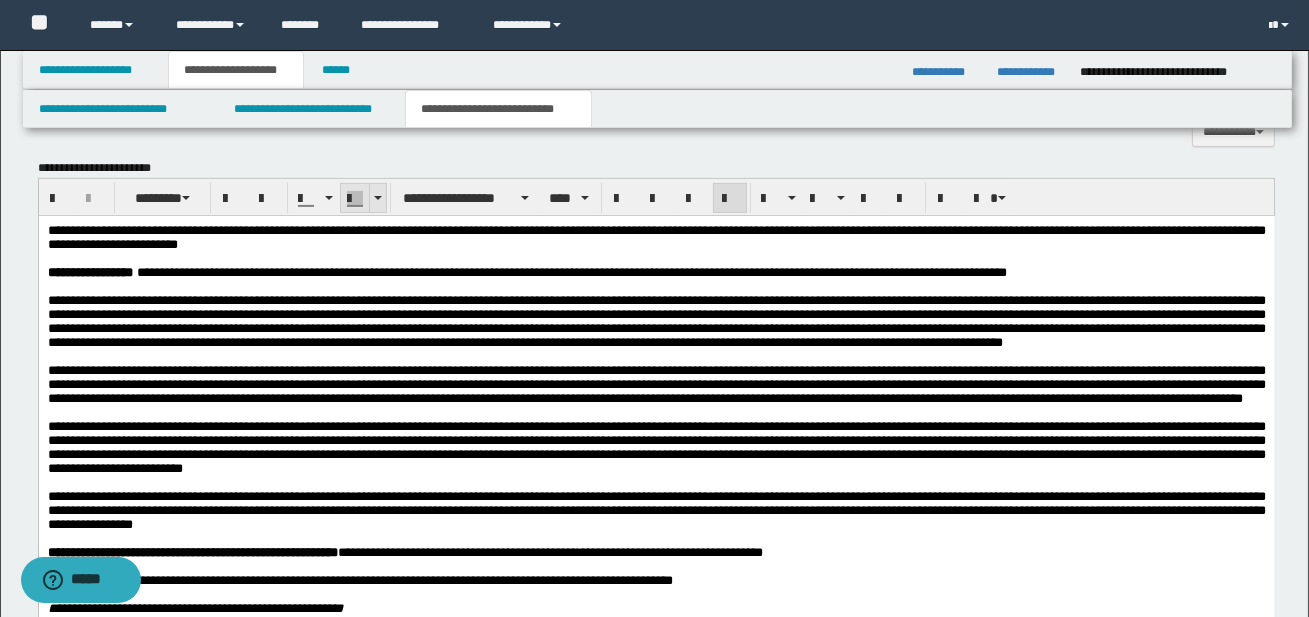 click at bounding box center [378, 198] 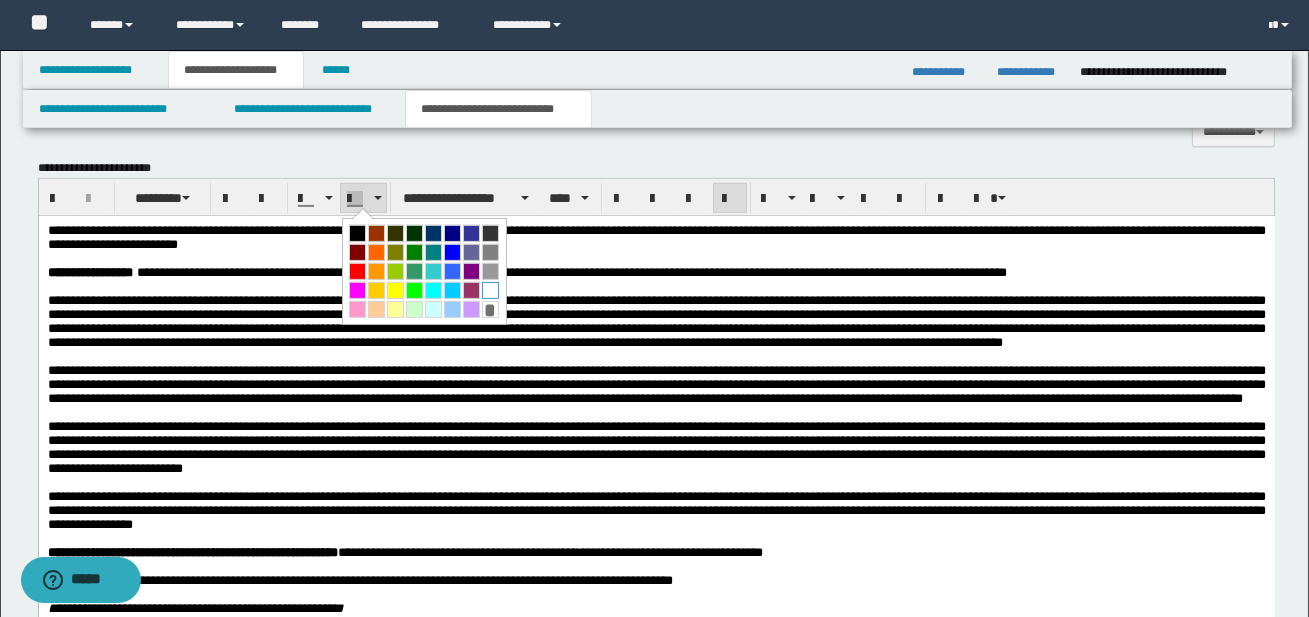 click at bounding box center [490, 290] 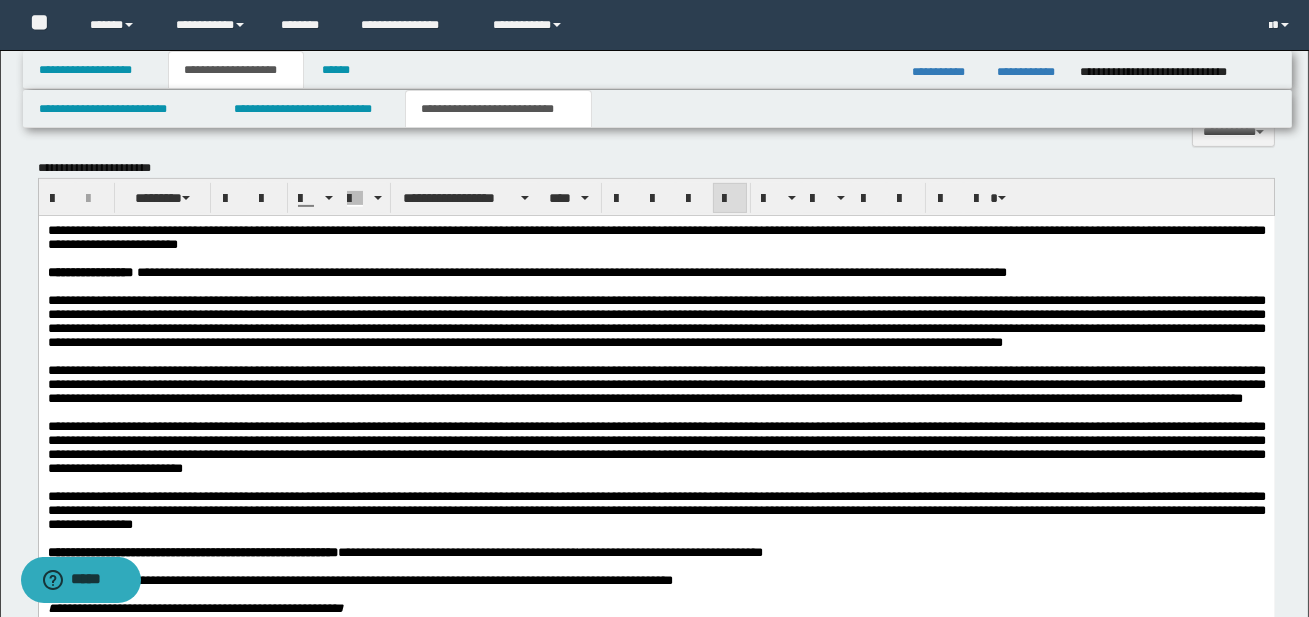 click at bounding box center (656, 356) 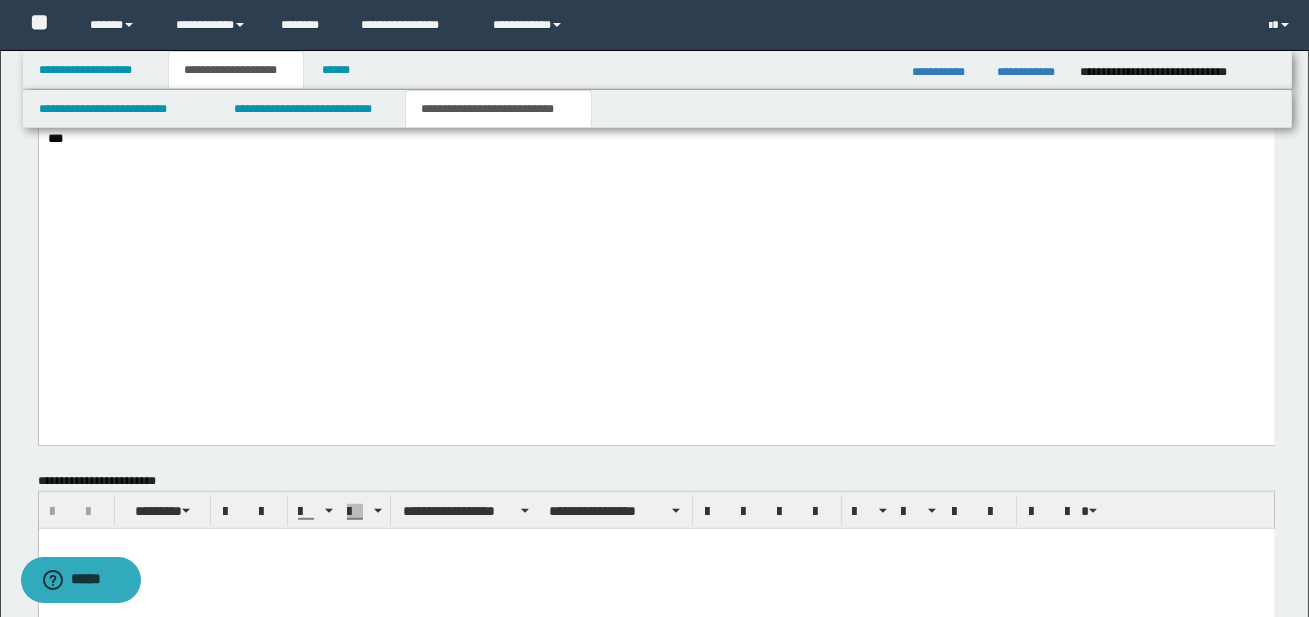 scroll, scrollTop: 2584, scrollLeft: 0, axis: vertical 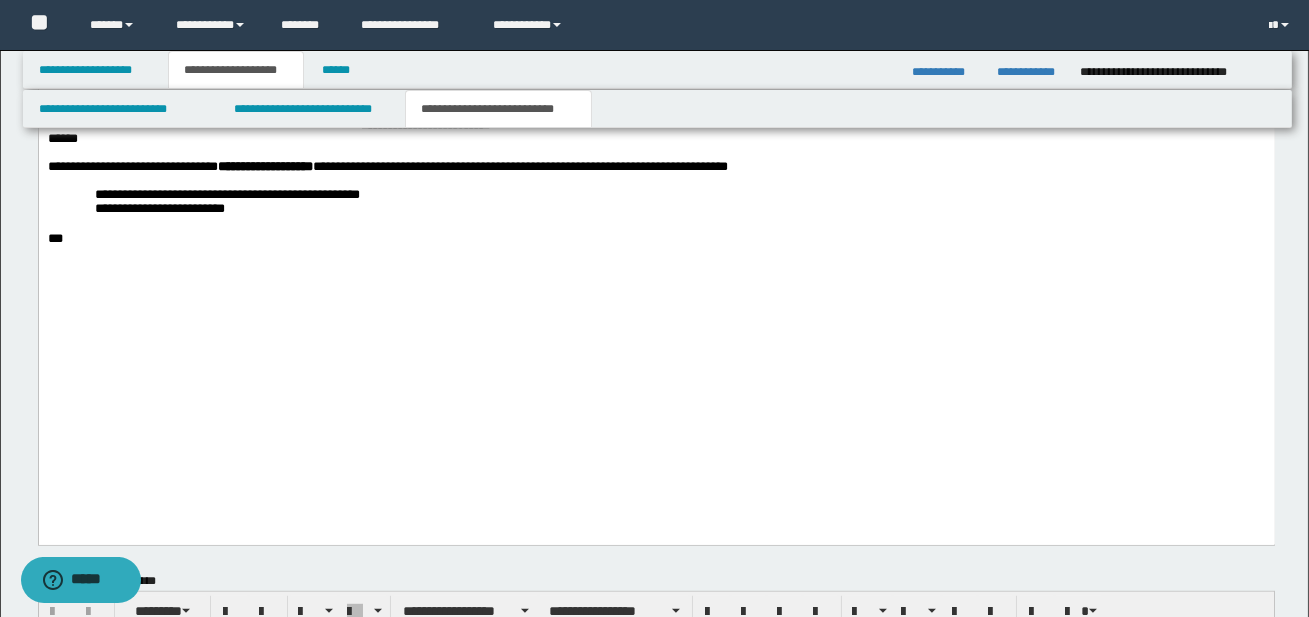 click on "**********" at bounding box center (656, 104) 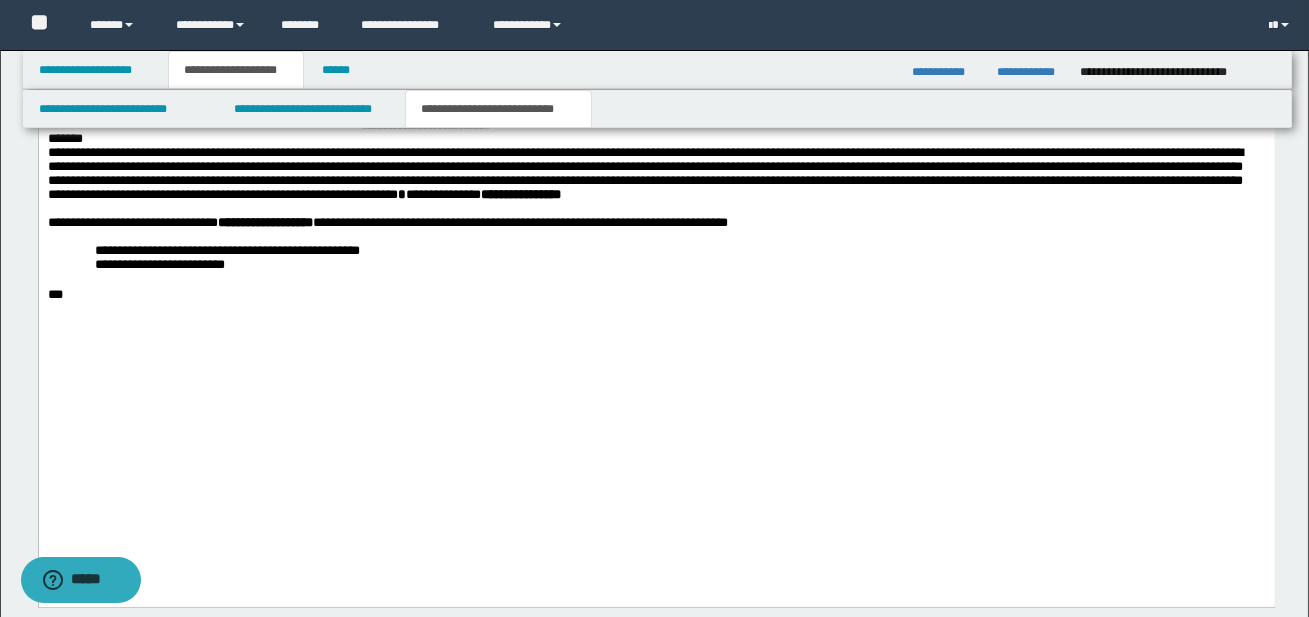 click on "**********" at bounding box center (656, -344) 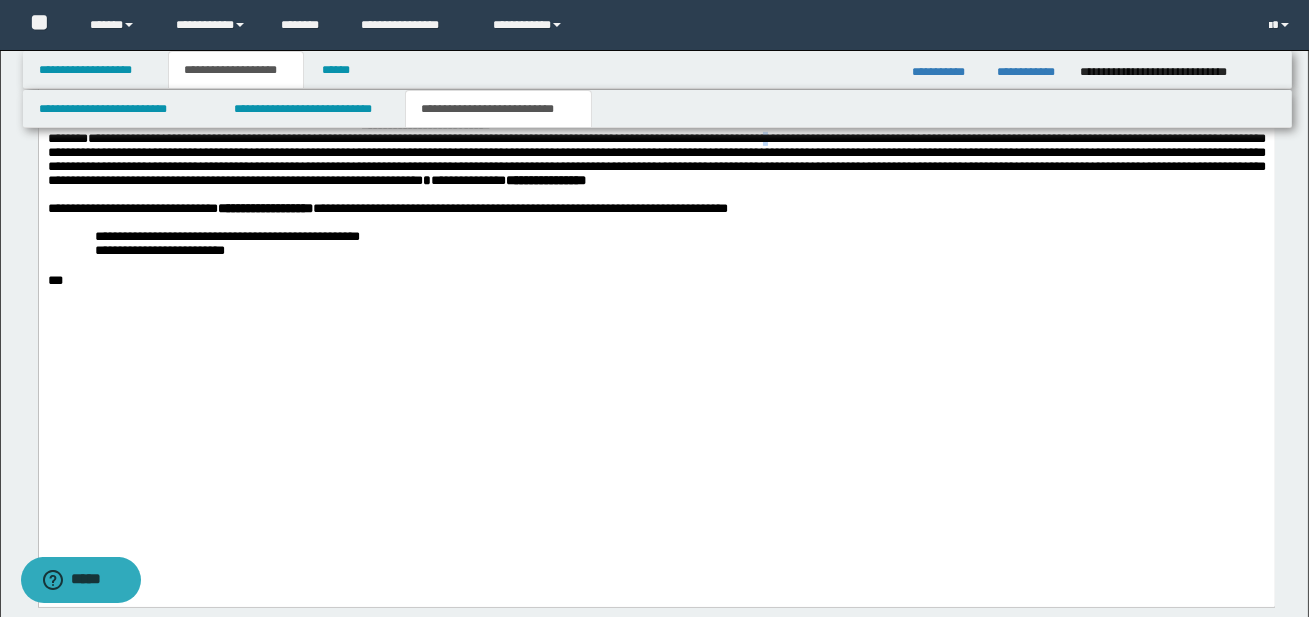 drag, startPoint x: 211, startPoint y: 335, endPoint x: 221, endPoint y: 336, distance: 10.049875 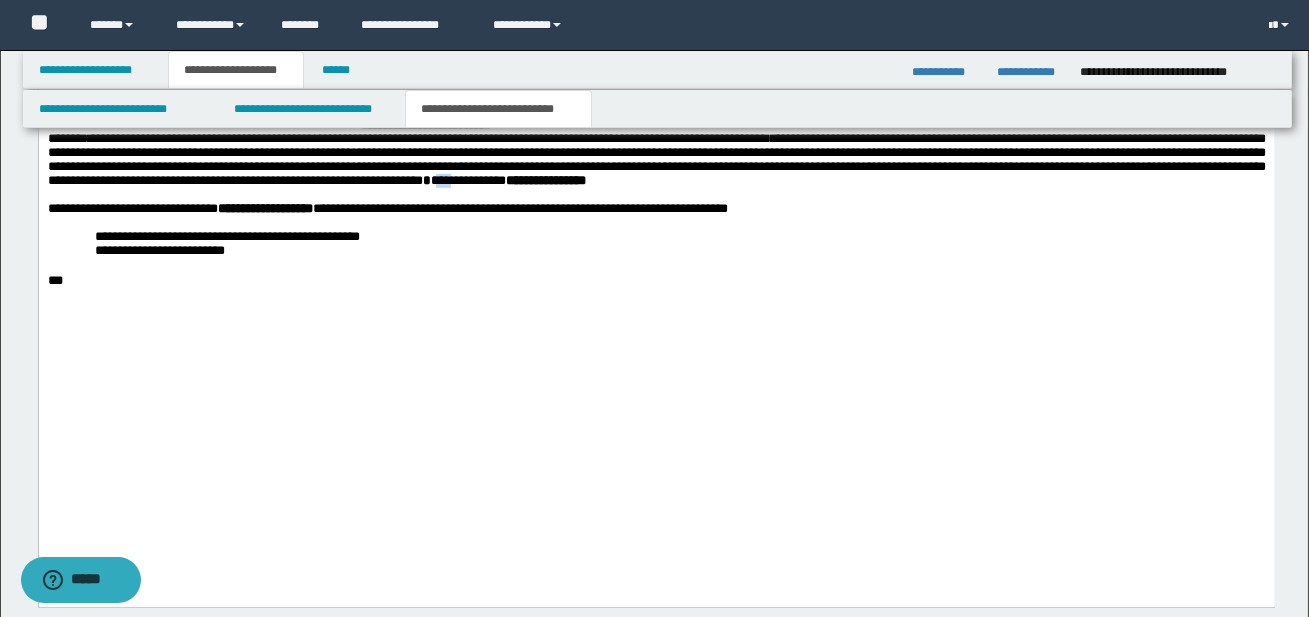 drag, startPoint x: 130, startPoint y: 384, endPoint x: 150, endPoint y: 387, distance: 20.22375 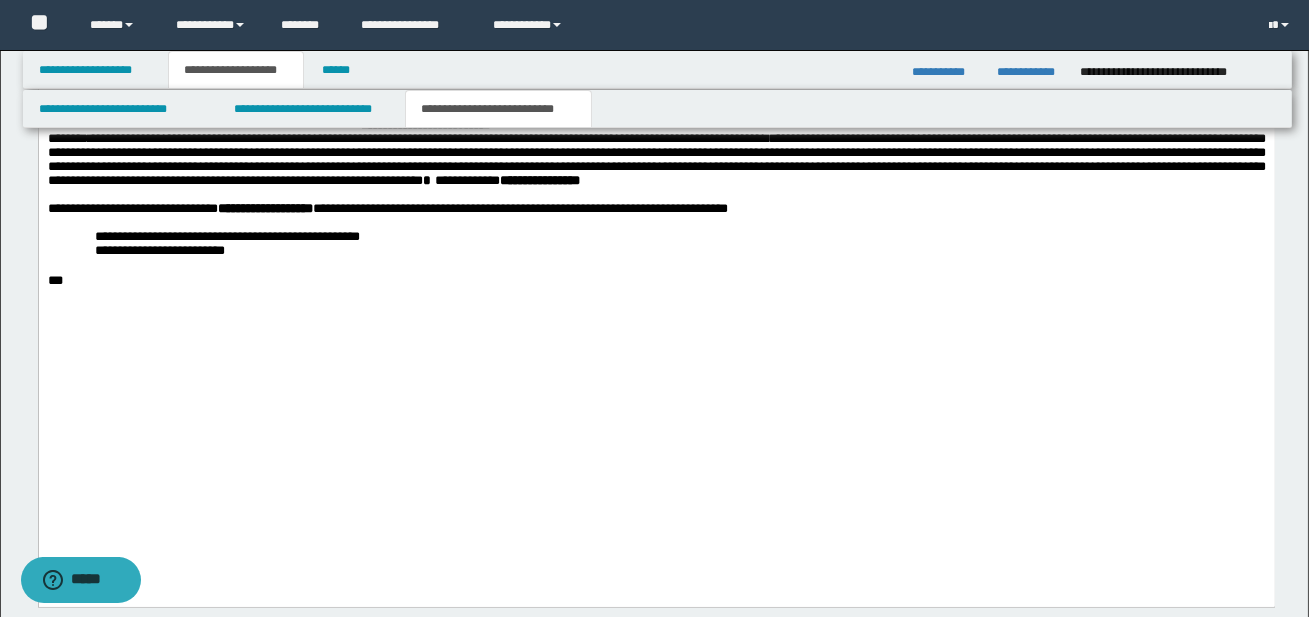 click at bounding box center (656, 195) 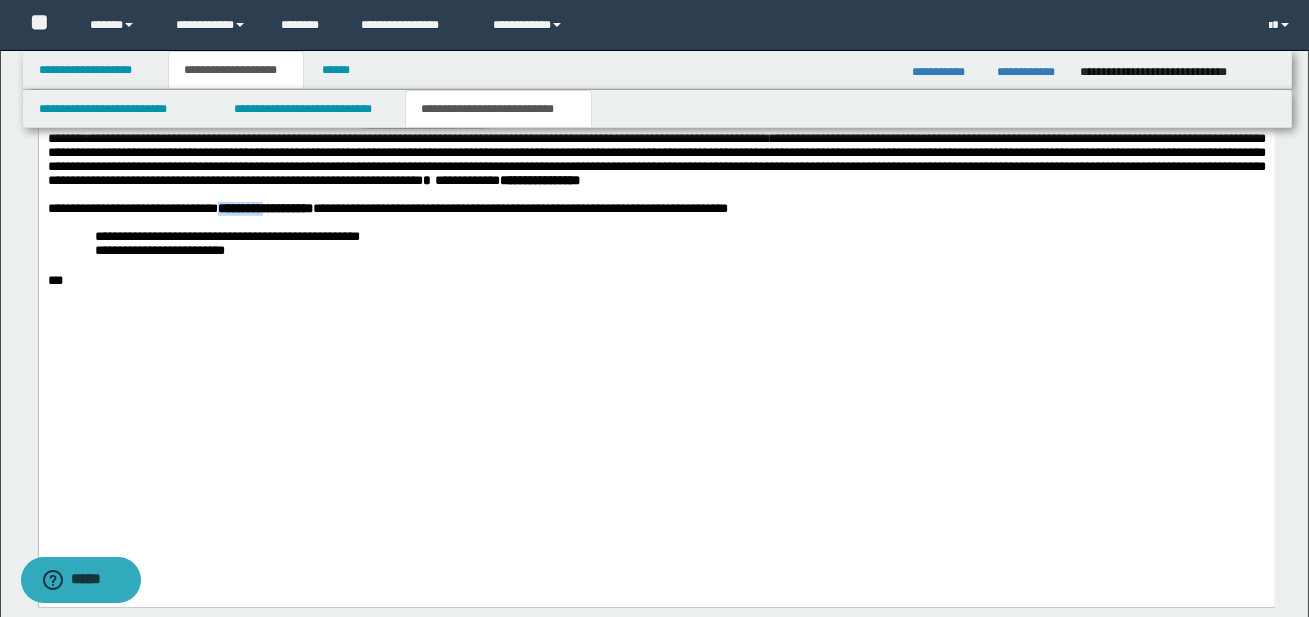 drag, startPoint x: 302, startPoint y: 411, endPoint x: 222, endPoint y: 409, distance: 80.024994 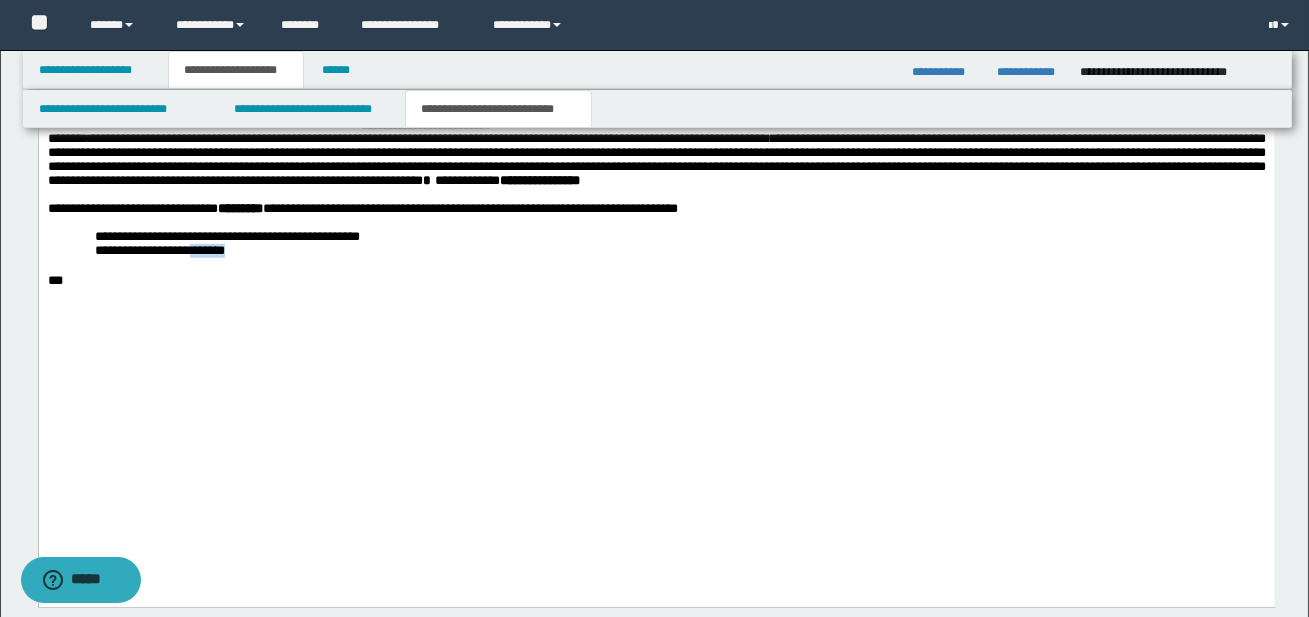 drag, startPoint x: 205, startPoint y: 460, endPoint x: 251, endPoint y: 461, distance: 46.010868 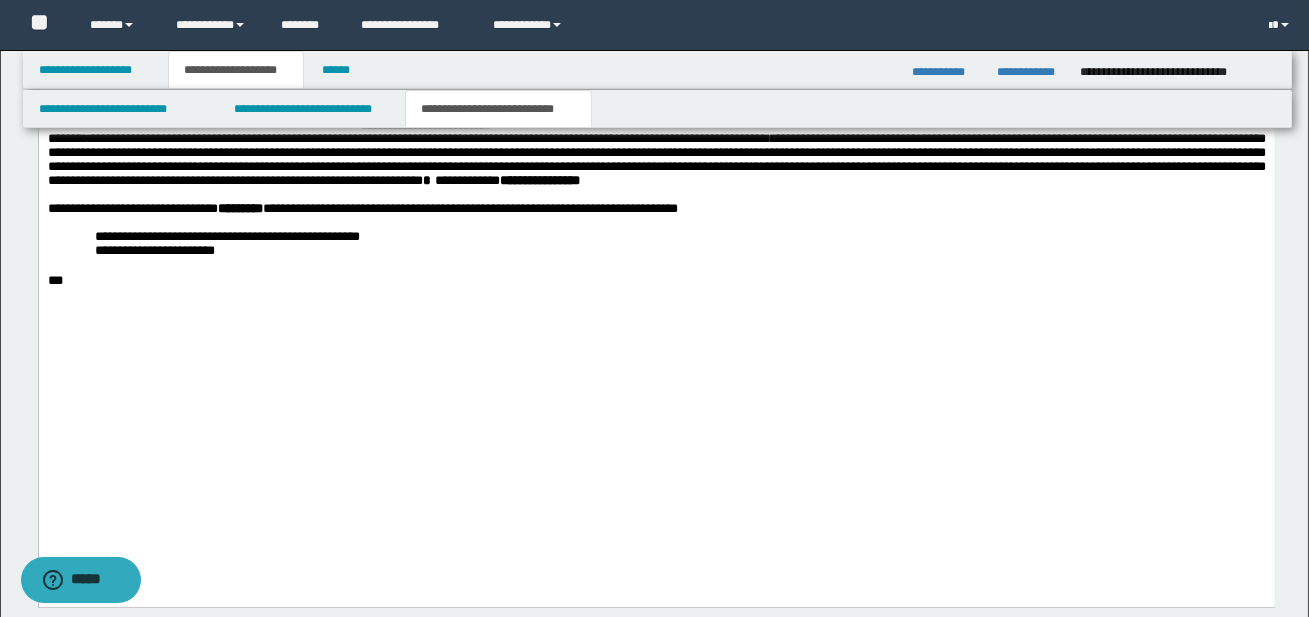 click on "**********" at bounding box center [656, 251] 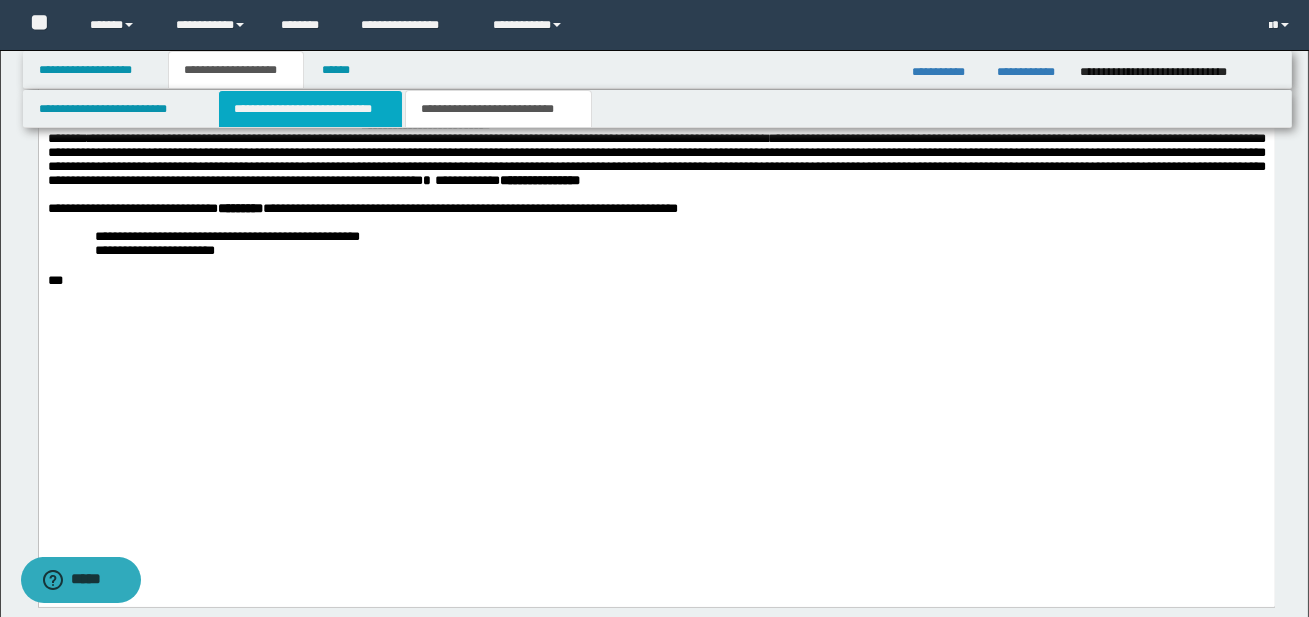 click on "**********" at bounding box center [310, 109] 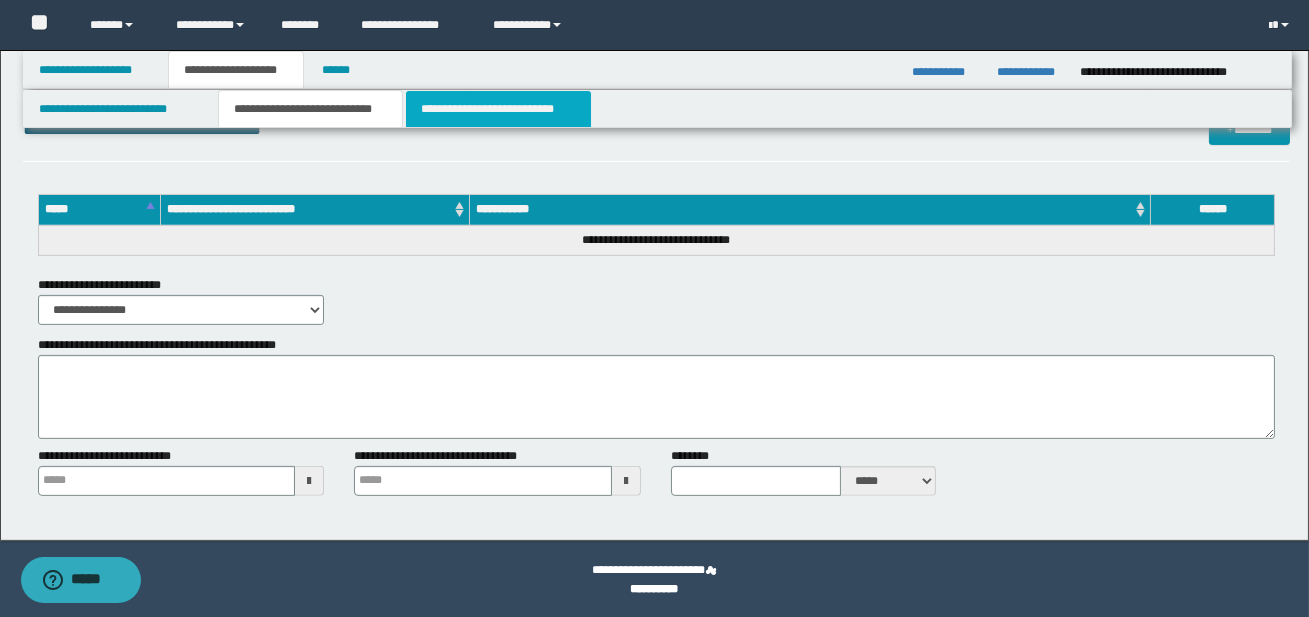 click on "**********" at bounding box center [498, 109] 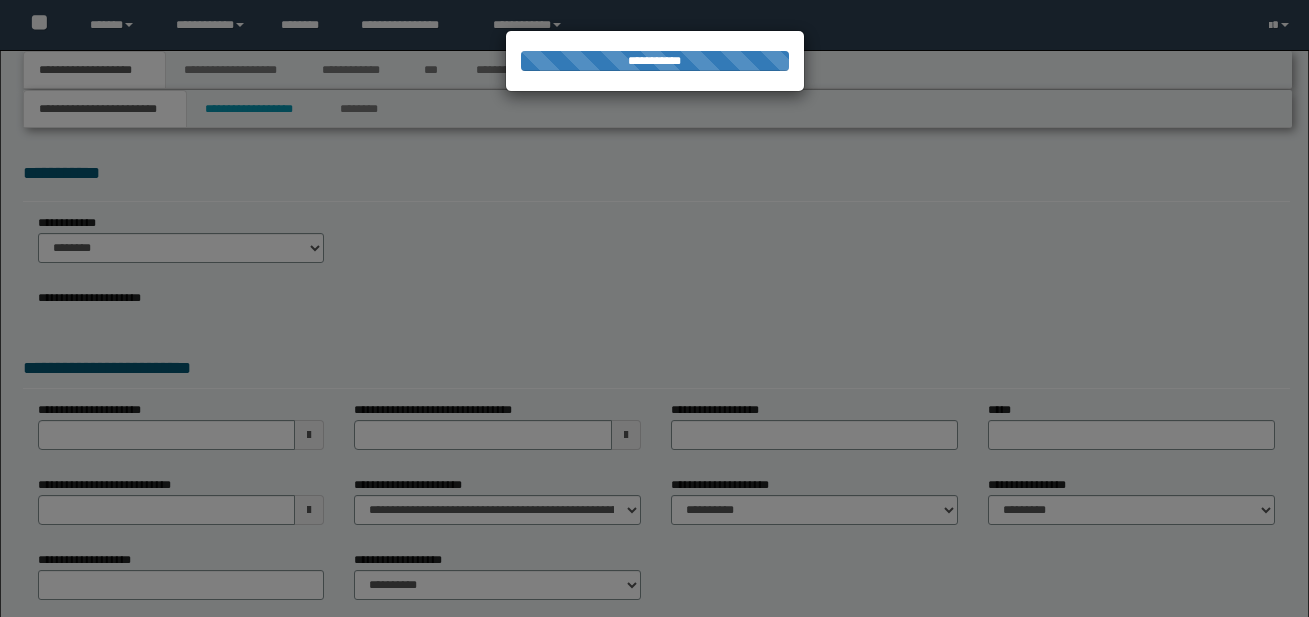 scroll, scrollTop: 0, scrollLeft: 0, axis: both 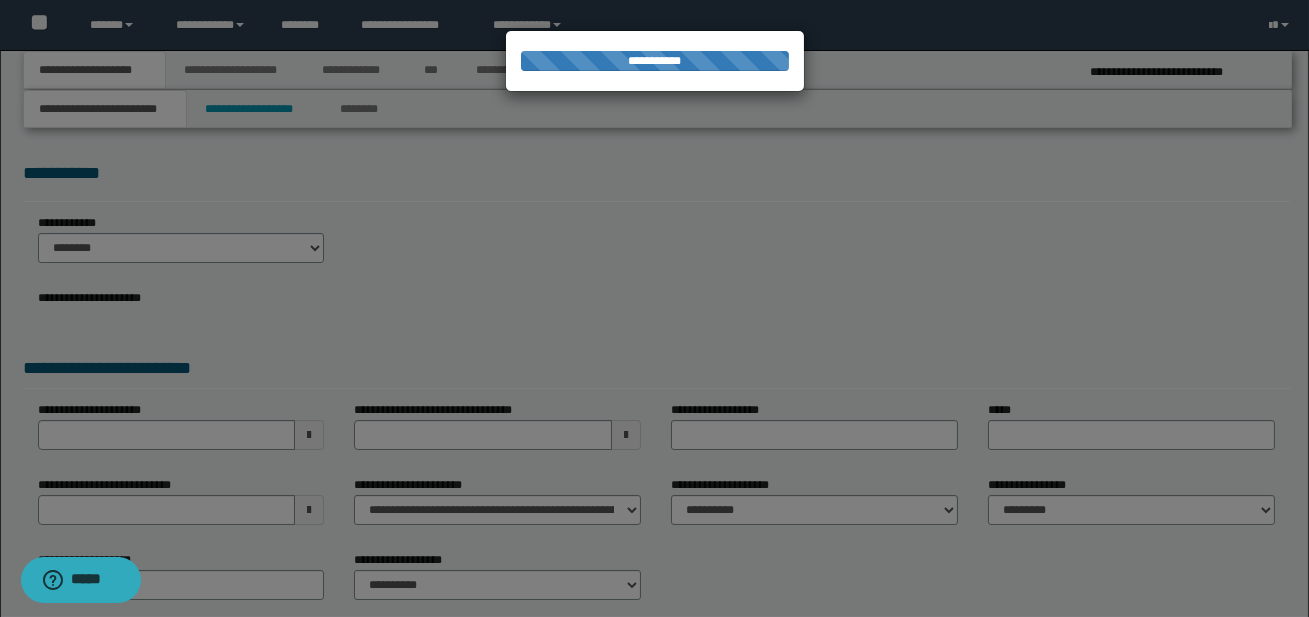 select on "*" 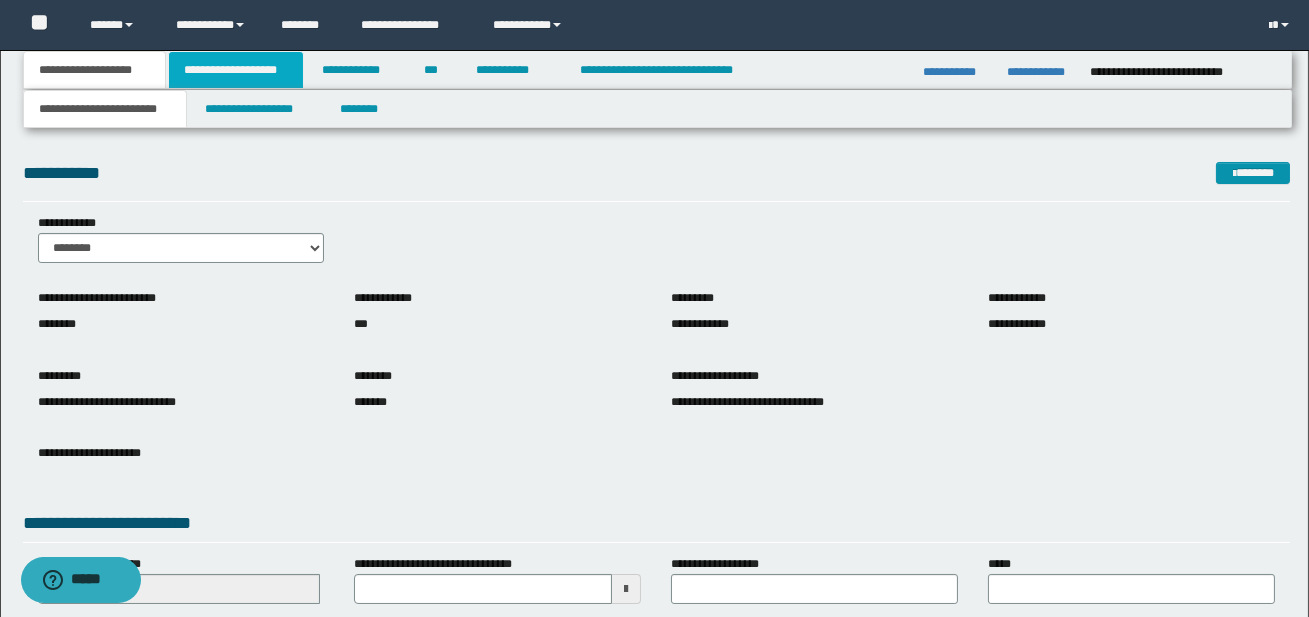 click on "**********" at bounding box center (236, 70) 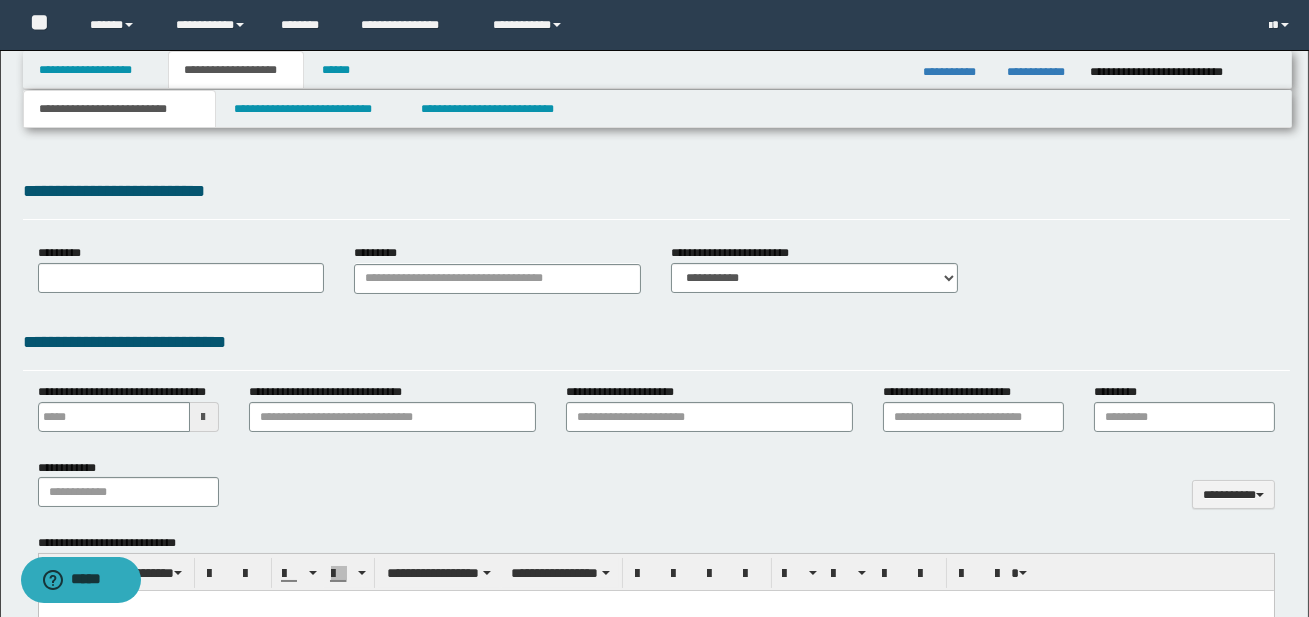 type 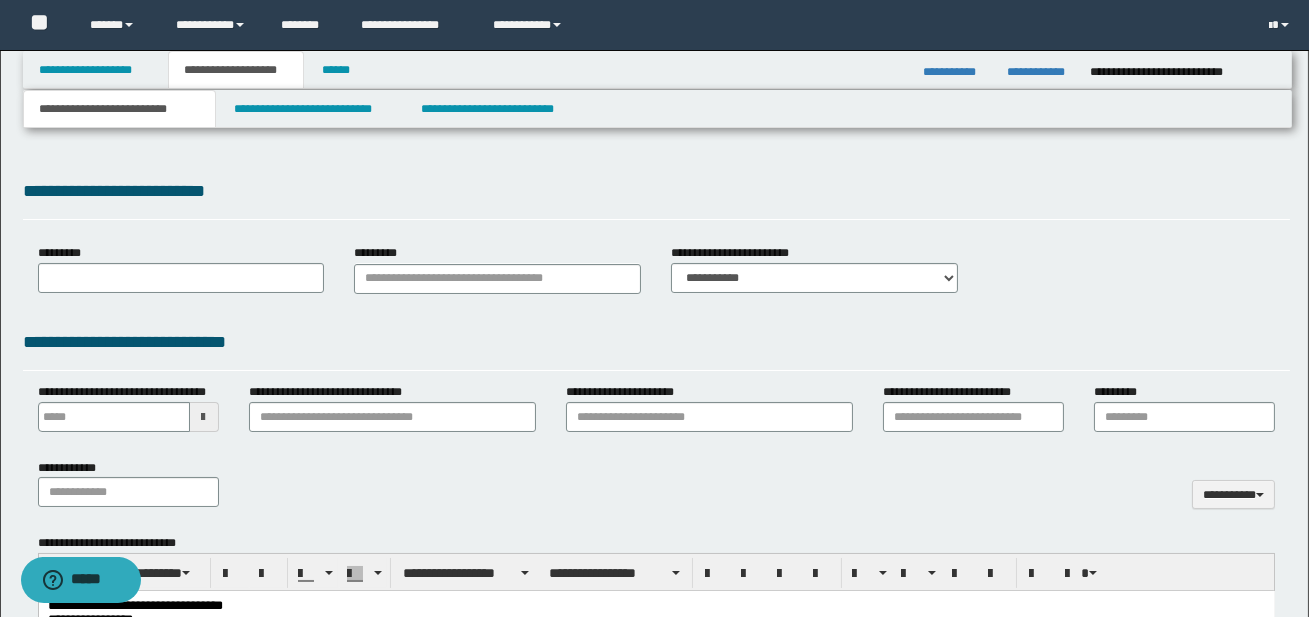 scroll, scrollTop: 0, scrollLeft: 0, axis: both 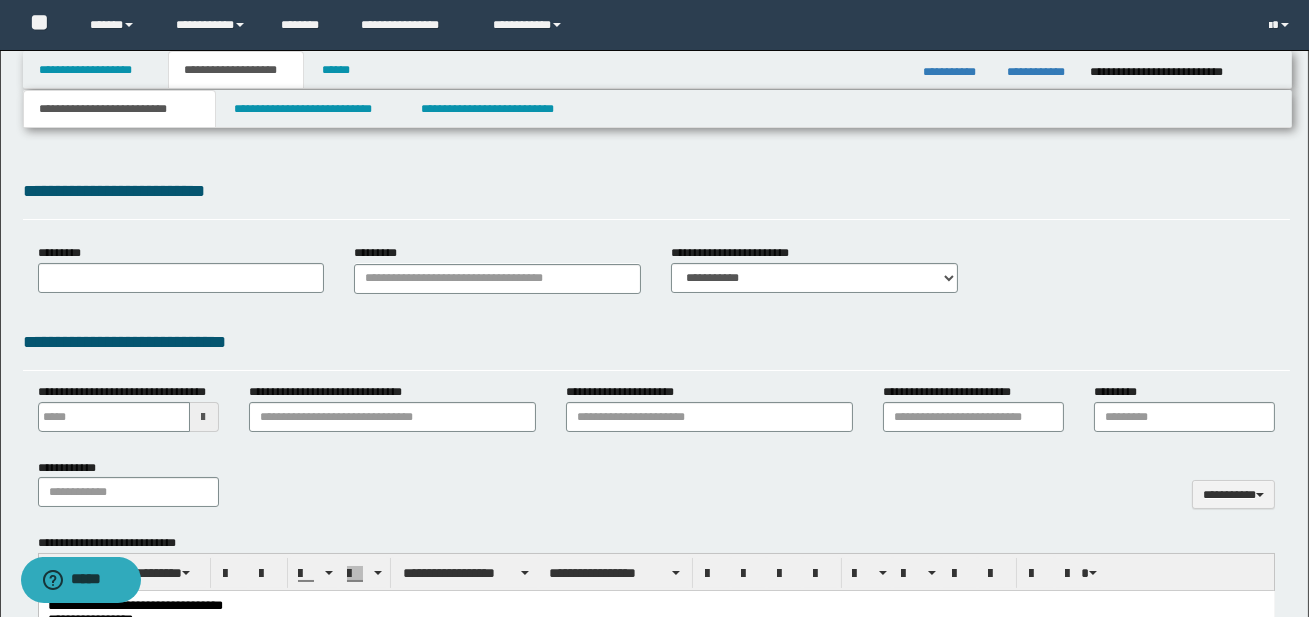 select on "*" 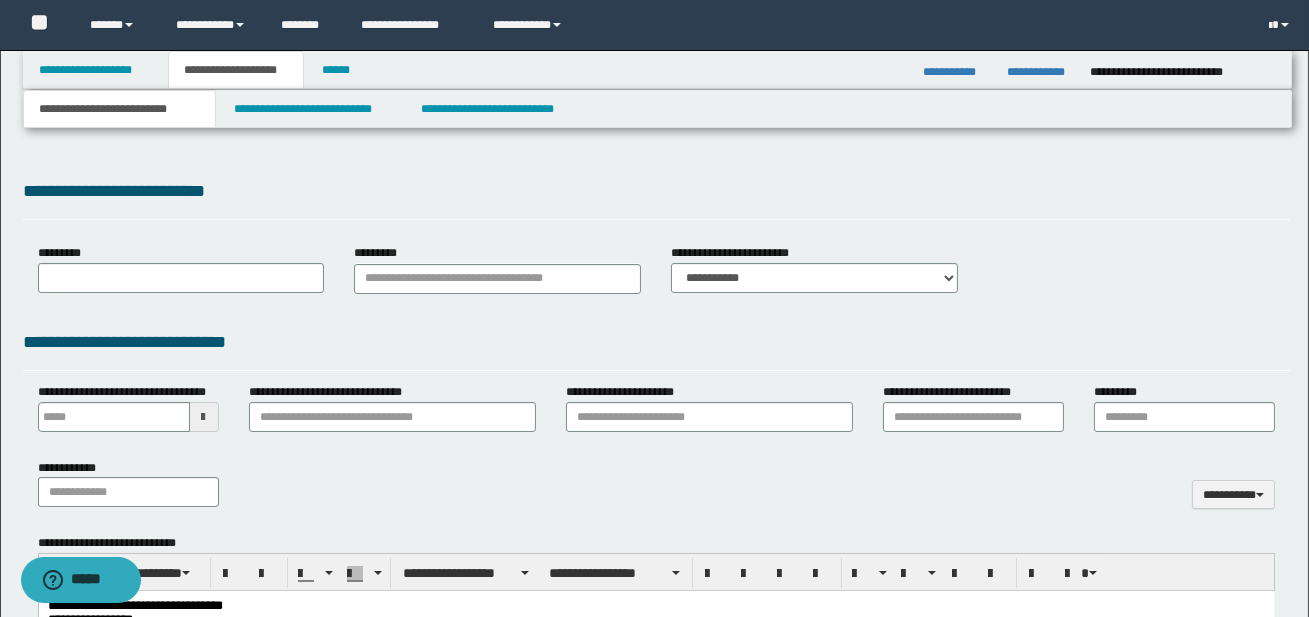 type 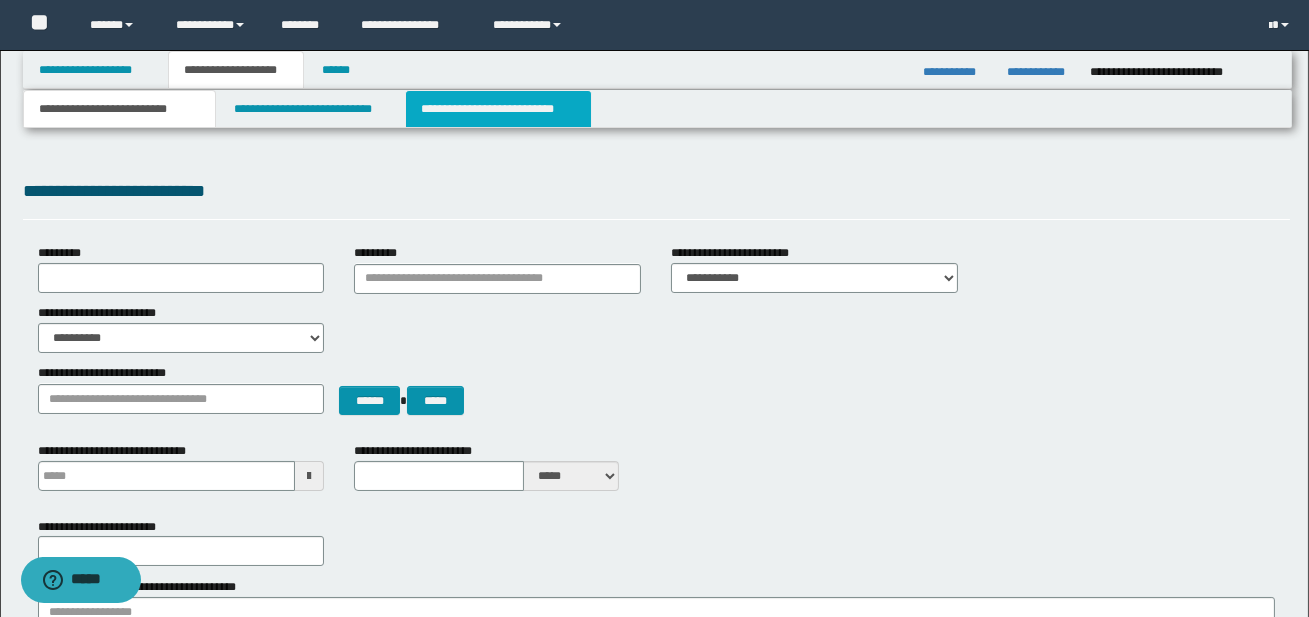 click on "**********" at bounding box center (498, 109) 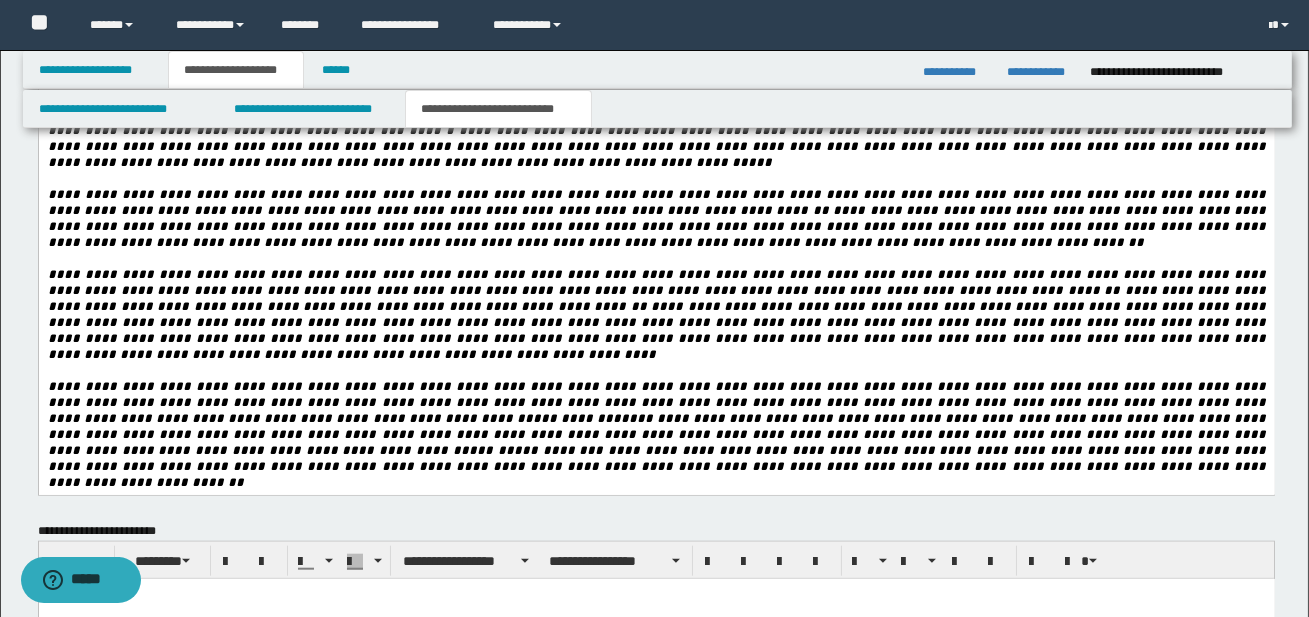 scroll, scrollTop: 3994, scrollLeft: 0, axis: vertical 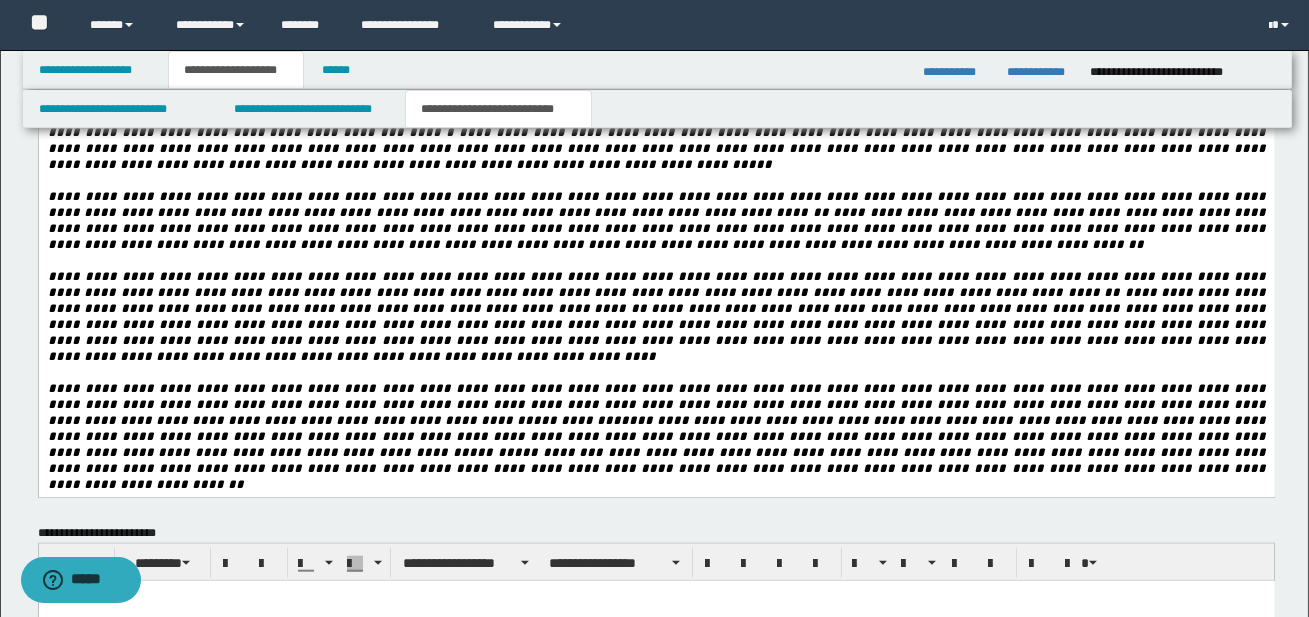 click at bounding box center [656, 811] 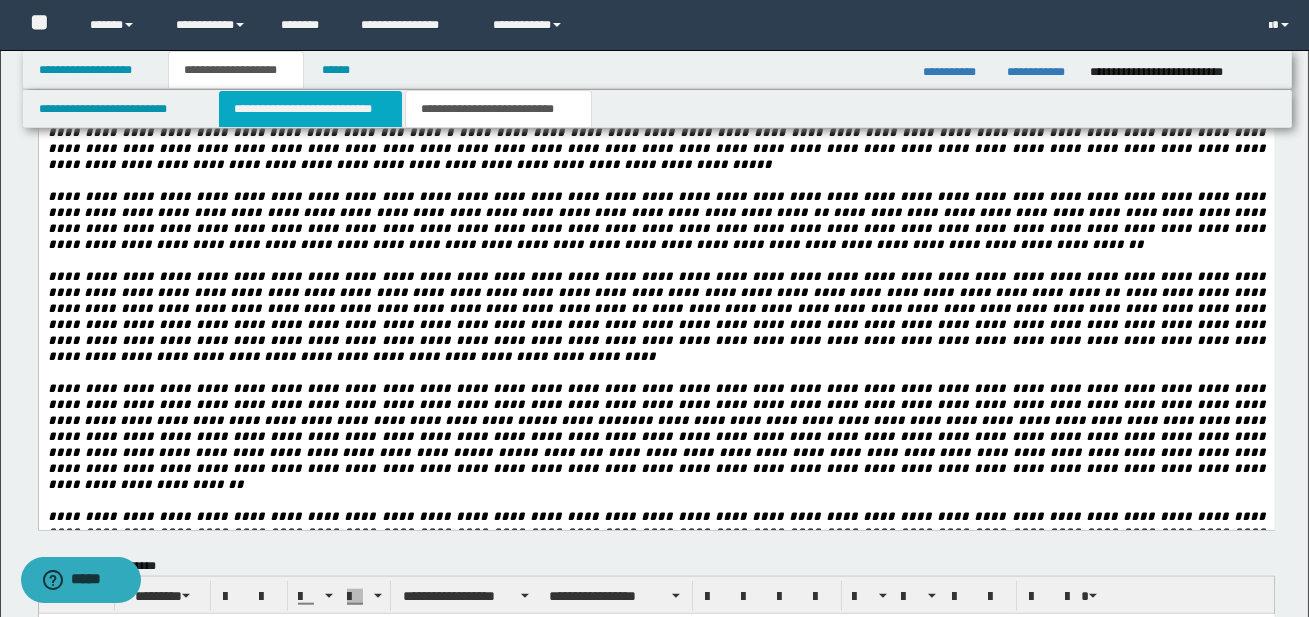click on "**********" at bounding box center [310, 109] 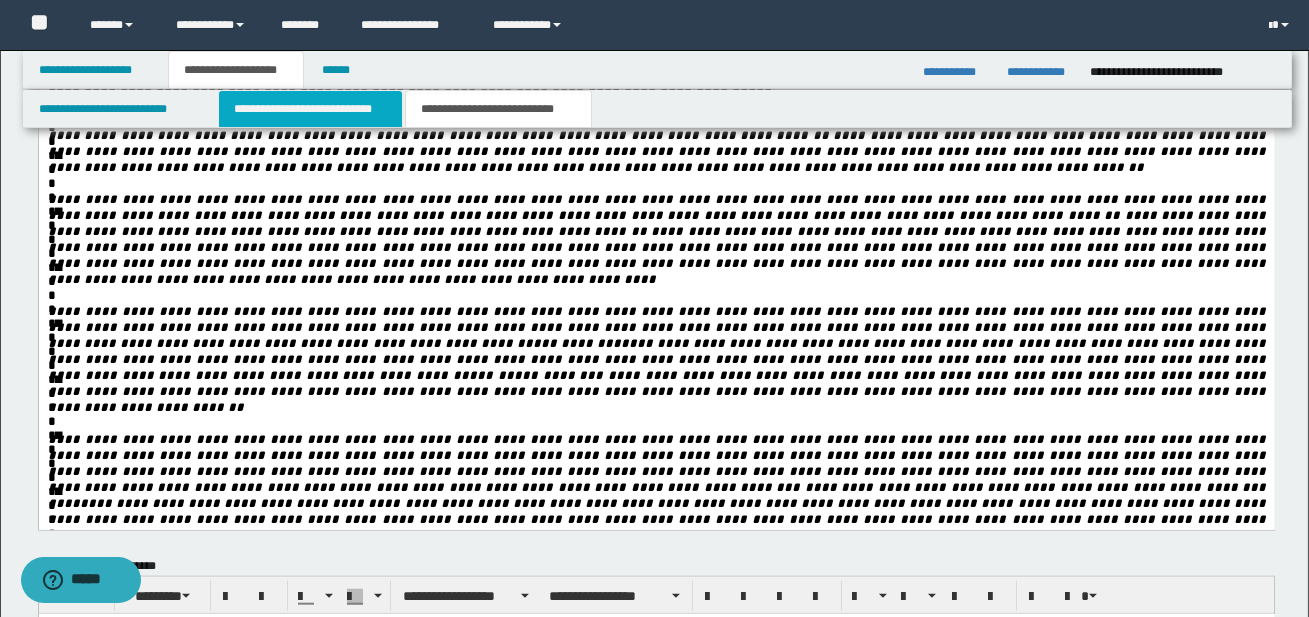 scroll, scrollTop: 0, scrollLeft: 0, axis: both 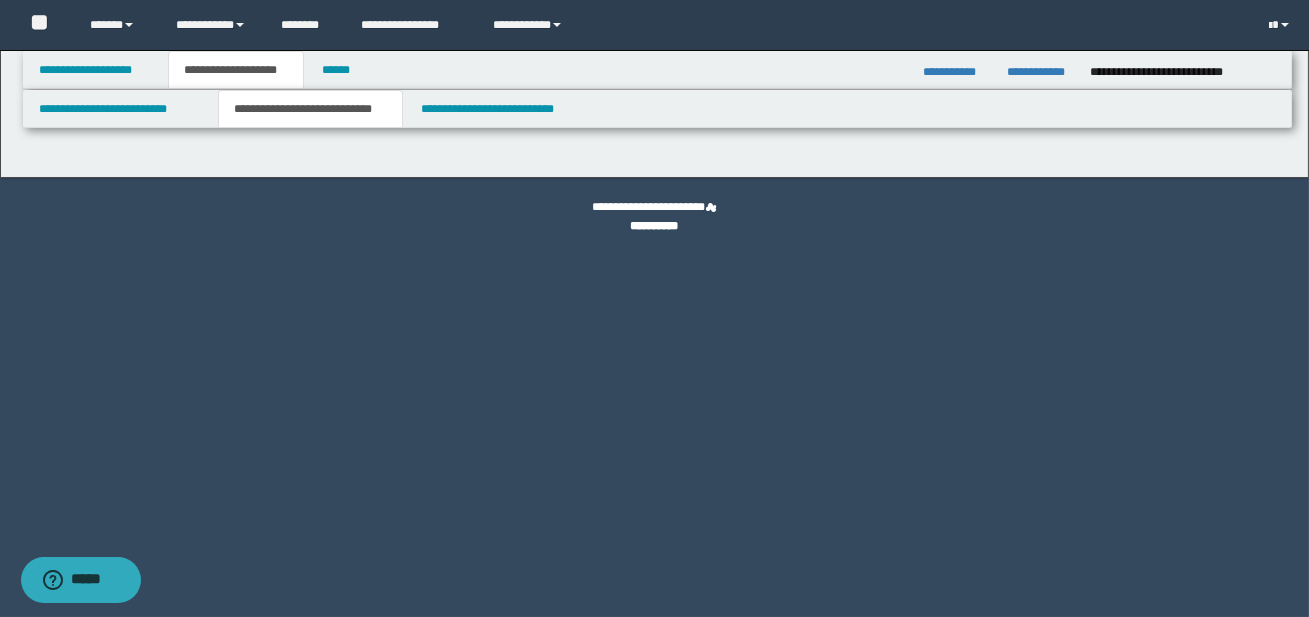 select on "*" 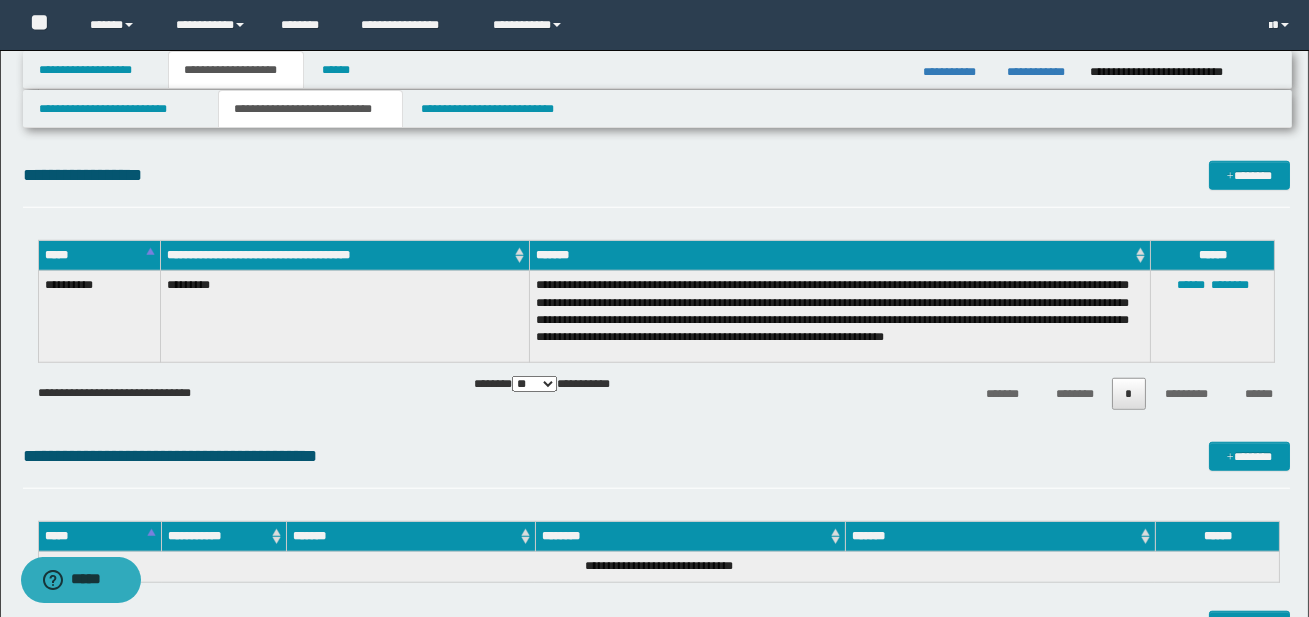 scroll, scrollTop: 3548, scrollLeft: 0, axis: vertical 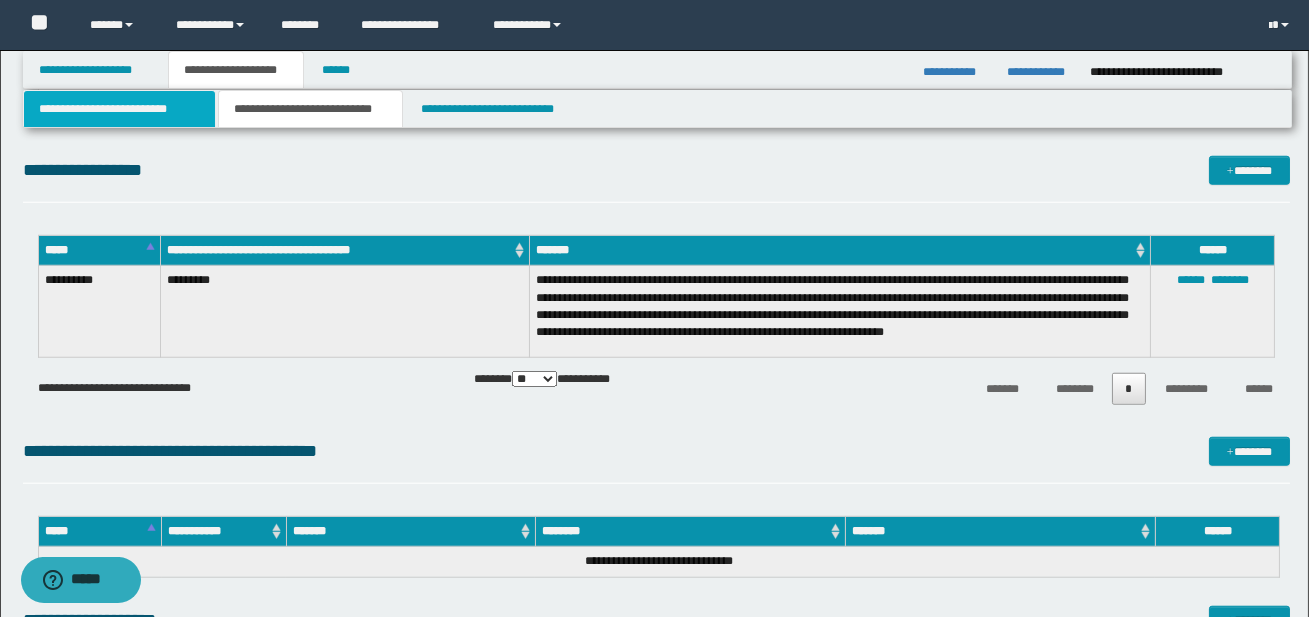 click on "**********" at bounding box center (119, 109) 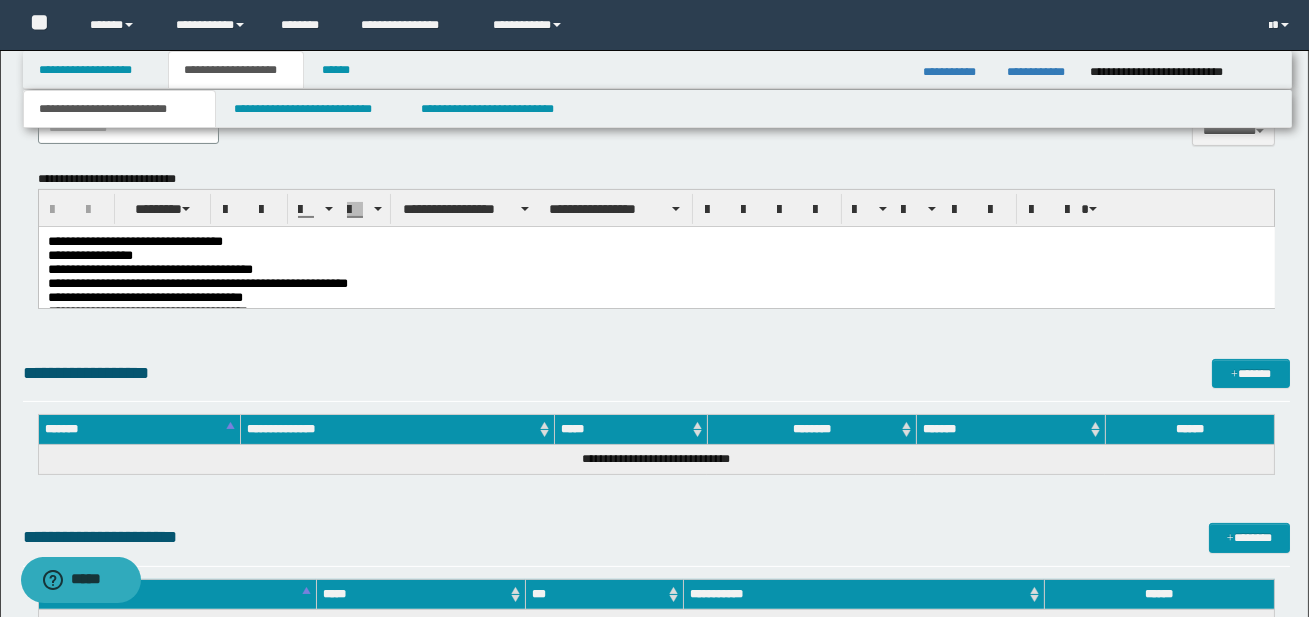 scroll, scrollTop: 702, scrollLeft: 0, axis: vertical 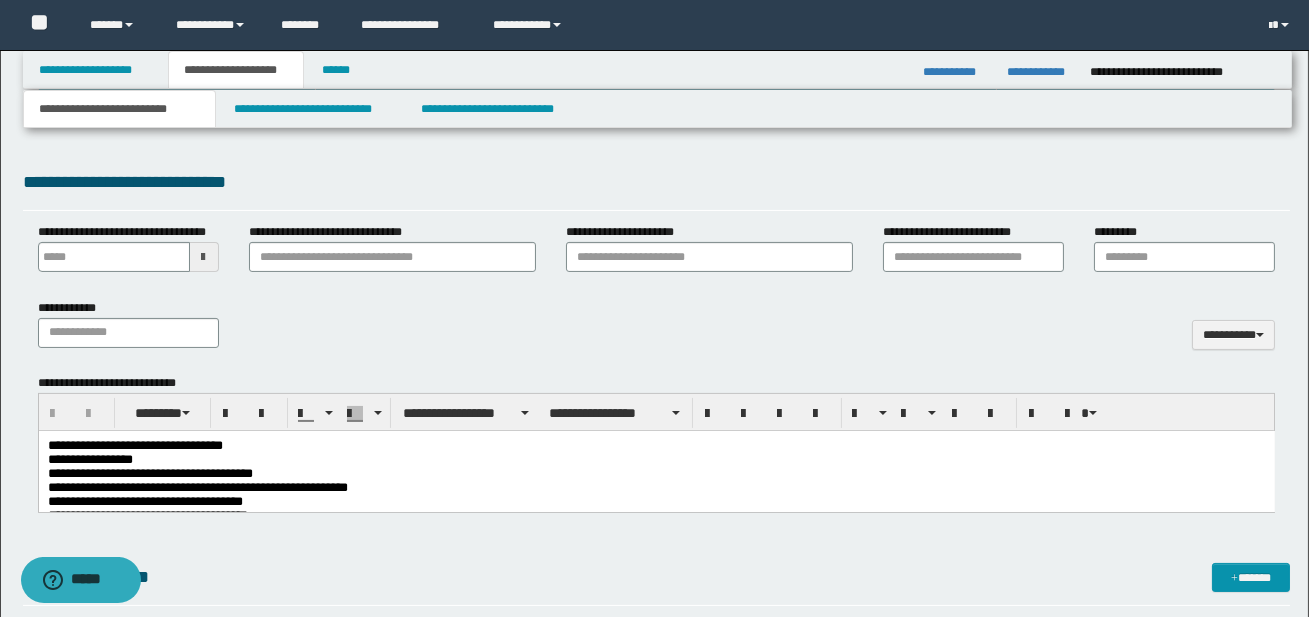click on "**********" at bounding box center [197, 486] 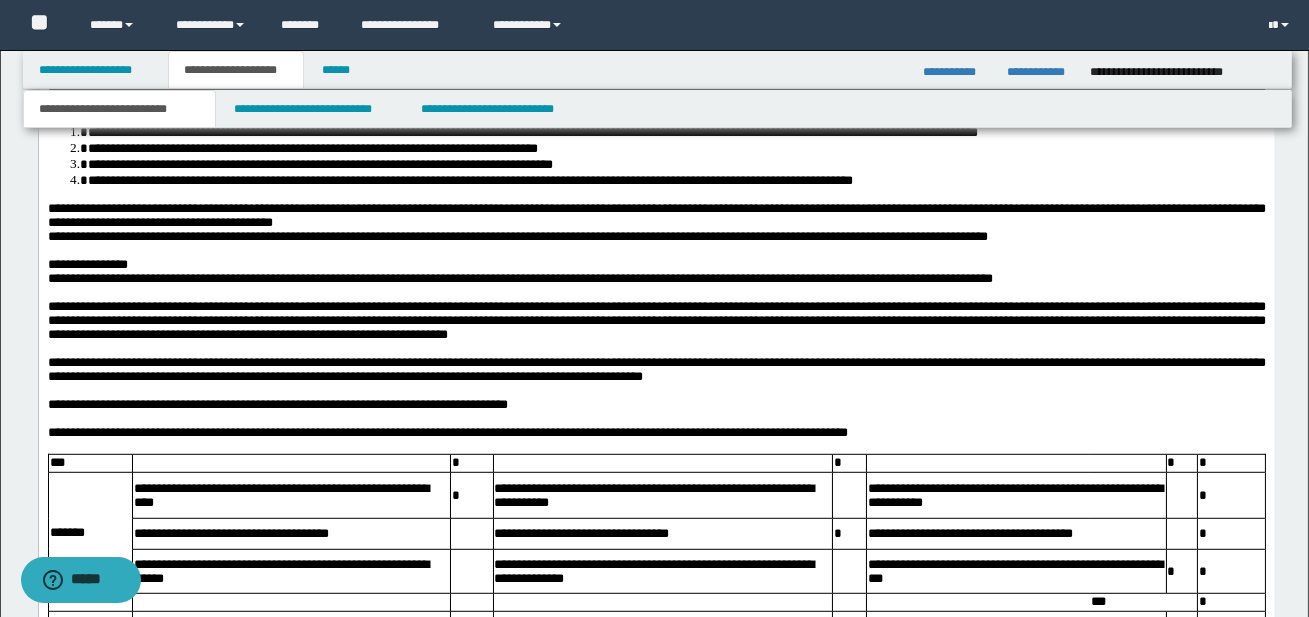 scroll, scrollTop: 2496, scrollLeft: 0, axis: vertical 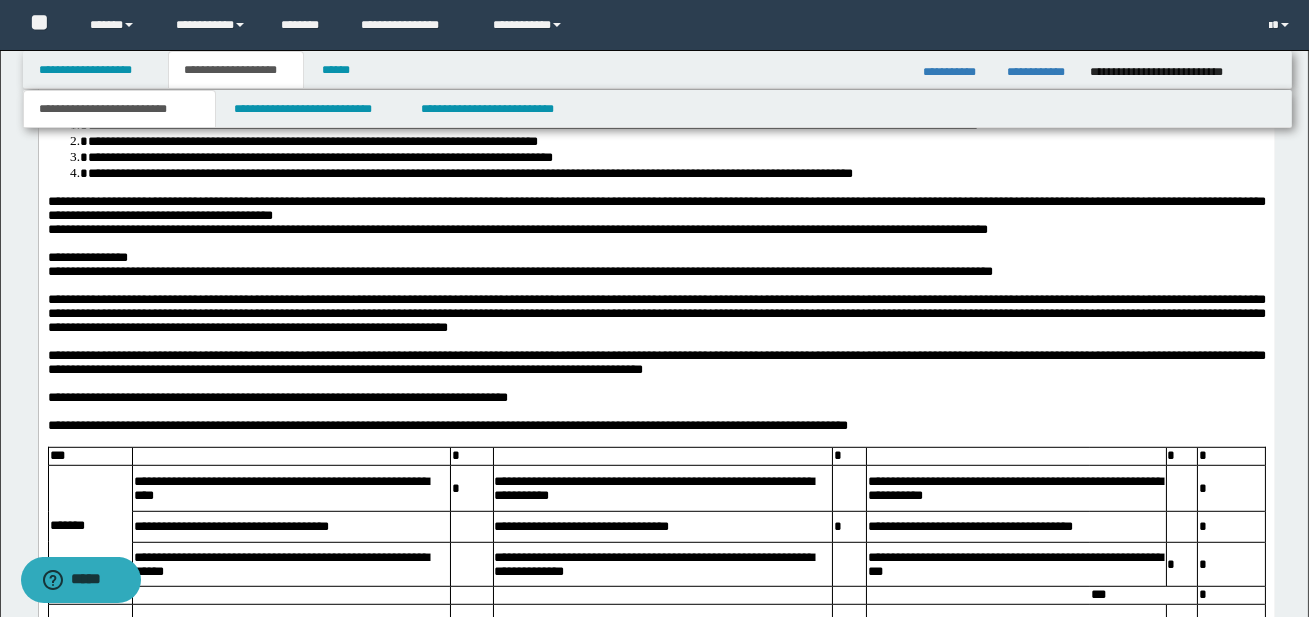 click on "**********" at bounding box center [656, 362] 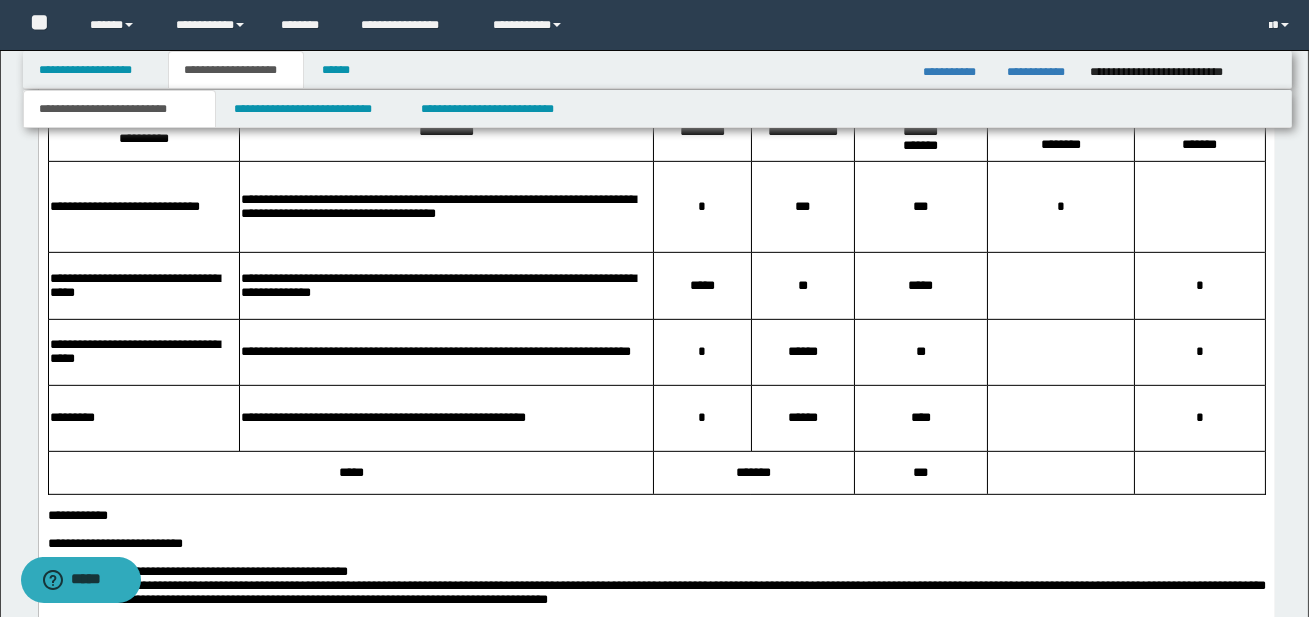scroll, scrollTop: 1991, scrollLeft: 0, axis: vertical 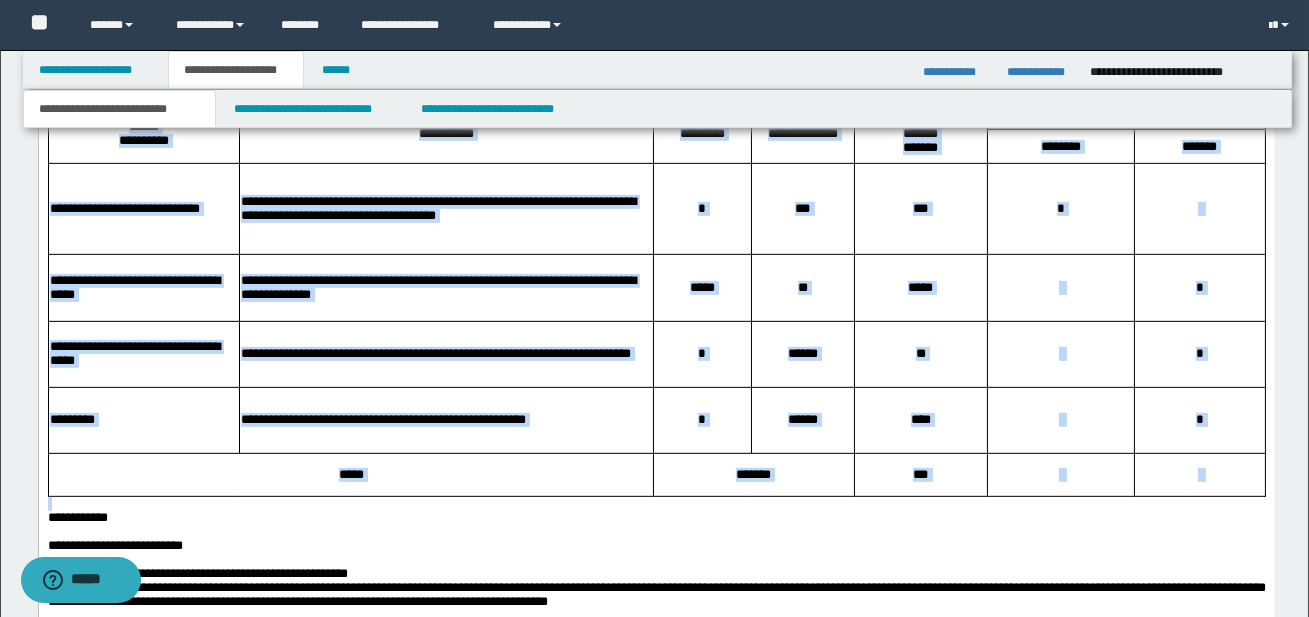 drag, startPoint x: 49, startPoint y: 152, endPoint x: 366, endPoint y: 557, distance: 514.30927 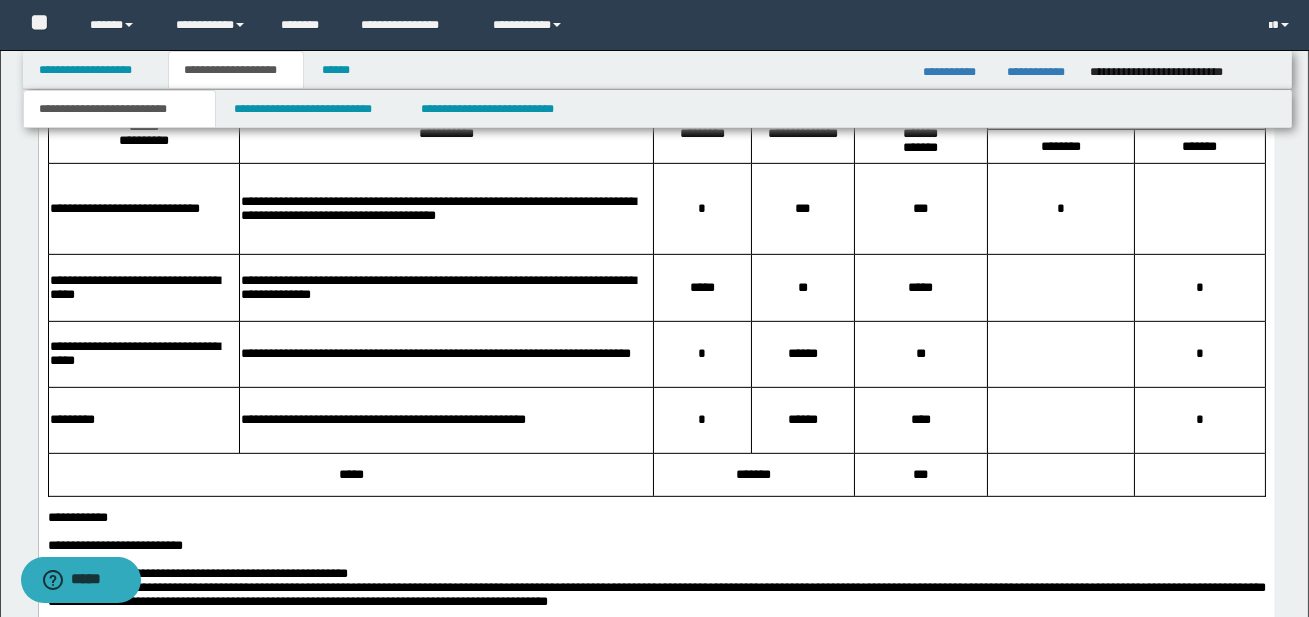 click on "**********" at bounding box center [656, 518] 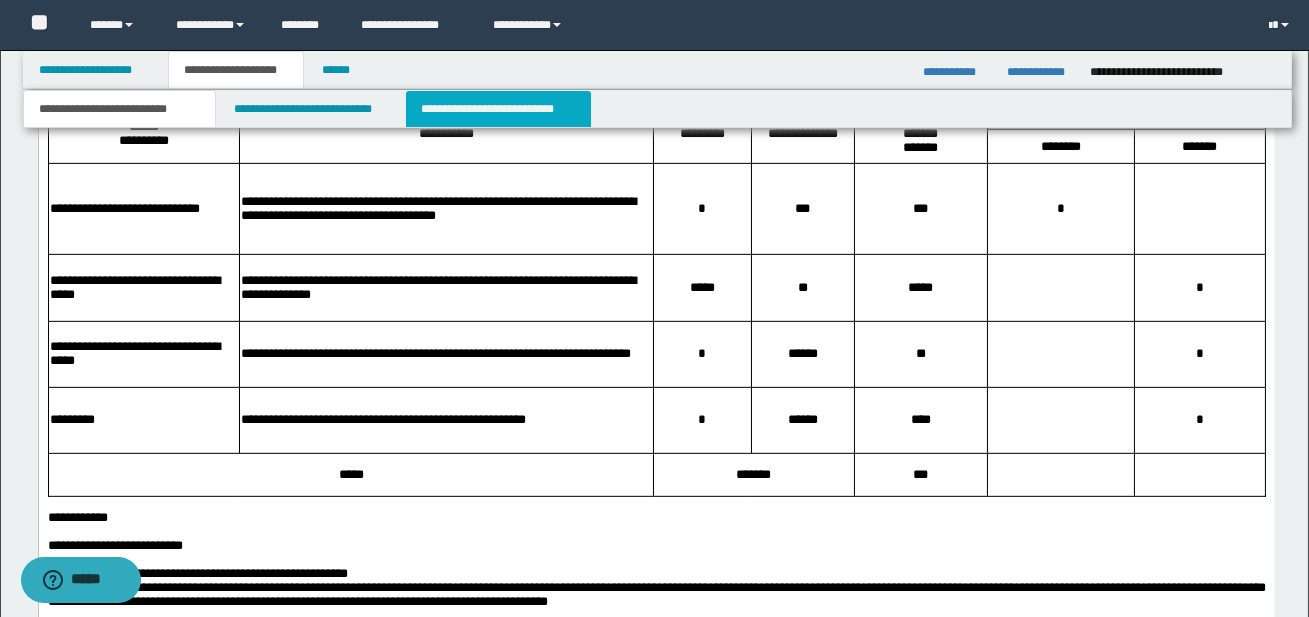 click on "**********" at bounding box center (498, 109) 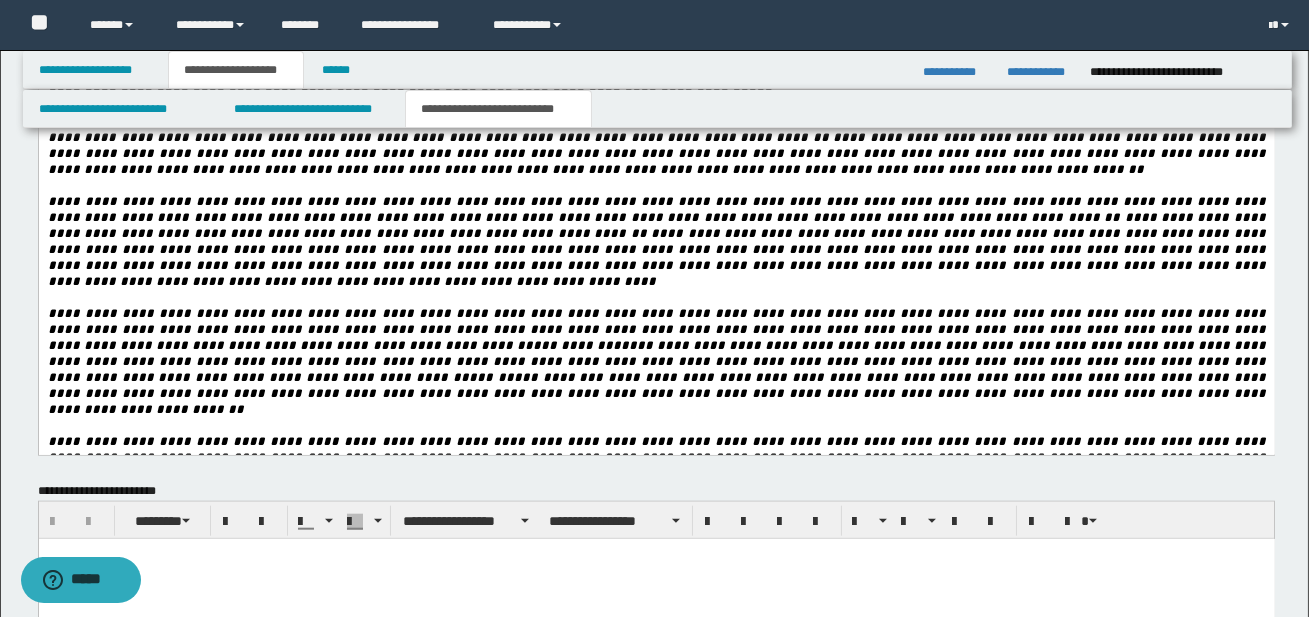 scroll, scrollTop: 3947, scrollLeft: 0, axis: vertical 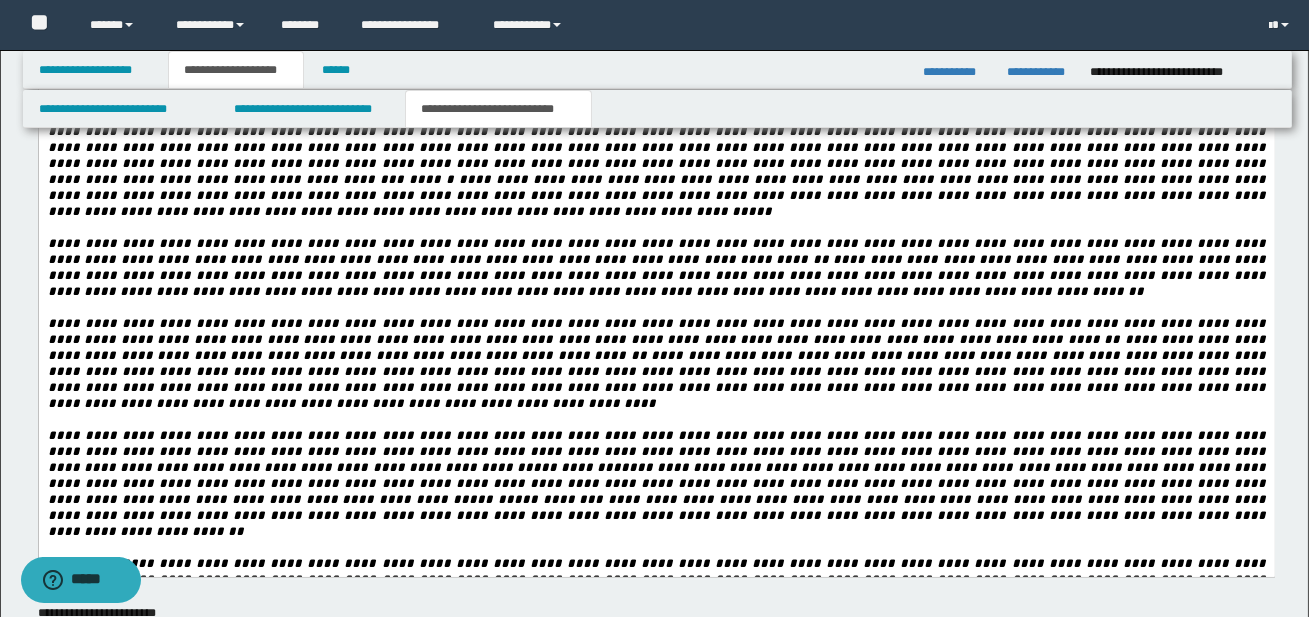 click at bounding box center (656, 858) 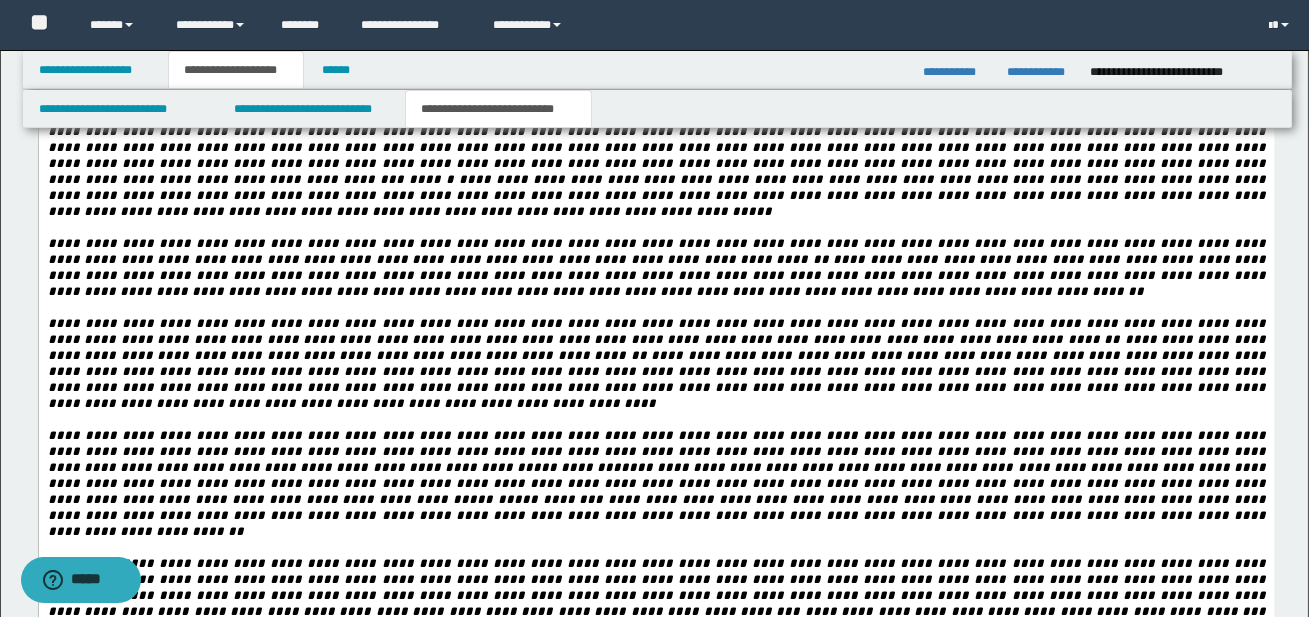 click on "**********" at bounding box center (656, -541) 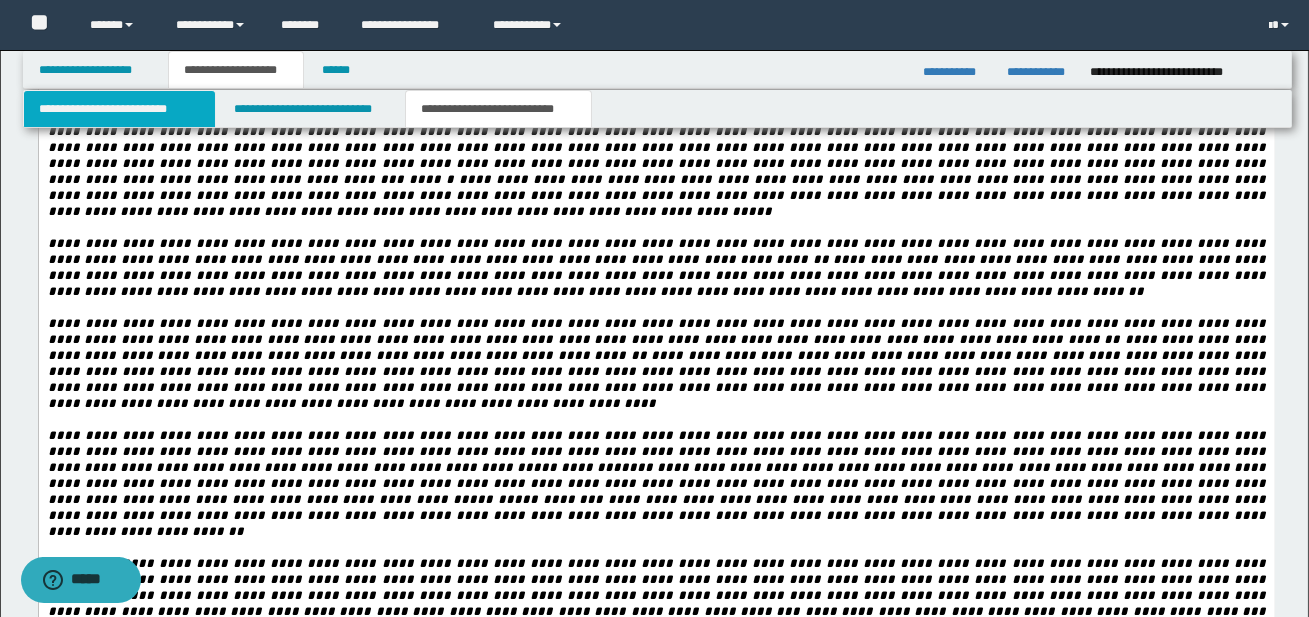 click on "**********" at bounding box center [119, 109] 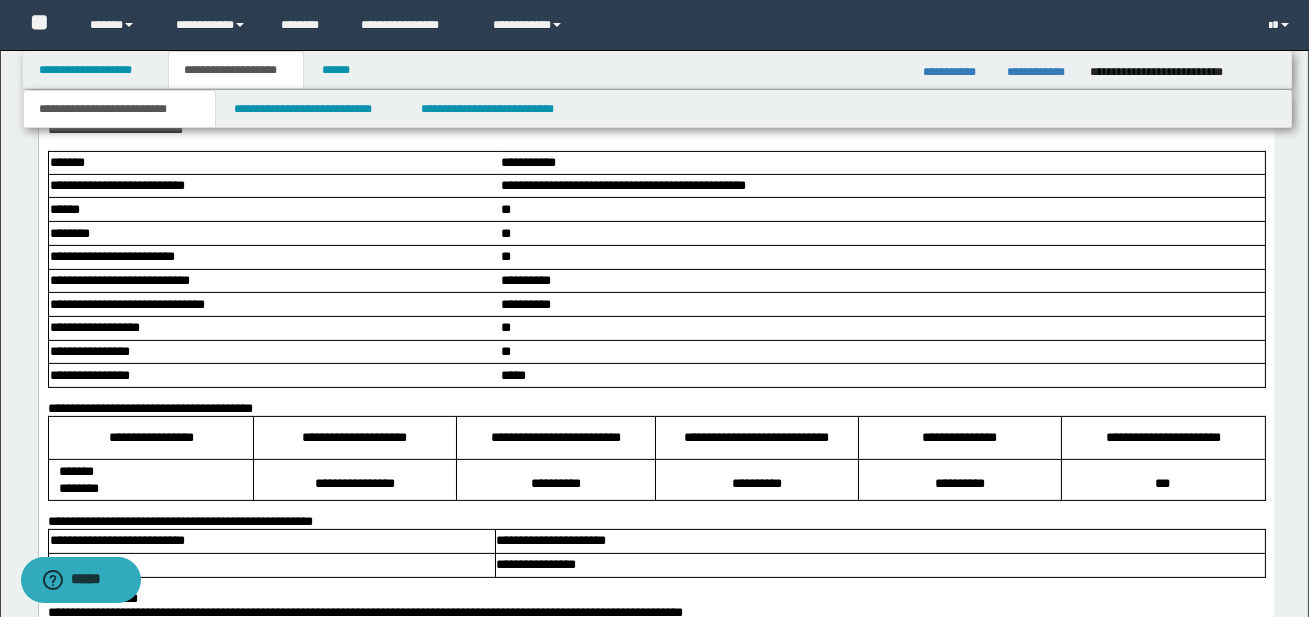 scroll, scrollTop: 1161, scrollLeft: 0, axis: vertical 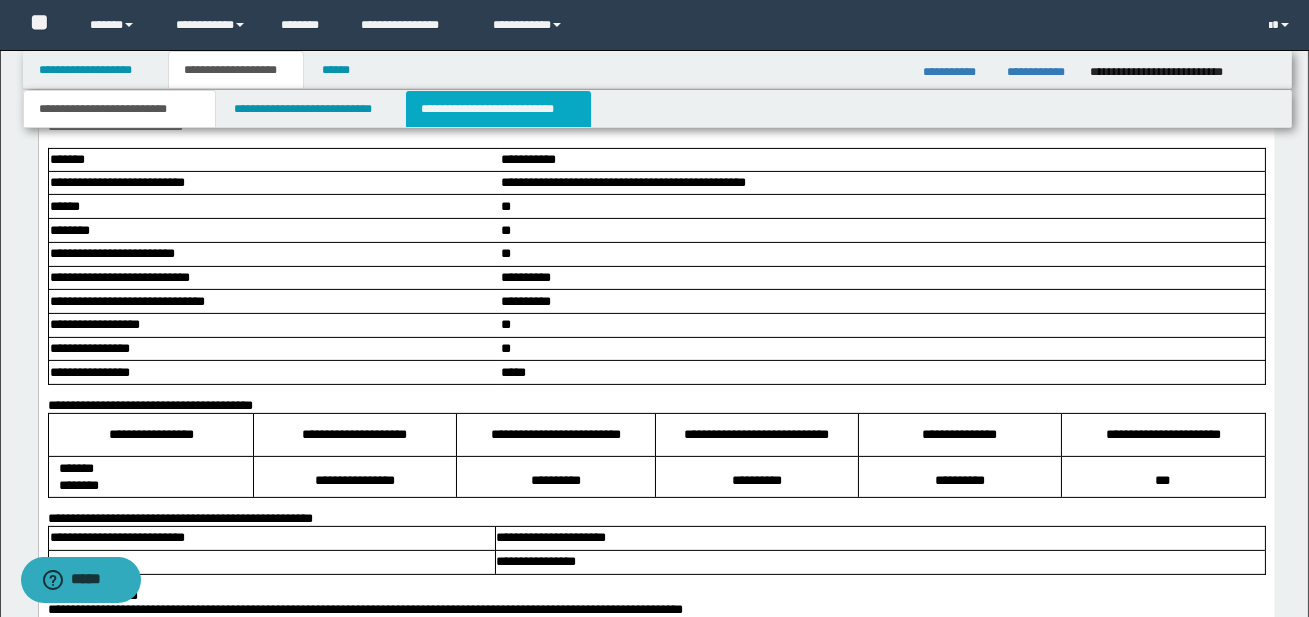 click on "**********" at bounding box center (498, 109) 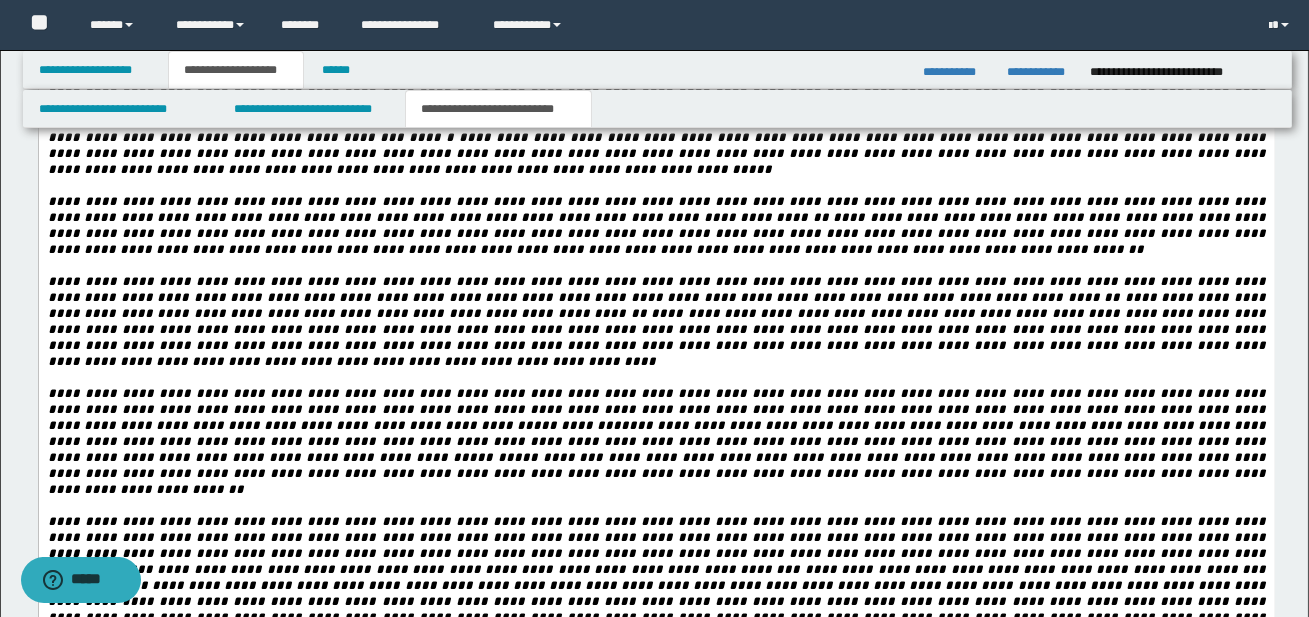 scroll, scrollTop: 3991, scrollLeft: 0, axis: vertical 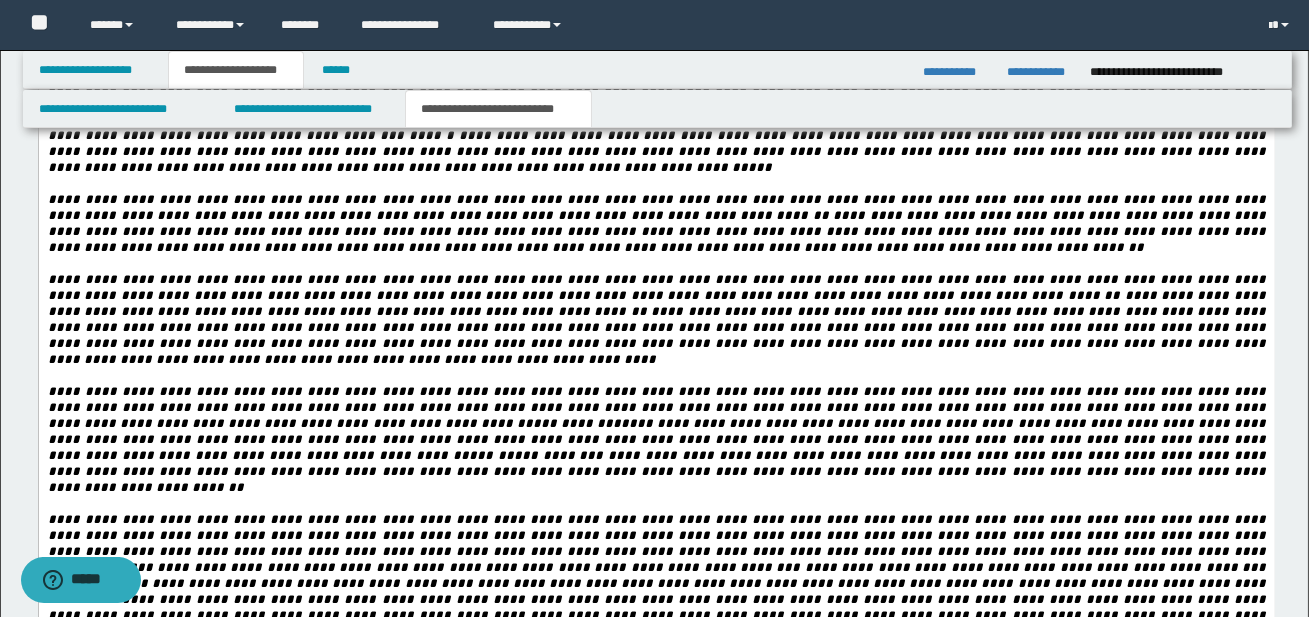 click on "**********" at bounding box center (655, 875) 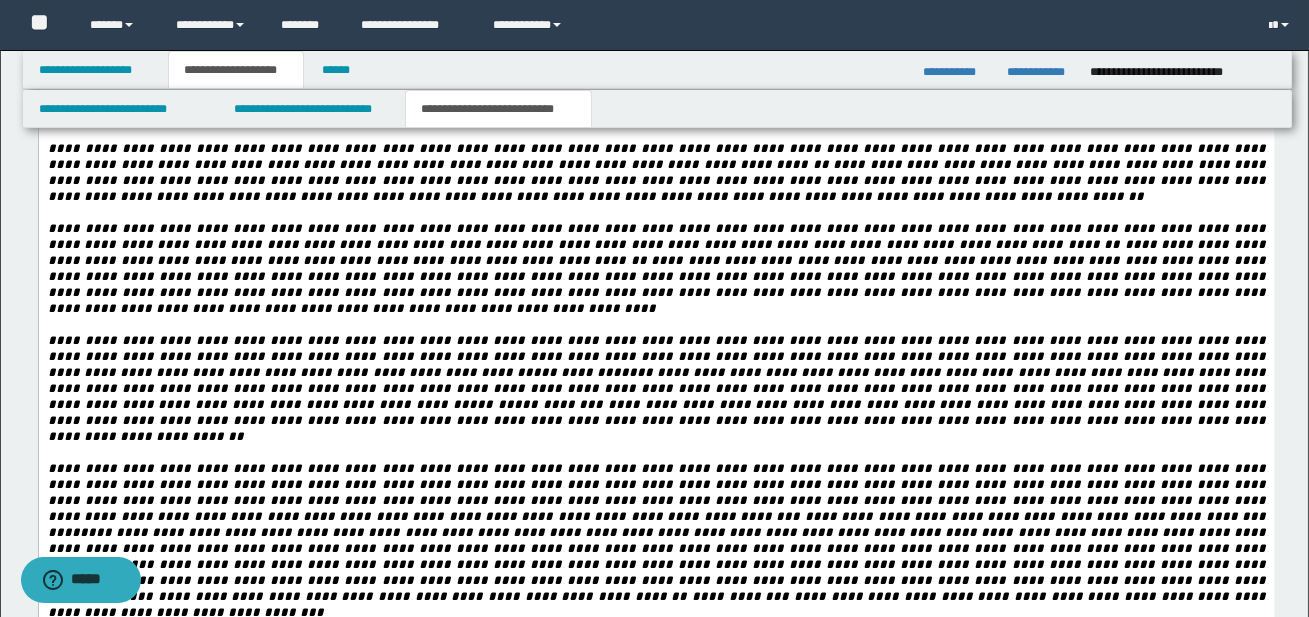 scroll, scrollTop: 4046, scrollLeft: 0, axis: vertical 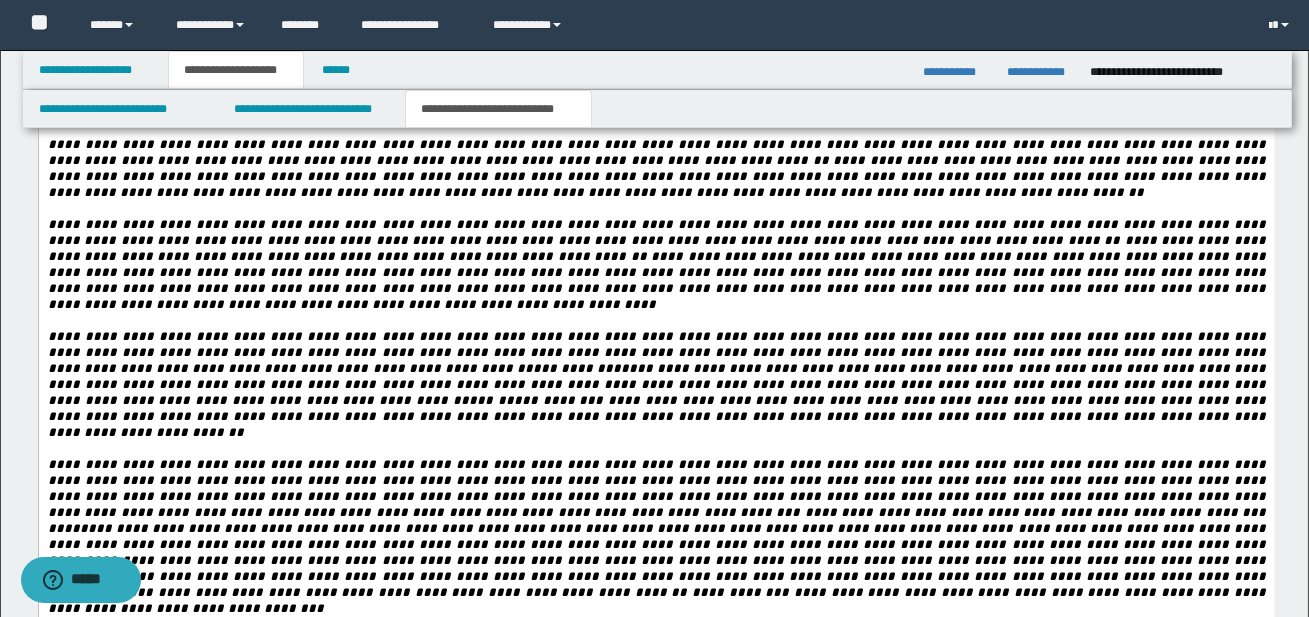 drag, startPoint x: 55, startPoint y: 453, endPoint x: 220, endPoint y: 496, distance: 170.511 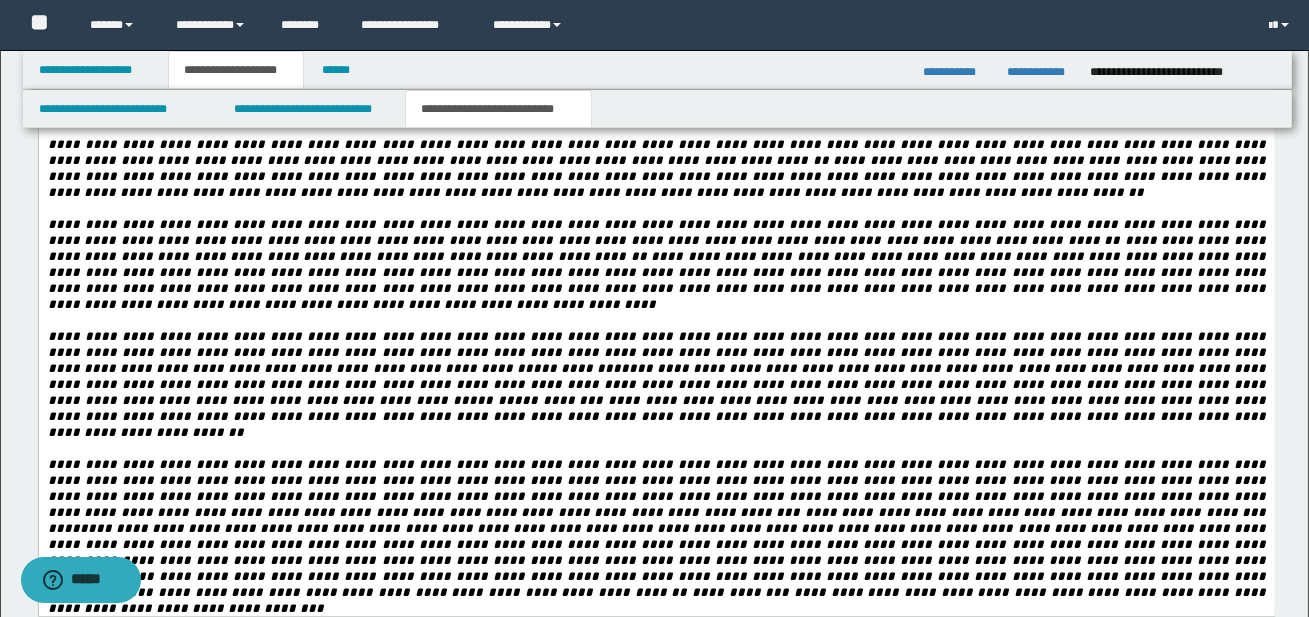 drag, startPoint x: 219, startPoint y: 385, endPoint x: 303, endPoint y: 387, distance: 84.0238 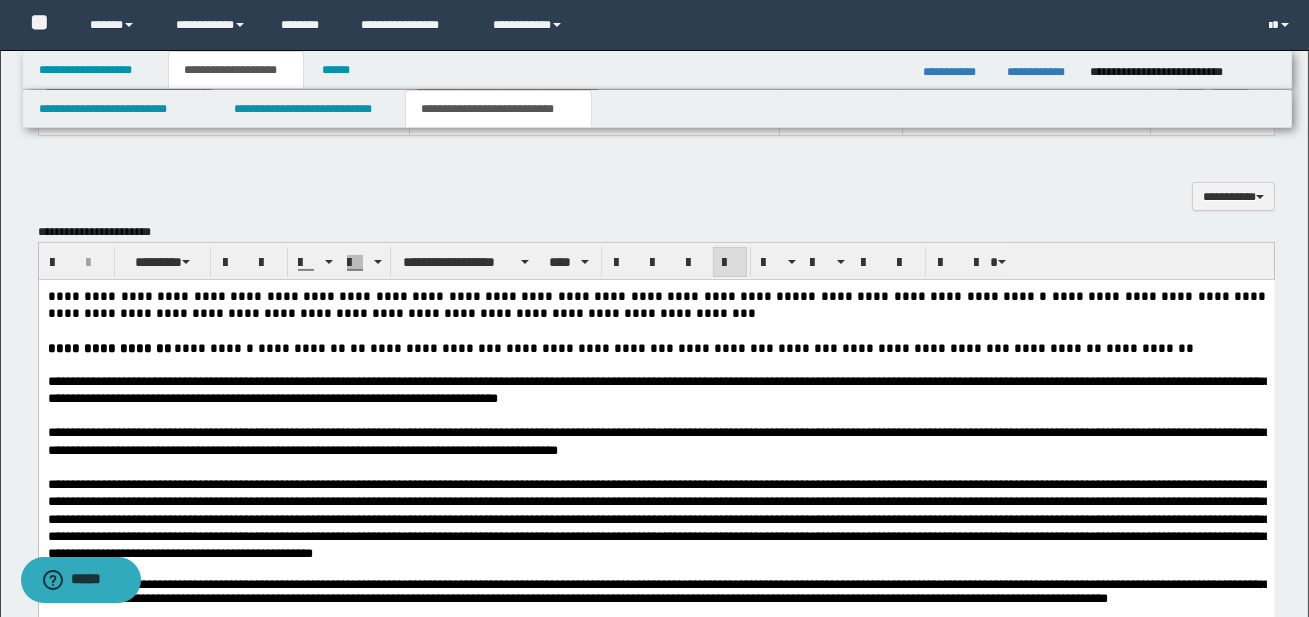 scroll, scrollTop: 1368, scrollLeft: 0, axis: vertical 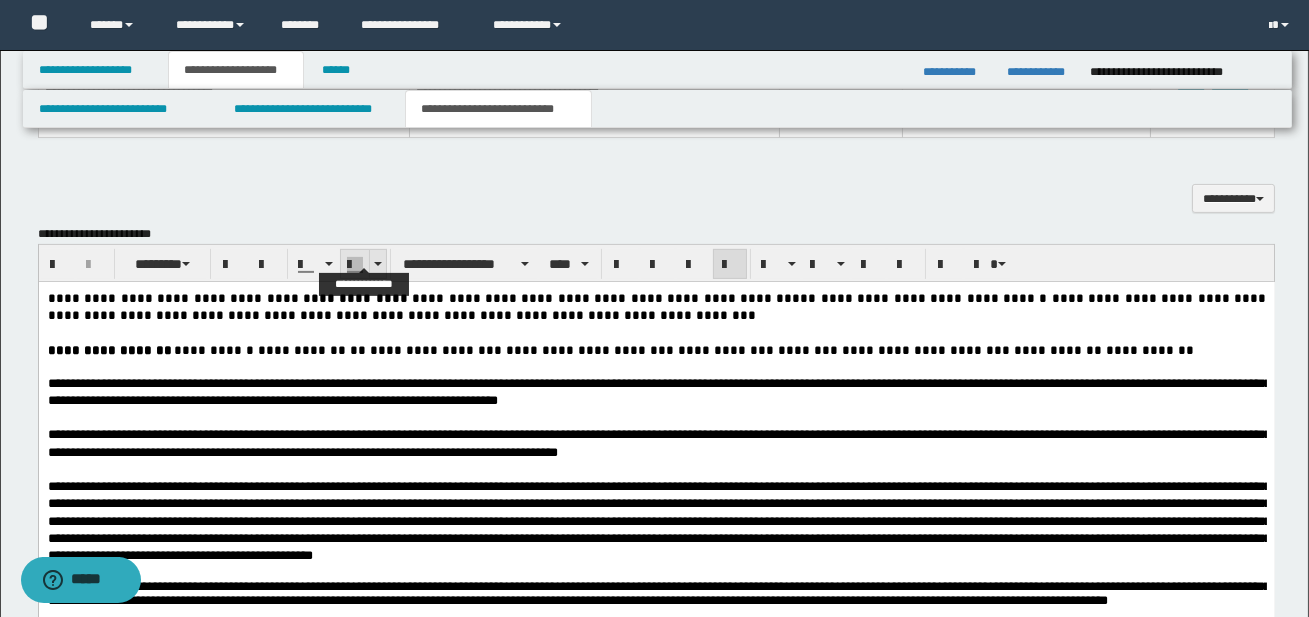 click at bounding box center [377, 264] 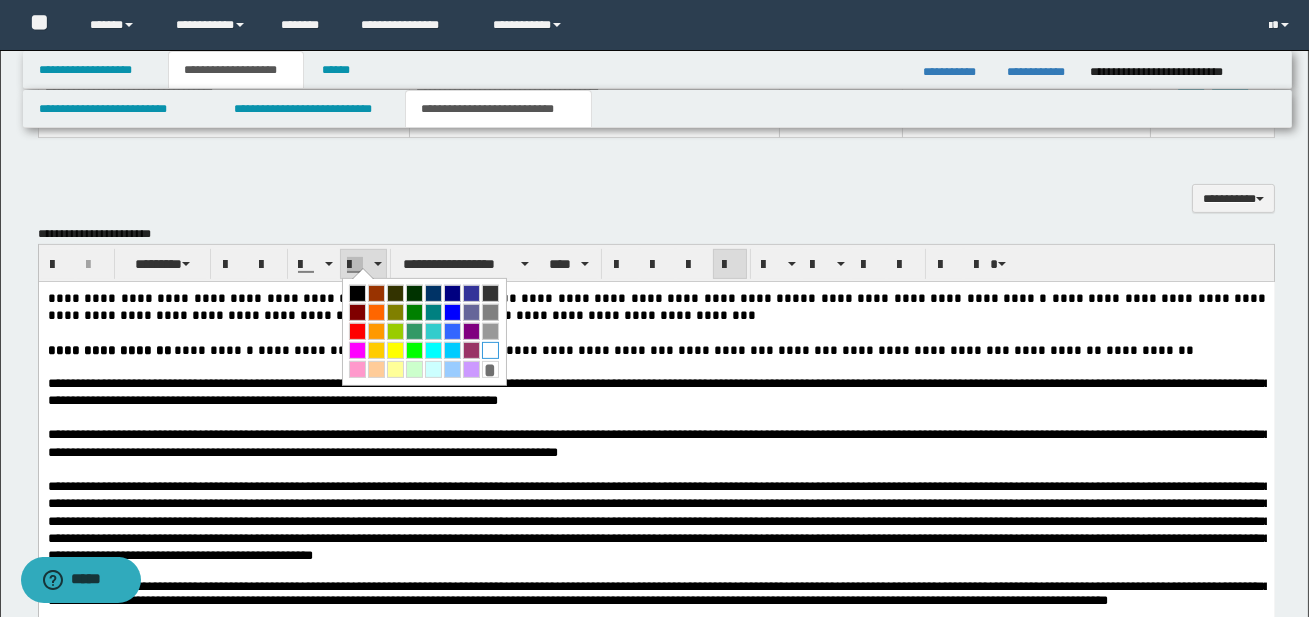 drag, startPoint x: 490, startPoint y: 351, endPoint x: 452, endPoint y: 80, distance: 273.65125 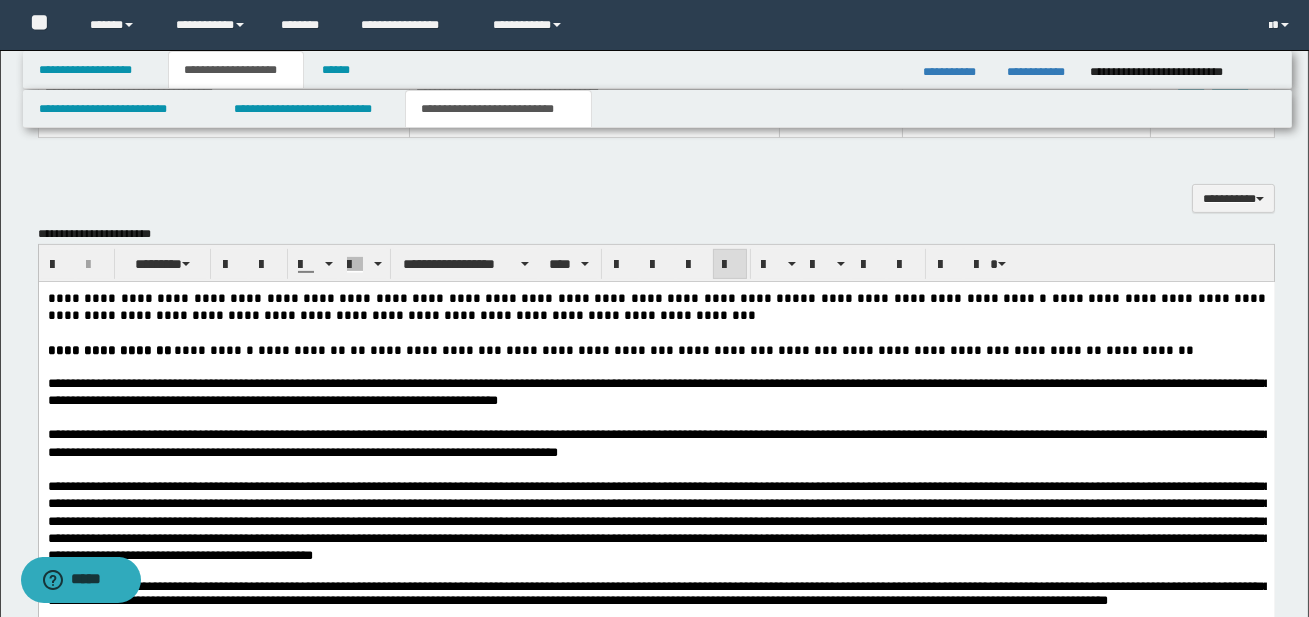 click on "**********" at bounding box center (658, 442) 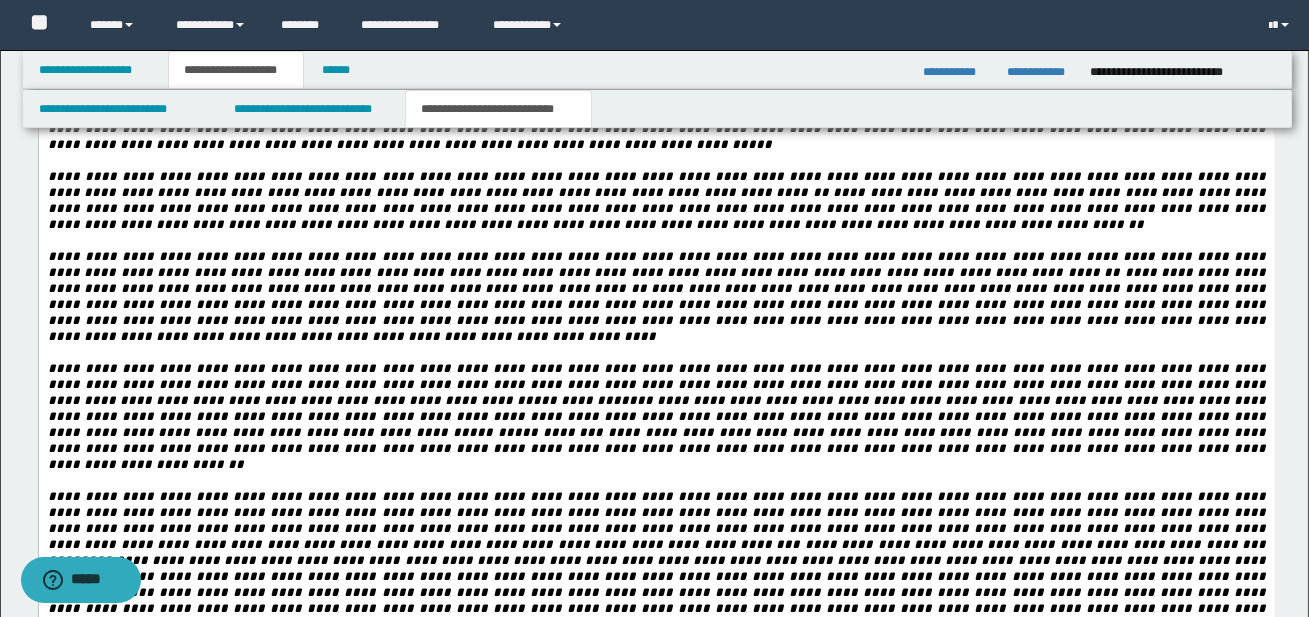 scroll, scrollTop: 4025, scrollLeft: 0, axis: vertical 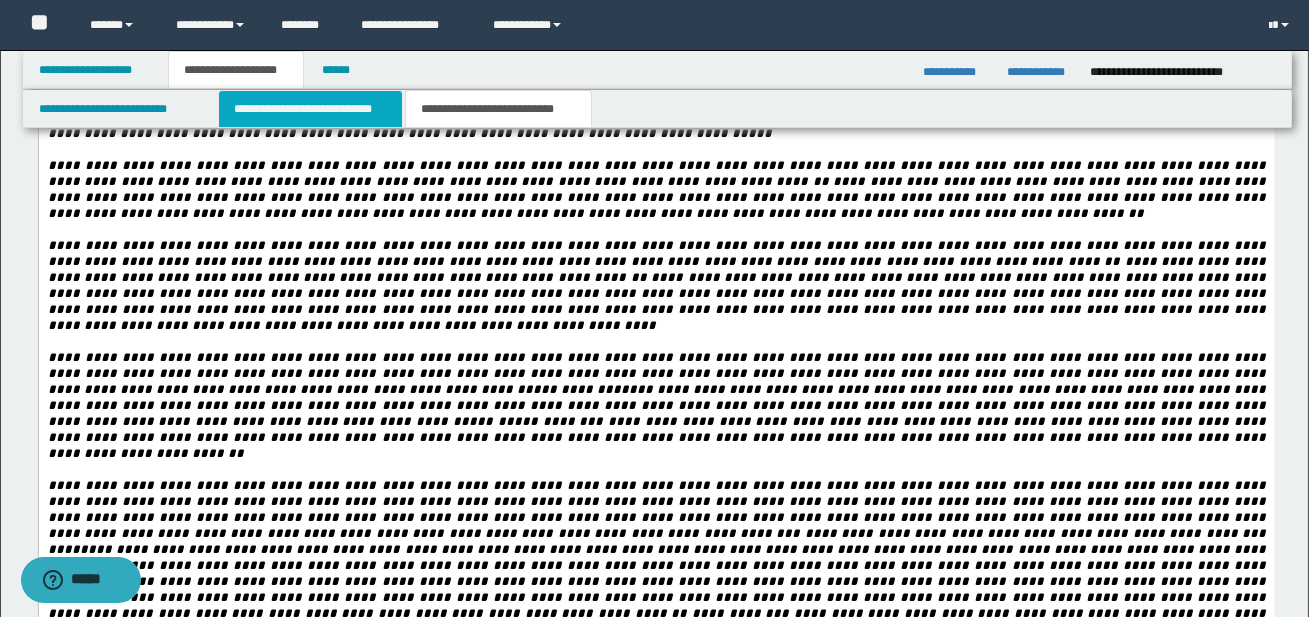click on "**********" at bounding box center [310, 109] 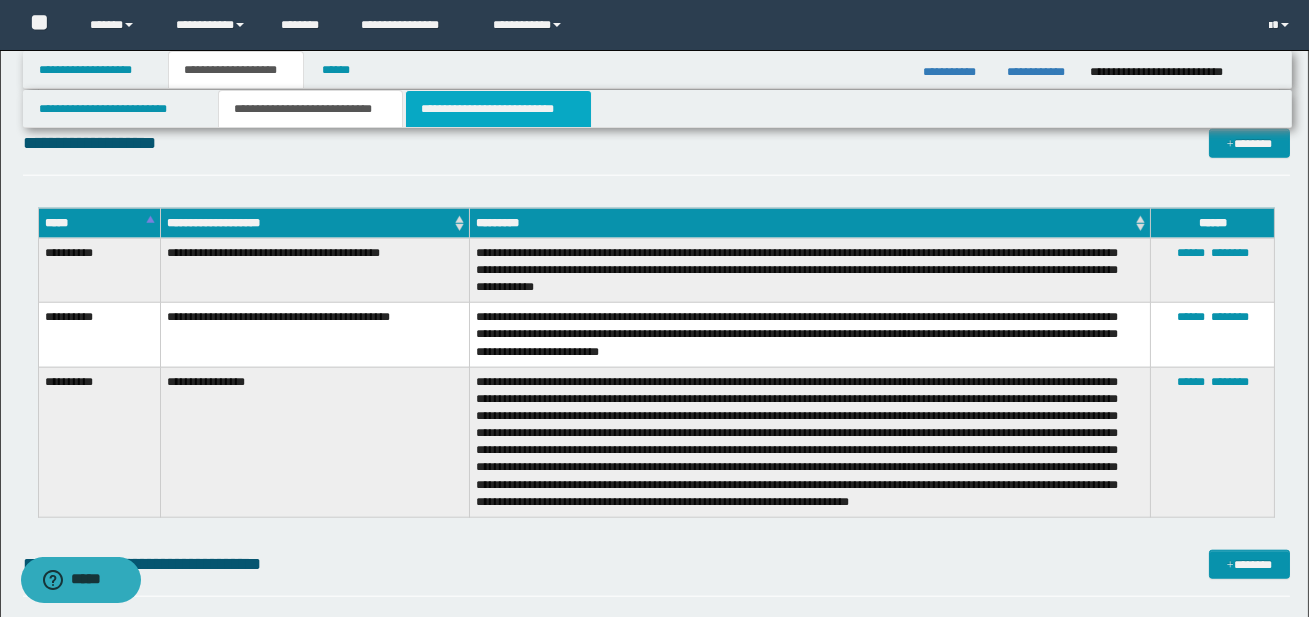 click on "**********" at bounding box center (498, 109) 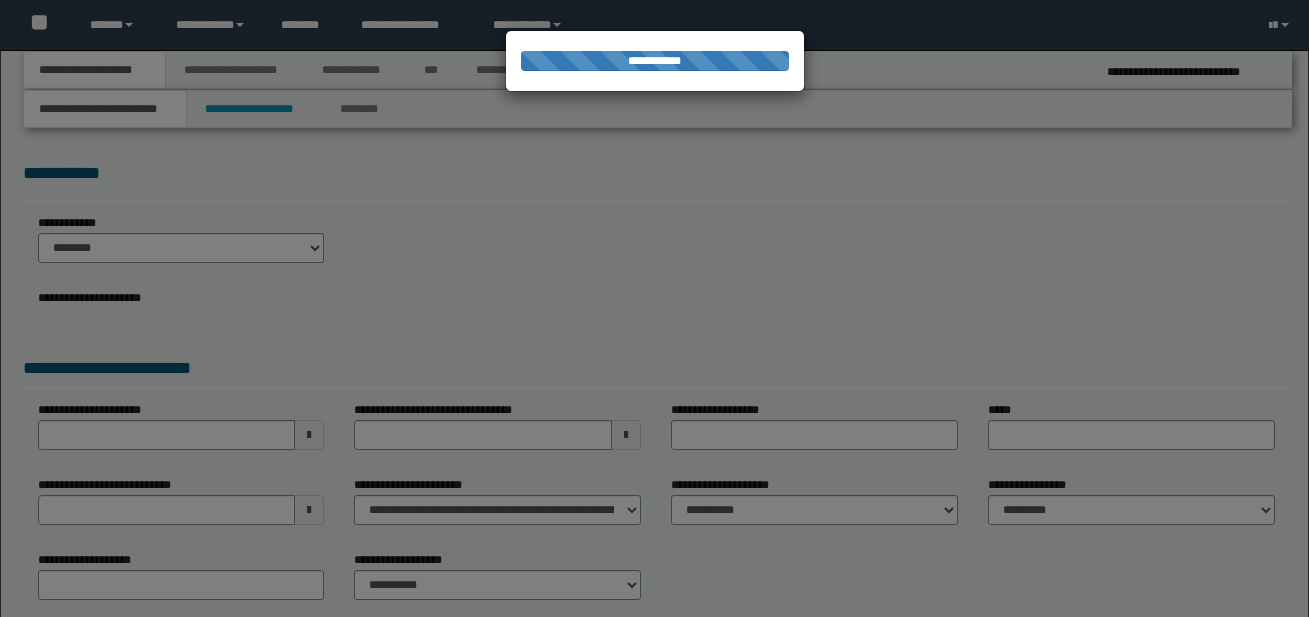 scroll, scrollTop: 0, scrollLeft: 0, axis: both 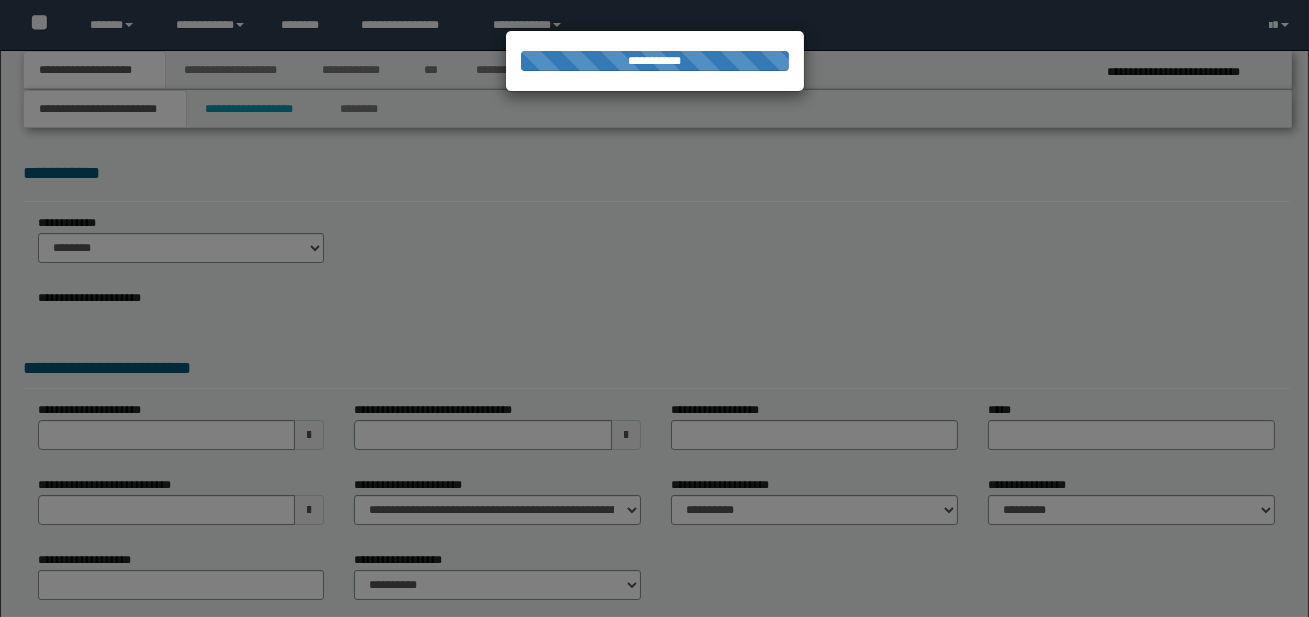 select on "*" 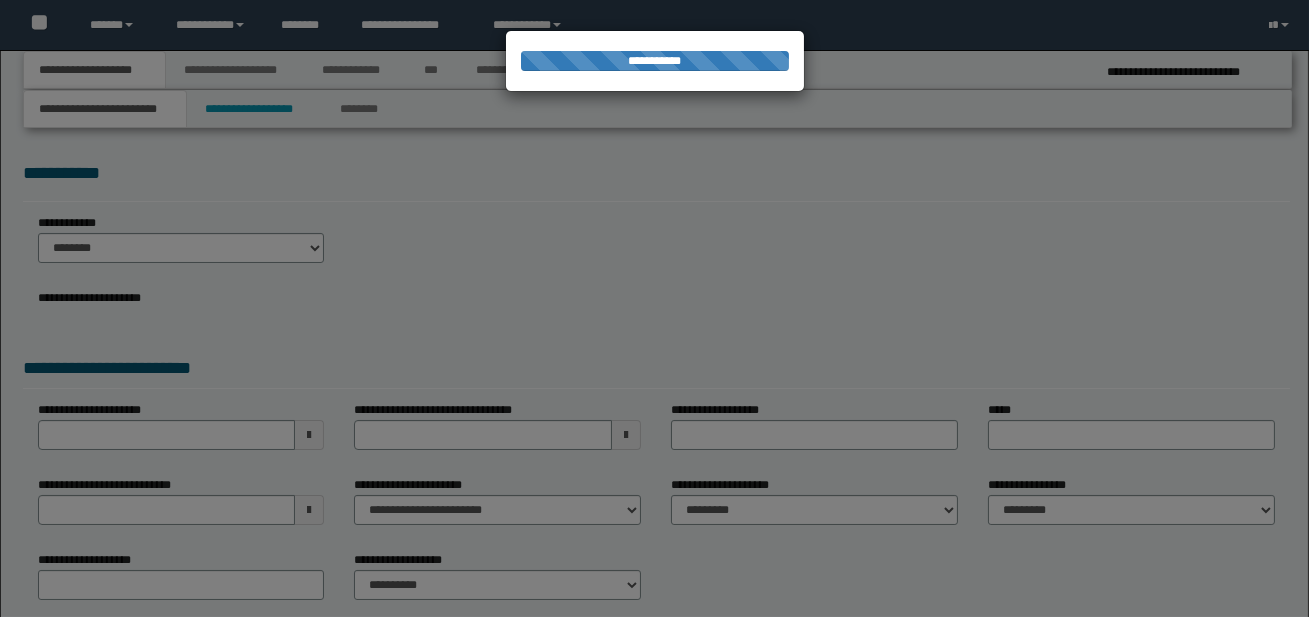 scroll, scrollTop: 0, scrollLeft: 0, axis: both 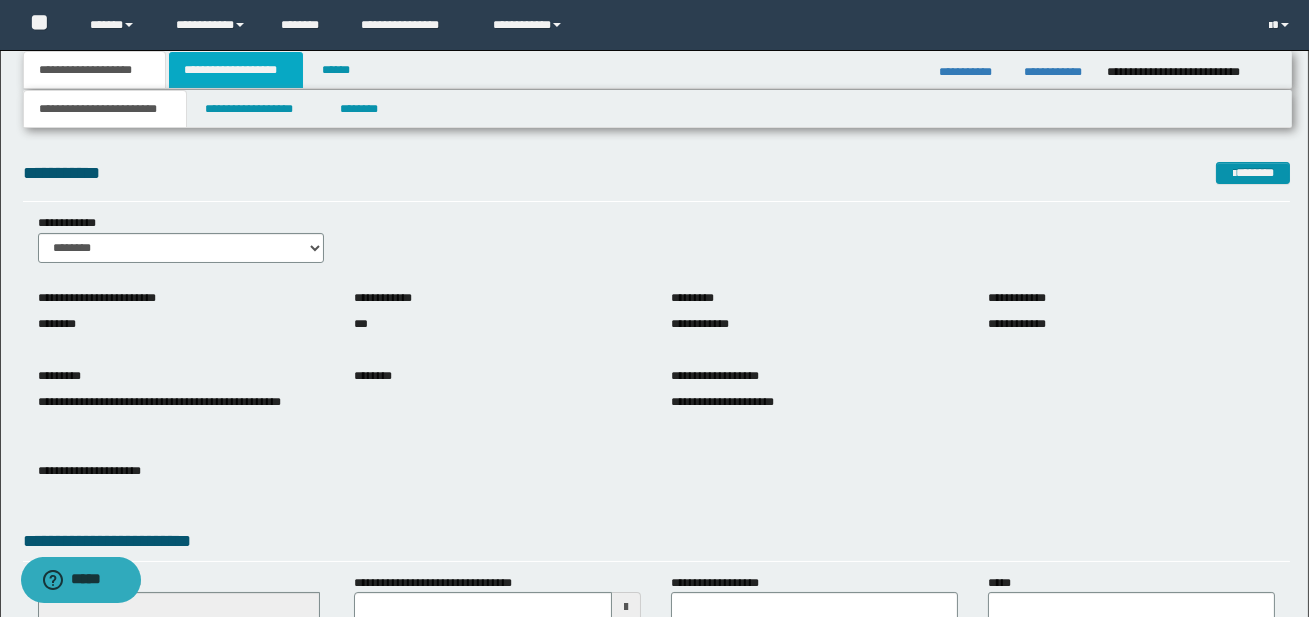 click on "**********" at bounding box center (236, 70) 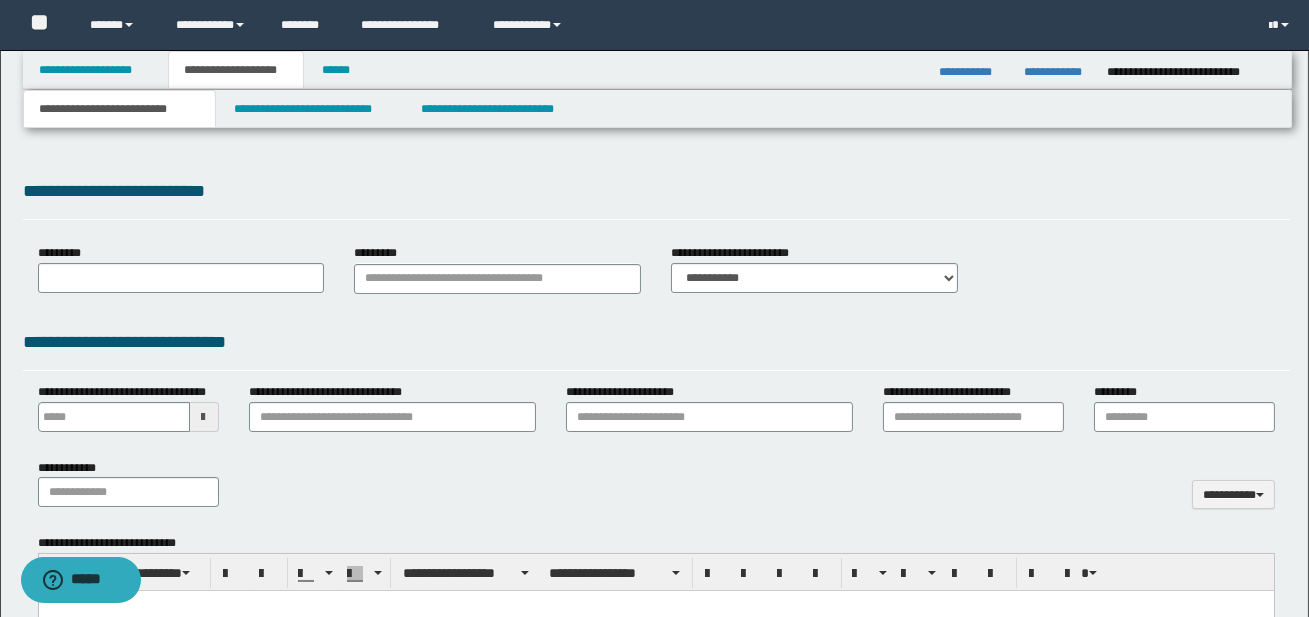 select on "*" 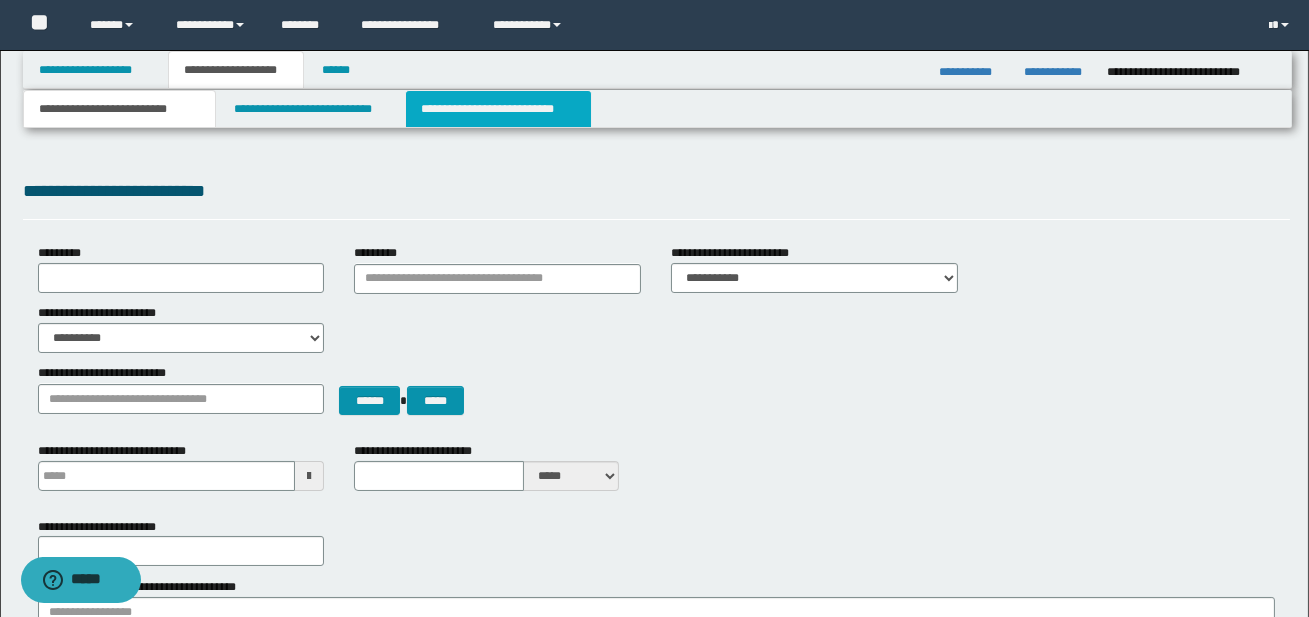 scroll, scrollTop: 0, scrollLeft: 0, axis: both 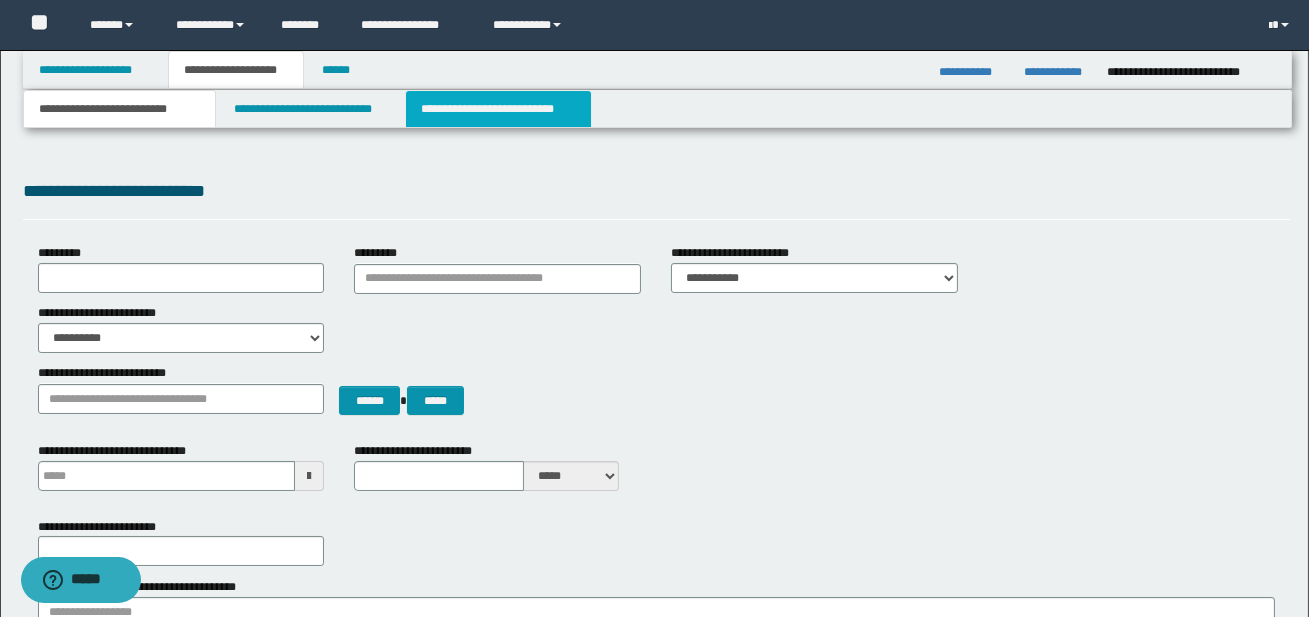 click on "**********" at bounding box center [498, 109] 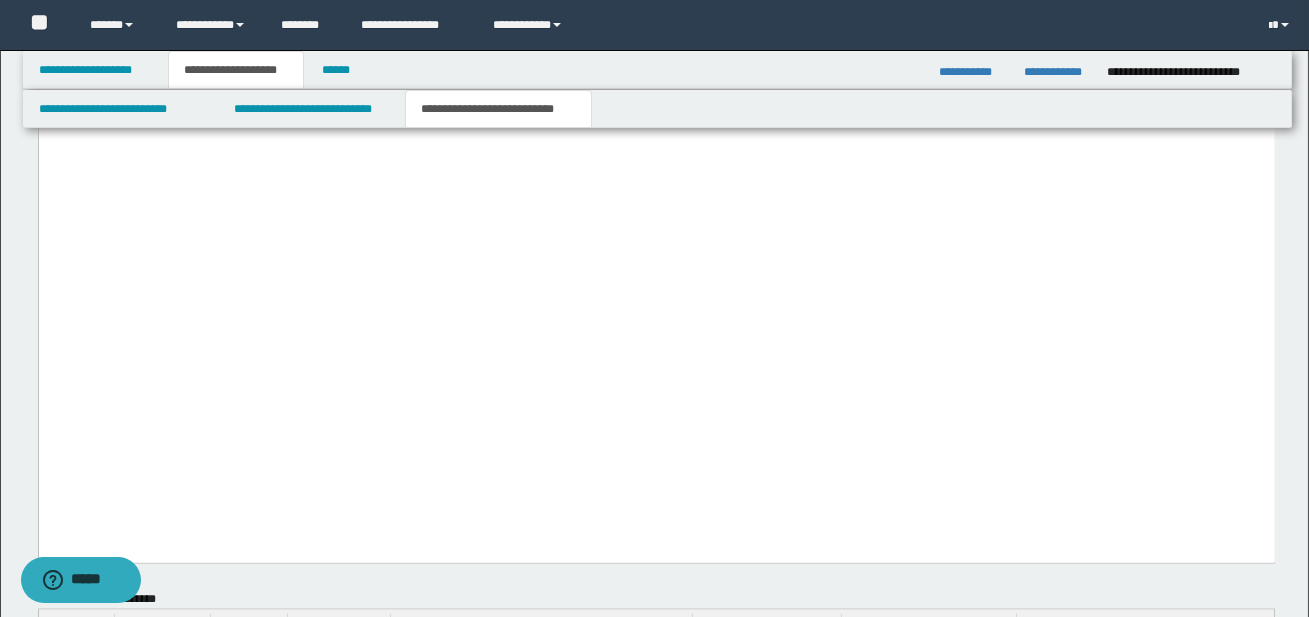 scroll, scrollTop: 5740, scrollLeft: 0, axis: vertical 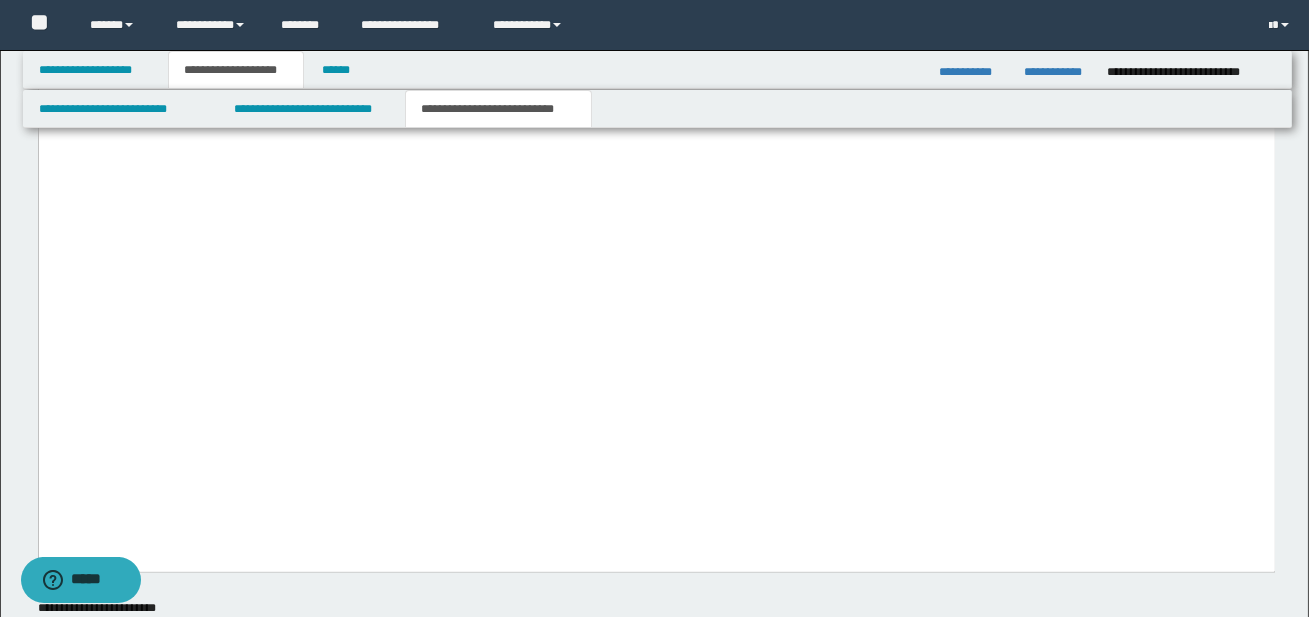click on "**********" at bounding box center [656, -305] 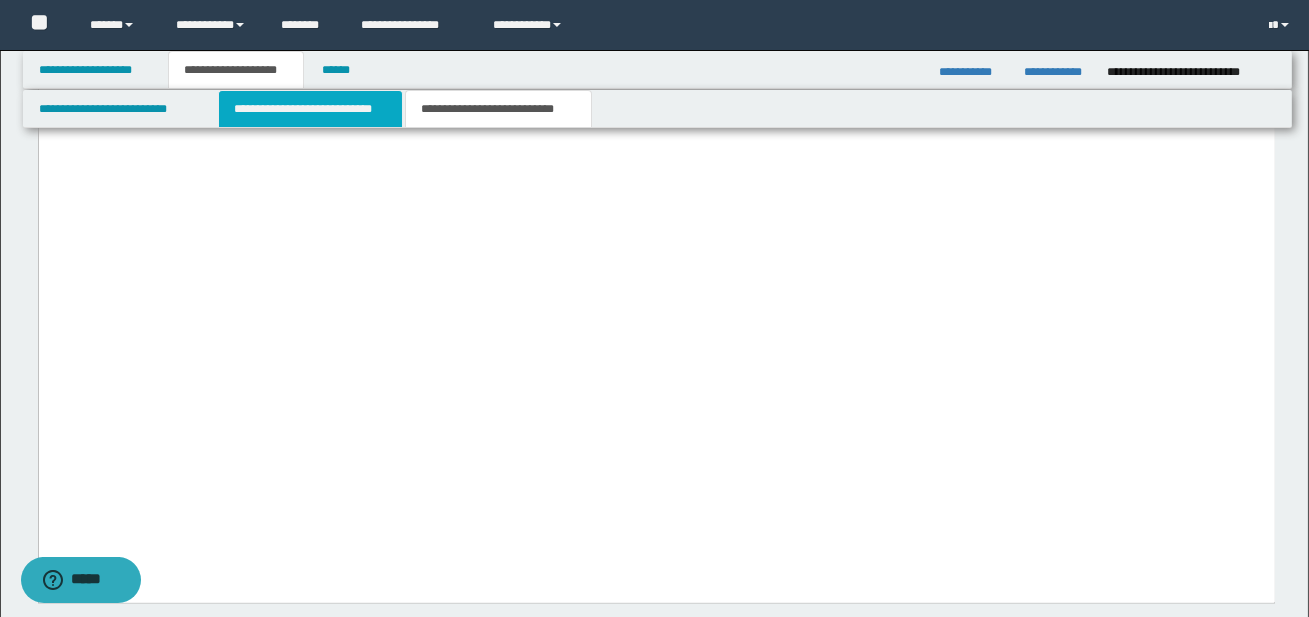 click on "**********" at bounding box center (310, 109) 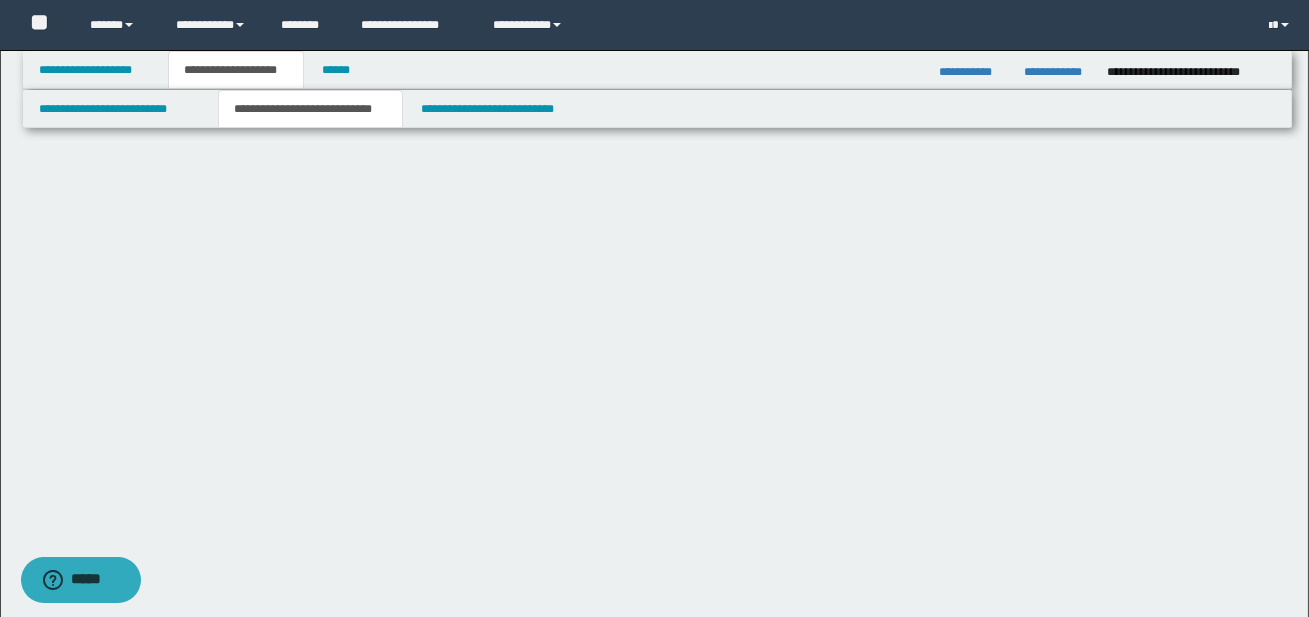 scroll, scrollTop: 0, scrollLeft: 0, axis: both 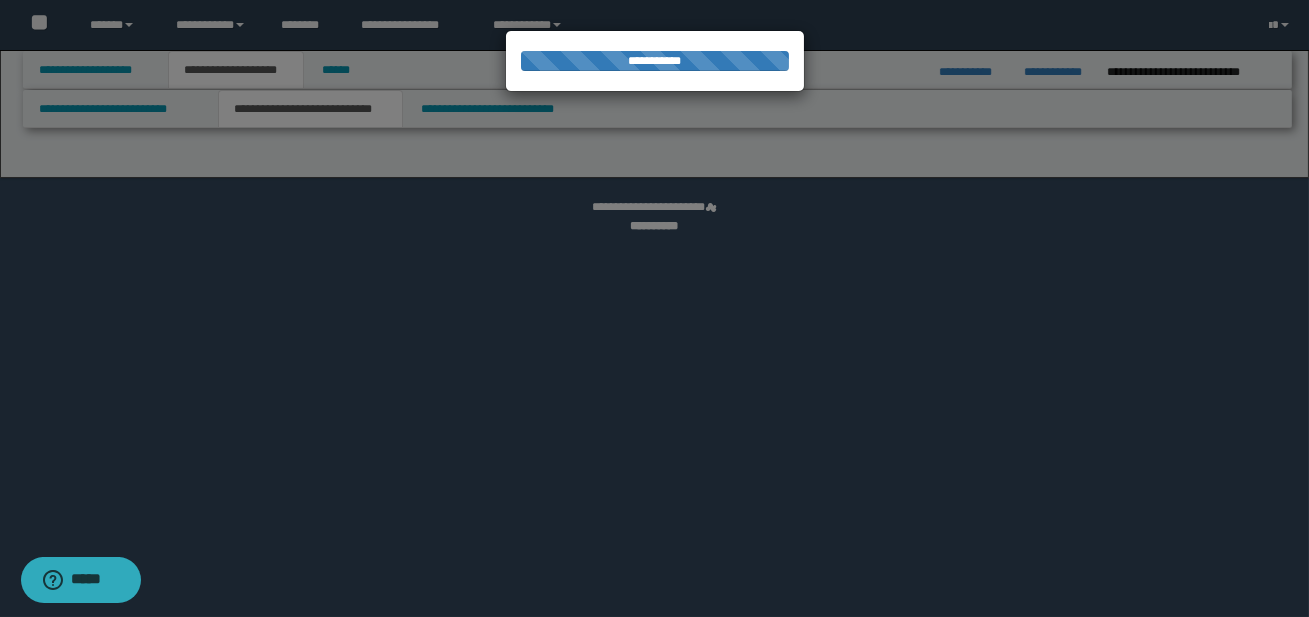 select on "*" 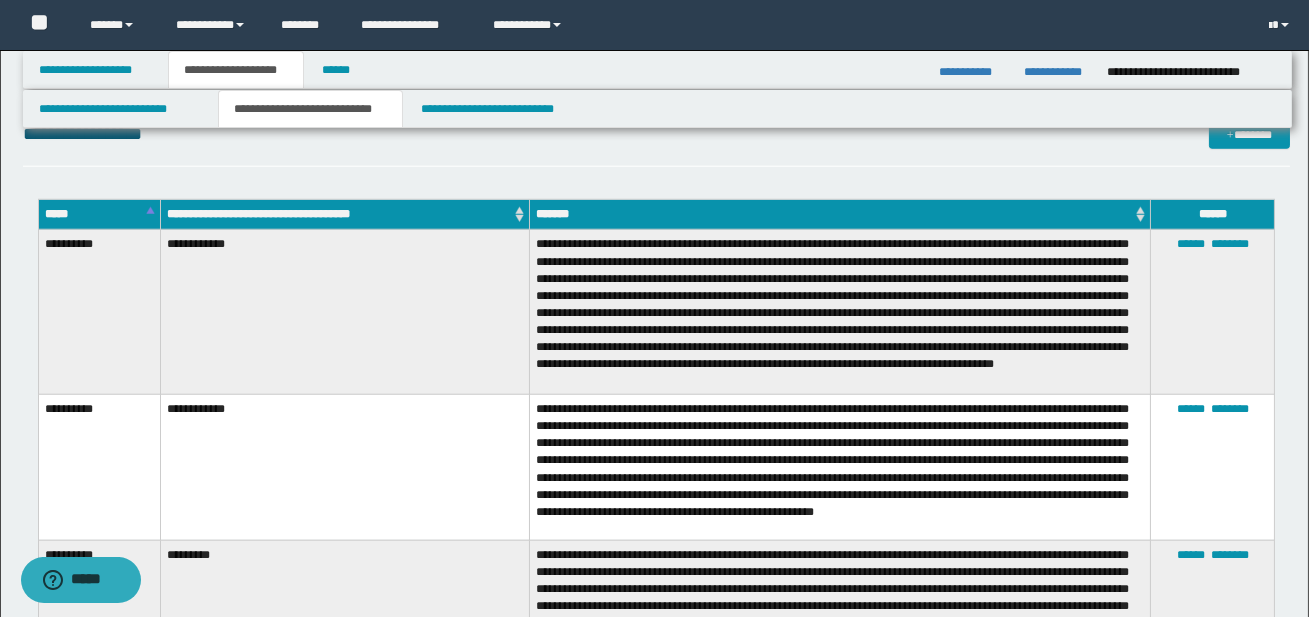 scroll, scrollTop: 3872, scrollLeft: 0, axis: vertical 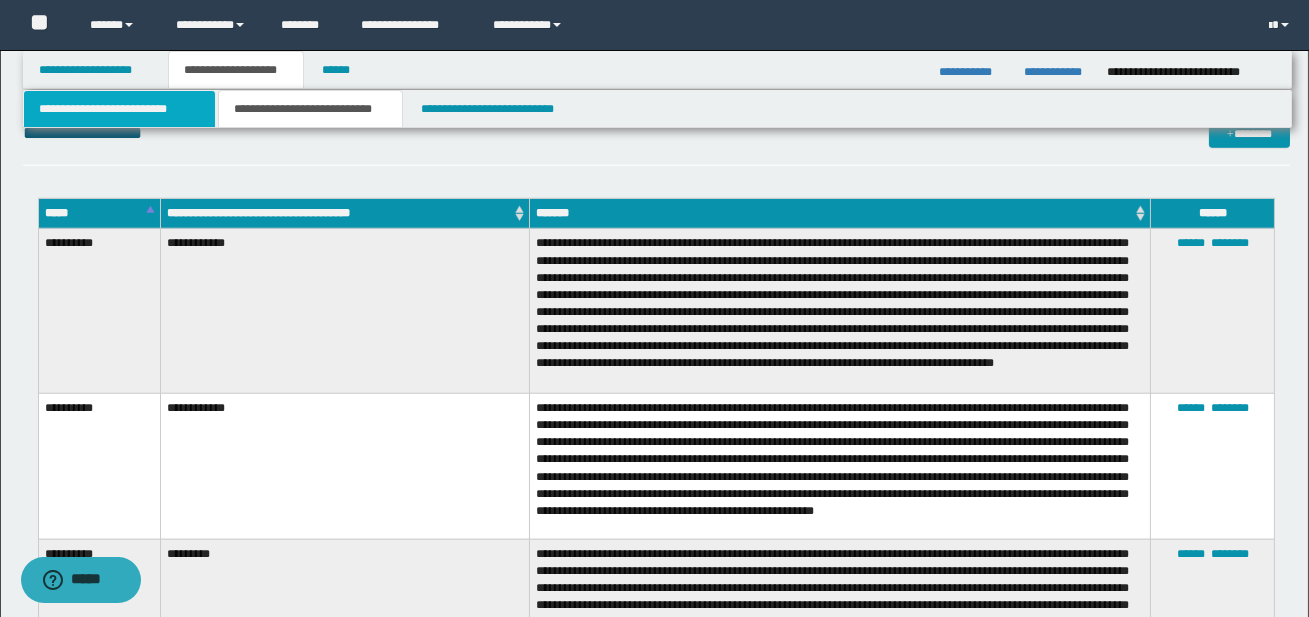 click on "**********" at bounding box center (119, 109) 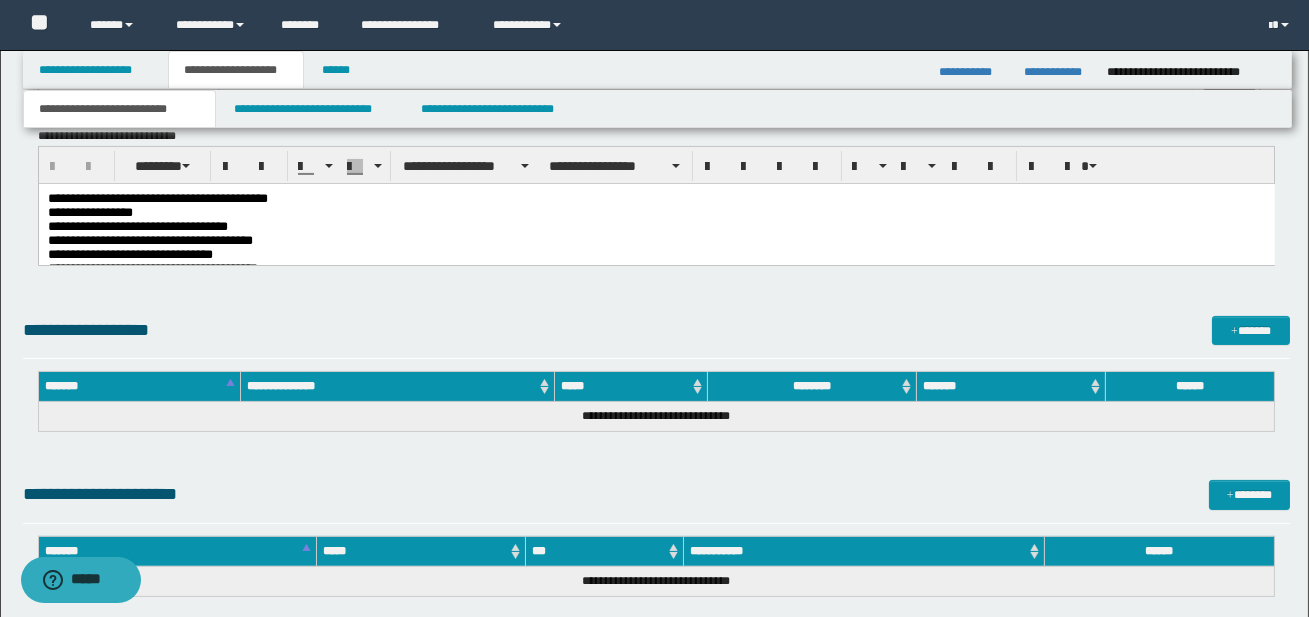 scroll, scrollTop: 870, scrollLeft: 0, axis: vertical 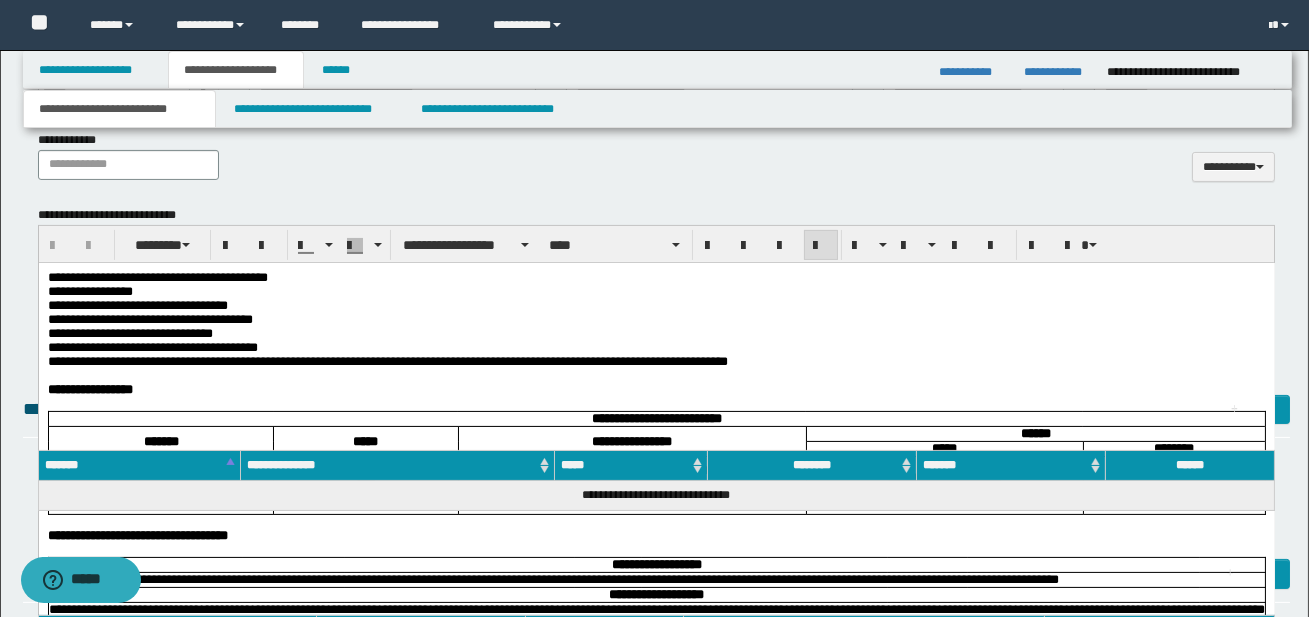 click on "**********" at bounding box center (137, 304) 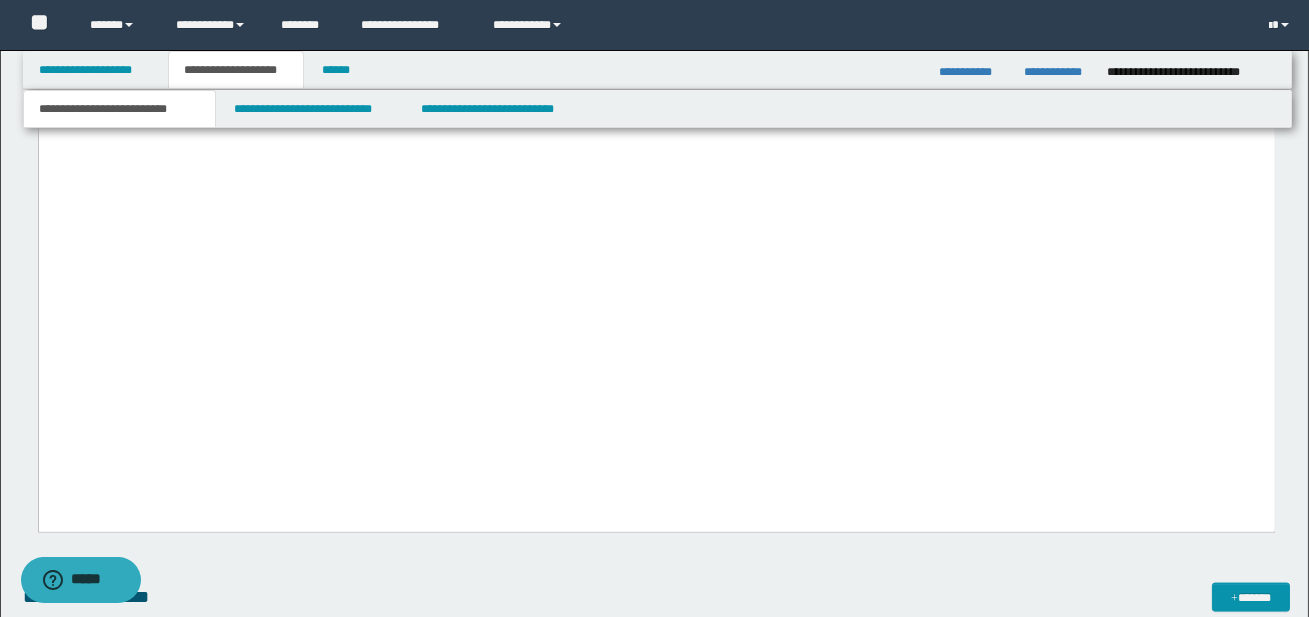 scroll, scrollTop: 5560, scrollLeft: 0, axis: vertical 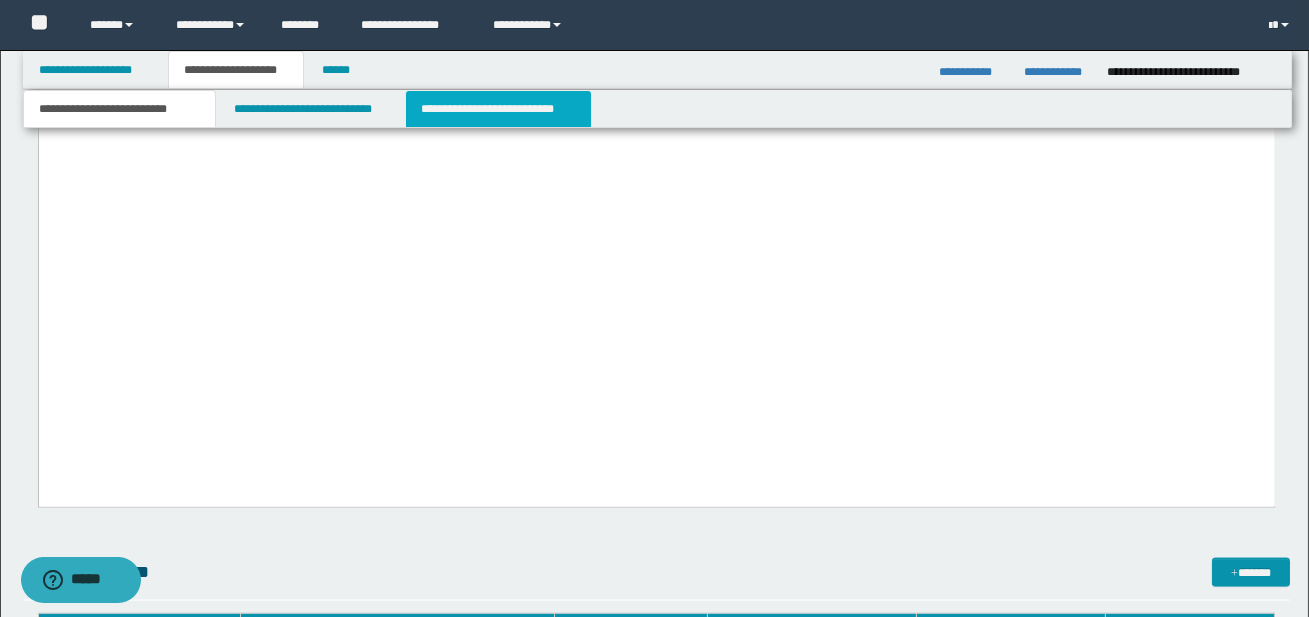 click on "**********" at bounding box center (498, 109) 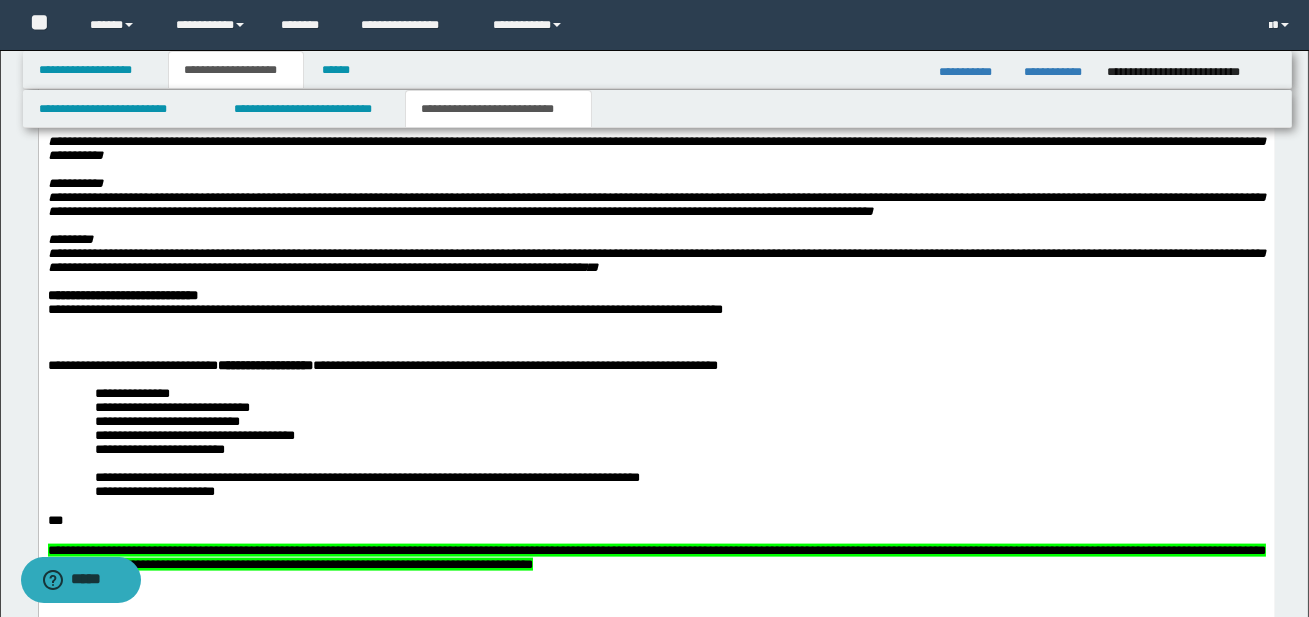 scroll, scrollTop: 5129, scrollLeft: 0, axis: vertical 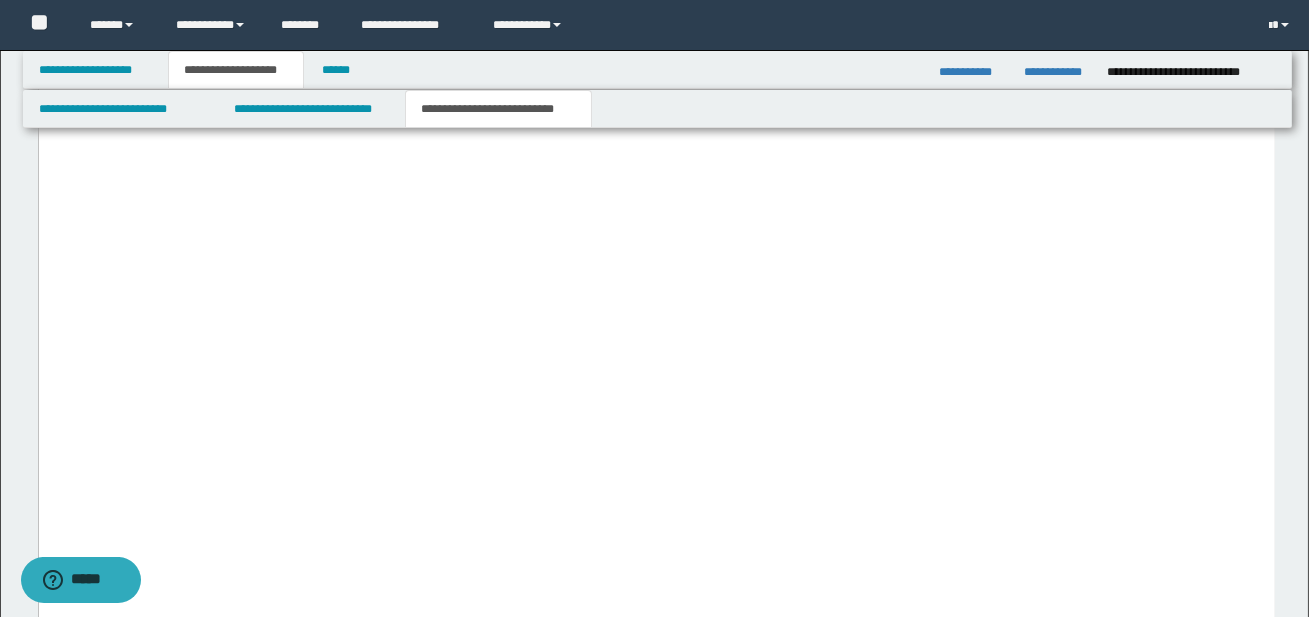 click at bounding box center (656, -174) 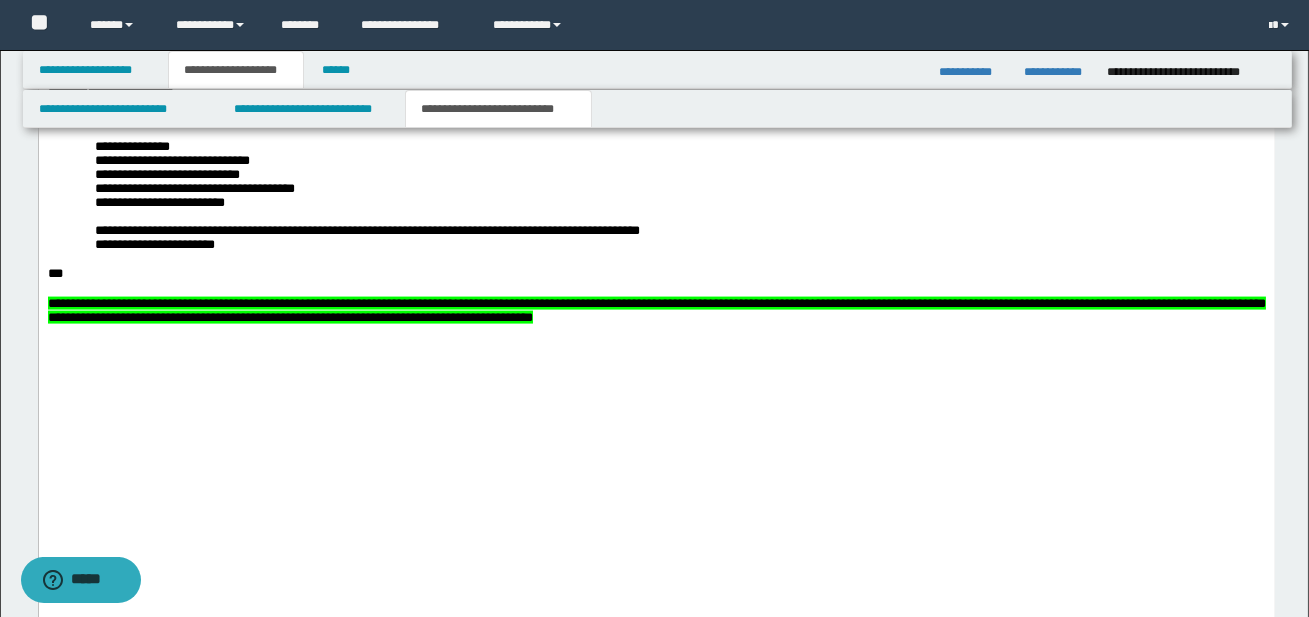 click at bounding box center (656, -202) 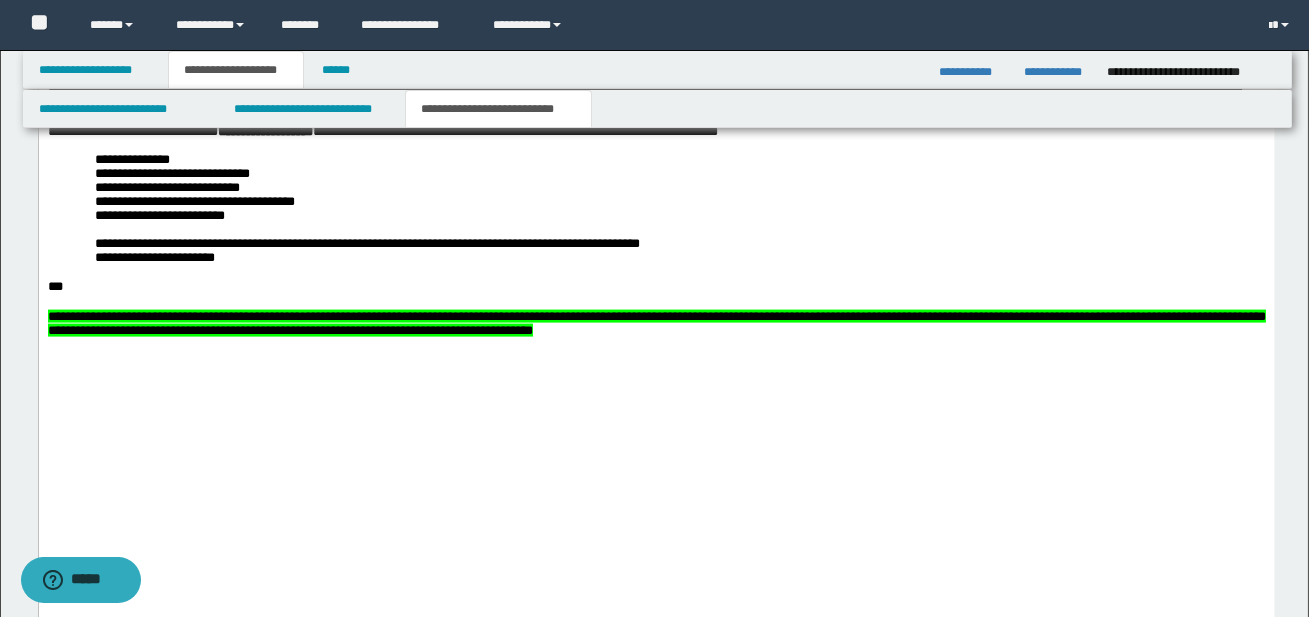 scroll, scrollTop: 5685, scrollLeft: 0, axis: vertical 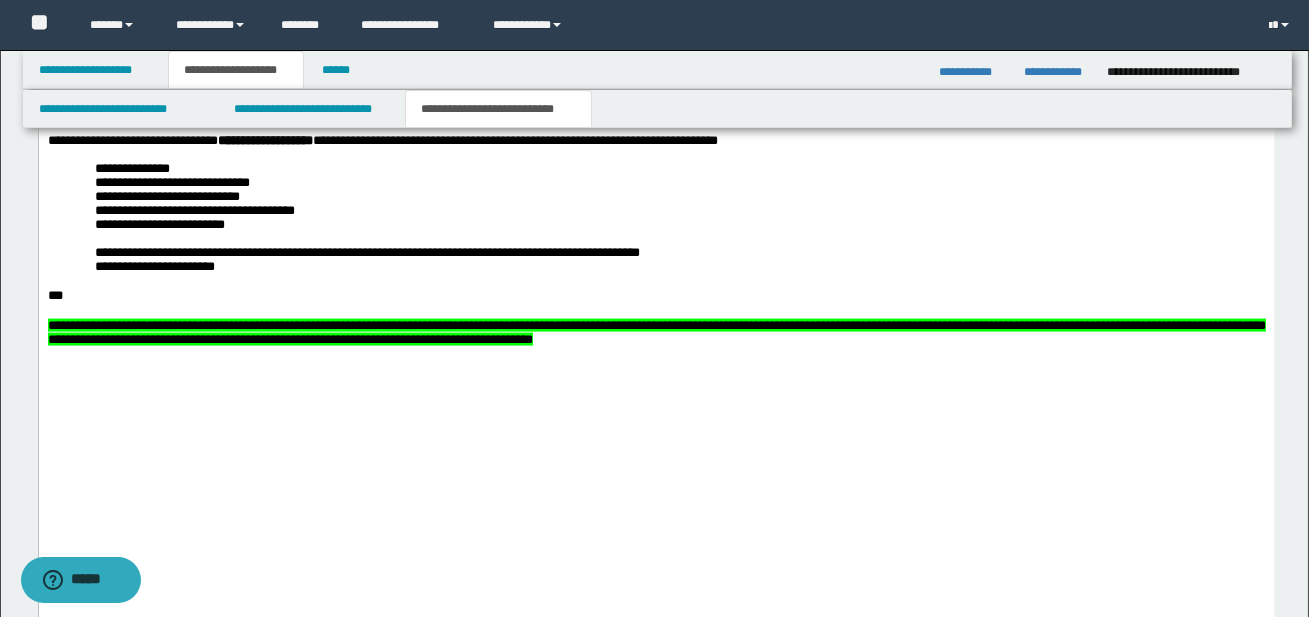 drag, startPoint x: 172, startPoint y: 360, endPoint x: 270, endPoint y: 360, distance: 98 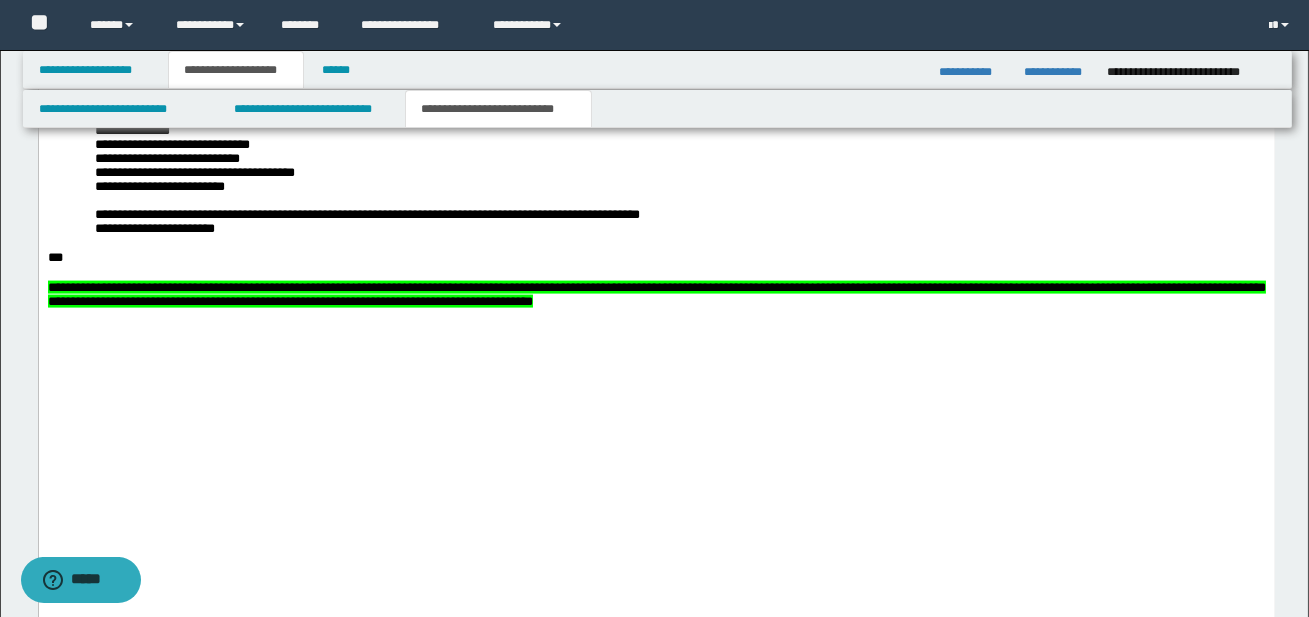 scroll, scrollTop: 5720, scrollLeft: 0, axis: vertical 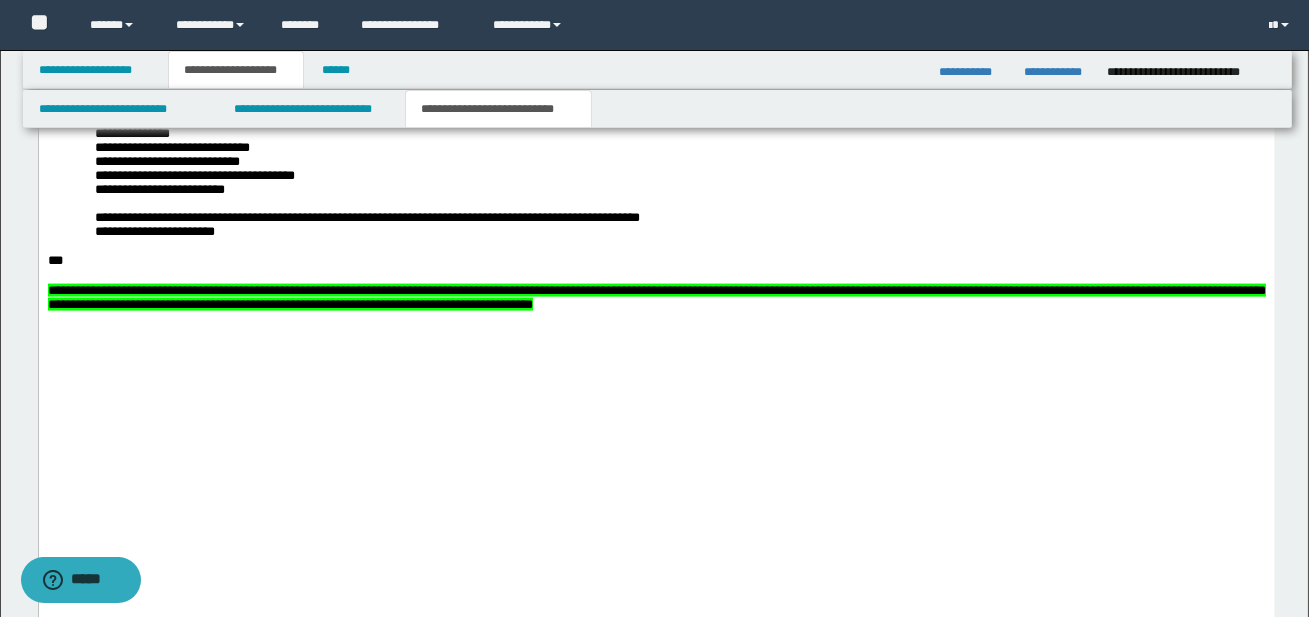 drag, startPoint x: 605, startPoint y: 385, endPoint x: 648, endPoint y: 384, distance: 43.011627 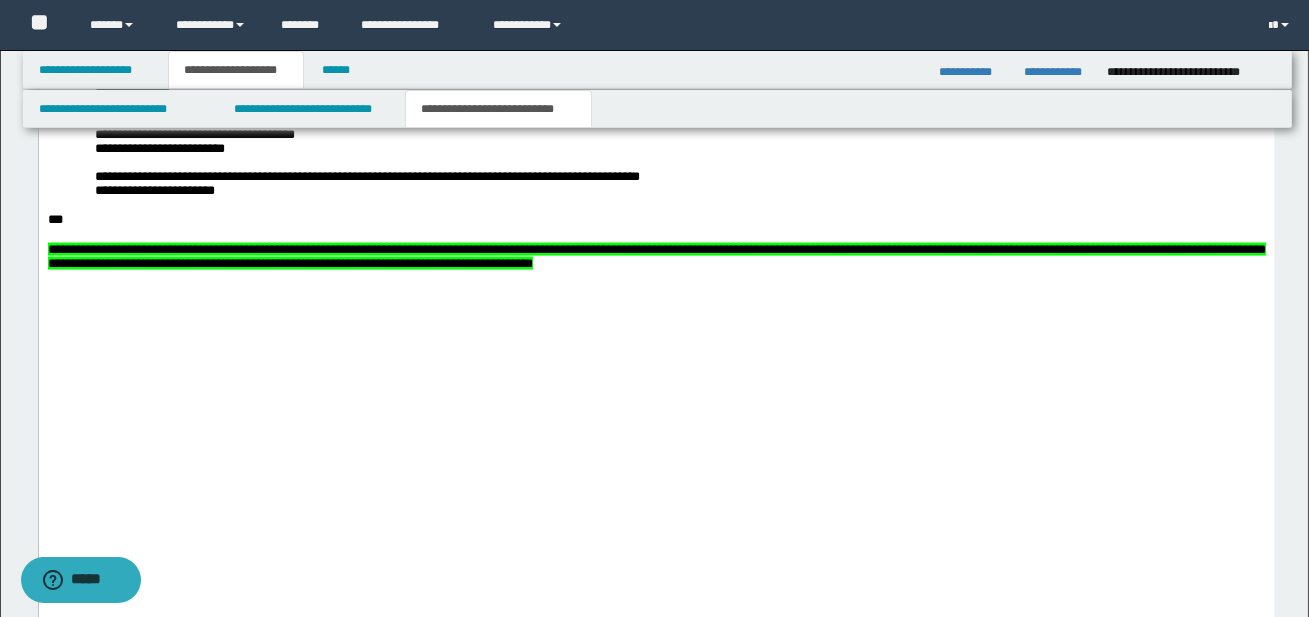 scroll, scrollTop: 5749, scrollLeft: 0, axis: vertical 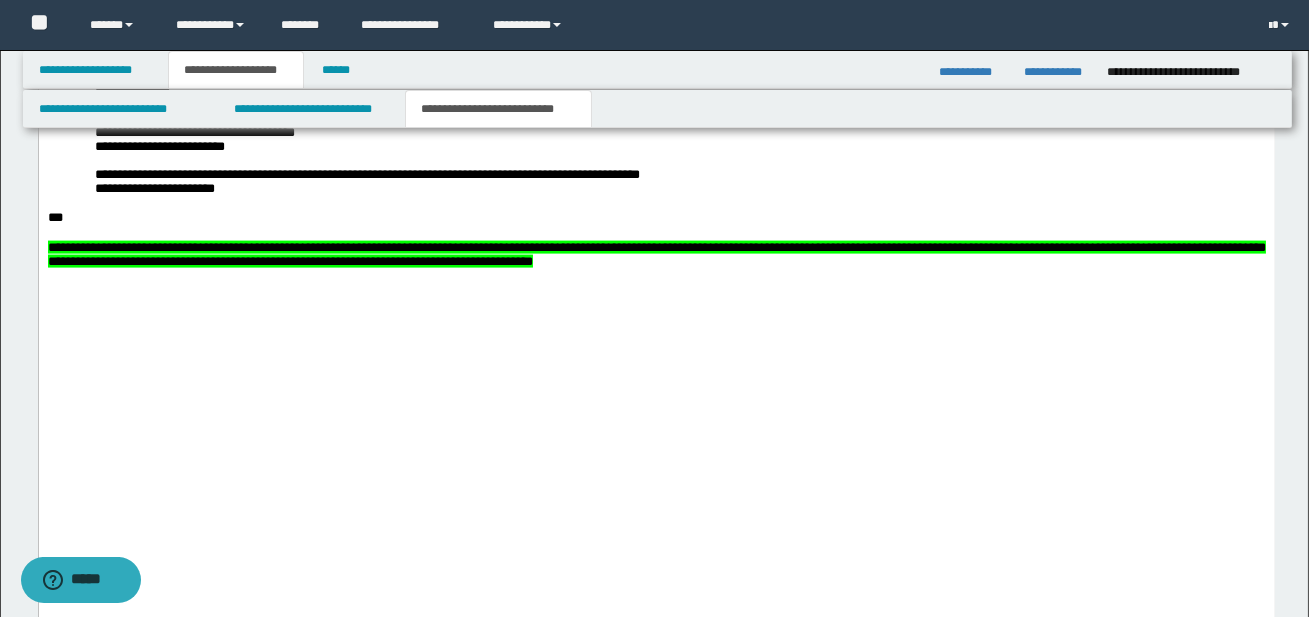 drag, startPoint x: 171, startPoint y: 294, endPoint x: 231, endPoint y: 295, distance: 60.00833 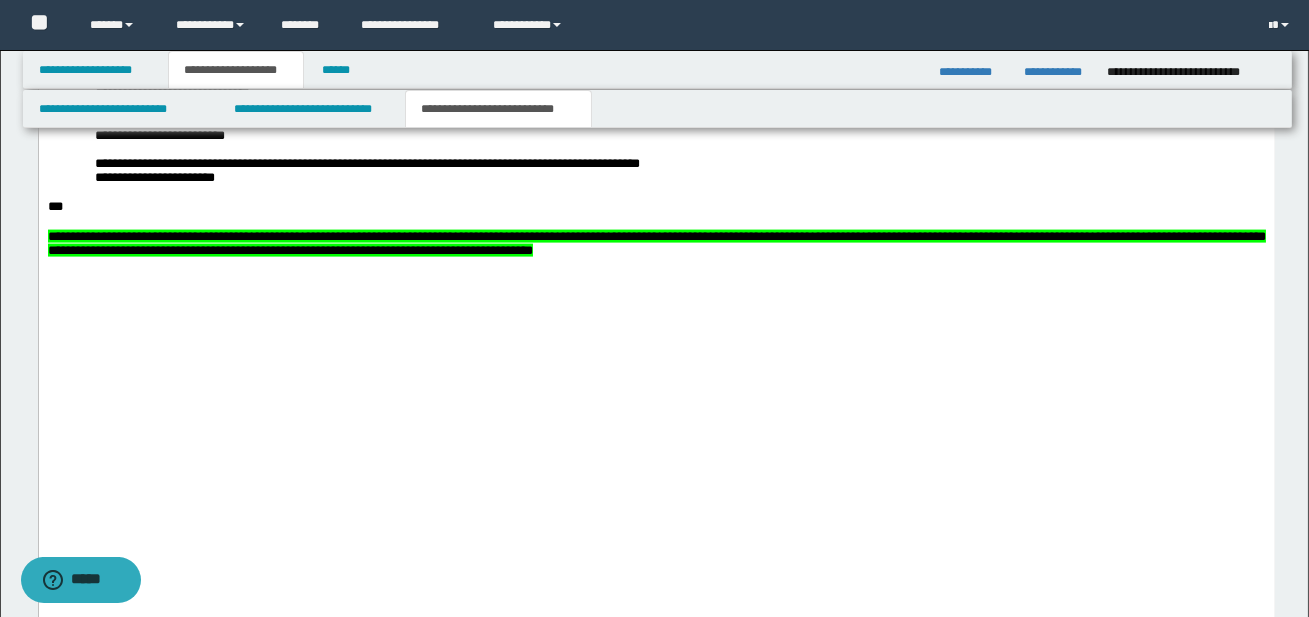 scroll, scrollTop: 5759, scrollLeft: 0, axis: vertical 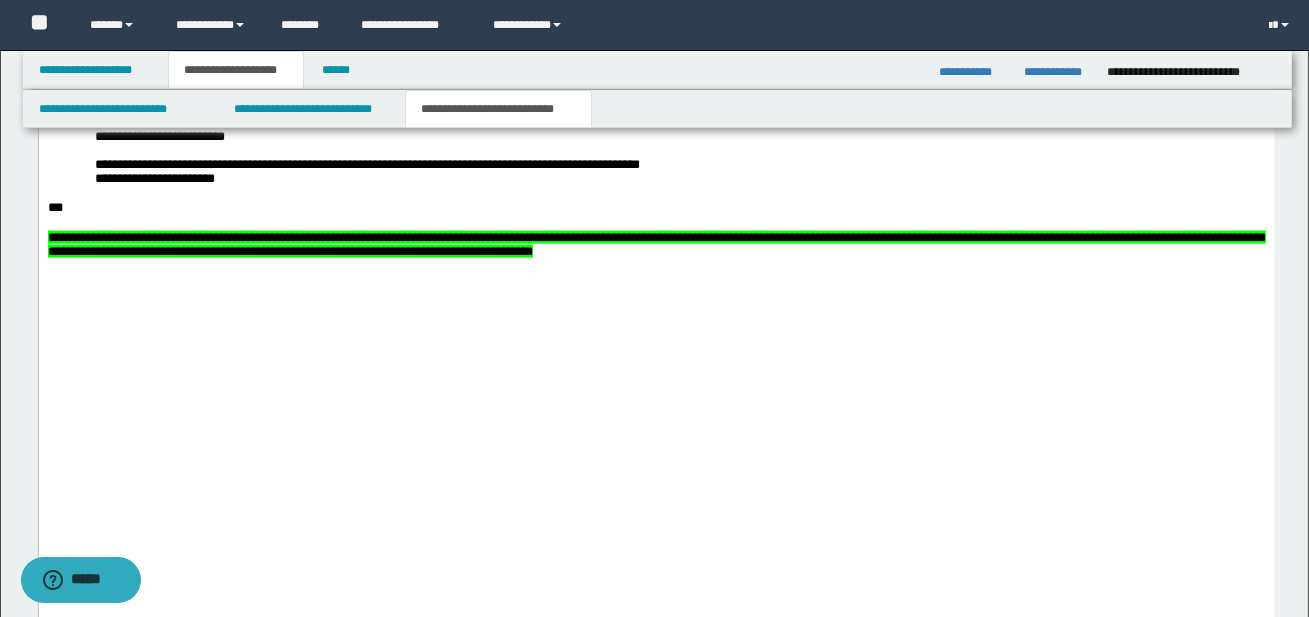 drag, startPoint x: 553, startPoint y: 344, endPoint x: 600, endPoint y: 347, distance: 47.095646 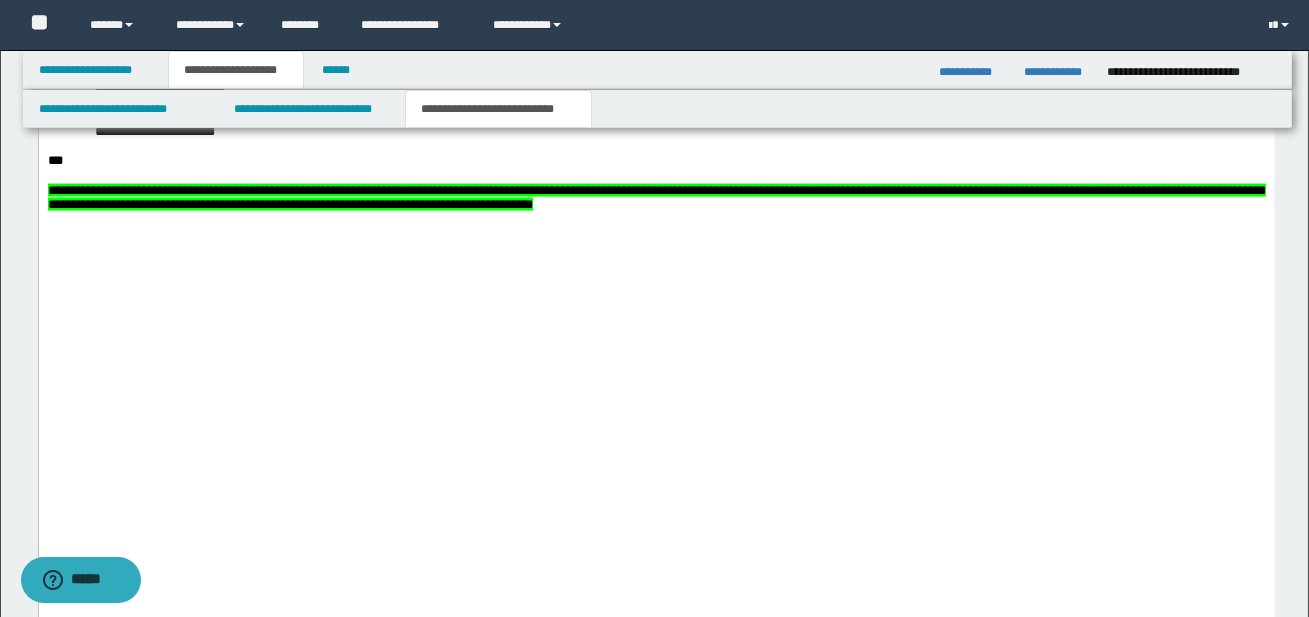scroll, scrollTop: 5808, scrollLeft: 0, axis: vertical 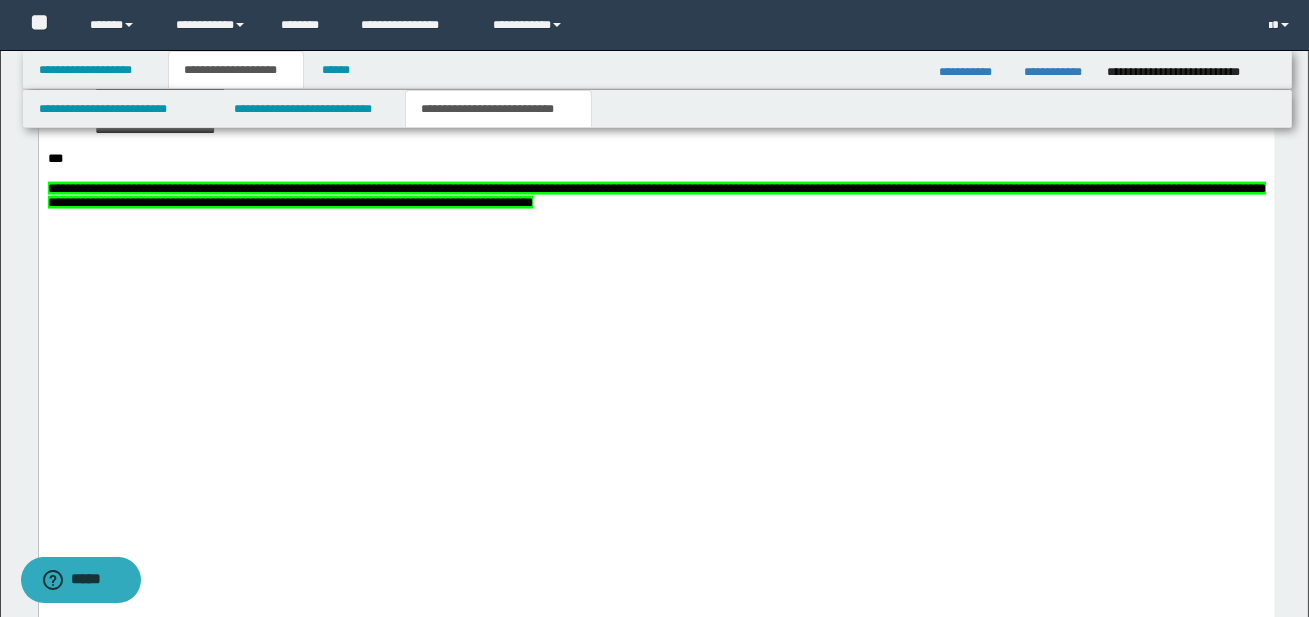 click on "**********" at bounding box center [1059, -220] 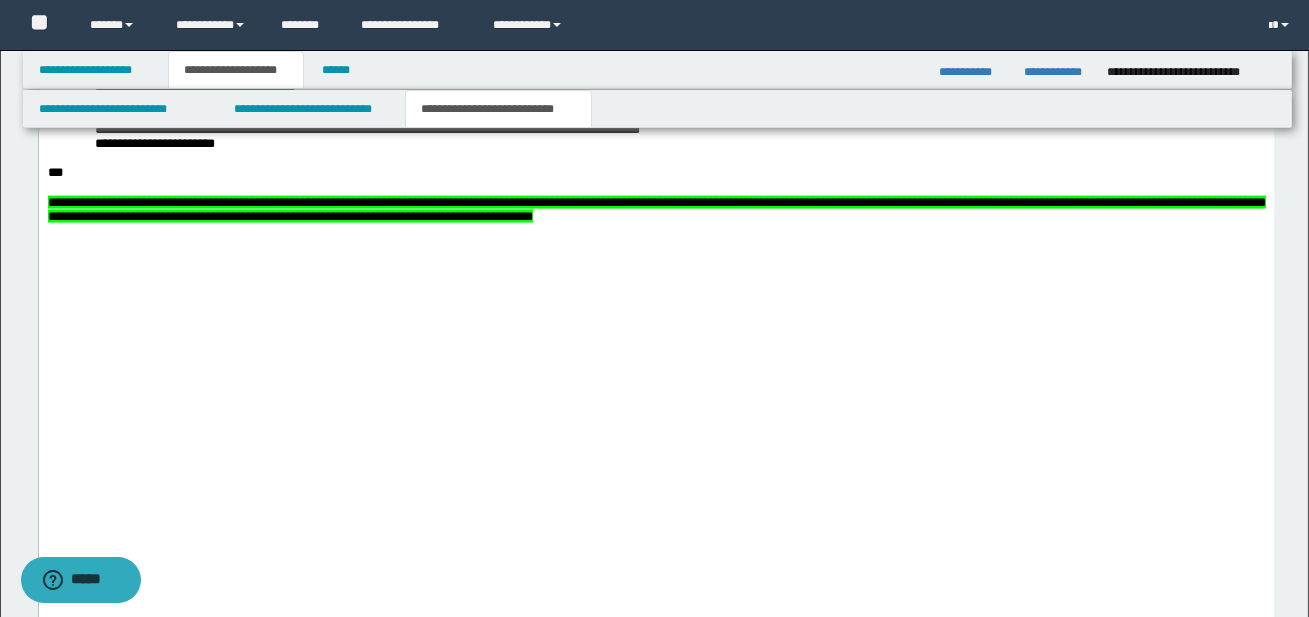 drag, startPoint x: 373, startPoint y: 328, endPoint x: 421, endPoint y: 329, distance: 48.010414 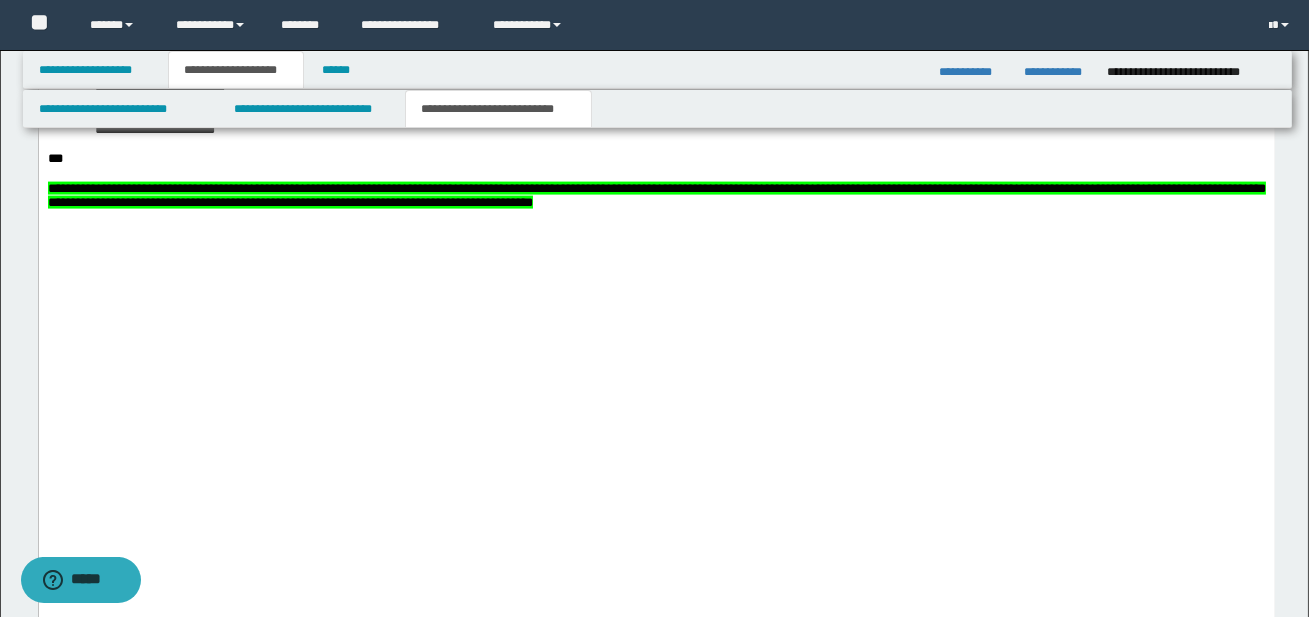 drag, startPoint x: 1145, startPoint y: 405, endPoint x: 1205, endPoint y: 404, distance: 60.00833 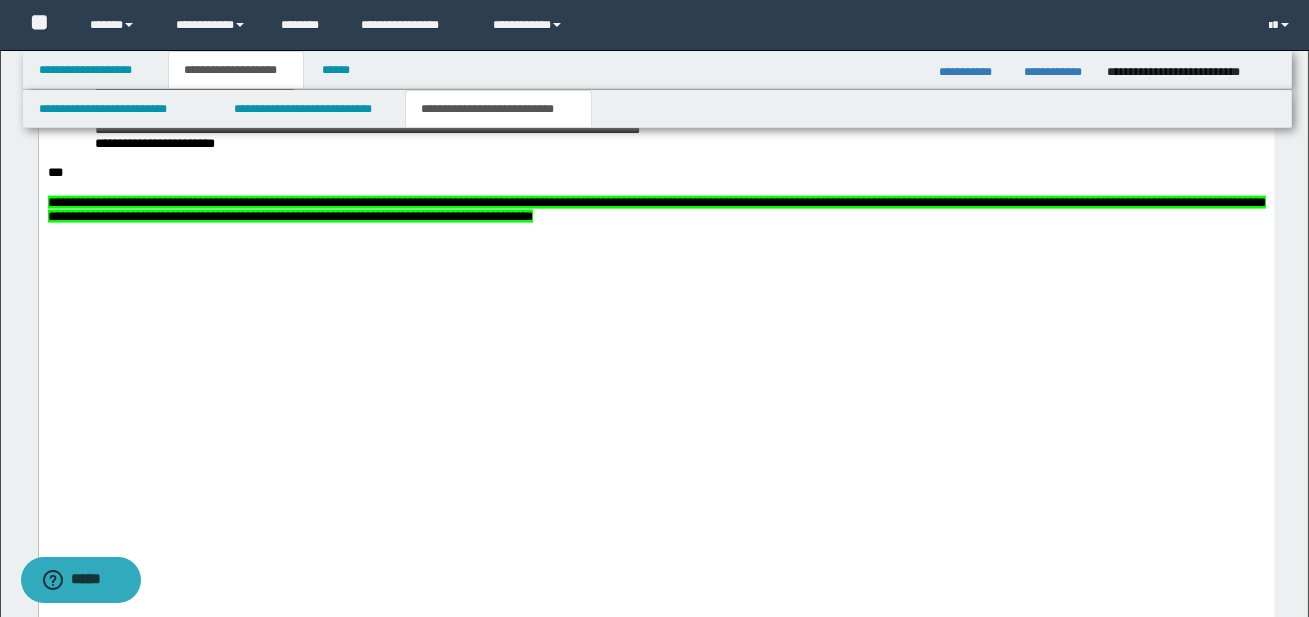 drag, startPoint x: 1118, startPoint y: 402, endPoint x: 1147, endPoint y: 404, distance: 29.068884 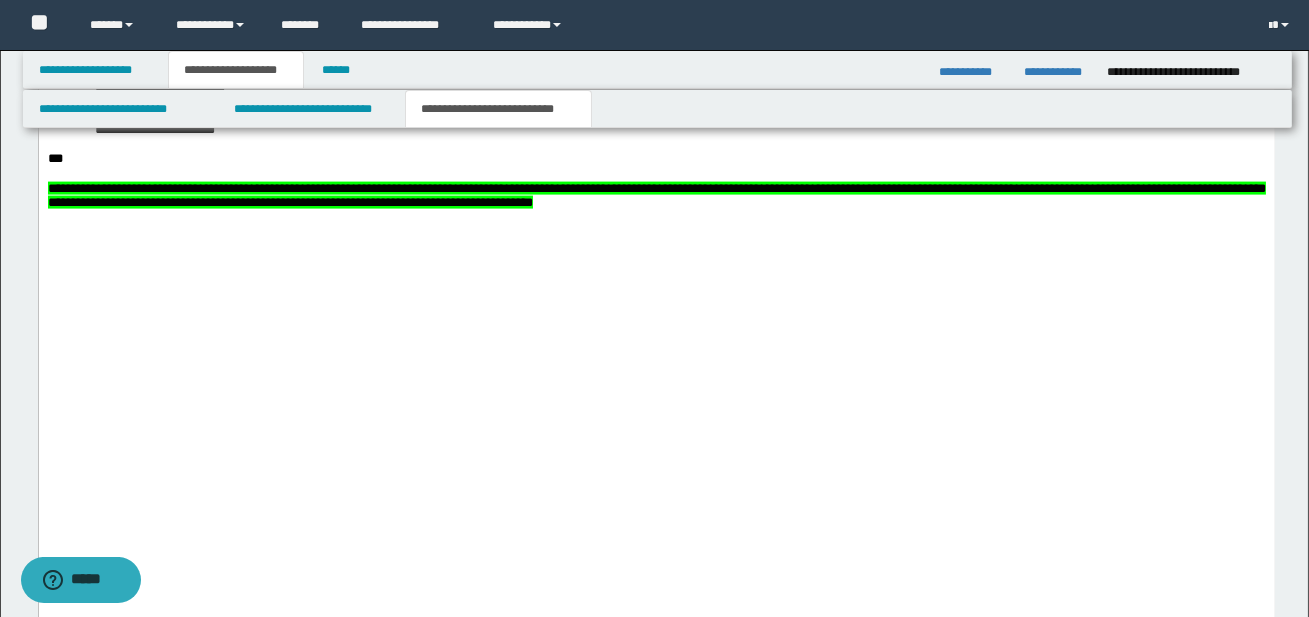 drag, startPoint x: 82, startPoint y: 452, endPoint x: 134, endPoint y: 447, distance: 52.23983 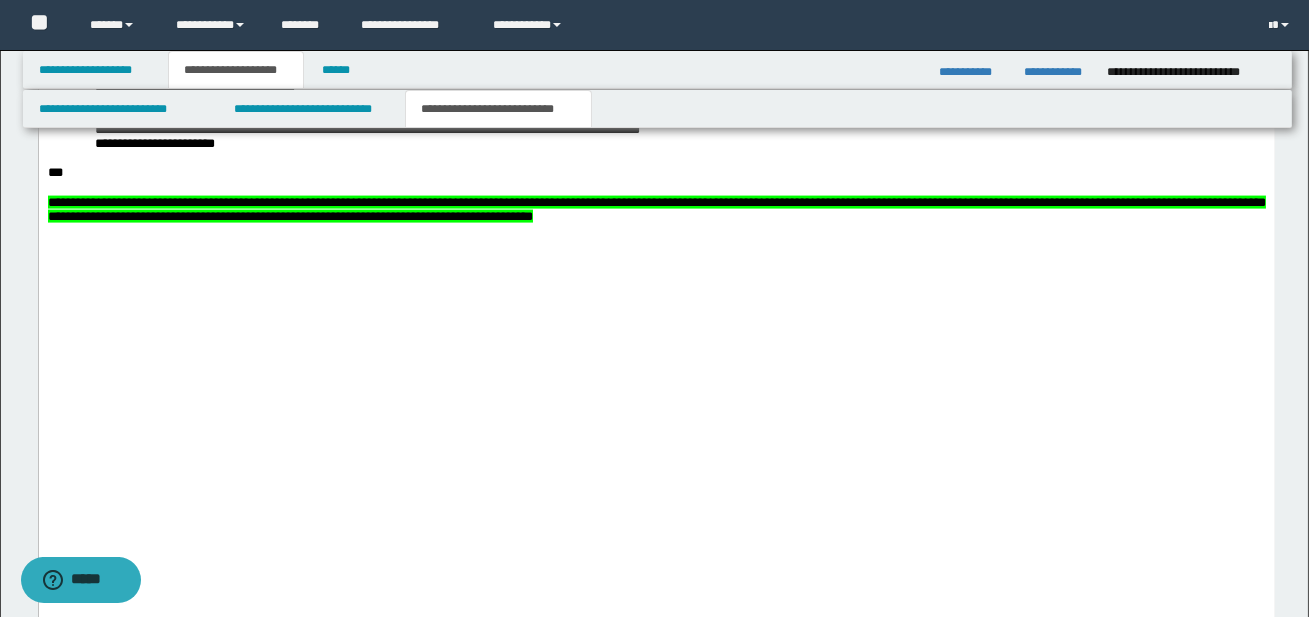 click on "**********" at bounding box center [199, -108] 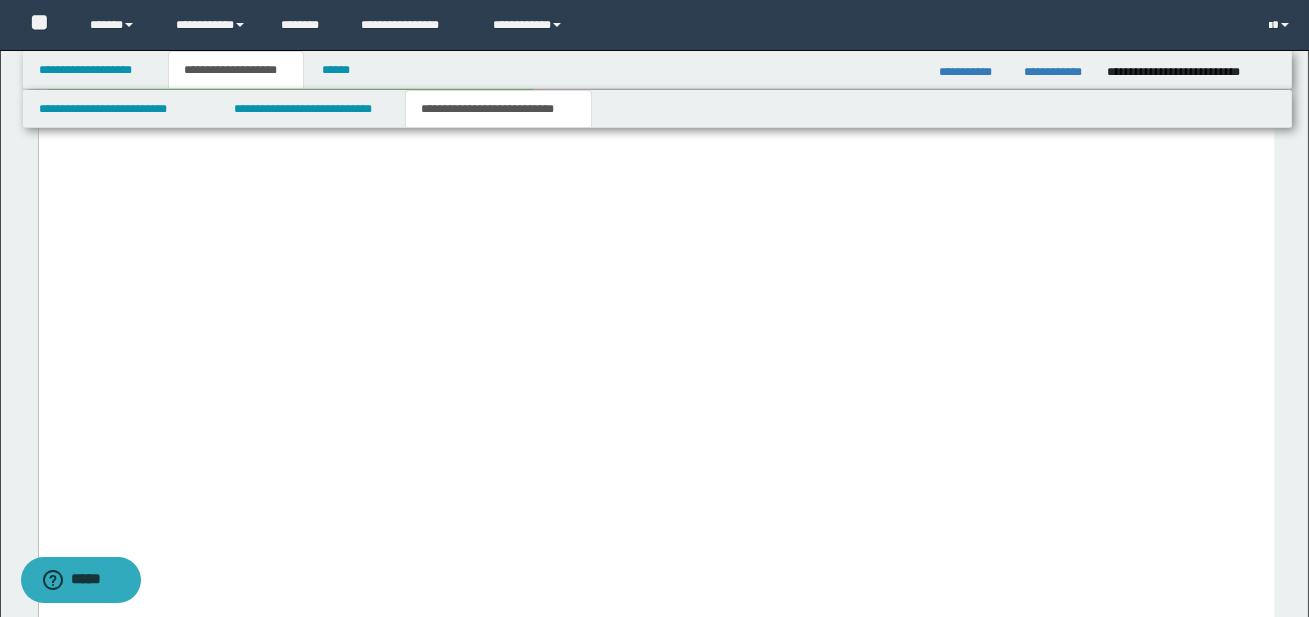 scroll, scrollTop: 5922, scrollLeft: 0, axis: vertical 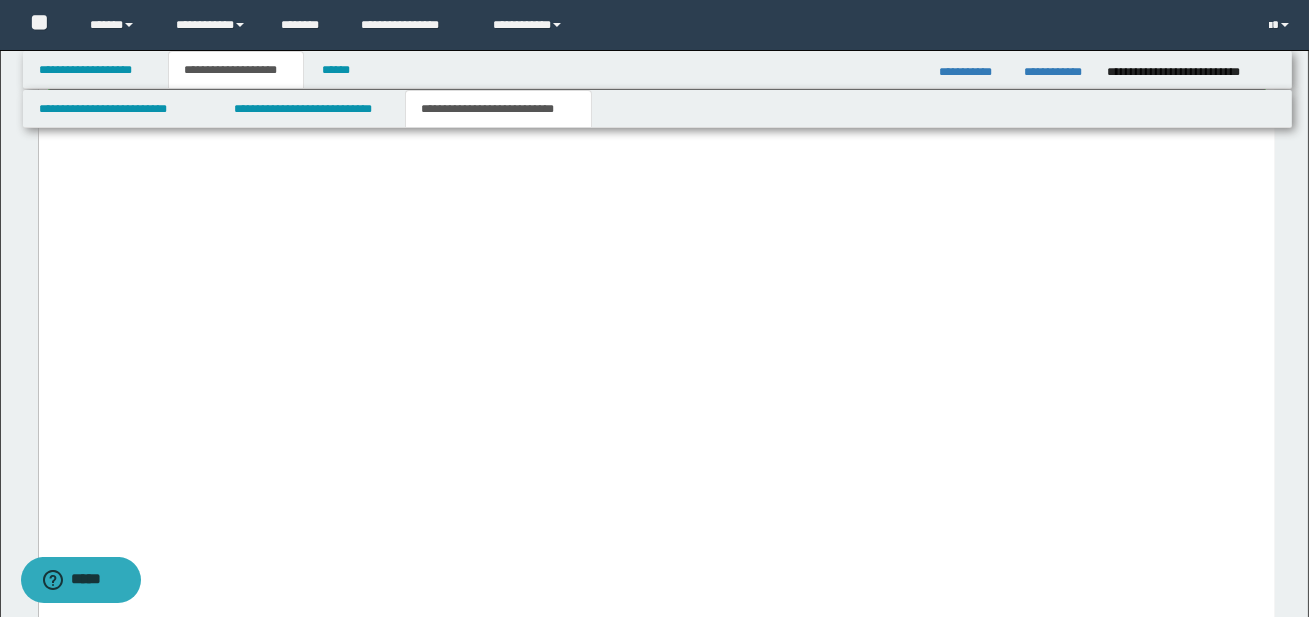 click on "**********" at bounding box center (654, -264) 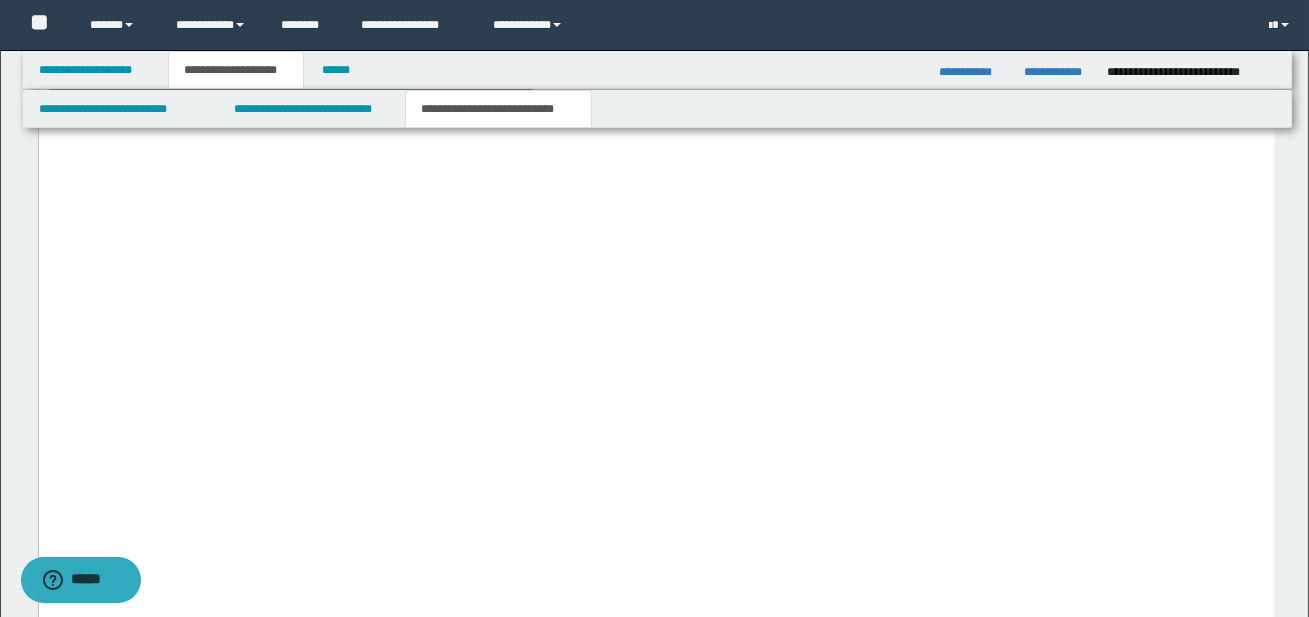 click on "**********" at bounding box center [654, -271] 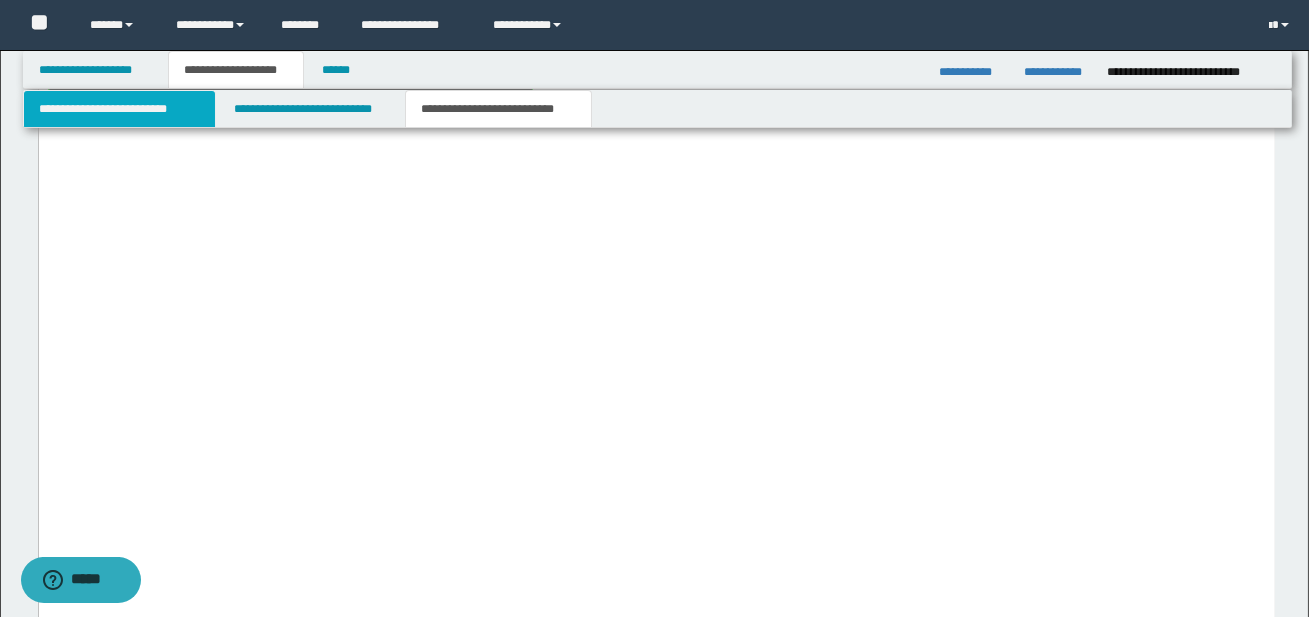 click on "**********" at bounding box center (119, 109) 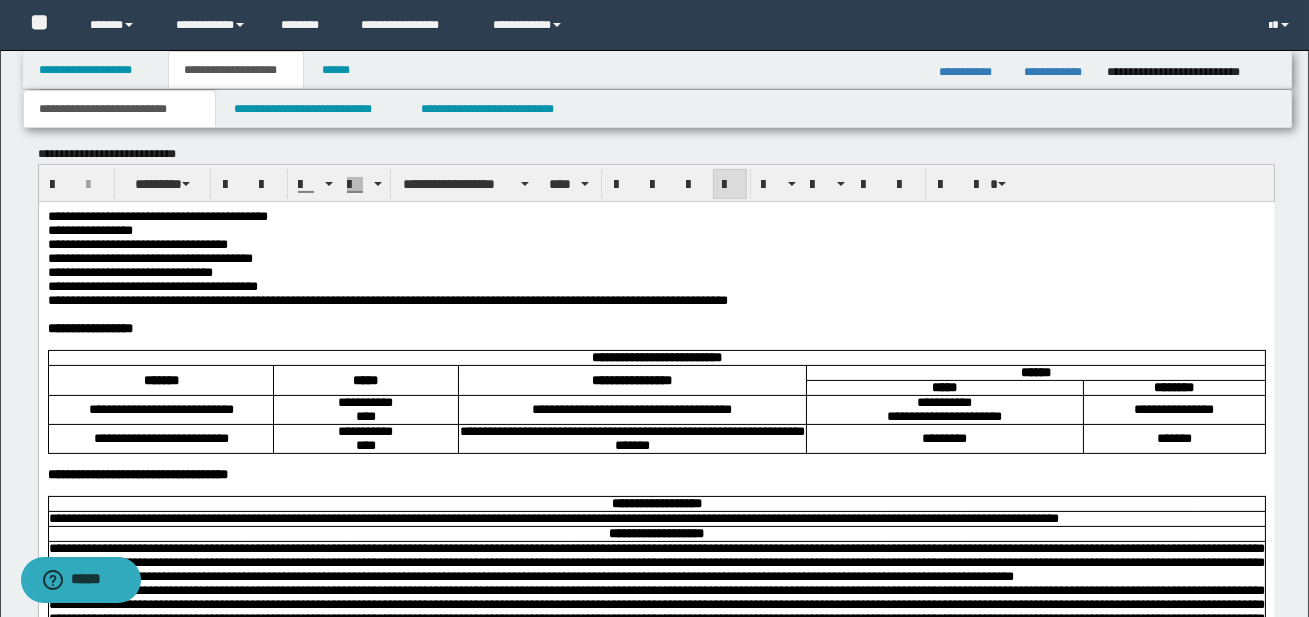 scroll, scrollTop: 967, scrollLeft: 0, axis: vertical 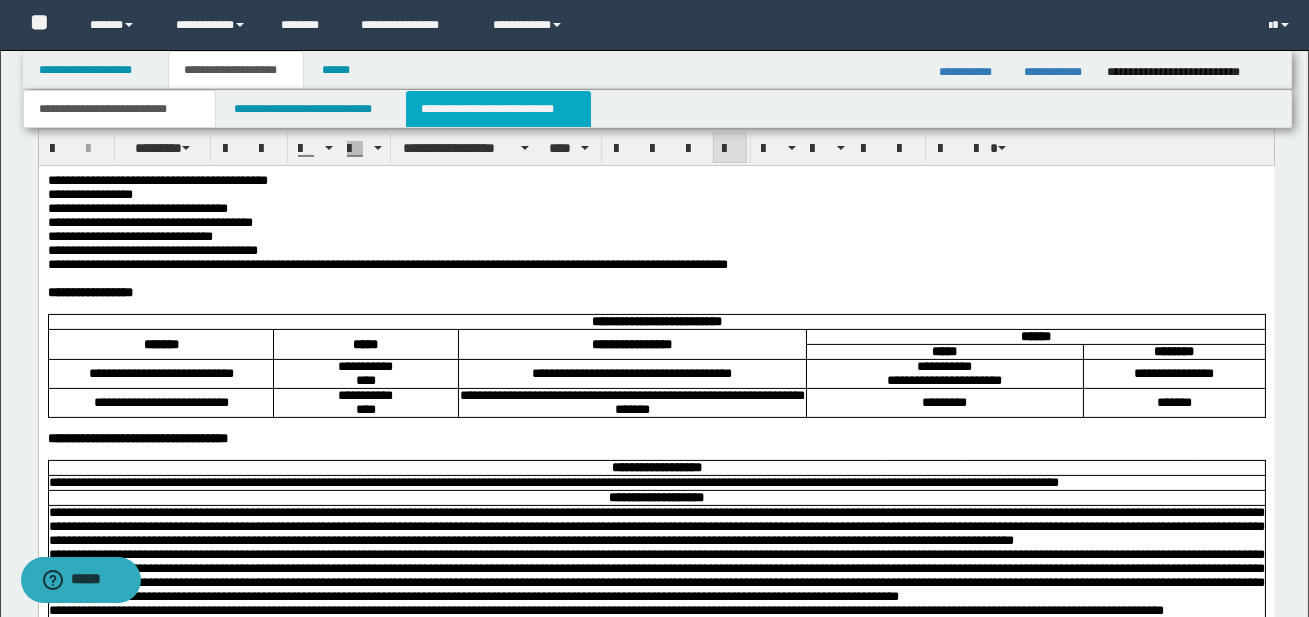 click on "**********" at bounding box center (498, 109) 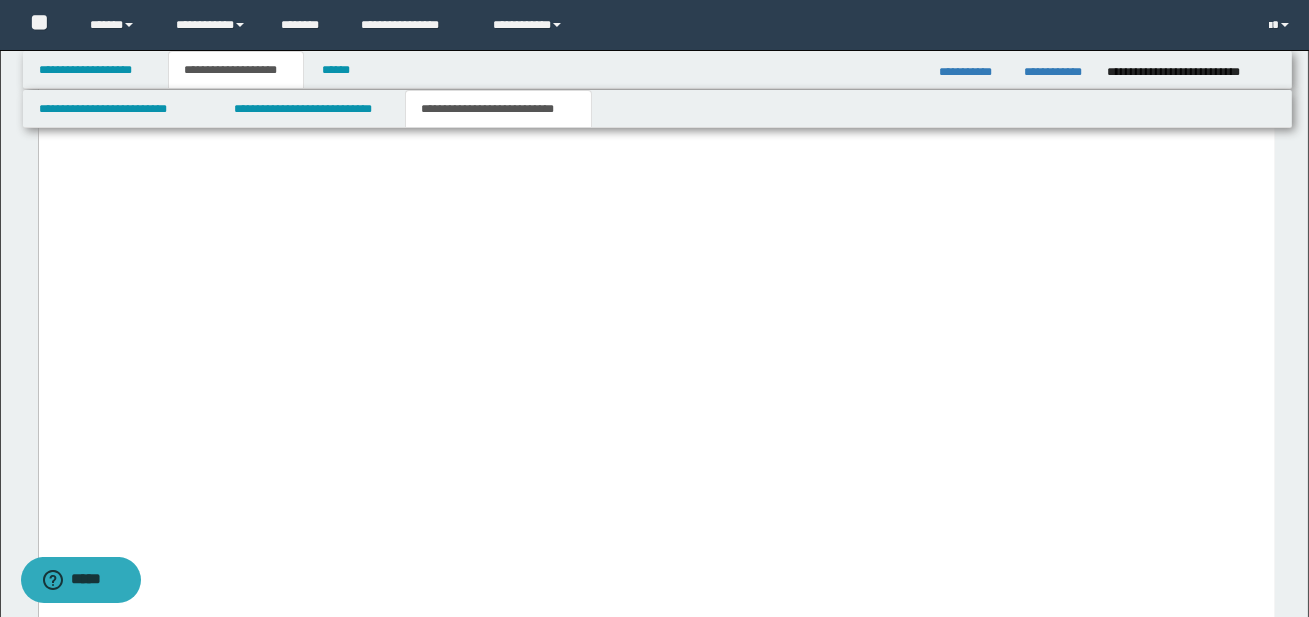 scroll, scrollTop: 5982, scrollLeft: 0, axis: vertical 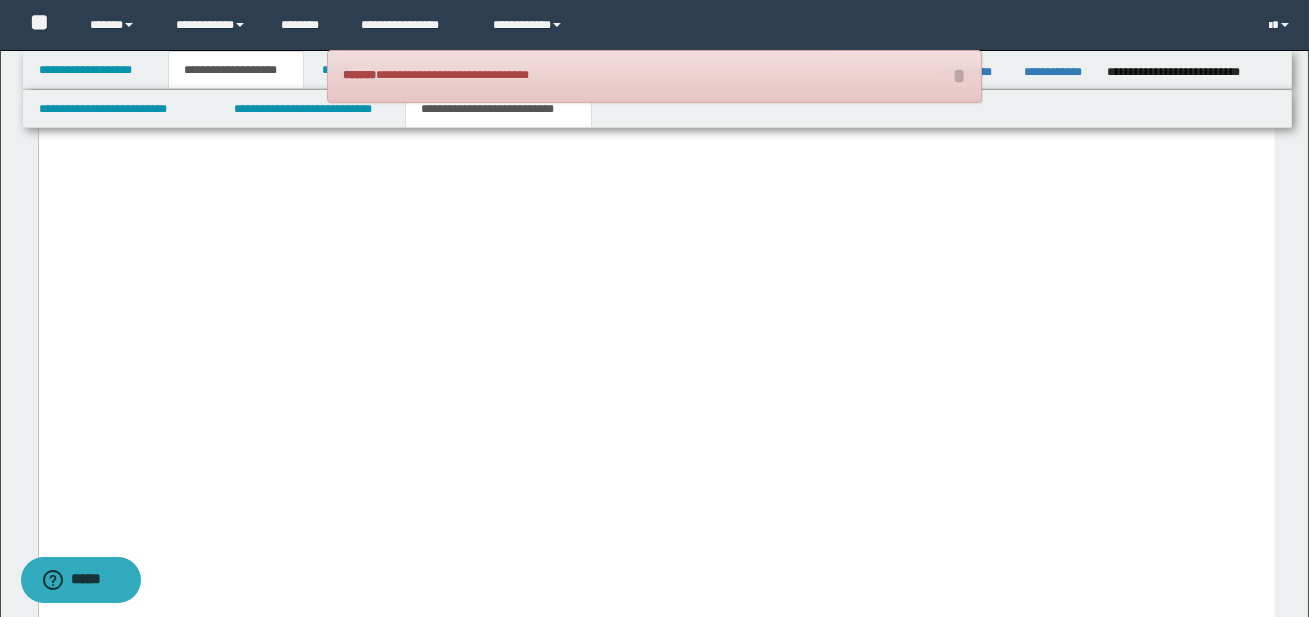 drag, startPoint x: 99, startPoint y: 460, endPoint x: 177, endPoint y: 492, distance: 84.30895 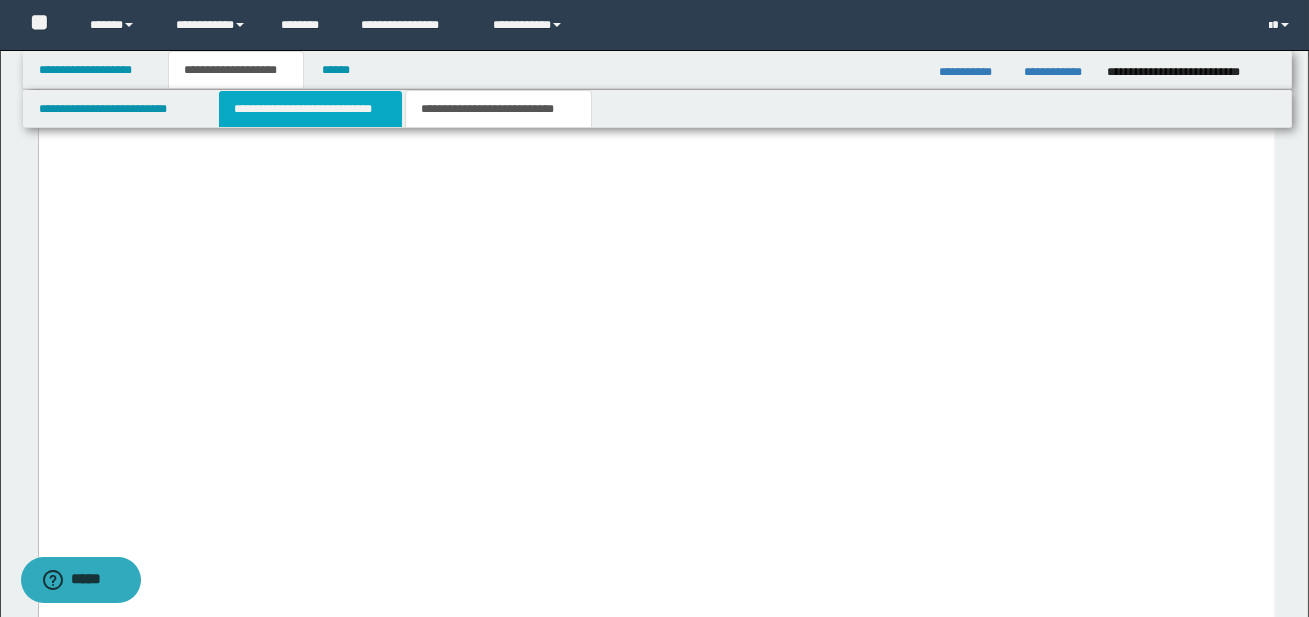 click on "**********" at bounding box center [310, 109] 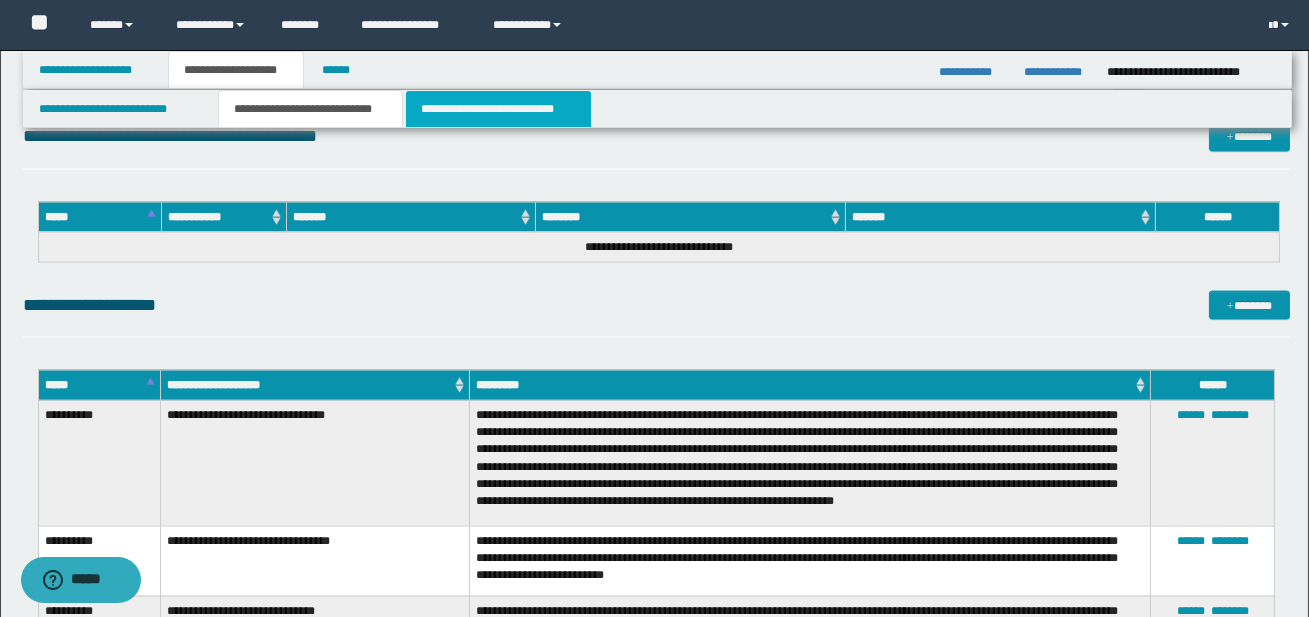 click on "**********" at bounding box center (498, 109) 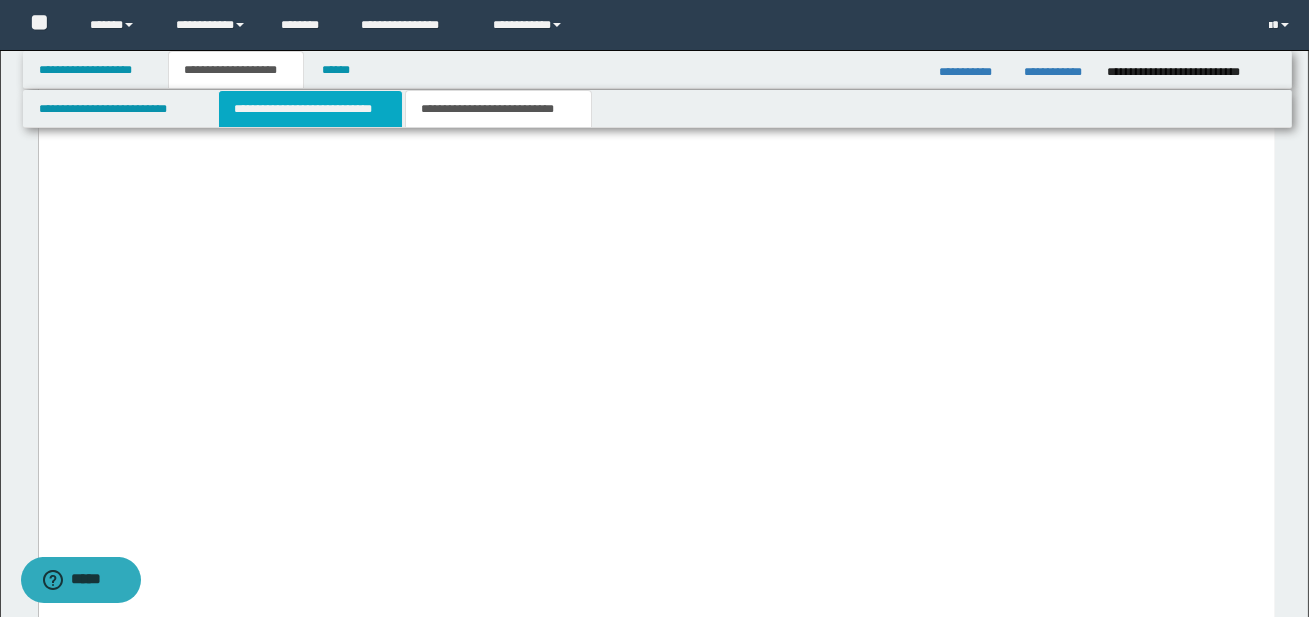 click on "**********" at bounding box center (310, 109) 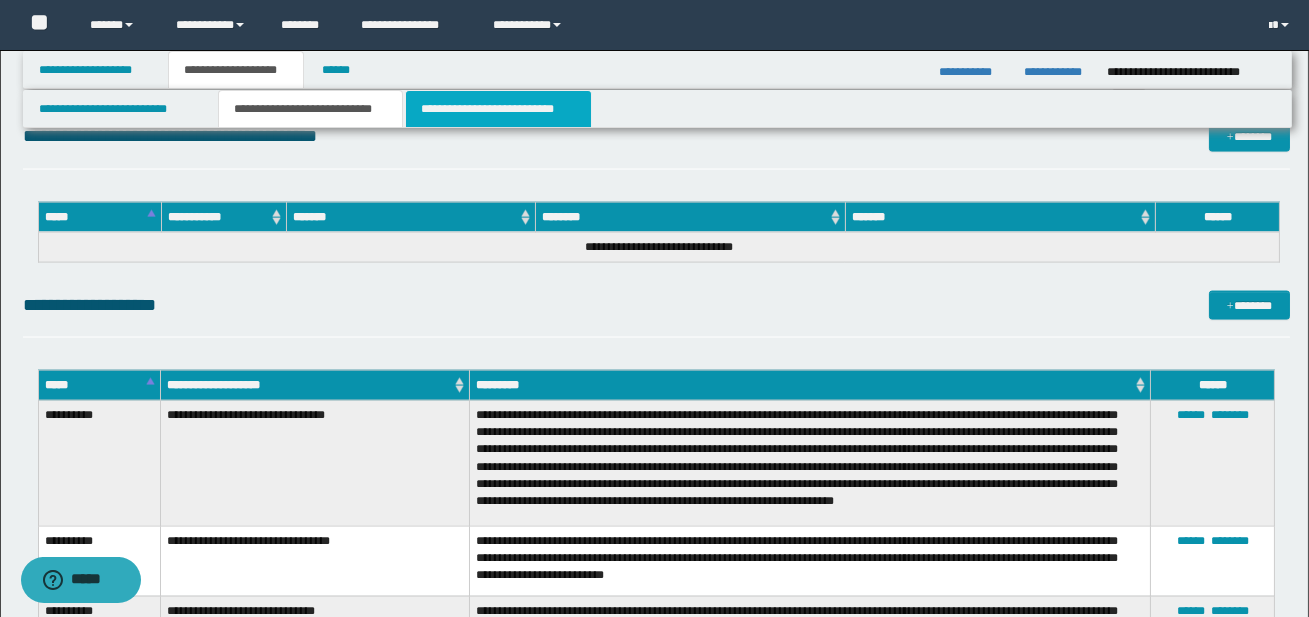 click on "**********" at bounding box center (498, 109) 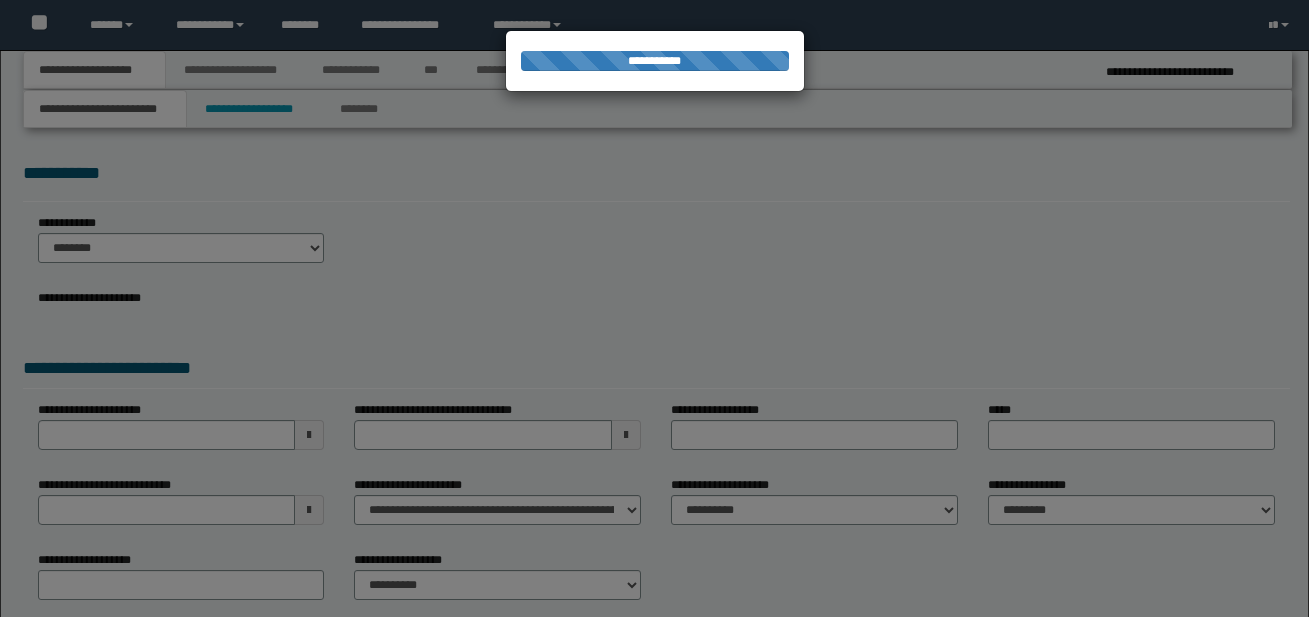 scroll, scrollTop: 0, scrollLeft: 0, axis: both 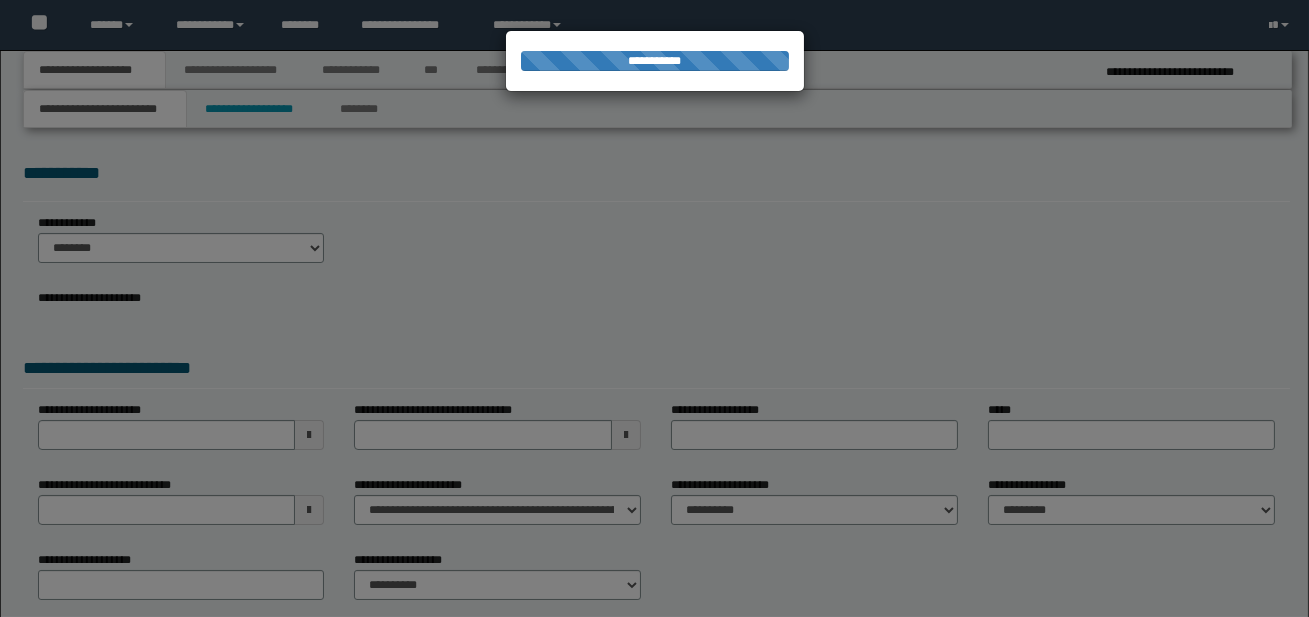 select on "*" 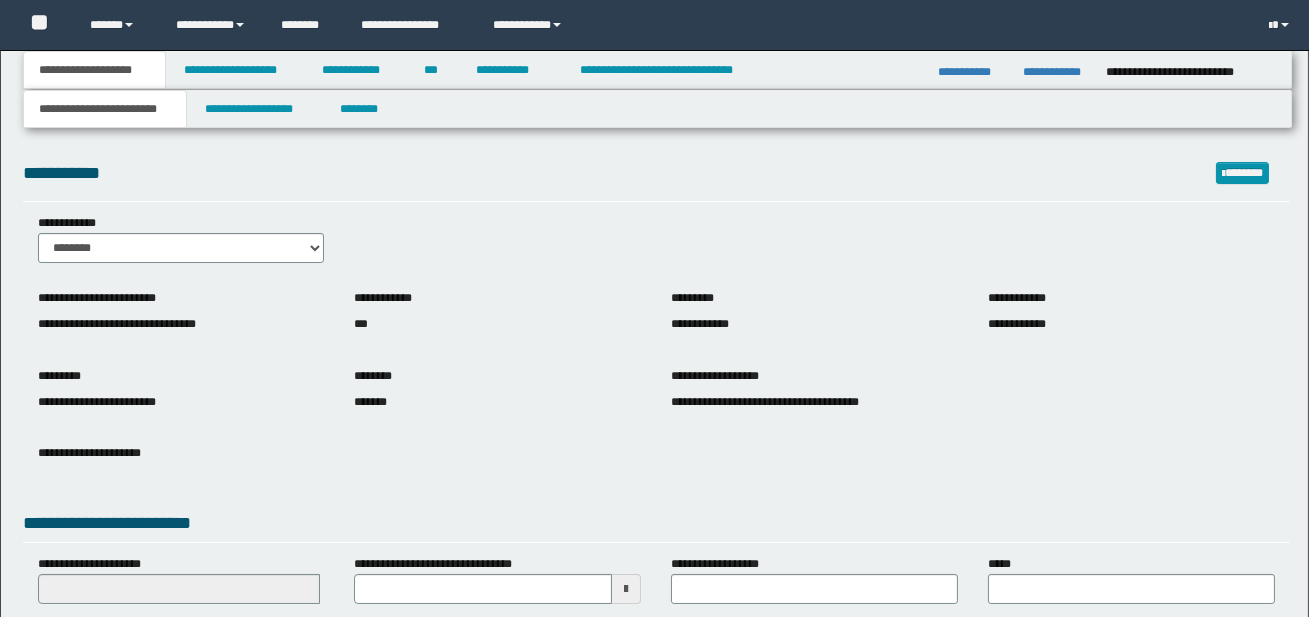 scroll, scrollTop: 0, scrollLeft: 0, axis: both 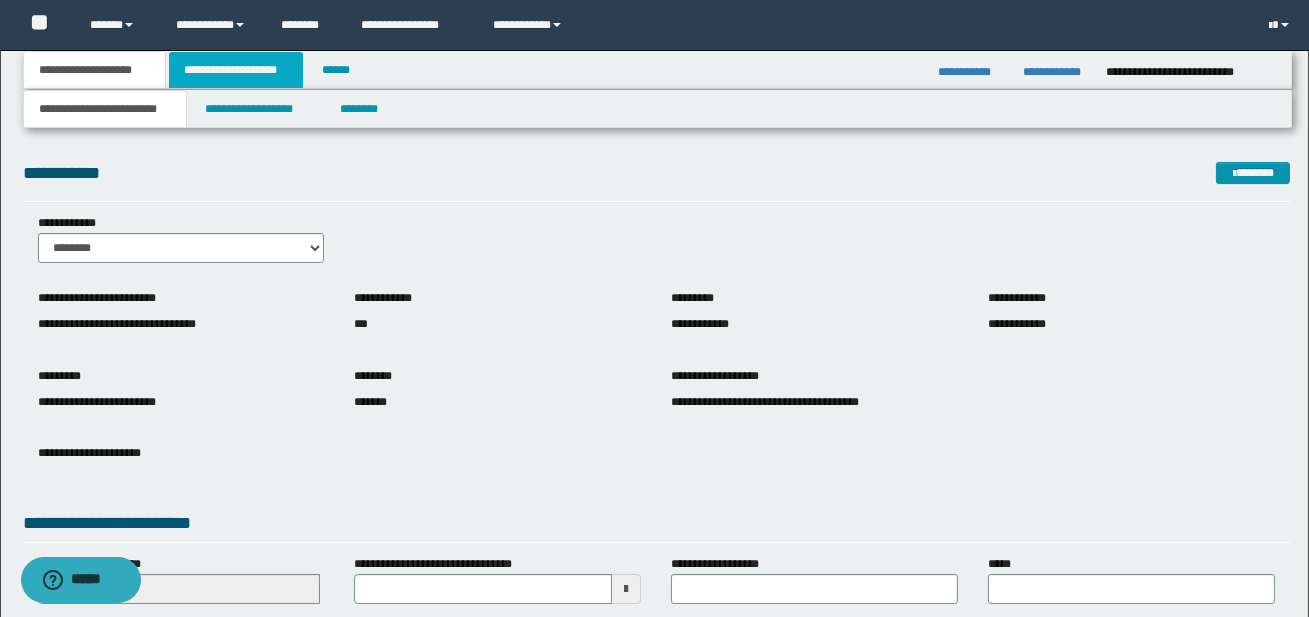 click on "**********" at bounding box center (236, 70) 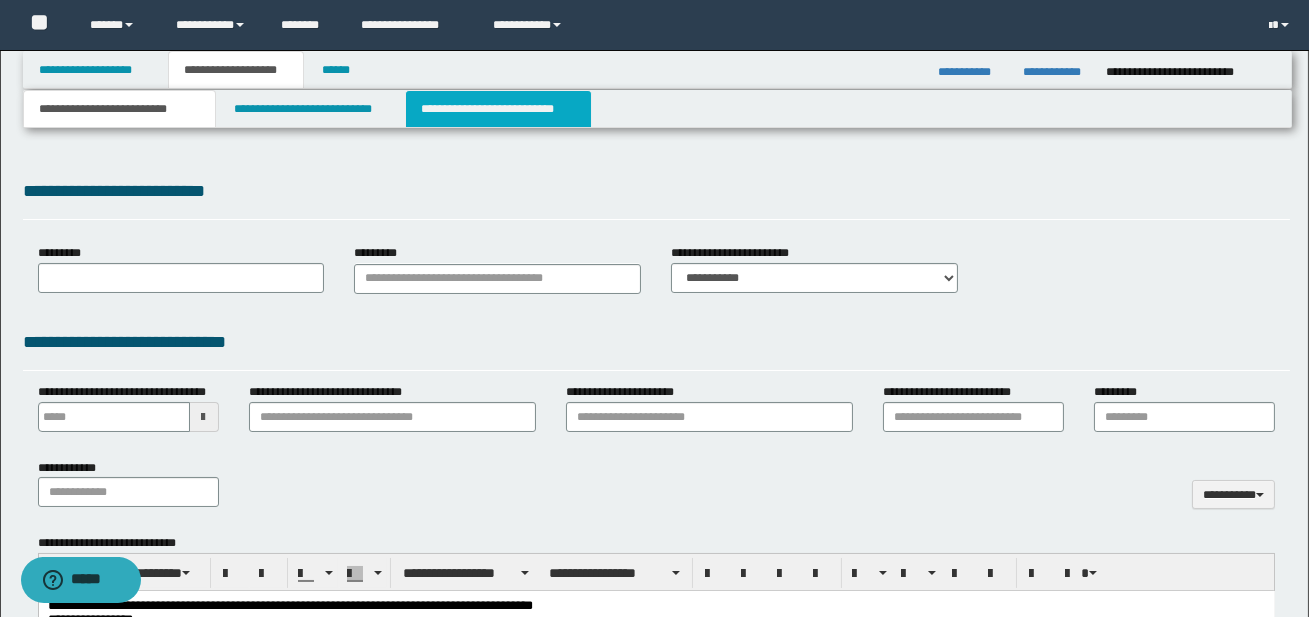 scroll, scrollTop: 0, scrollLeft: 0, axis: both 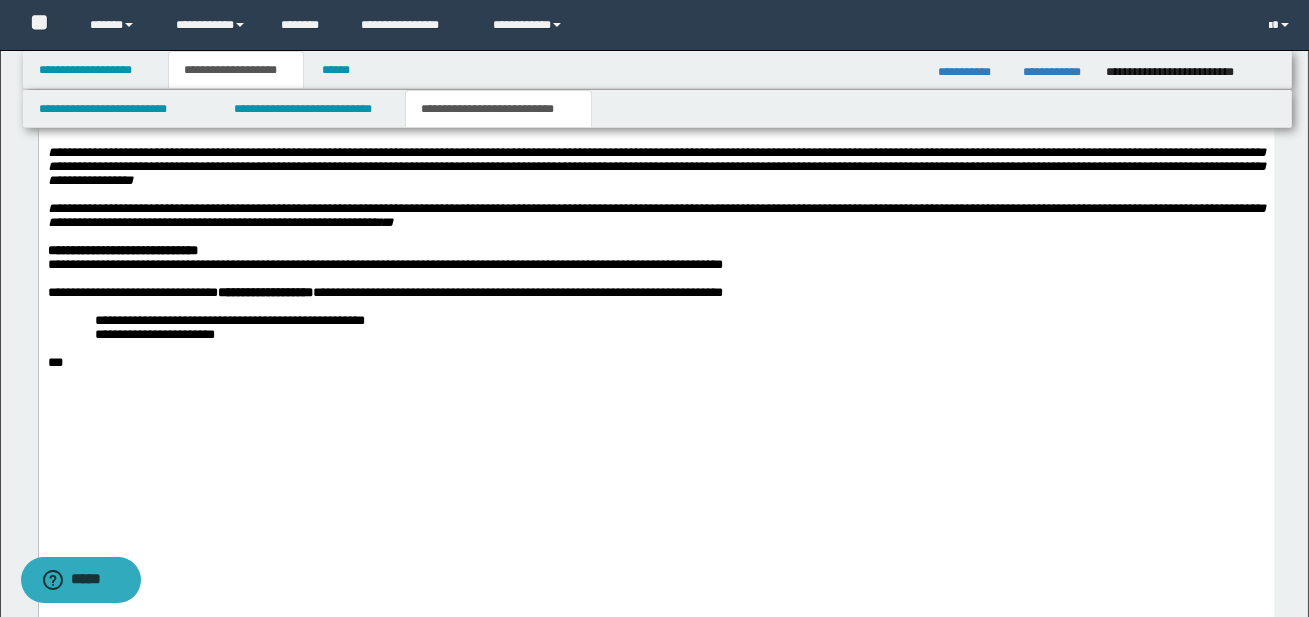 click on "**********" at bounding box center (656, 265) 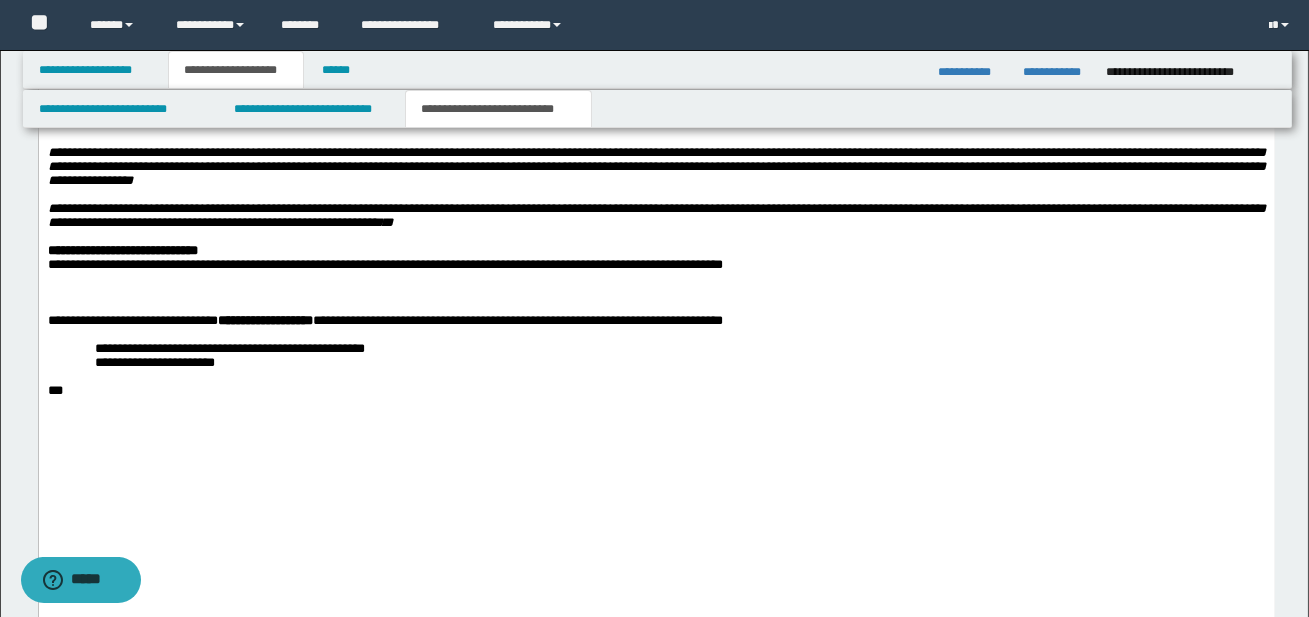 paste 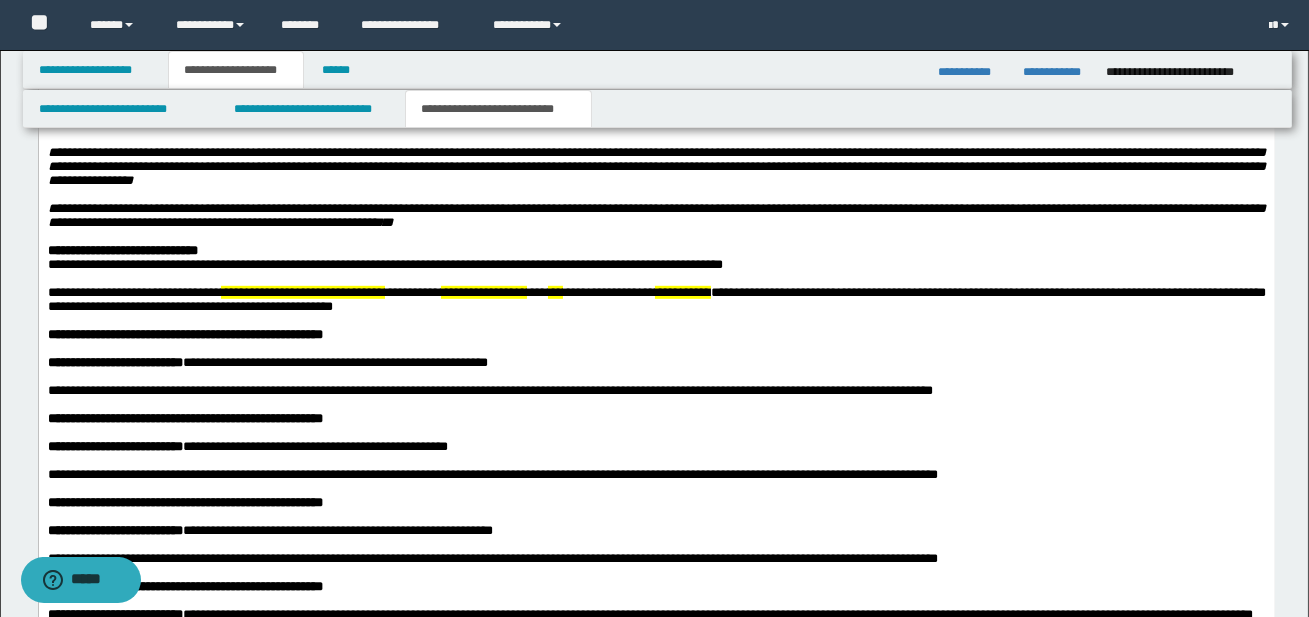 click on "**********" at bounding box center [133, 292] 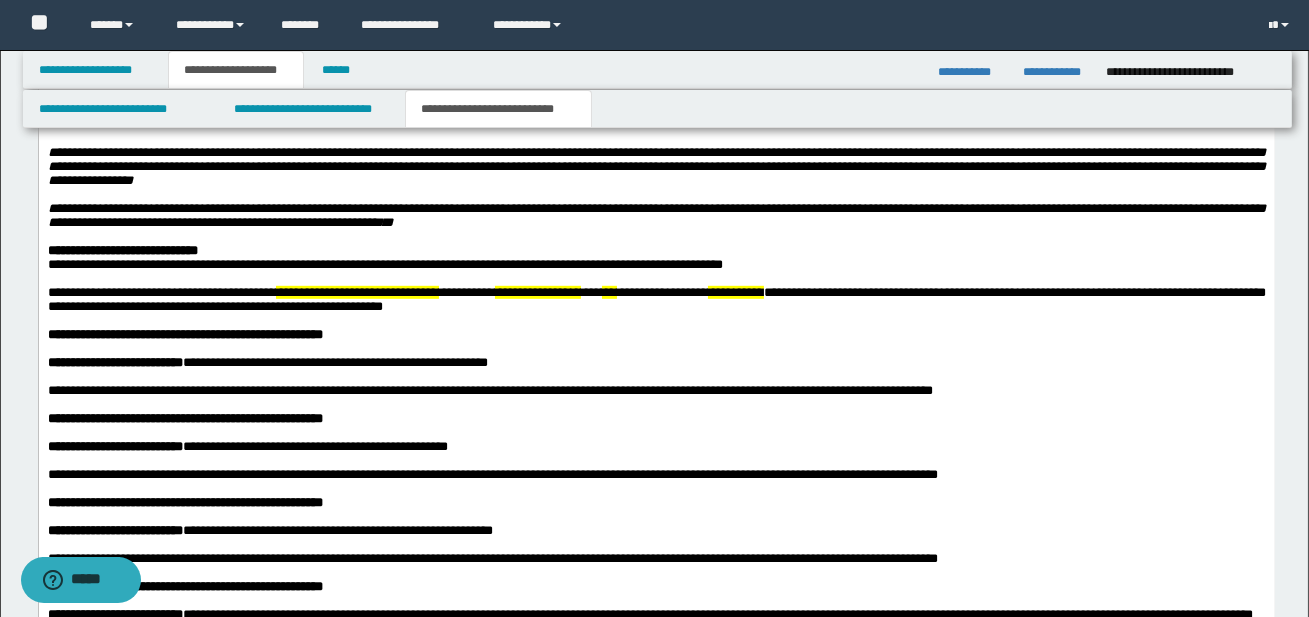 click on "**********" at bounding box center [356, 292] 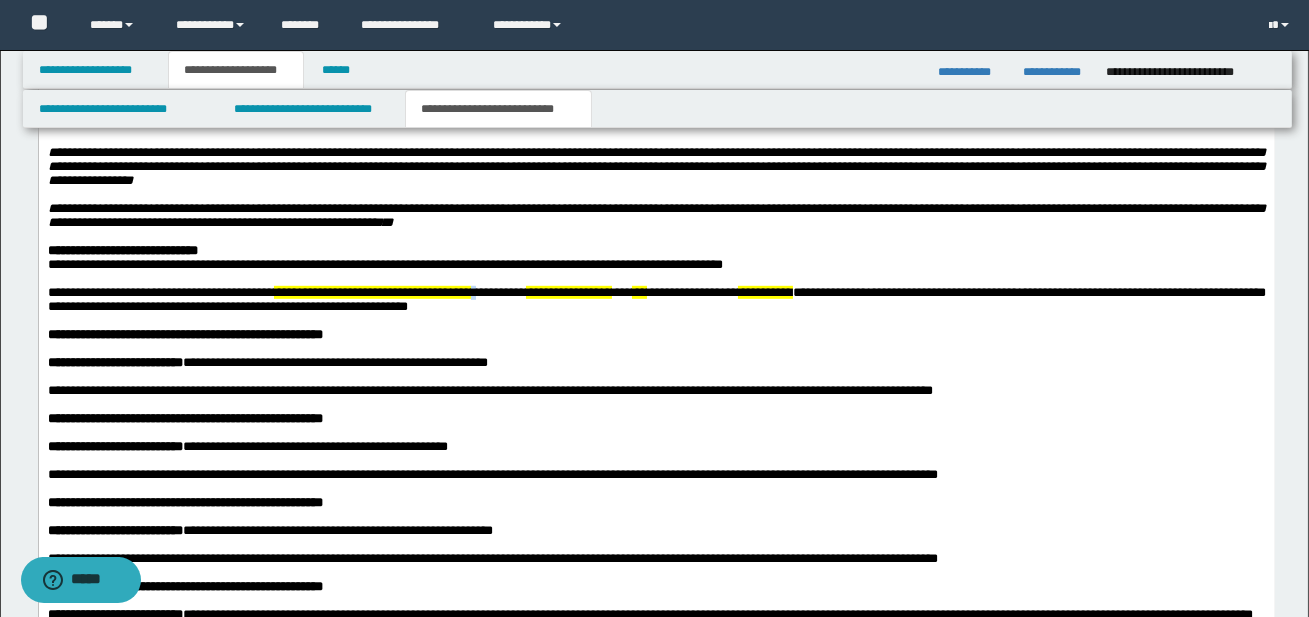 click on "**********" at bounding box center [497, 292] 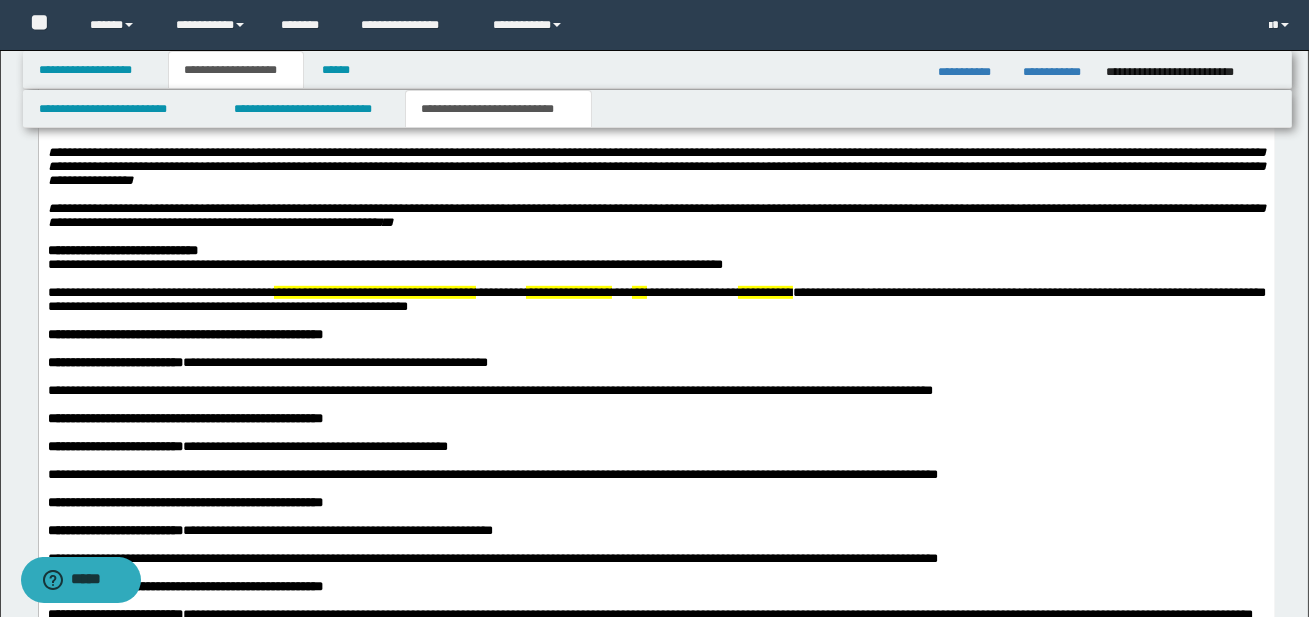 click on "*********" at bounding box center [500, 292] 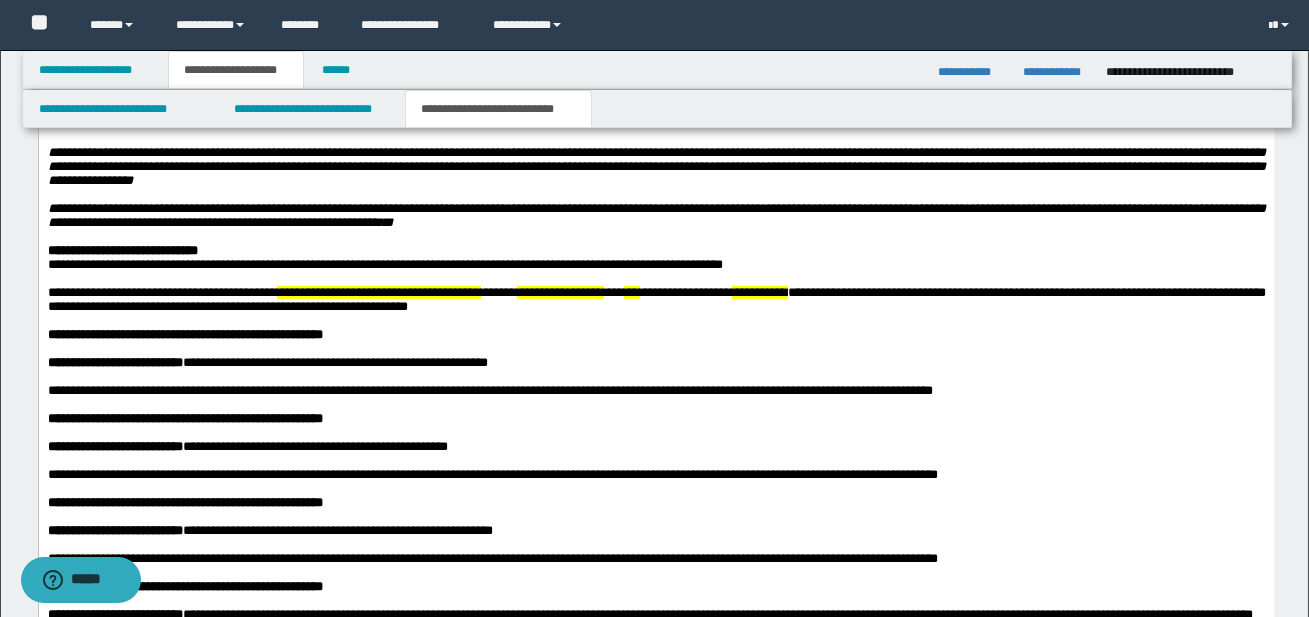 click on "**********" at bounding box center [559, 292] 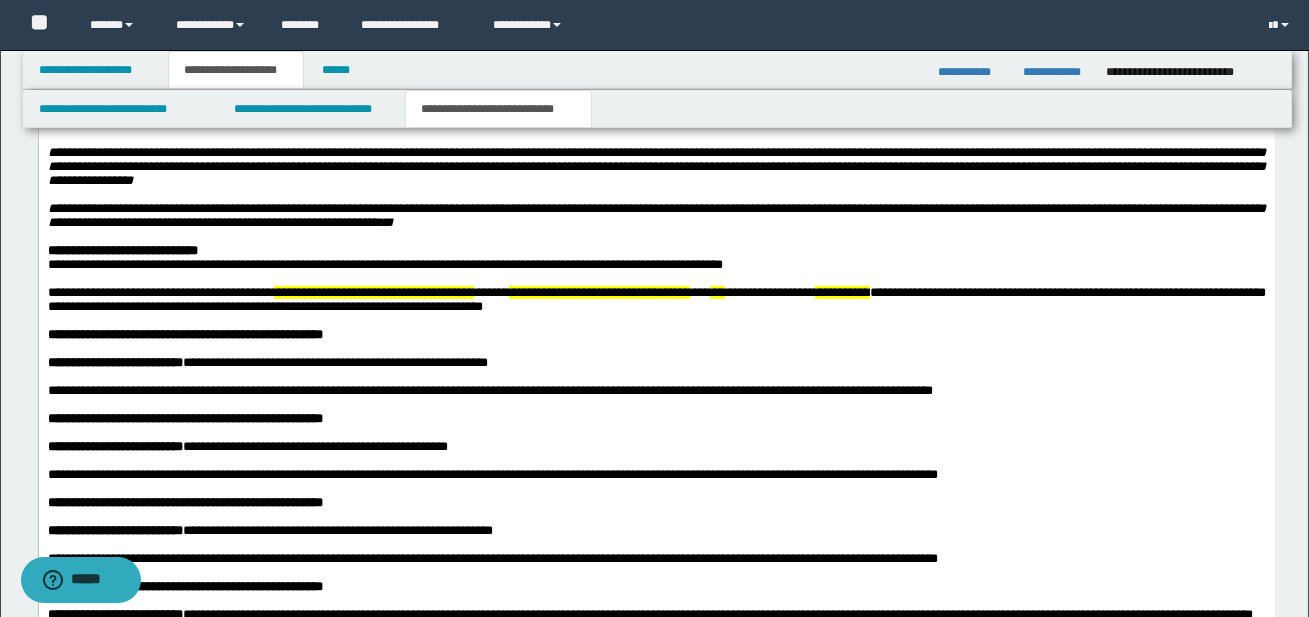 click on "**********" at bounding box center (841, 292) 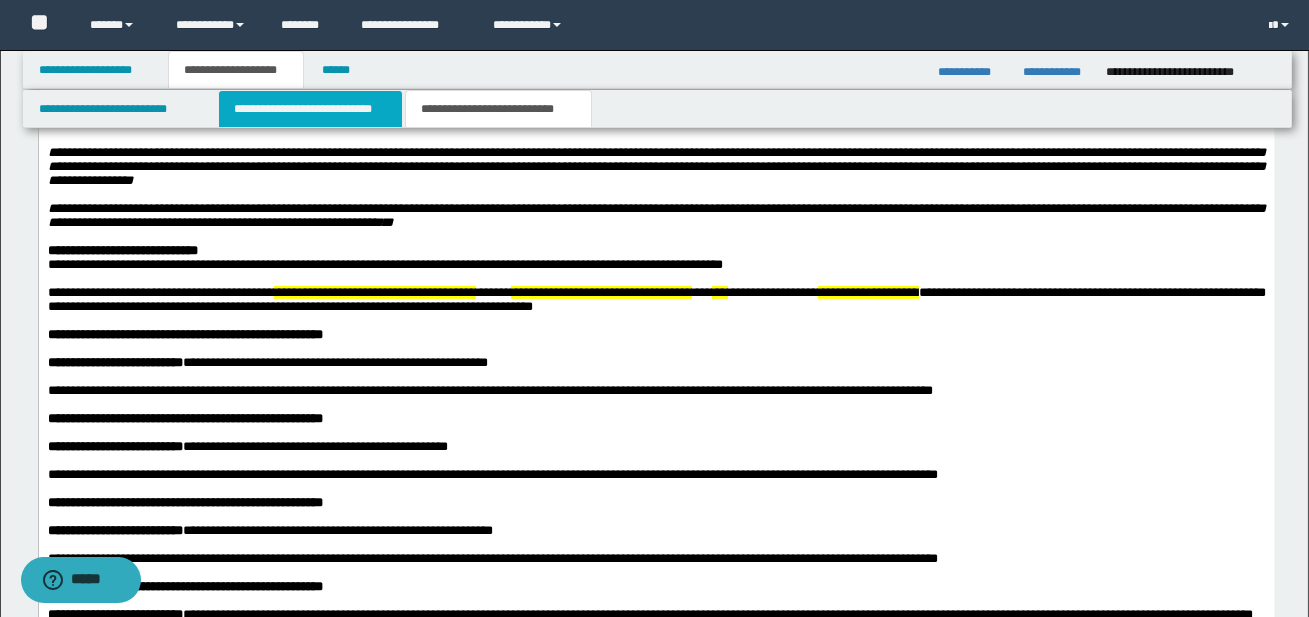 click on "**********" at bounding box center [310, 109] 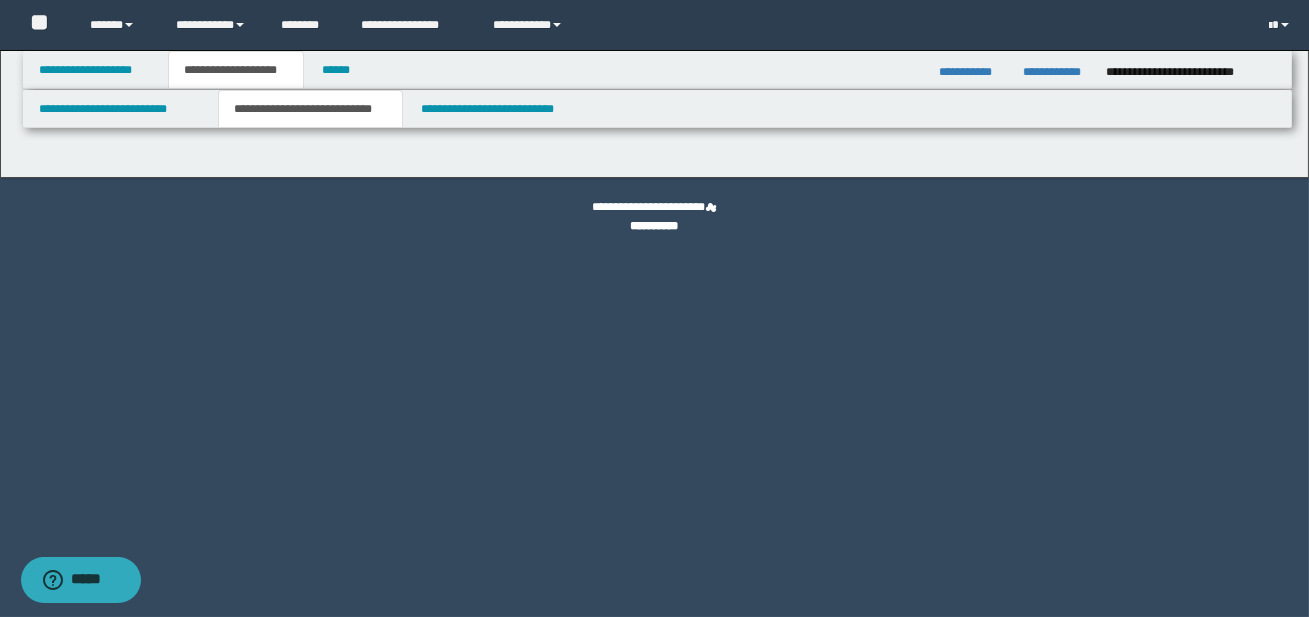 scroll, scrollTop: 0, scrollLeft: 0, axis: both 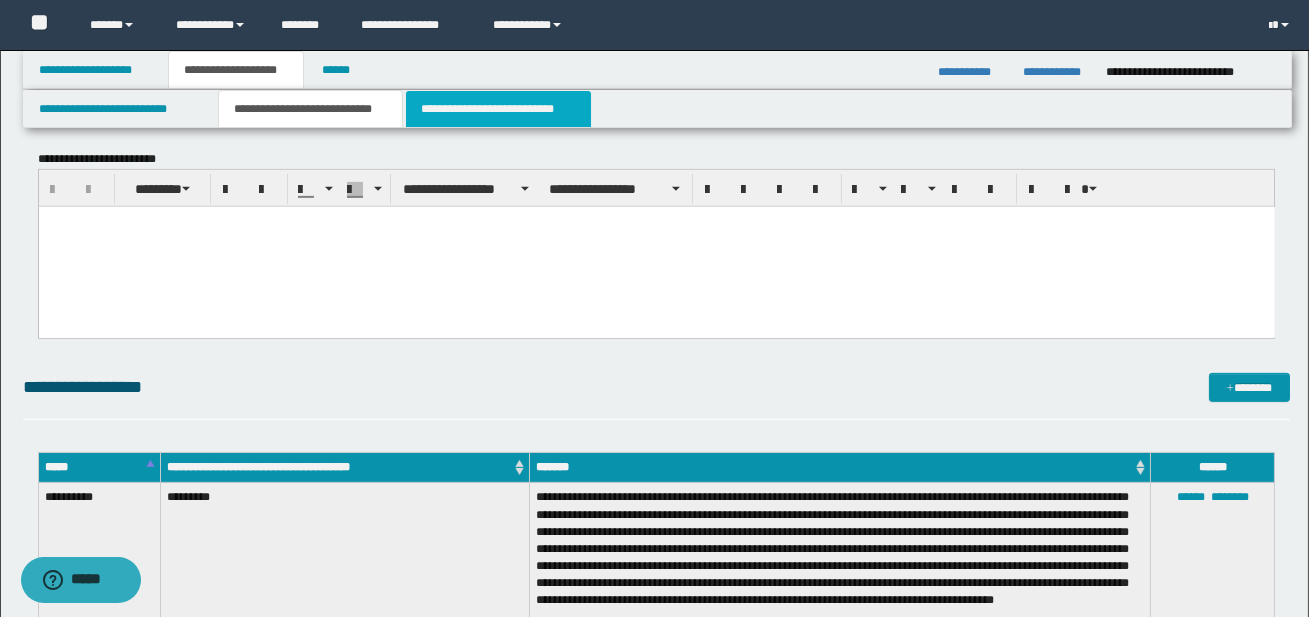 click on "**********" at bounding box center (498, 109) 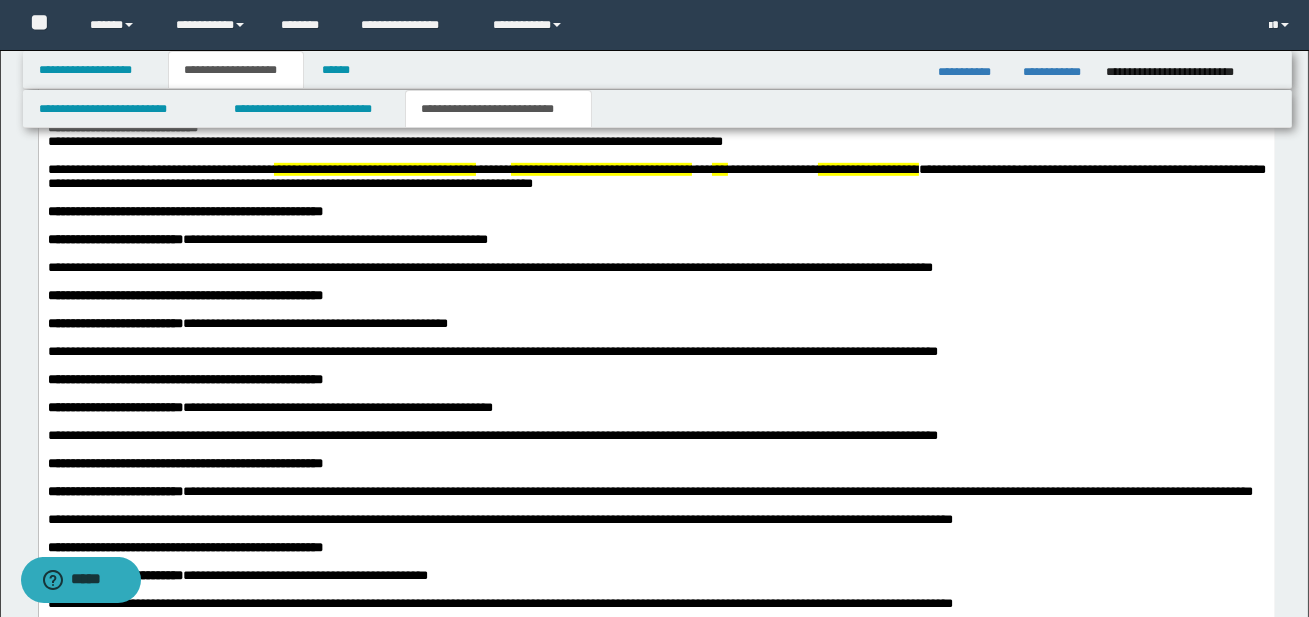 scroll, scrollTop: 2414, scrollLeft: 0, axis: vertical 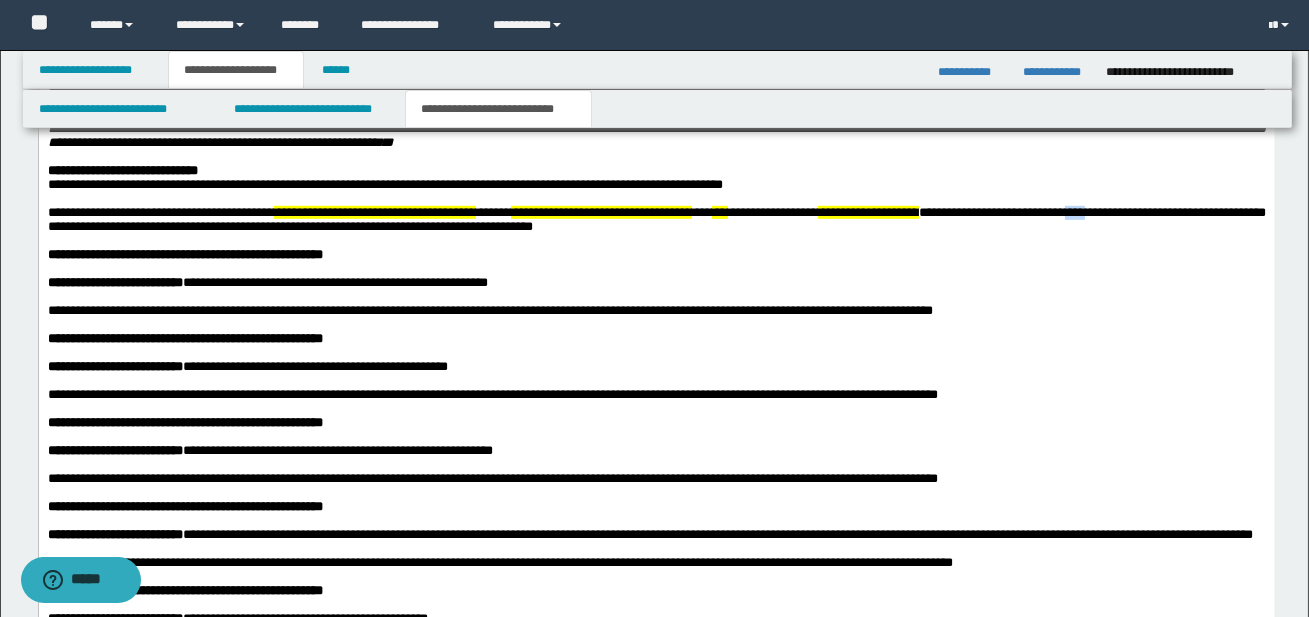 drag, startPoint x: 1226, startPoint y: 352, endPoint x: 1260, endPoint y: 353, distance: 34.0147 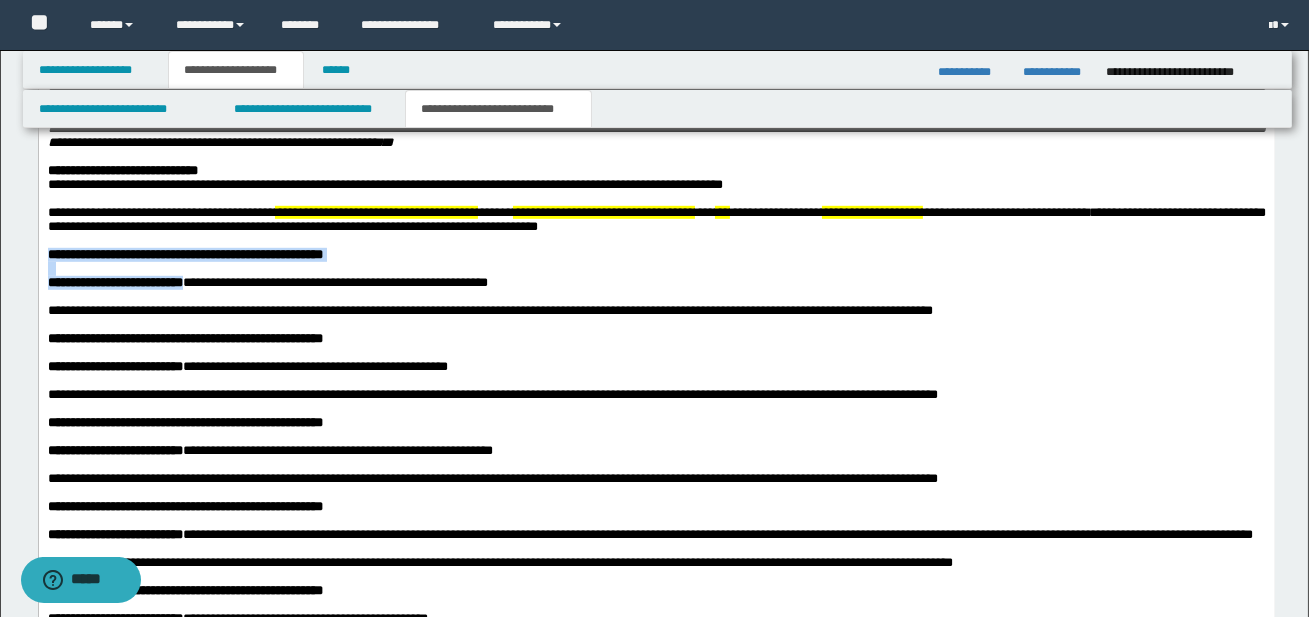 drag, startPoint x: 48, startPoint y: 397, endPoint x: 207, endPoint y: 428, distance: 161.99382 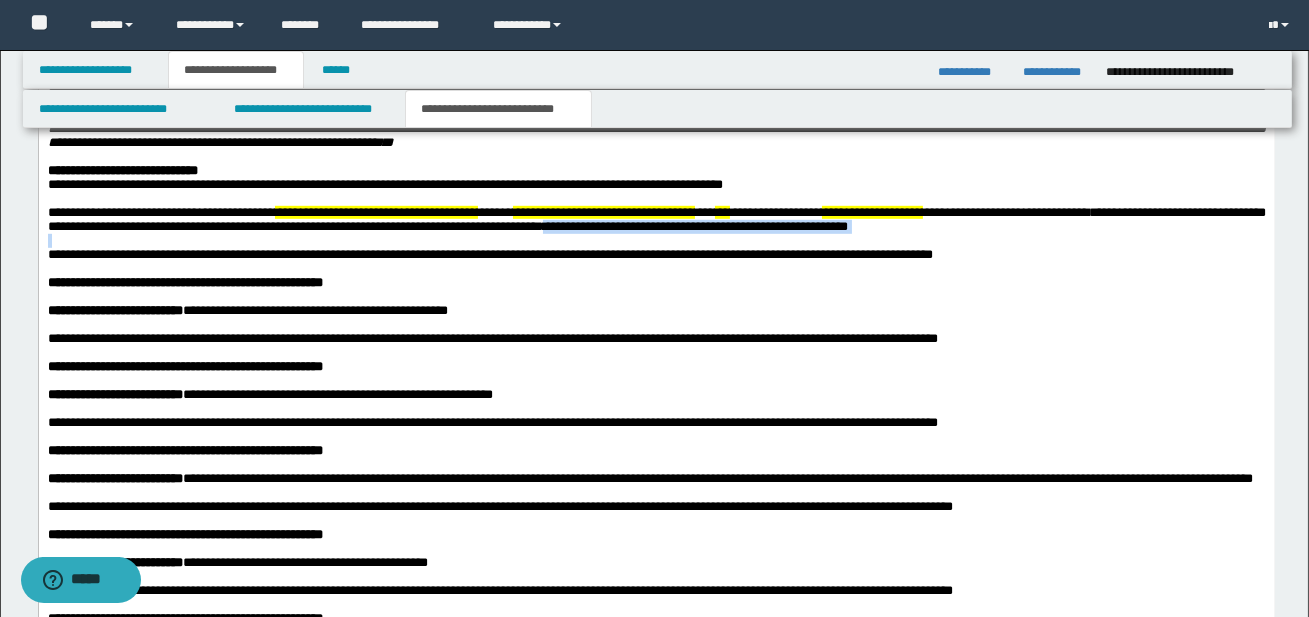 drag, startPoint x: 691, startPoint y: 368, endPoint x: 998, endPoint y: 375, distance: 307.0798 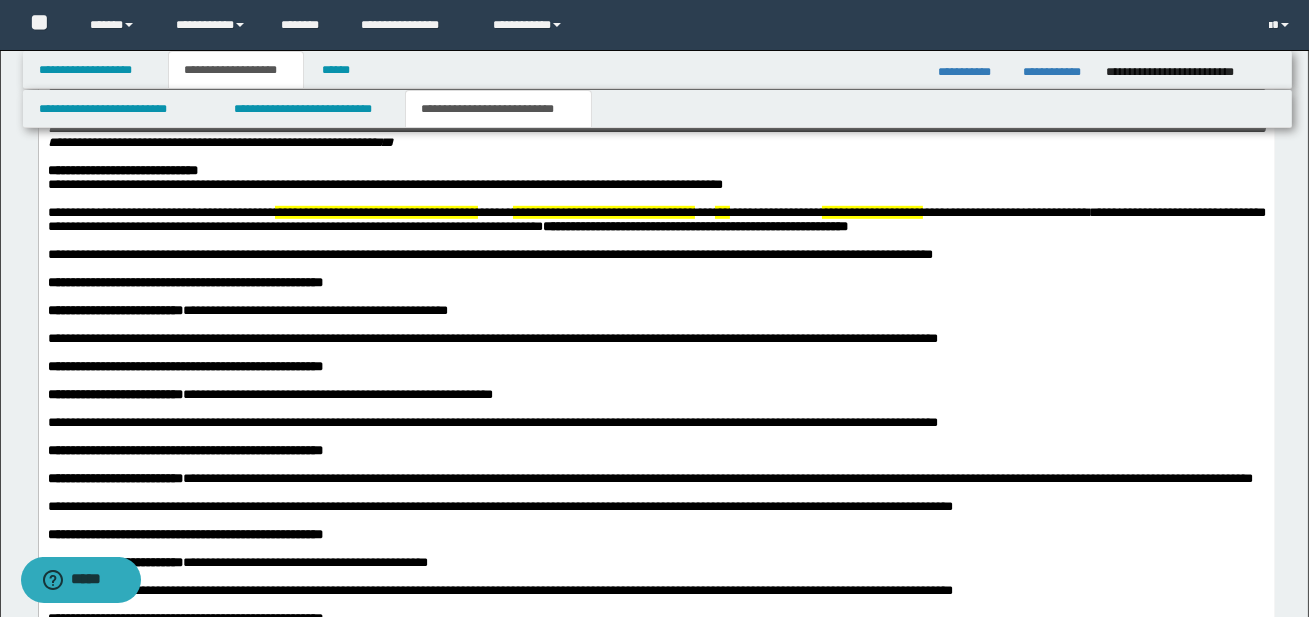 click on "**********" at bounding box center (656, 220) 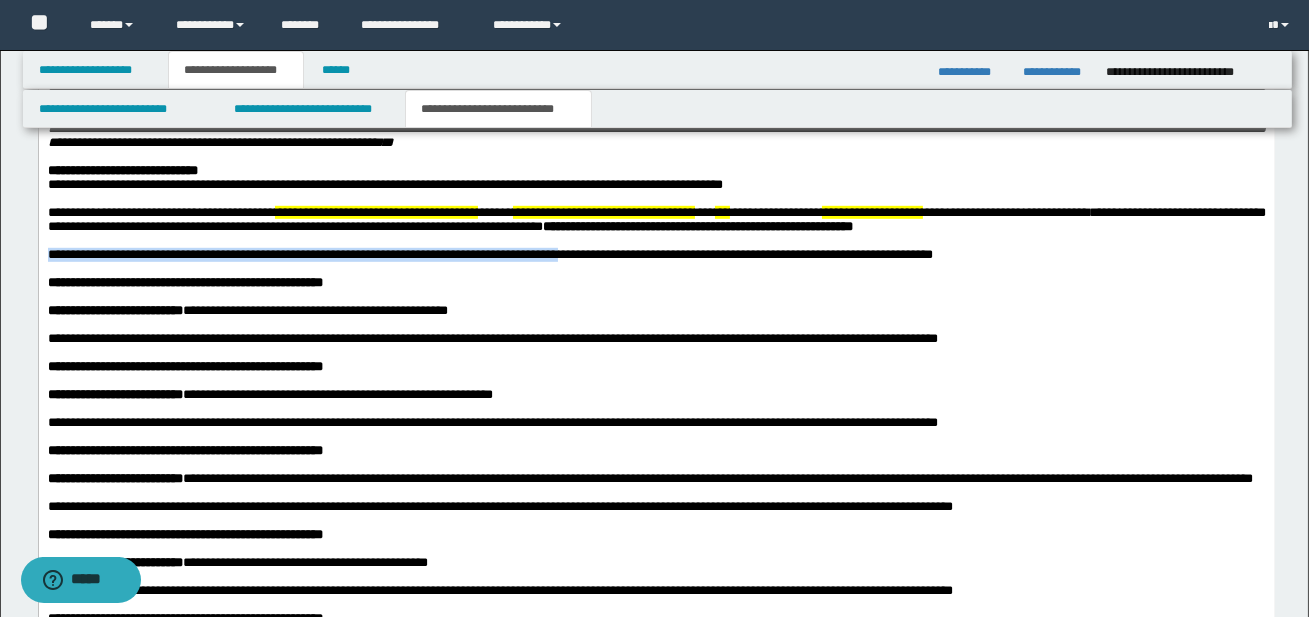 drag, startPoint x: 47, startPoint y: 395, endPoint x: 597, endPoint y: 399, distance: 550.0145 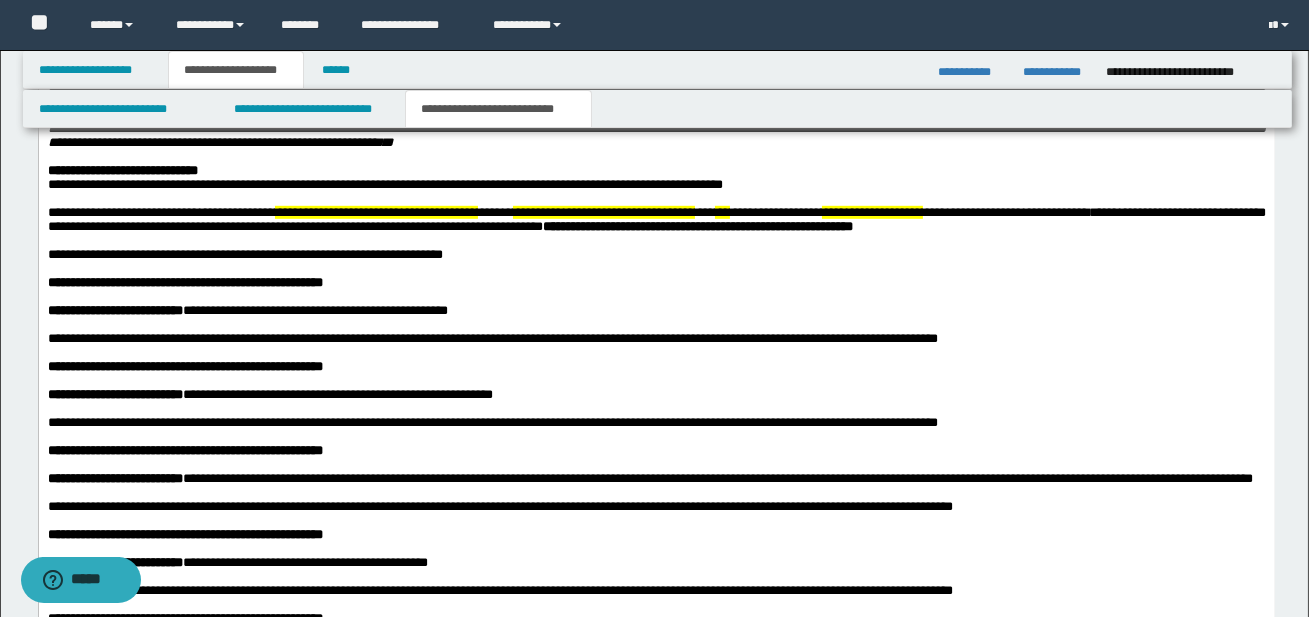 click on "**********" at bounding box center [656, 22] 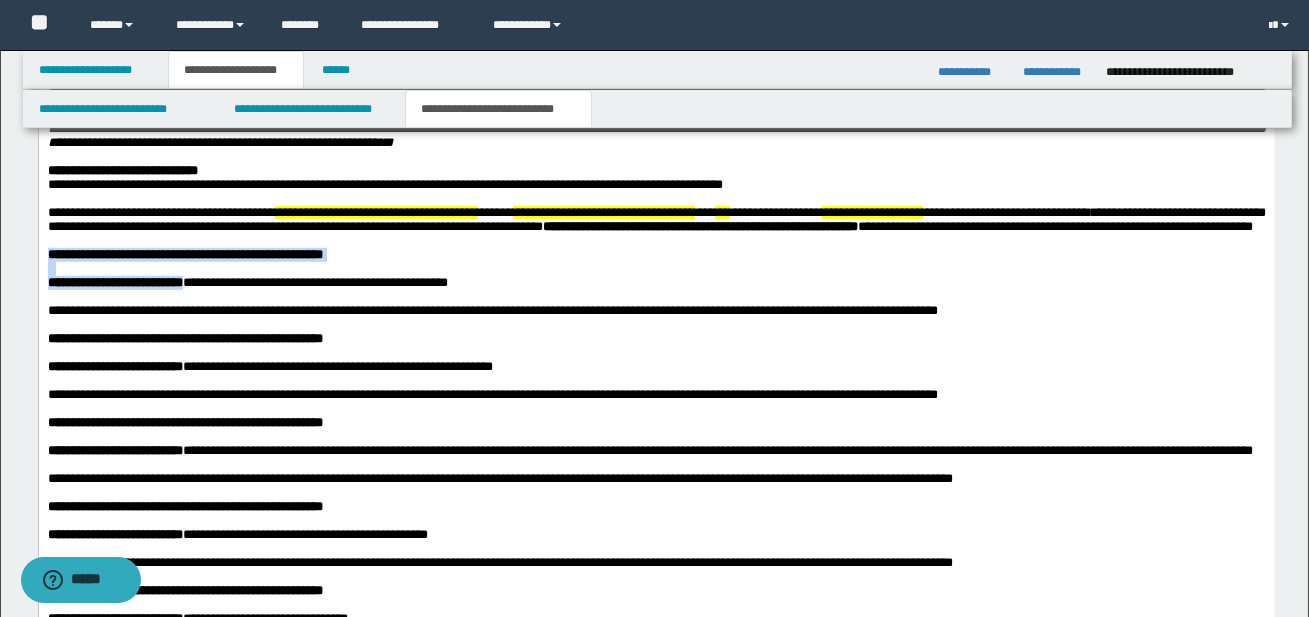 drag, startPoint x: 46, startPoint y: 408, endPoint x: 206, endPoint y: 446, distance: 164.4506 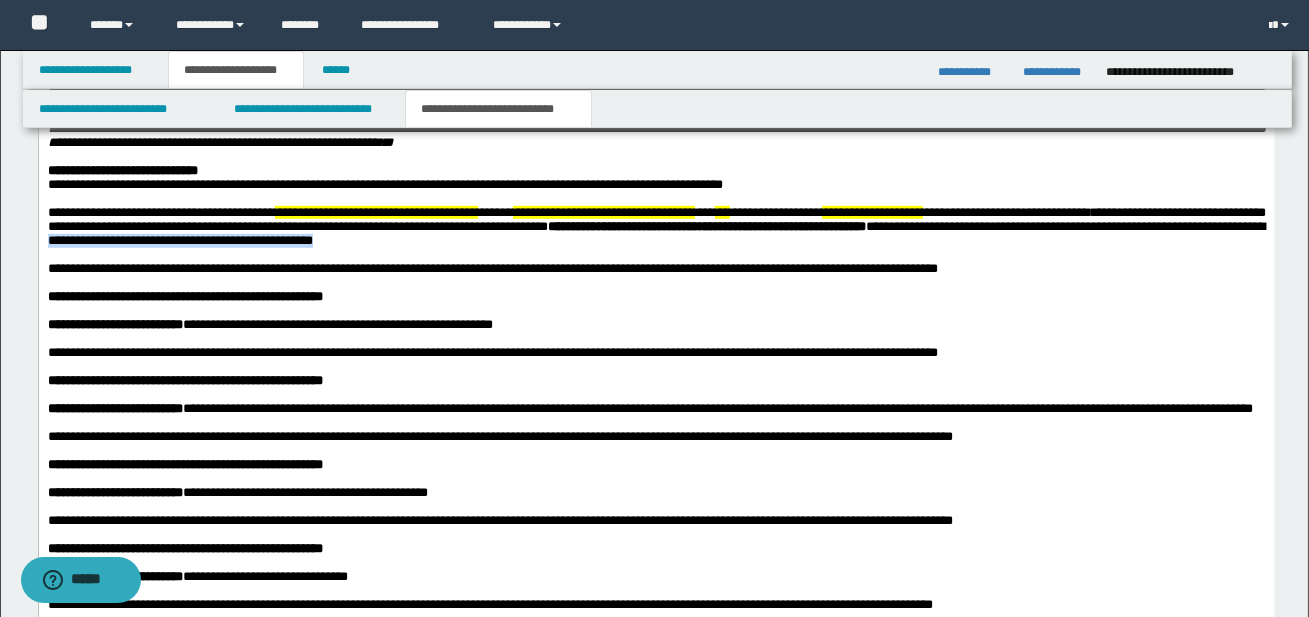 drag, startPoint x: 280, startPoint y: 384, endPoint x: 566, endPoint y: 387, distance: 286.01575 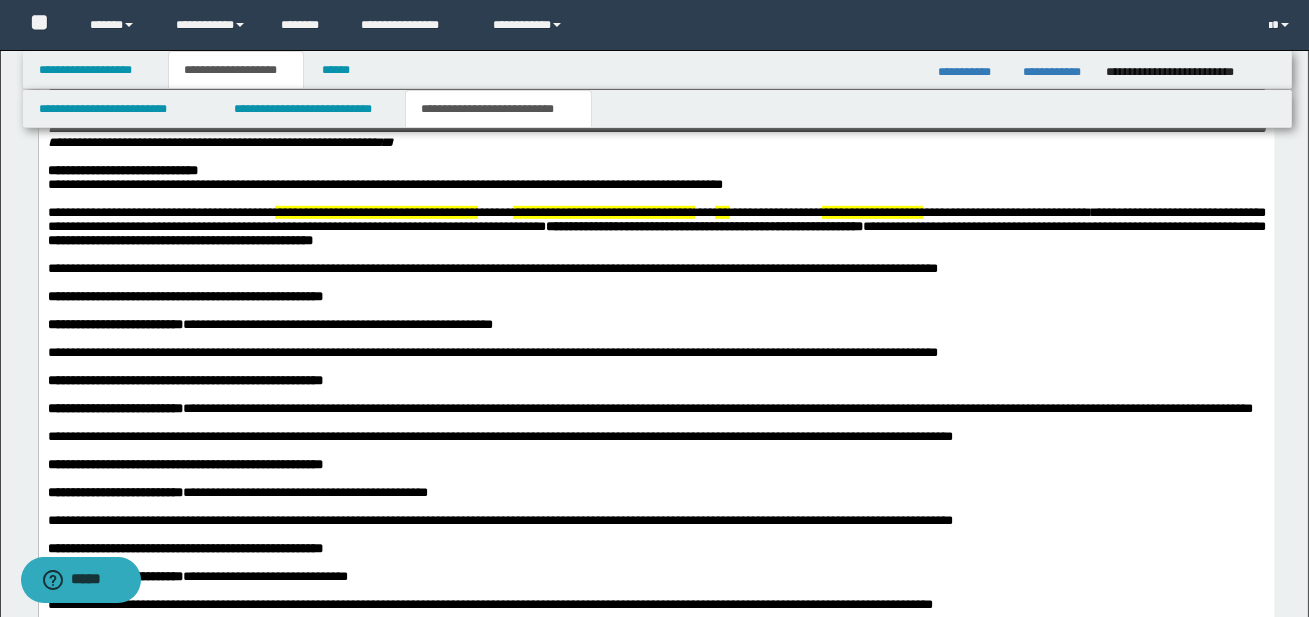 click on "**********" at bounding box center [656, 227] 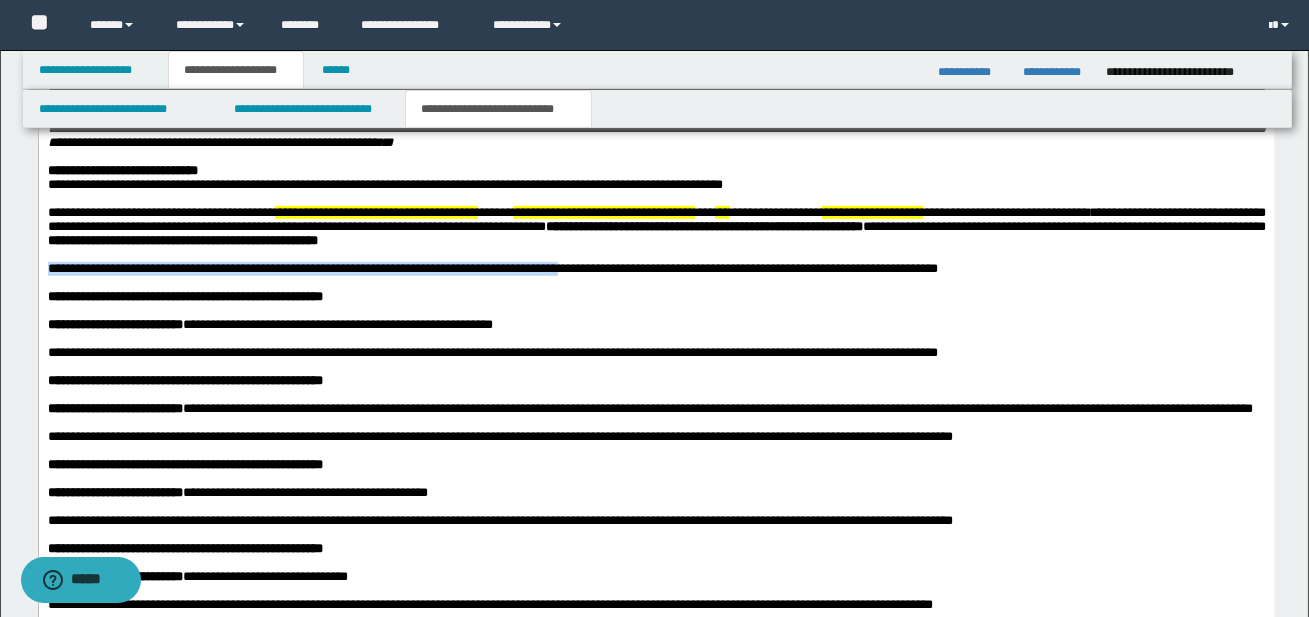 drag, startPoint x: 47, startPoint y: 412, endPoint x: 597, endPoint y: 411, distance: 550.0009 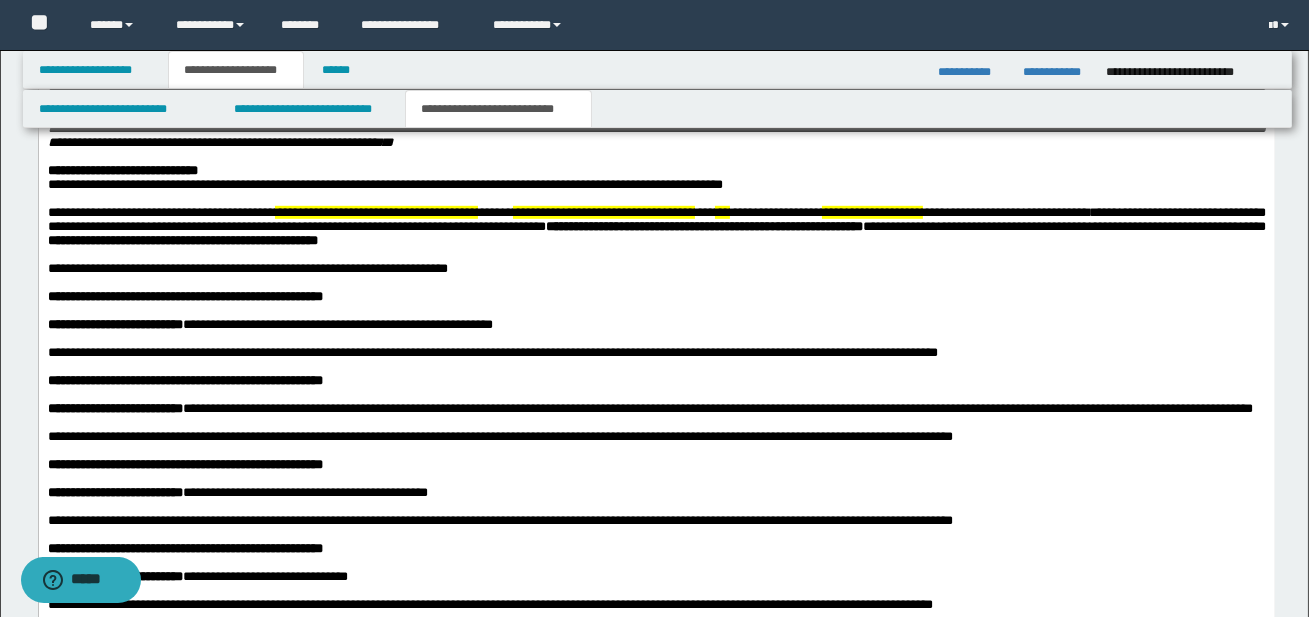 click on "**********" at bounding box center (656, -13) 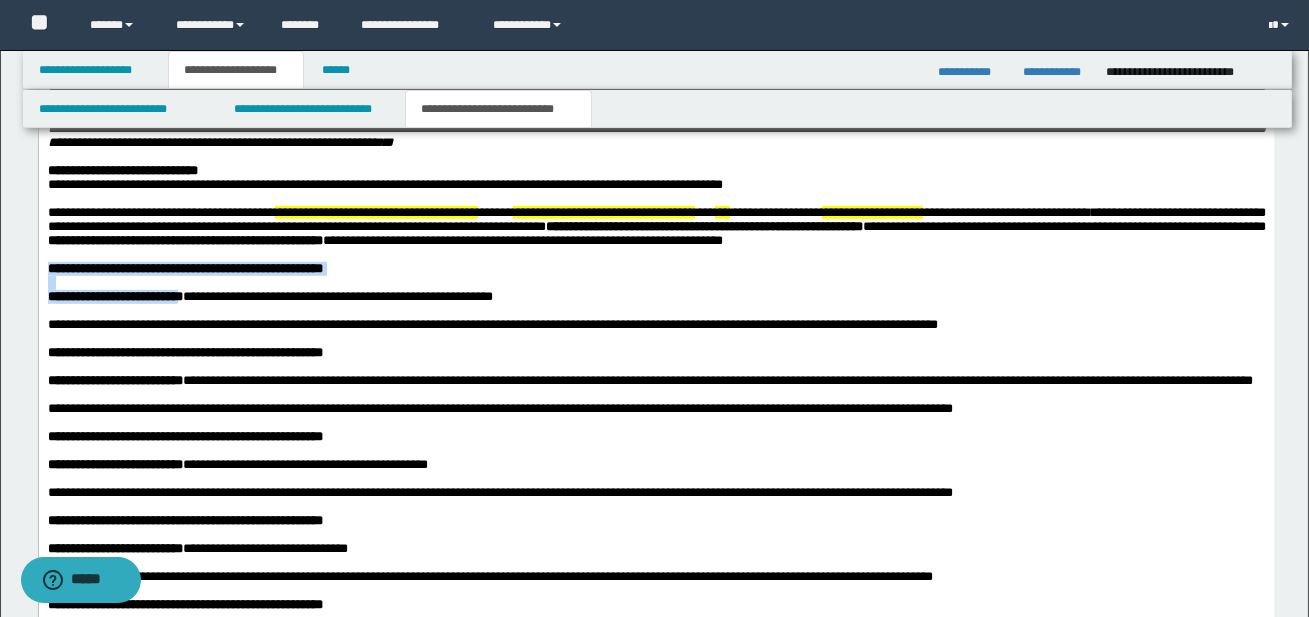 drag, startPoint x: 48, startPoint y: 413, endPoint x: 204, endPoint y: 446, distance: 159.4522 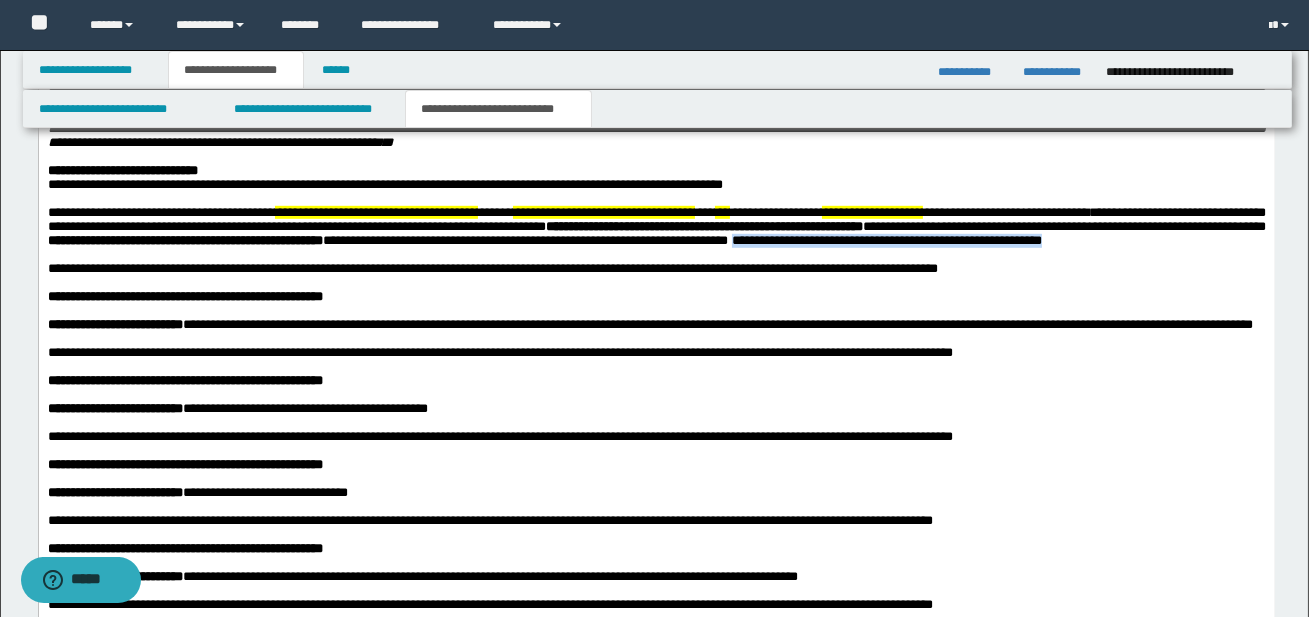 drag, startPoint x: 1090, startPoint y: 383, endPoint x: 1098, endPoint y: 394, distance: 13.601471 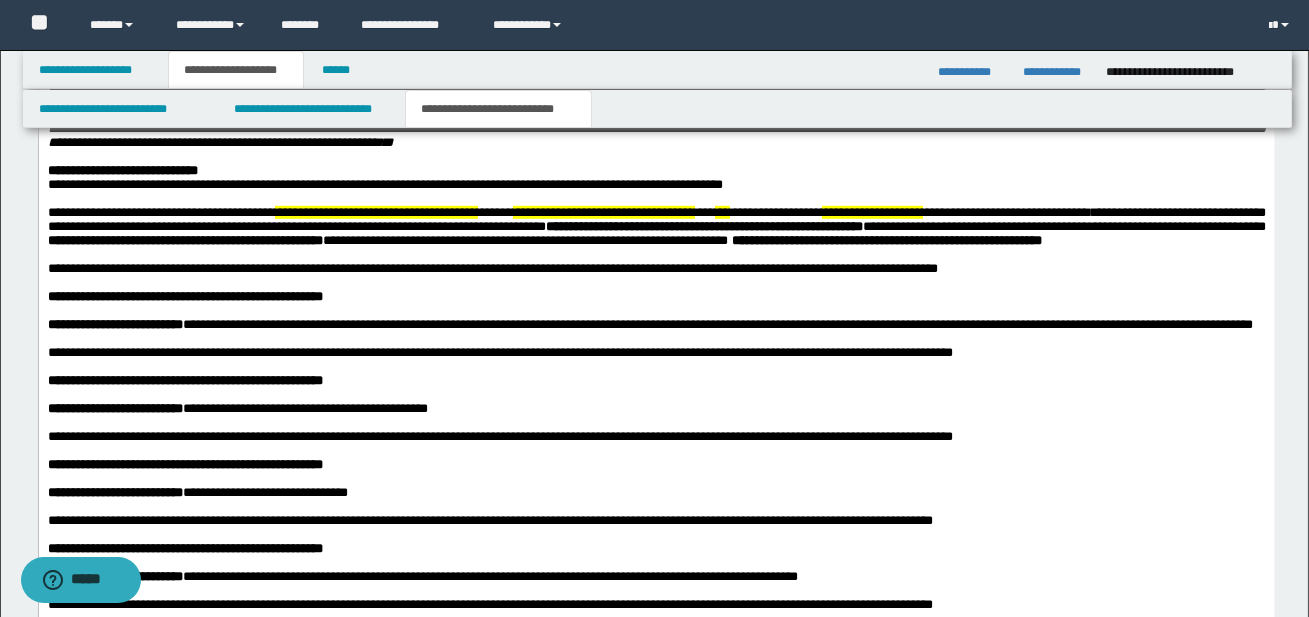click at bounding box center (656, 255) 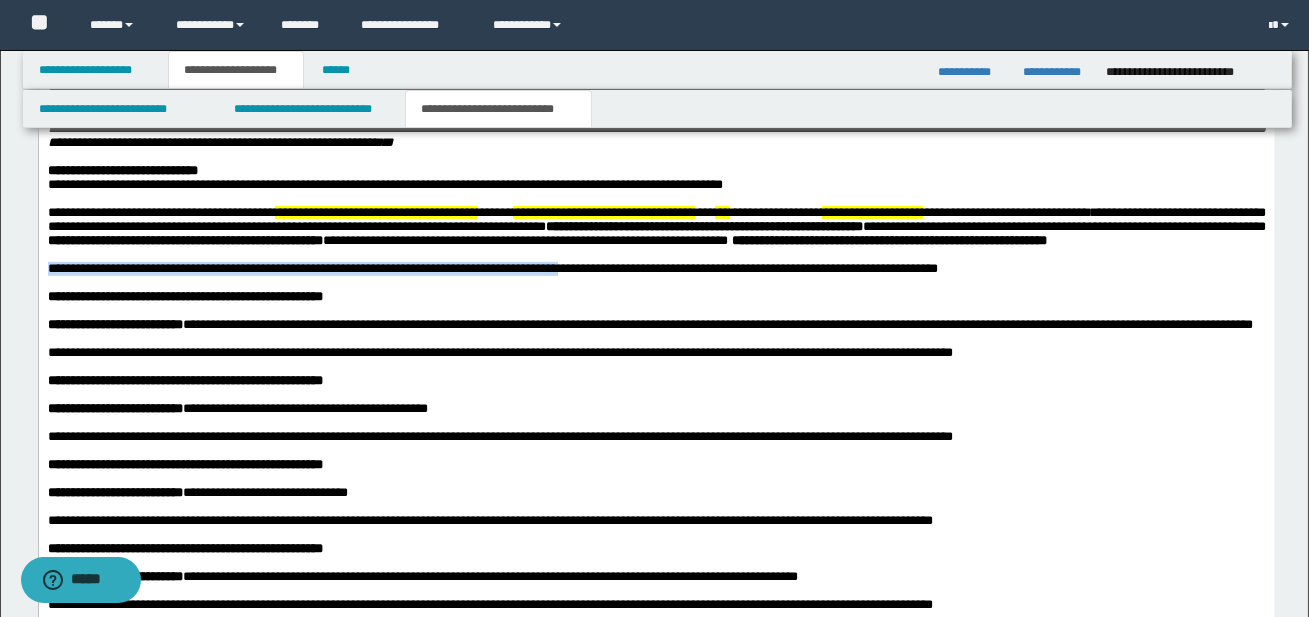 drag, startPoint x: 47, startPoint y: 425, endPoint x: 597, endPoint y: 432, distance: 550.04456 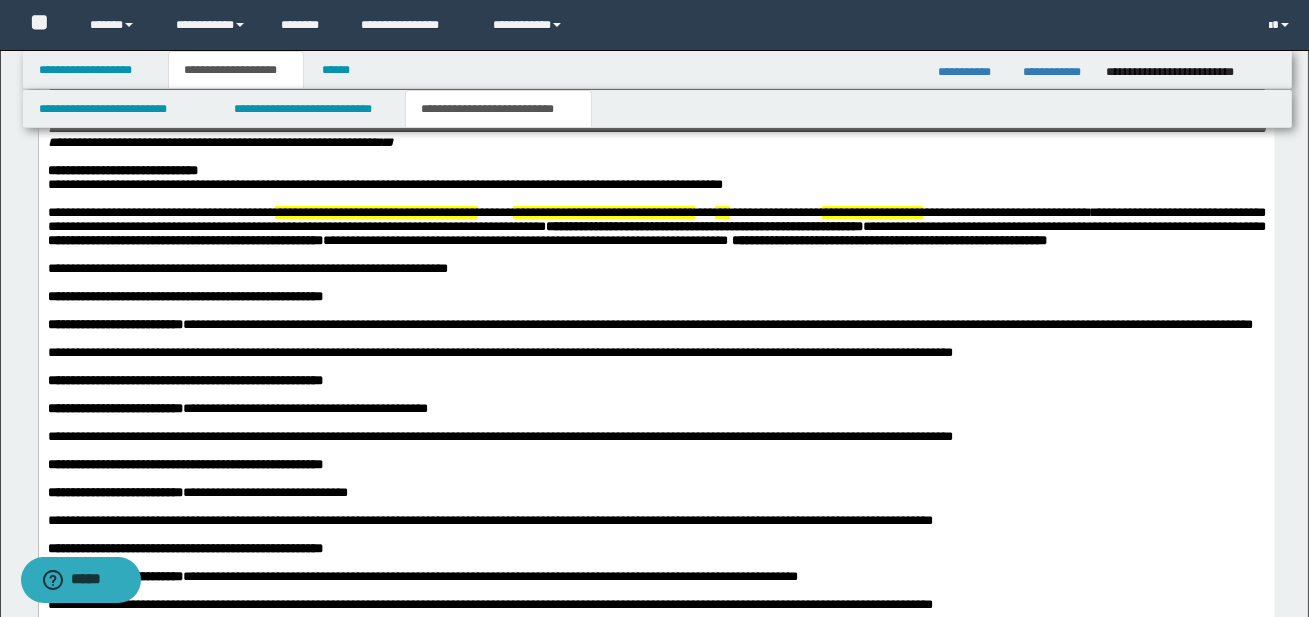 click on "**********" at bounding box center [656, -55] 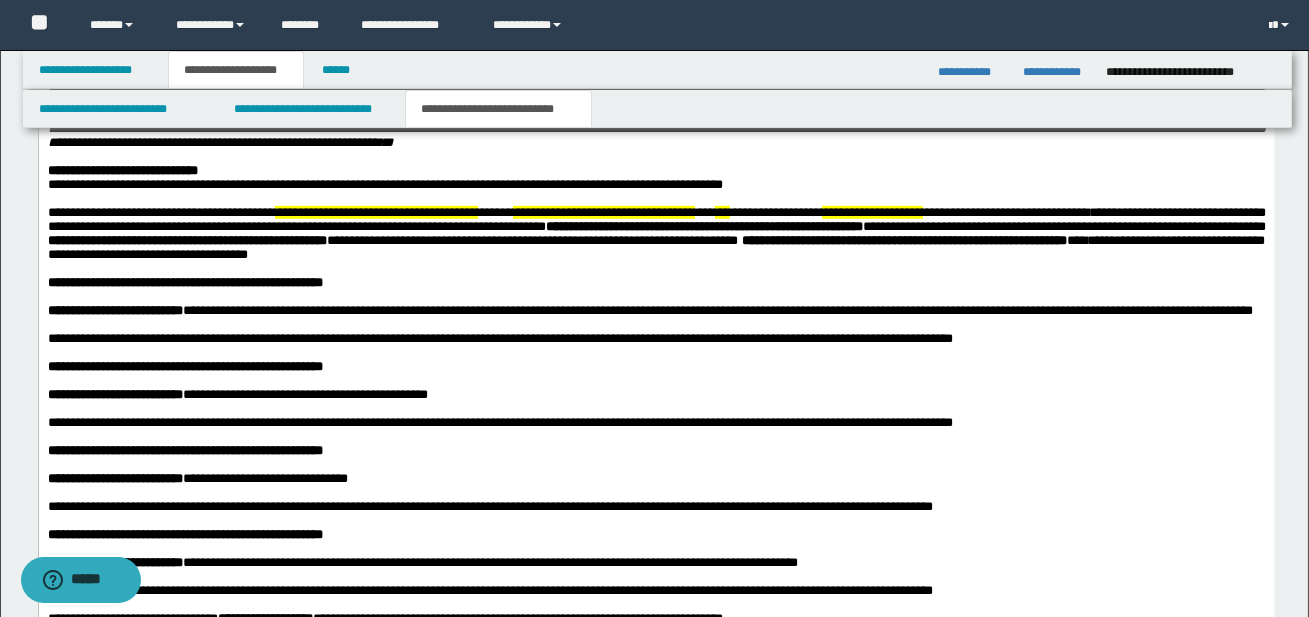 click on "**********" at bounding box center [655, 247] 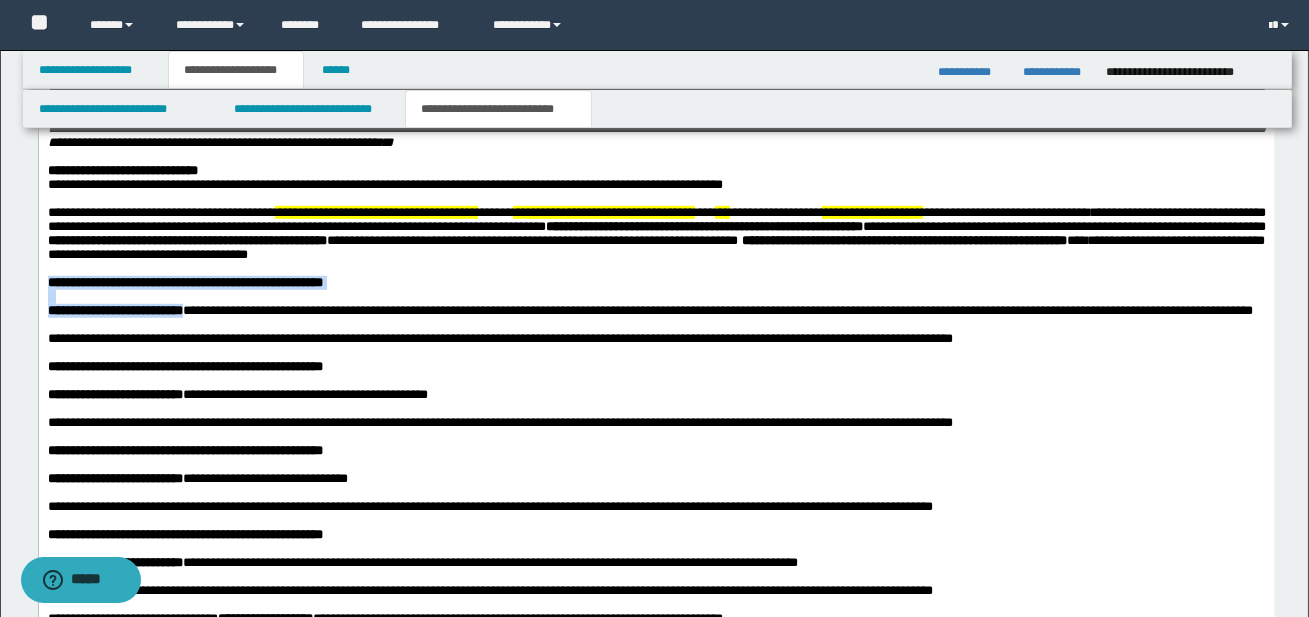 drag, startPoint x: 49, startPoint y: 425, endPoint x: 207, endPoint y: 459, distance: 161.61684 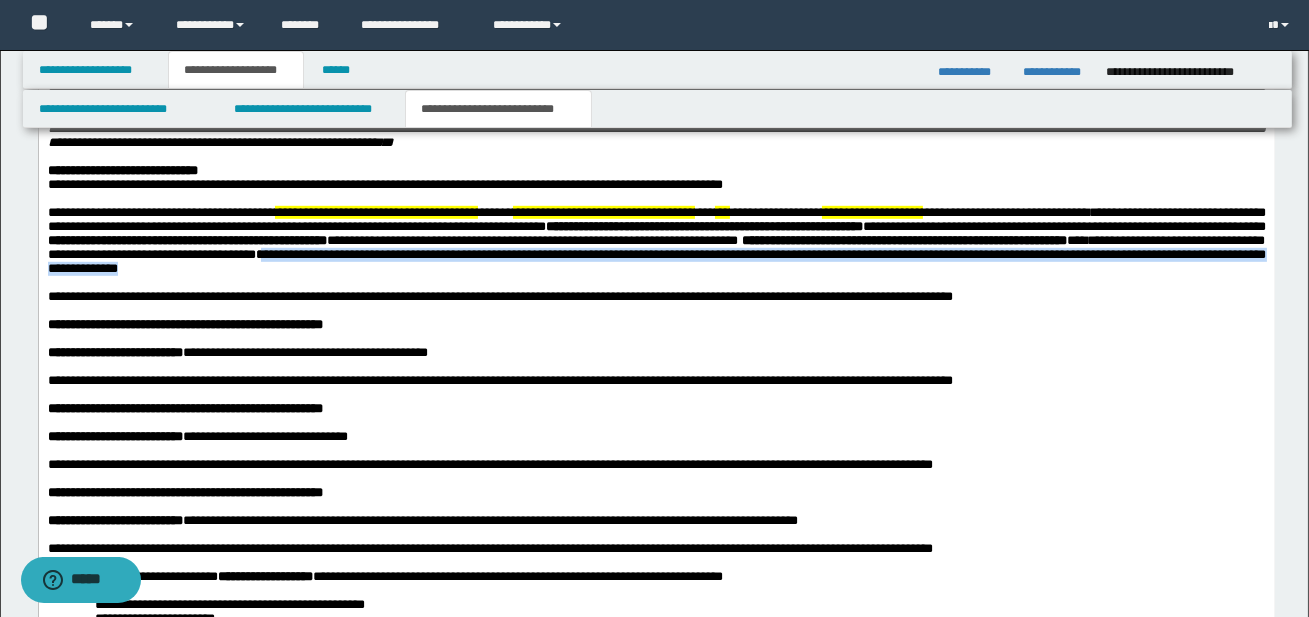 drag, startPoint x: 708, startPoint y: 403, endPoint x: 707, endPoint y: 413, distance: 10.049875 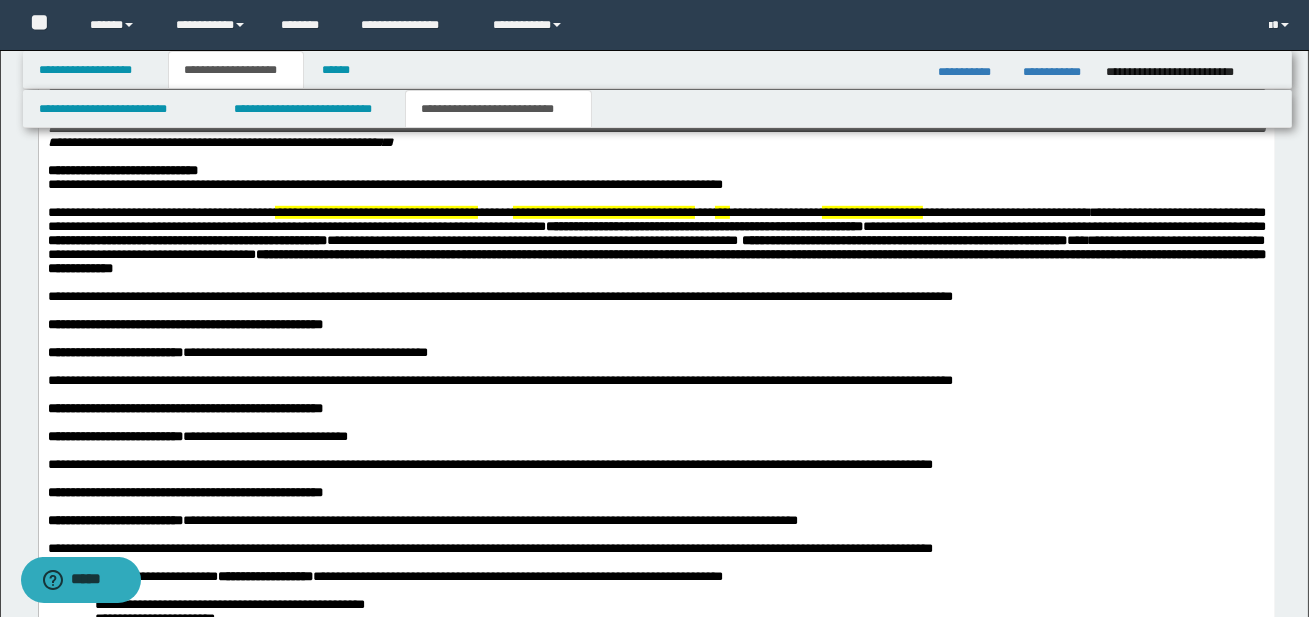 click on "**********" at bounding box center [656, 241] 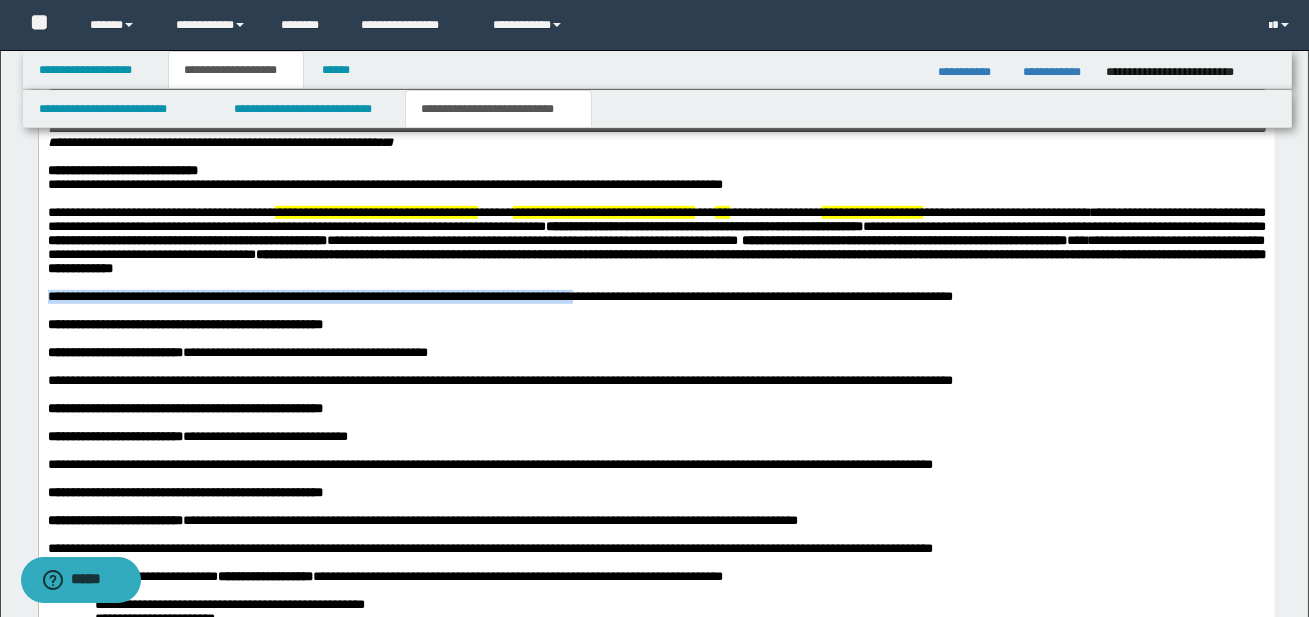 drag, startPoint x: 48, startPoint y: 444, endPoint x: 604, endPoint y: 443, distance: 556.0009 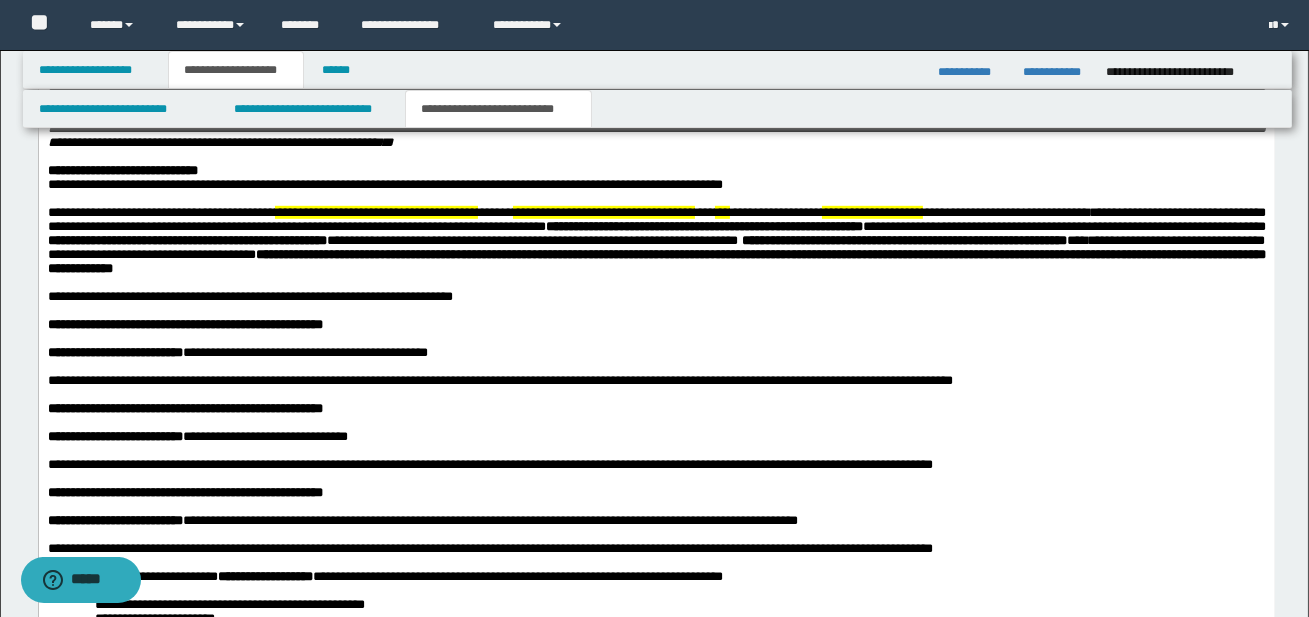 click on "**********" at bounding box center (656, -83) 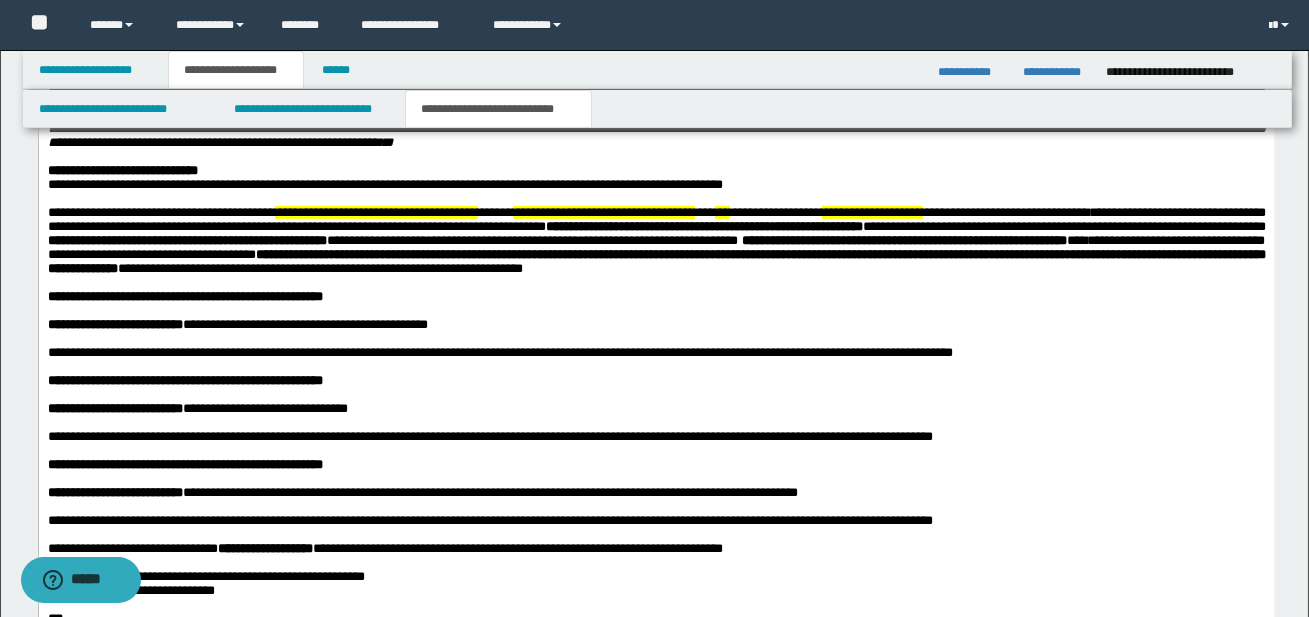 click on "**********" at bounding box center [319, 268] 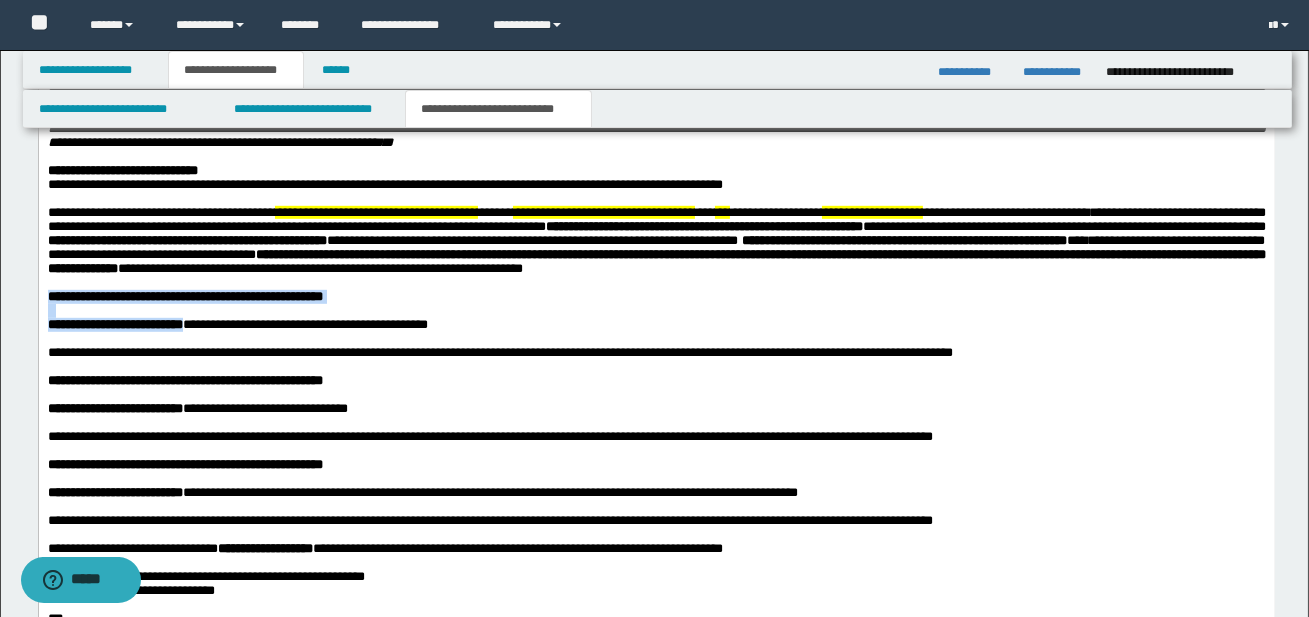 drag, startPoint x: 48, startPoint y: 441, endPoint x: 205, endPoint y: 475, distance: 160.63934 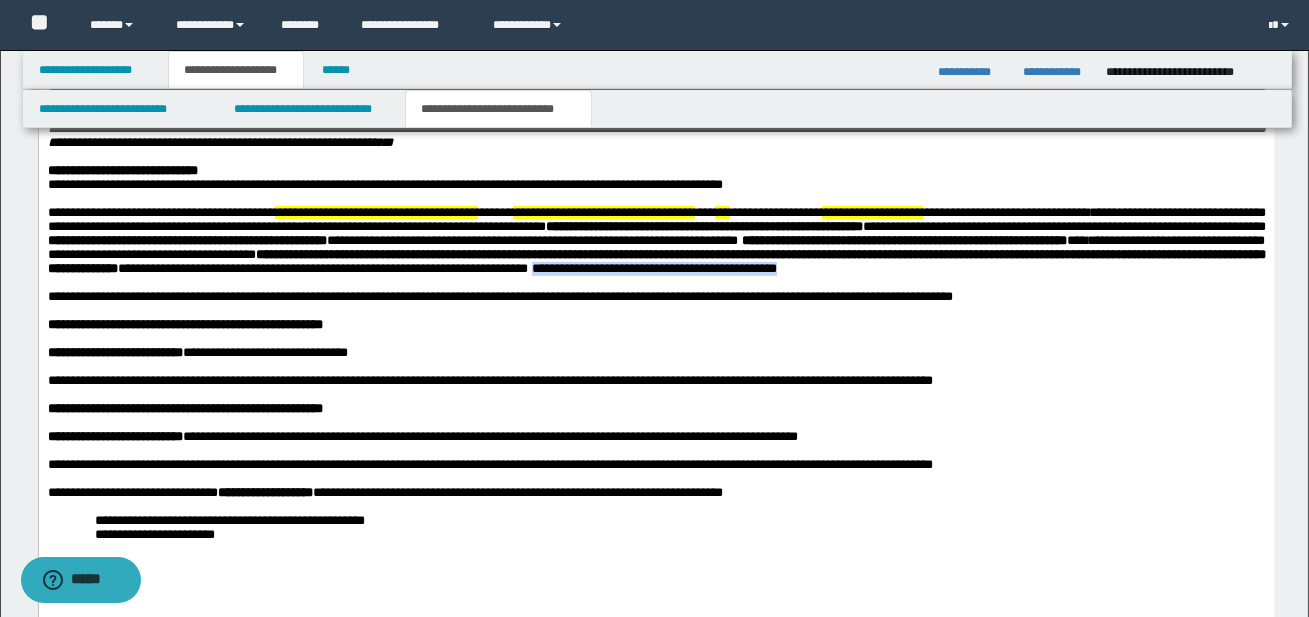 drag, startPoint x: 1198, startPoint y: 413, endPoint x: 1205, endPoint y: 423, distance: 12.206555 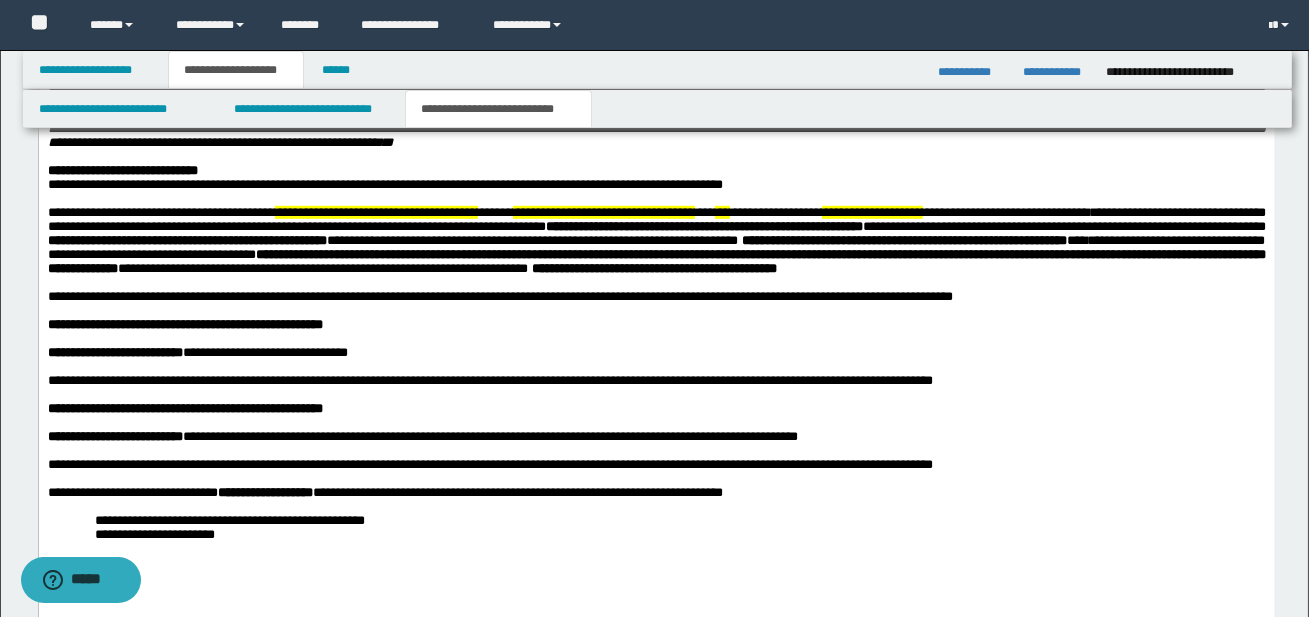 click on "**********" at bounding box center (653, 268) 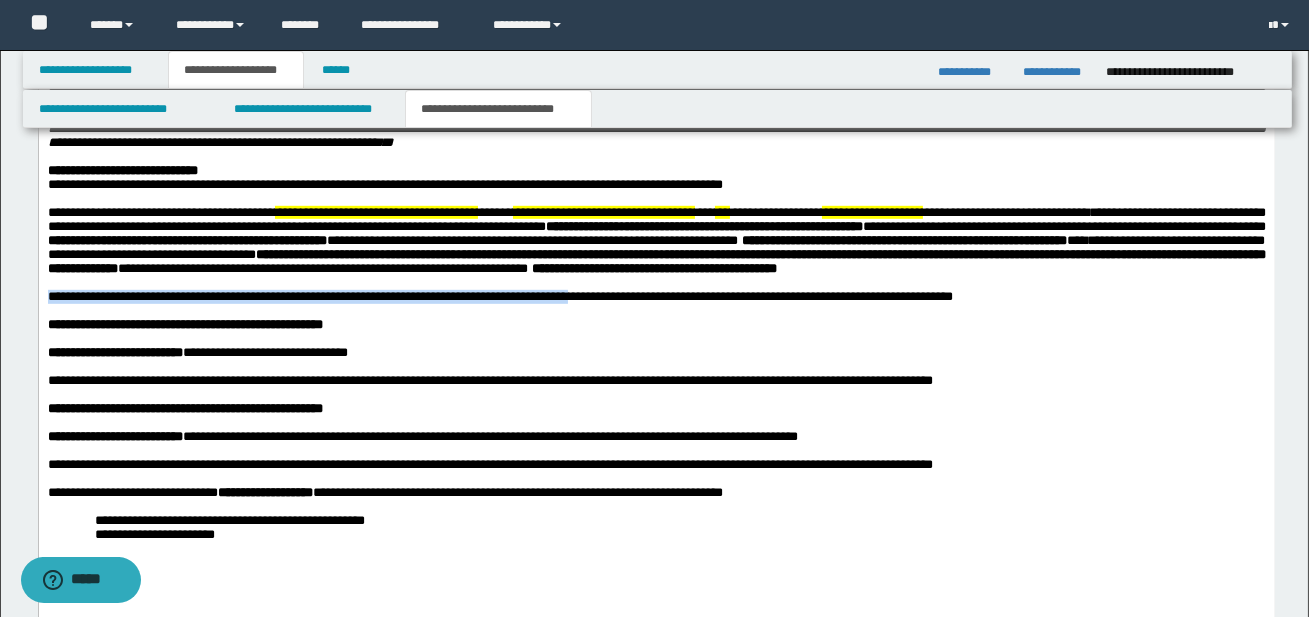 drag, startPoint x: 46, startPoint y: 461, endPoint x: 601, endPoint y: 462, distance: 555.0009 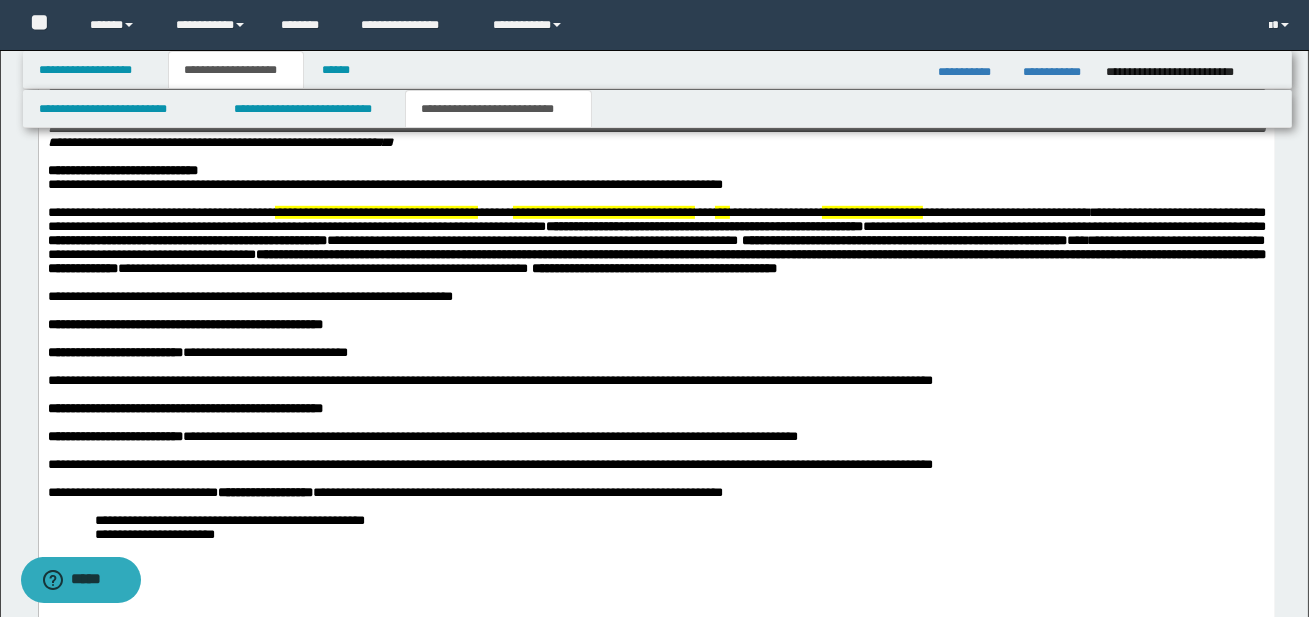 click on "**********" at bounding box center [249, 296] 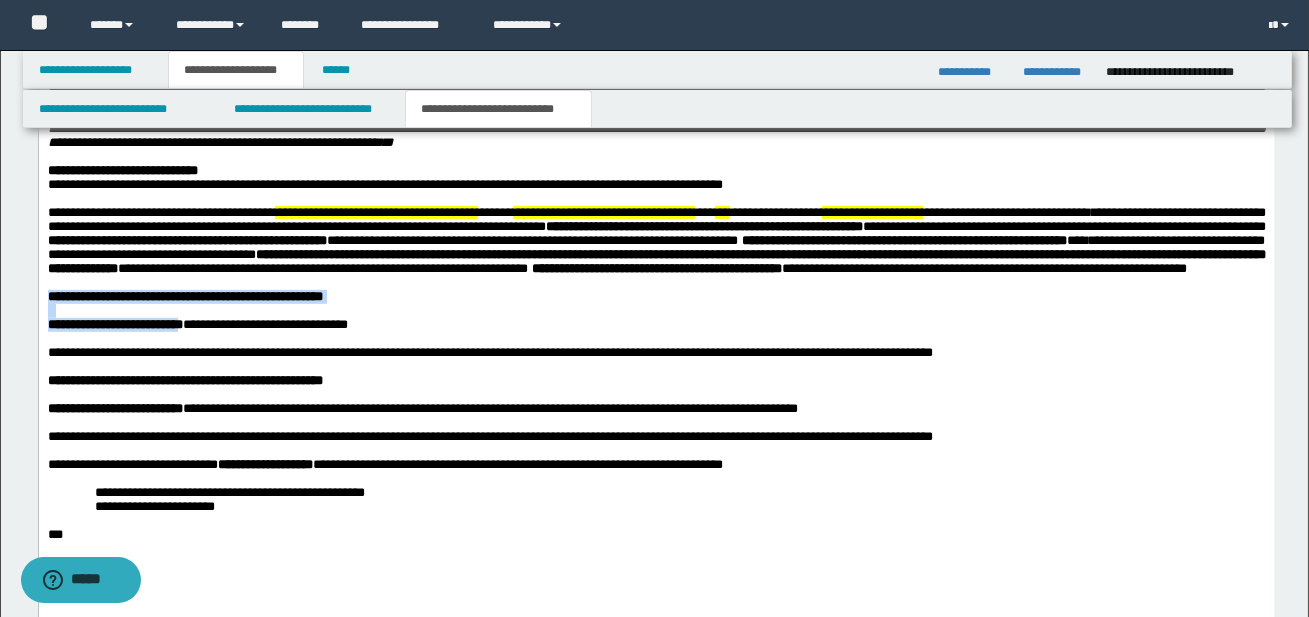 drag, startPoint x: 48, startPoint y: 456, endPoint x: 204, endPoint y: 491, distance: 159.87808 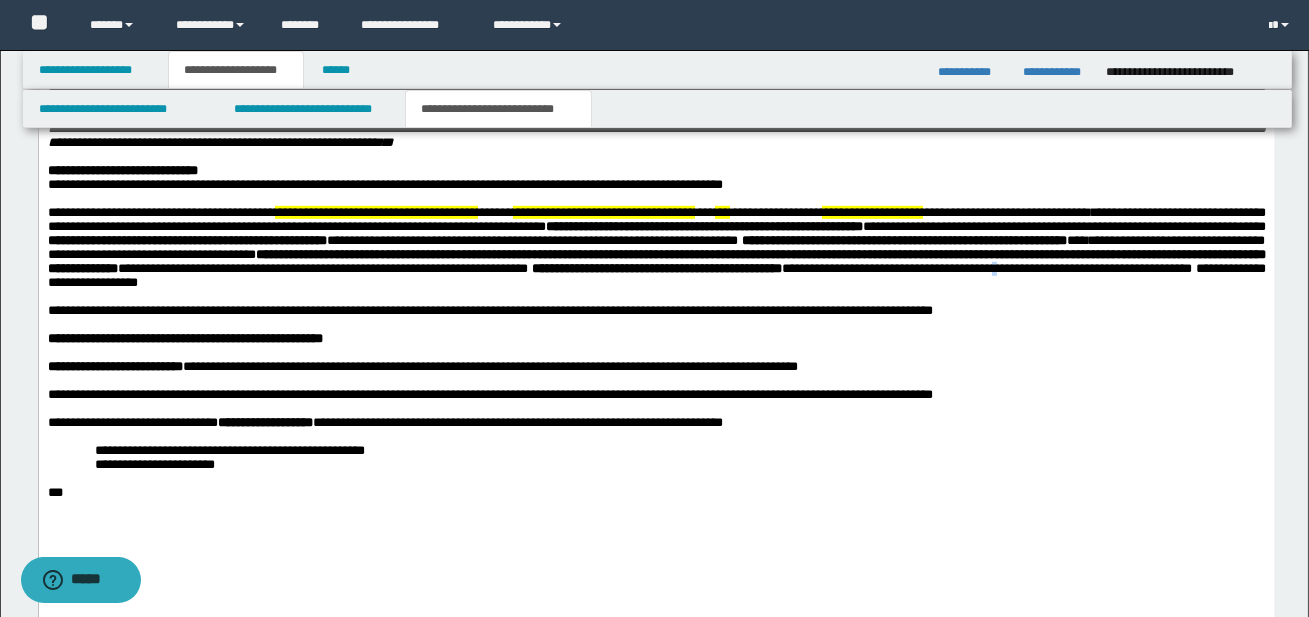 click on "**********" at bounding box center (986, 268) 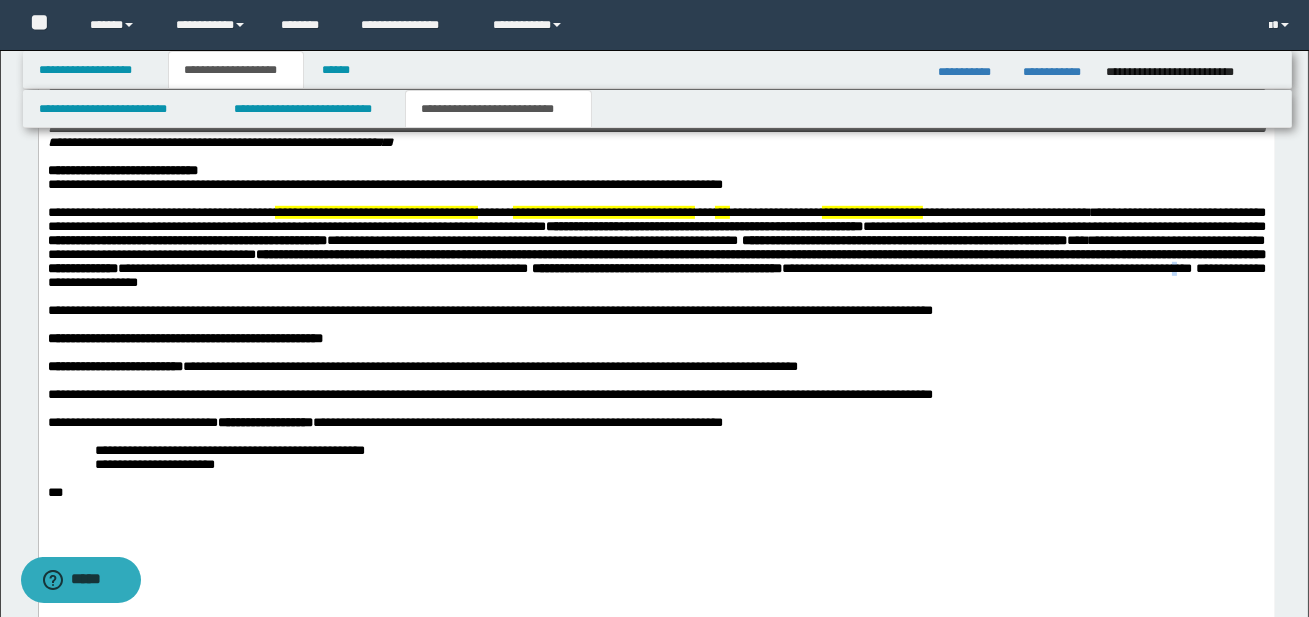 click on "**********" at bounding box center (986, 268) 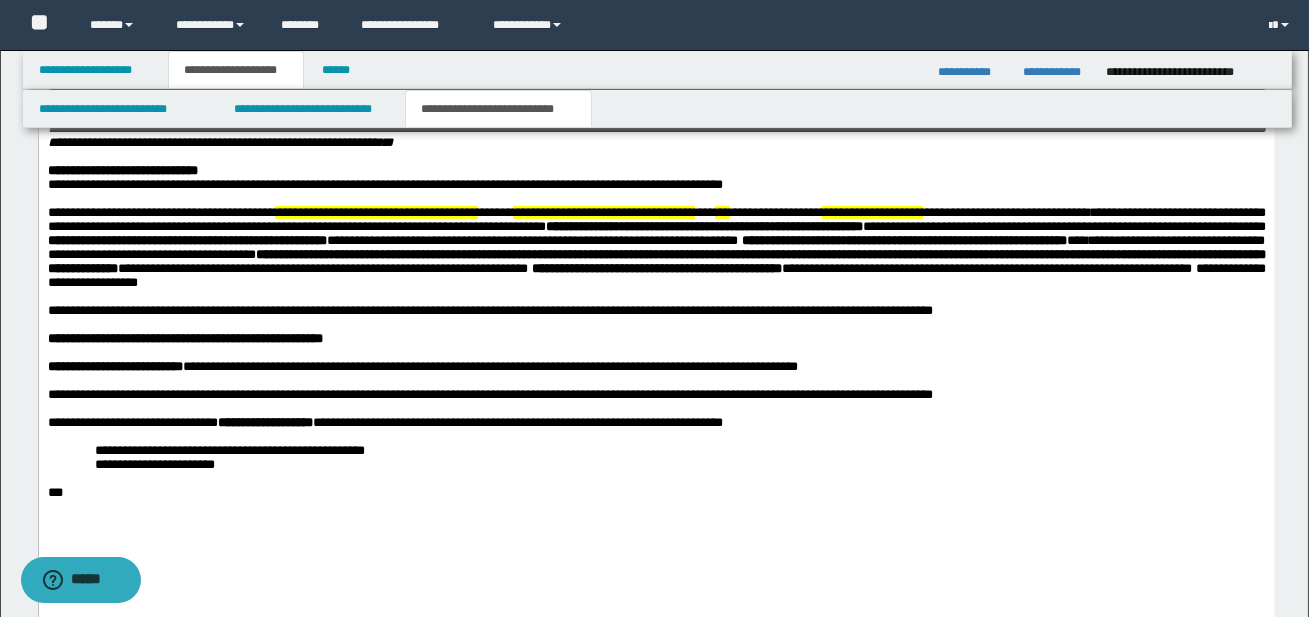 click on "**********" at bounding box center (489, 310) 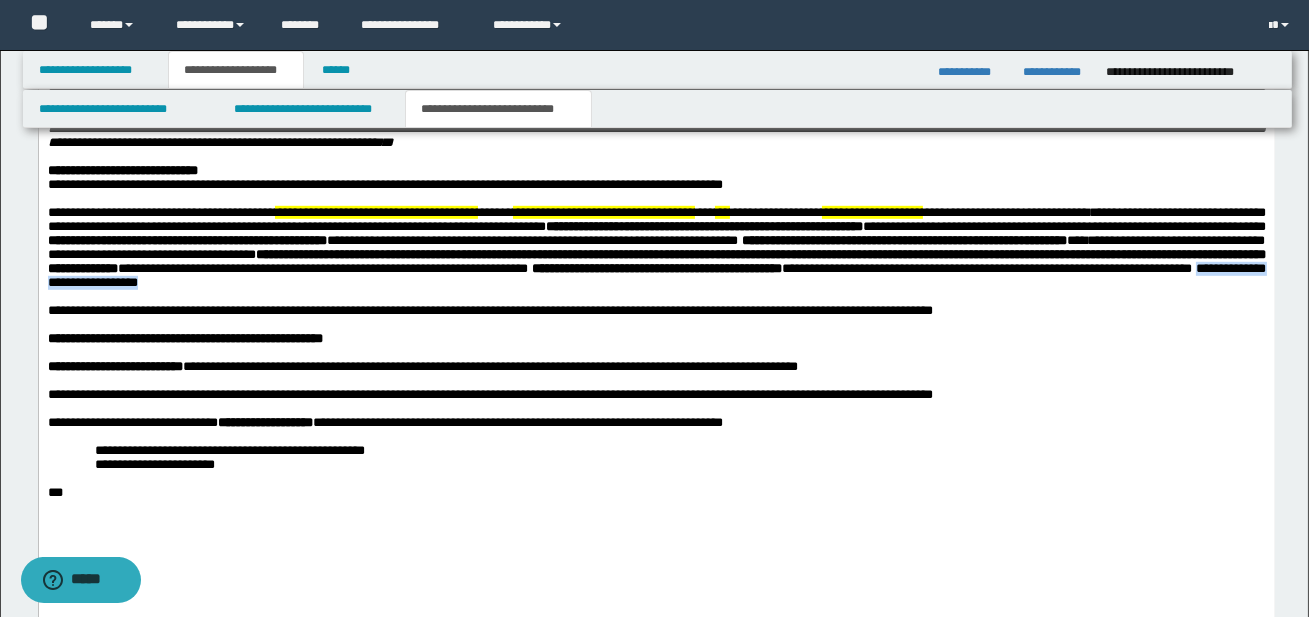 drag, startPoint x: 726, startPoint y: 430, endPoint x: 913, endPoint y: 430, distance: 187 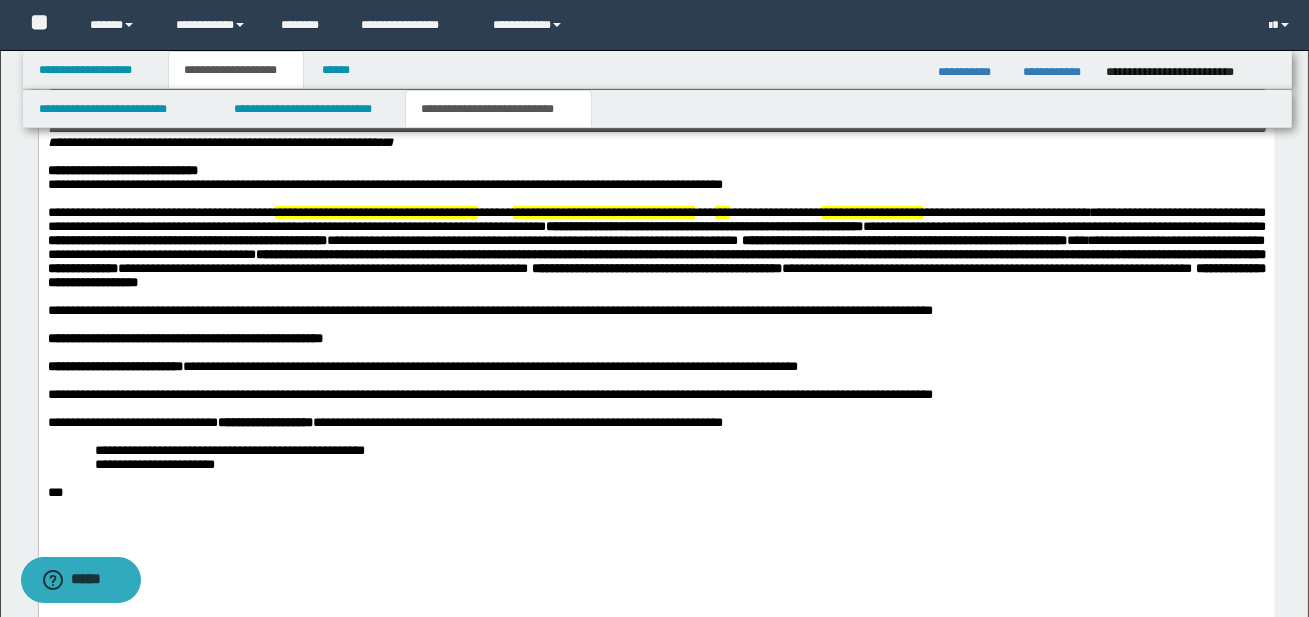 click on "**********" at bounding box center (656, 275) 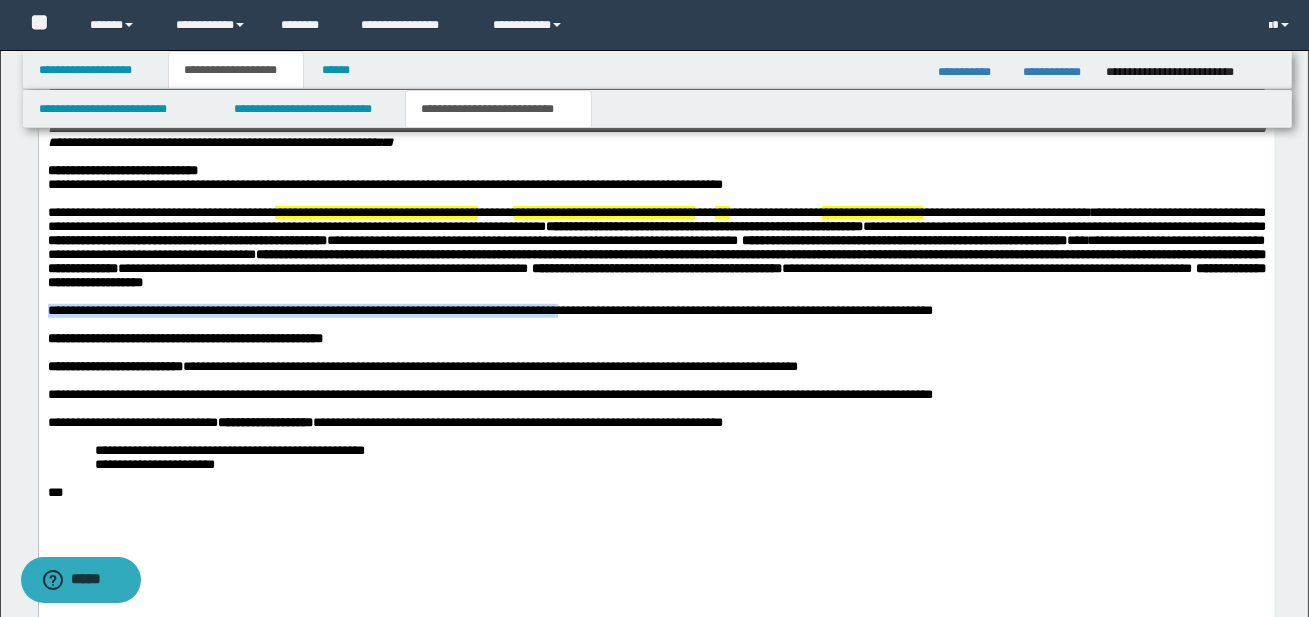 drag, startPoint x: 47, startPoint y: 458, endPoint x: 597, endPoint y: 459, distance: 550.0009 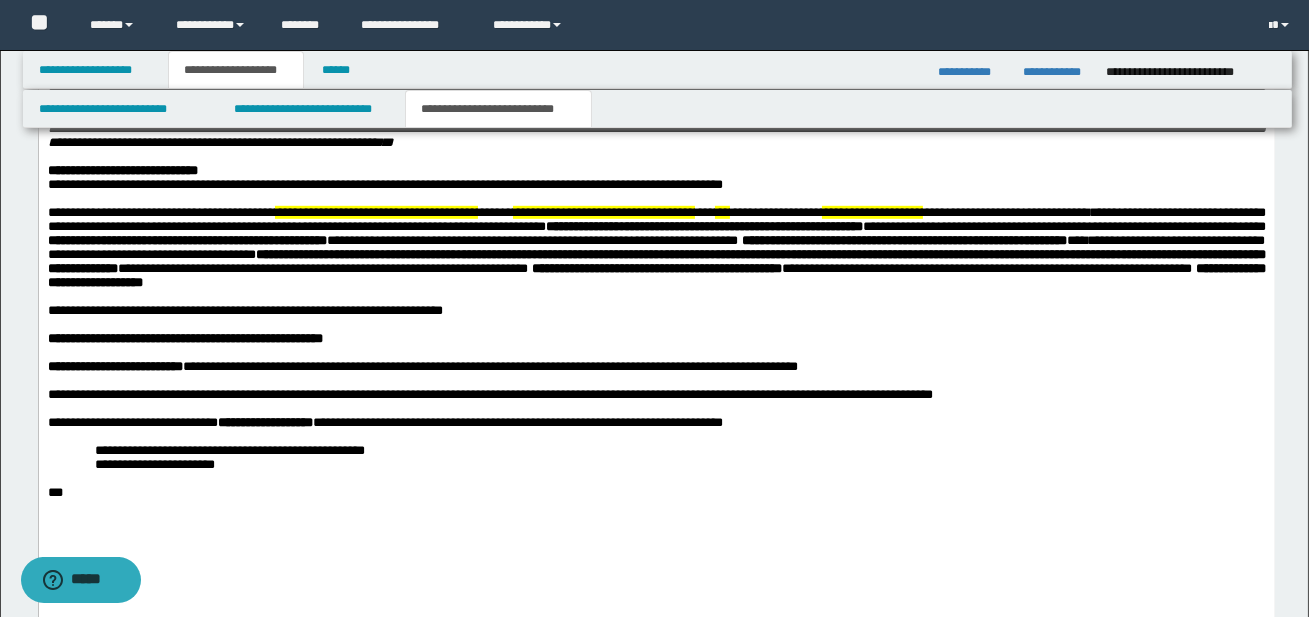 click on "**********" at bounding box center [656, -160] 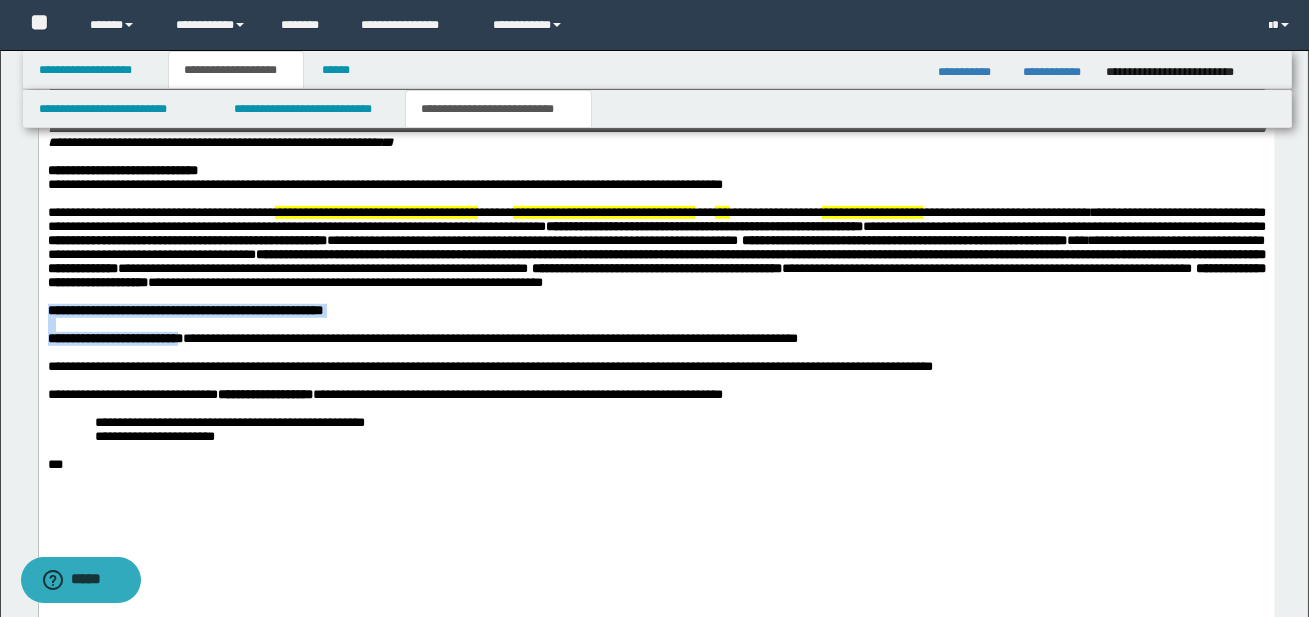 drag, startPoint x: 49, startPoint y: 474, endPoint x: 205, endPoint y: 504, distance: 158.85843 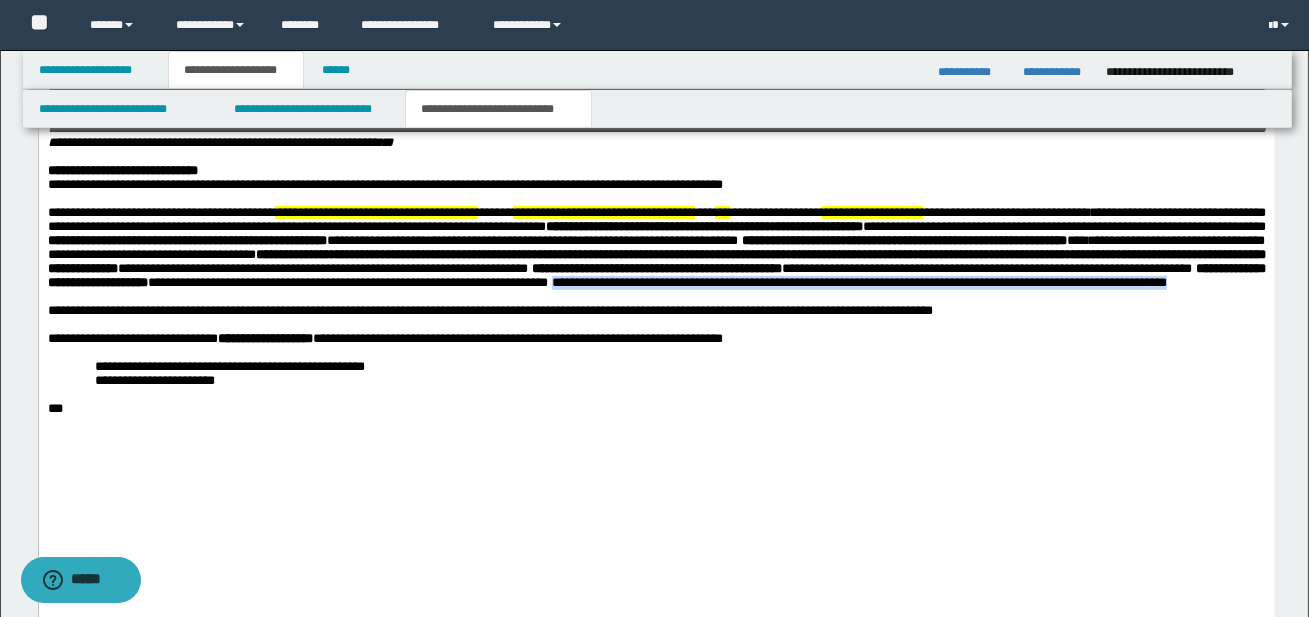 drag, startPoint x: 212, startPoint y: 446, endPoint x: 876, endPoint y: 446, distance: 664 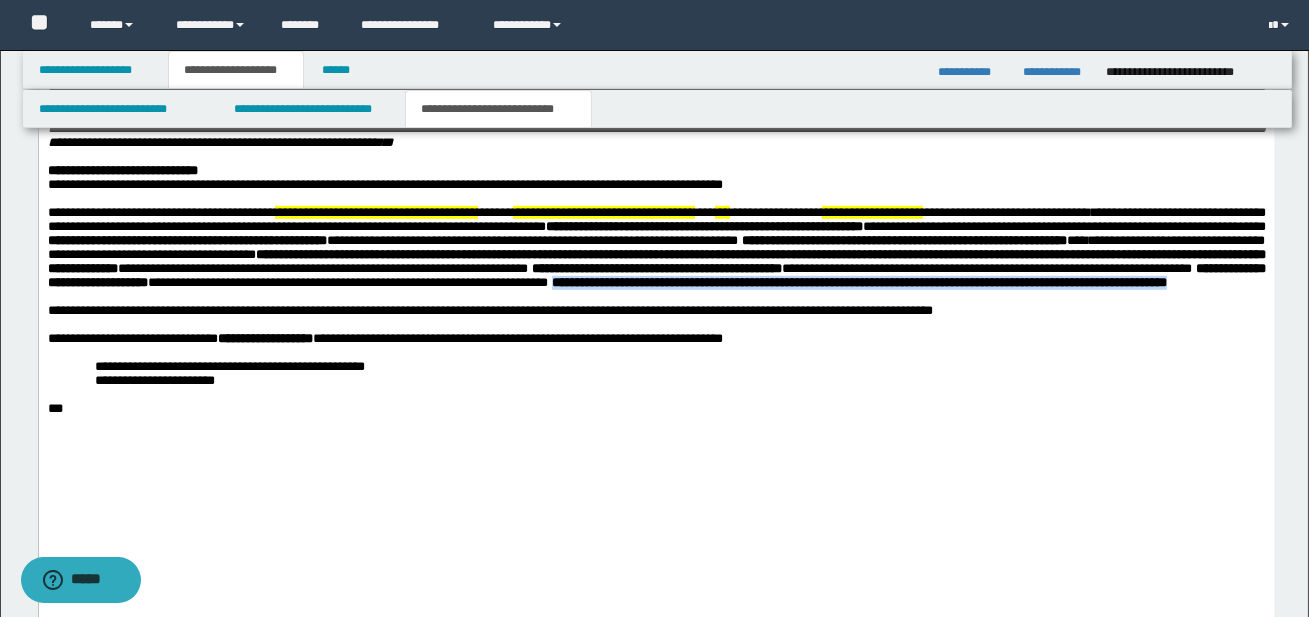 click on "**********" at bounding box center [656, 248] 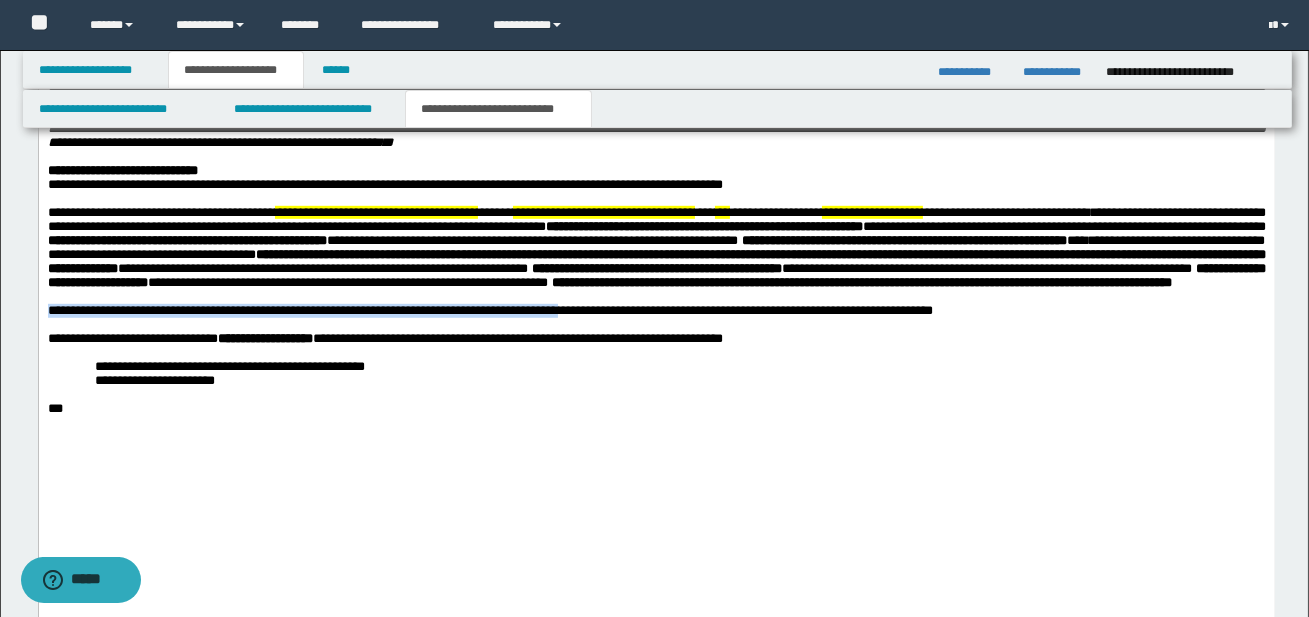 drag, startPoint x: 46, startPoint y: 474, endPoint x: 597, endPoint y: 475, distance: 551.0009 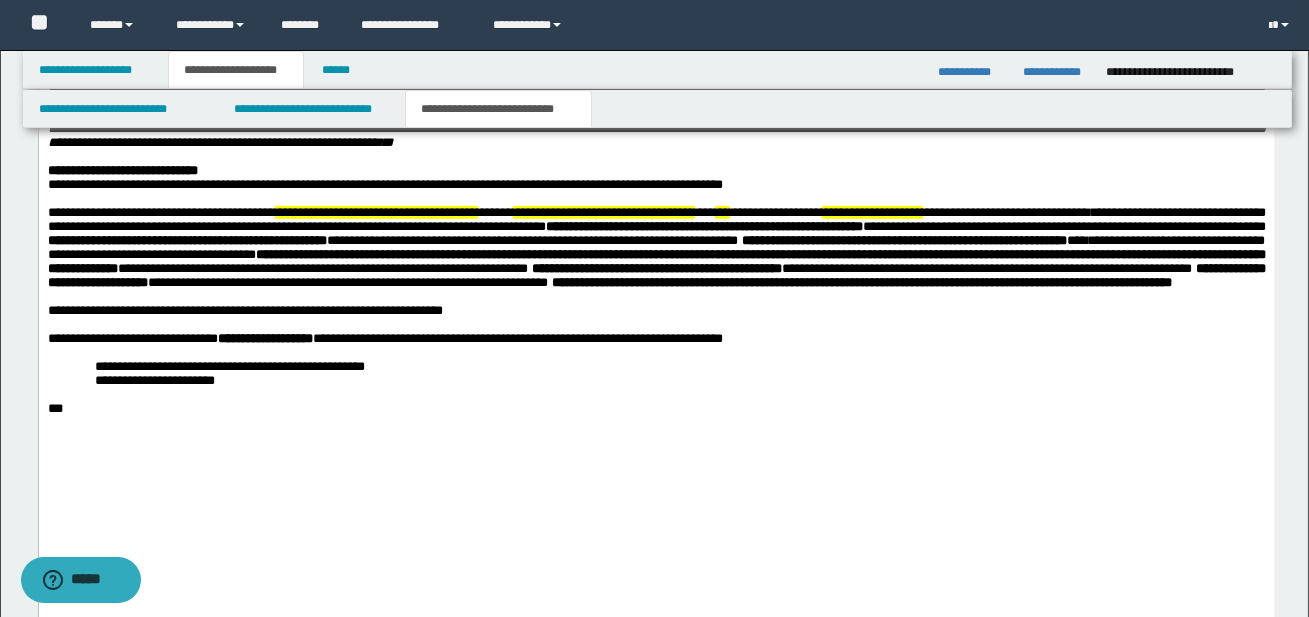click on "**********" at bounding box center [656, -202] 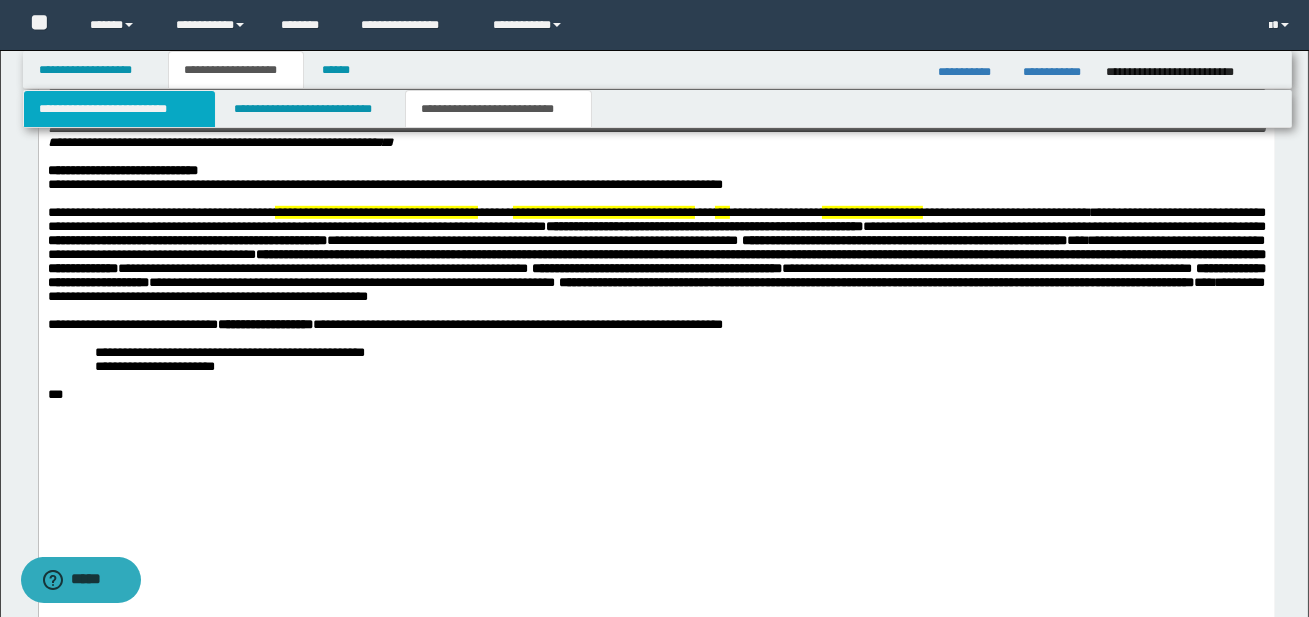 click on "**********" at bounding box center (119, 109) 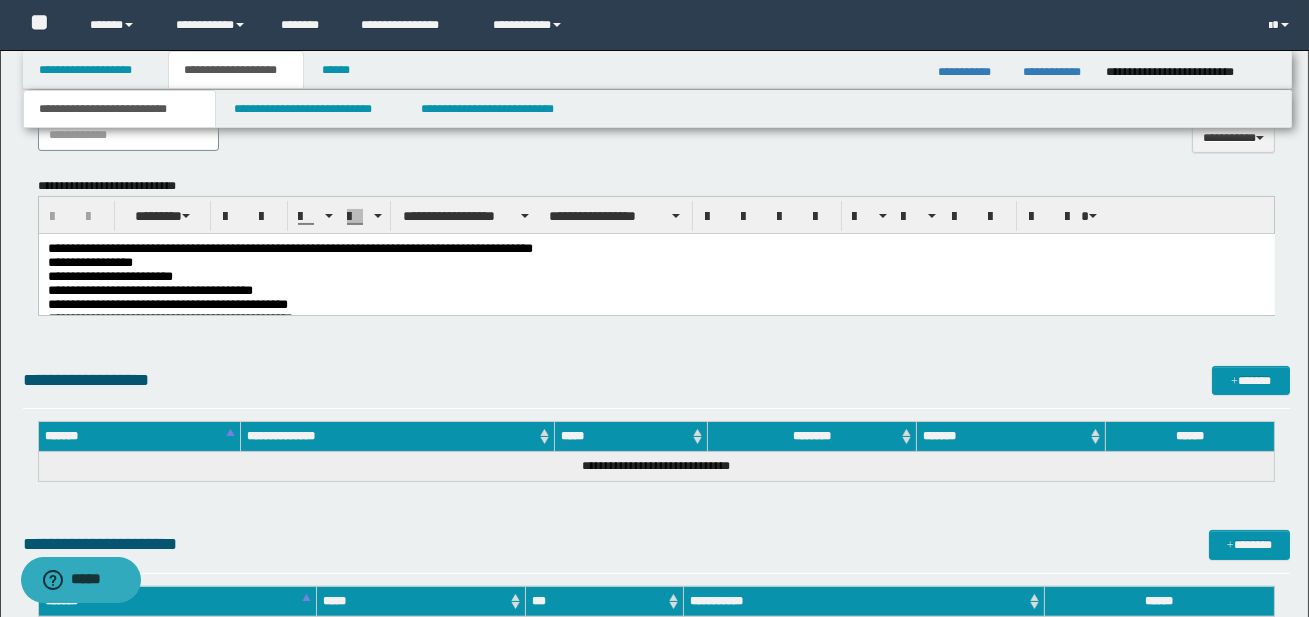 scroll, scrollTop: 890, scrollLeft: 0, axis: vertical 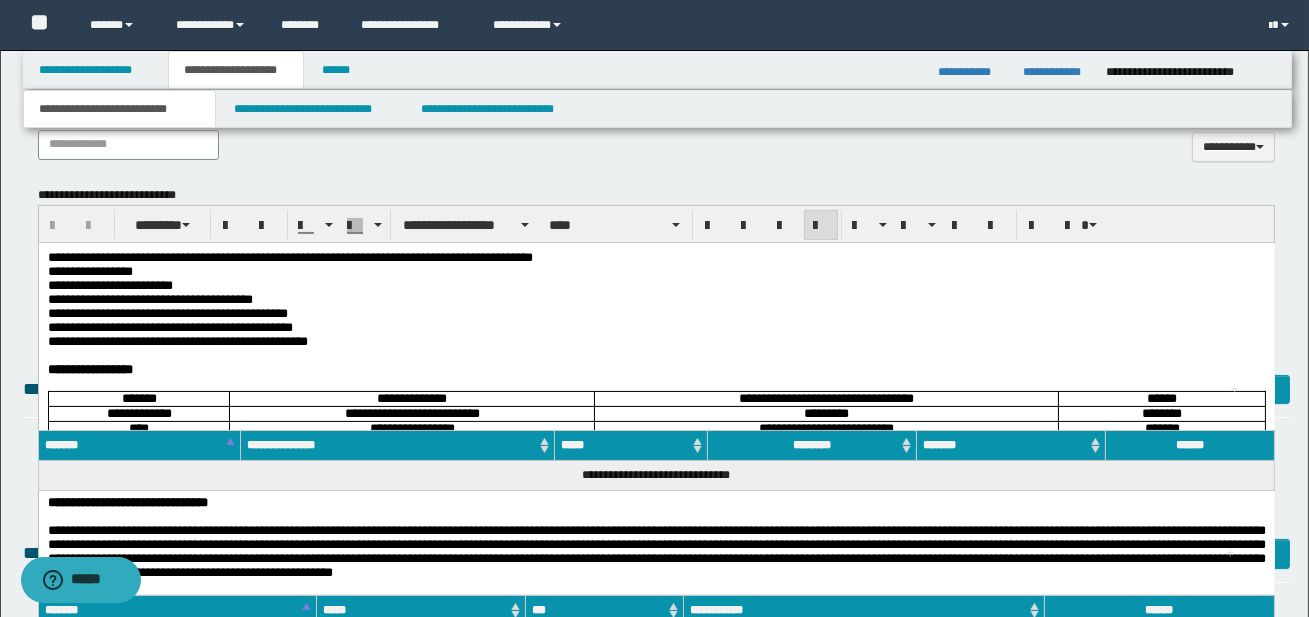 click on "**********" at bounding box center (149, 298) 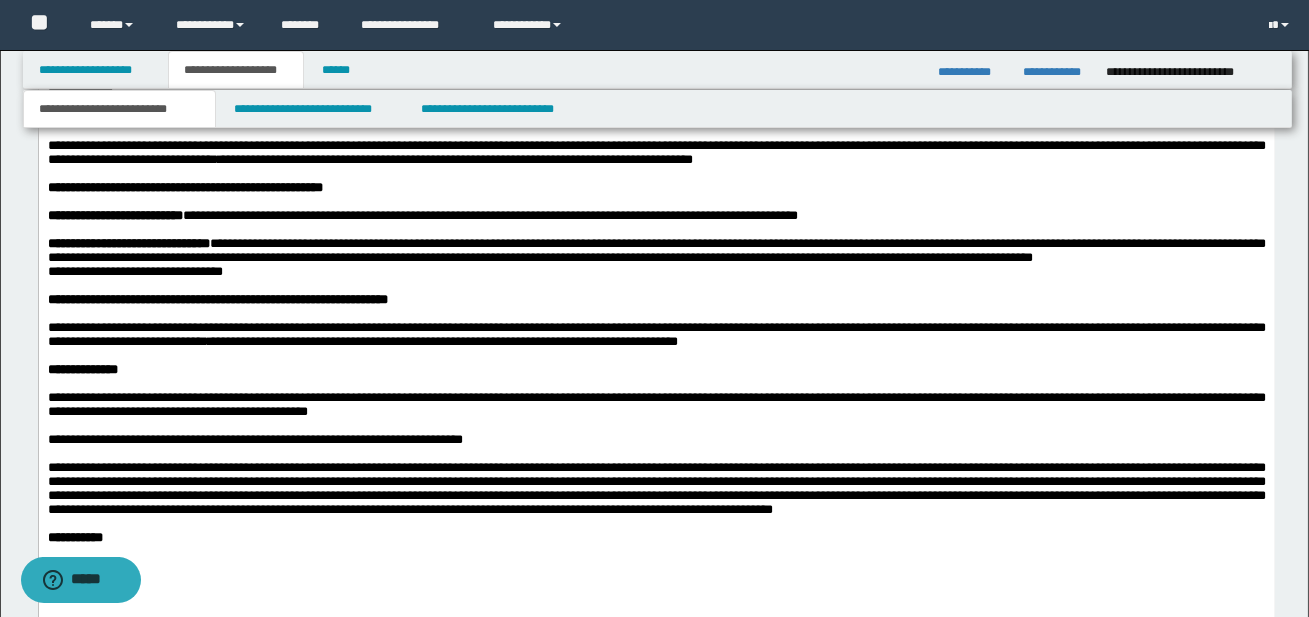scroll, scrollTop: 2920, scrollLeft: 0, axis: vertical 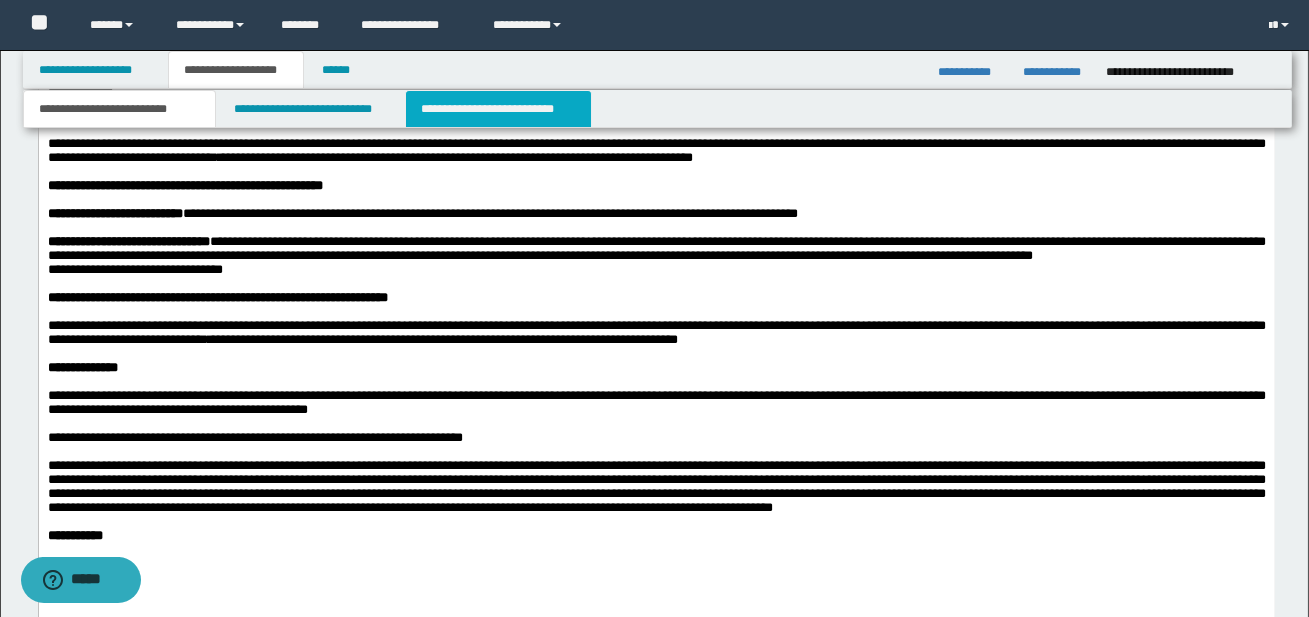 click on "**********" at bounding box center (498, 109) 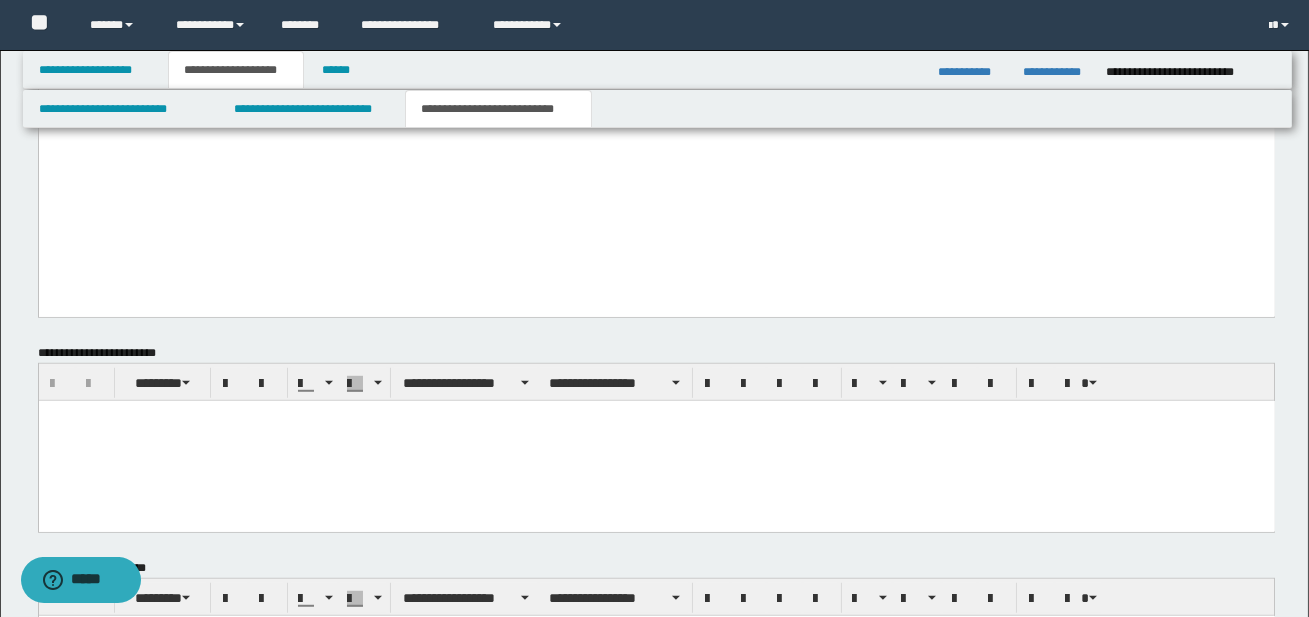 scroll, scrollTop: 2494, scrollLeft: 0, axis: vertical 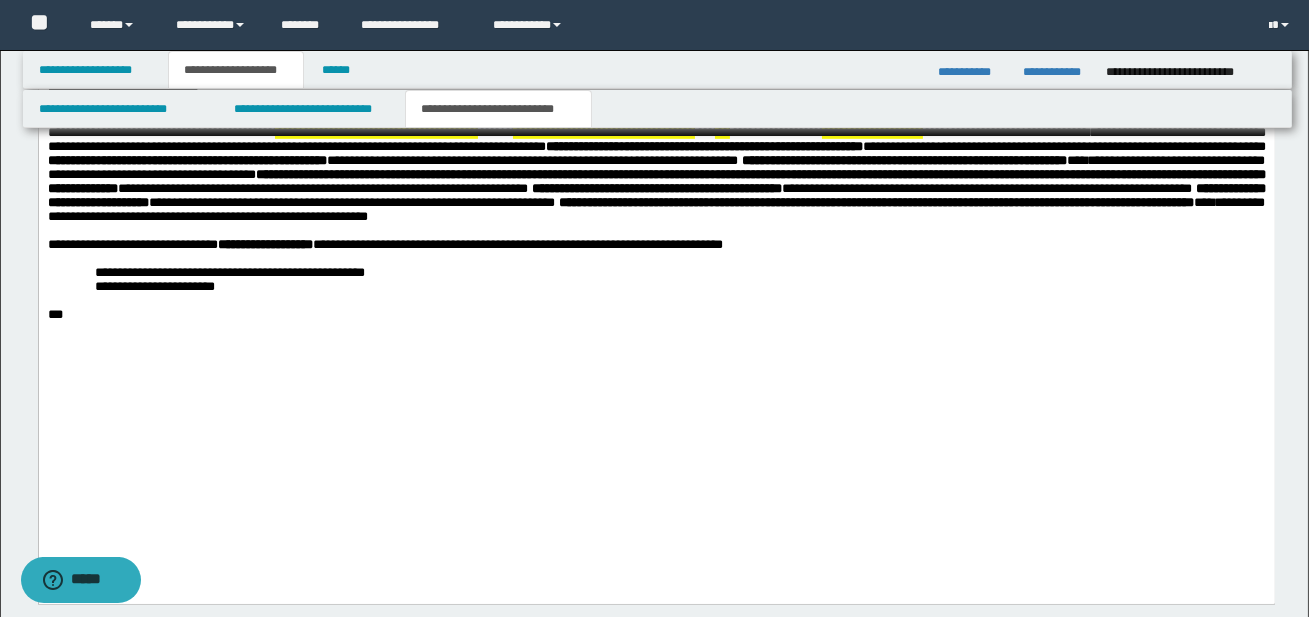 click on "**********" at bounding box center (656, 175) 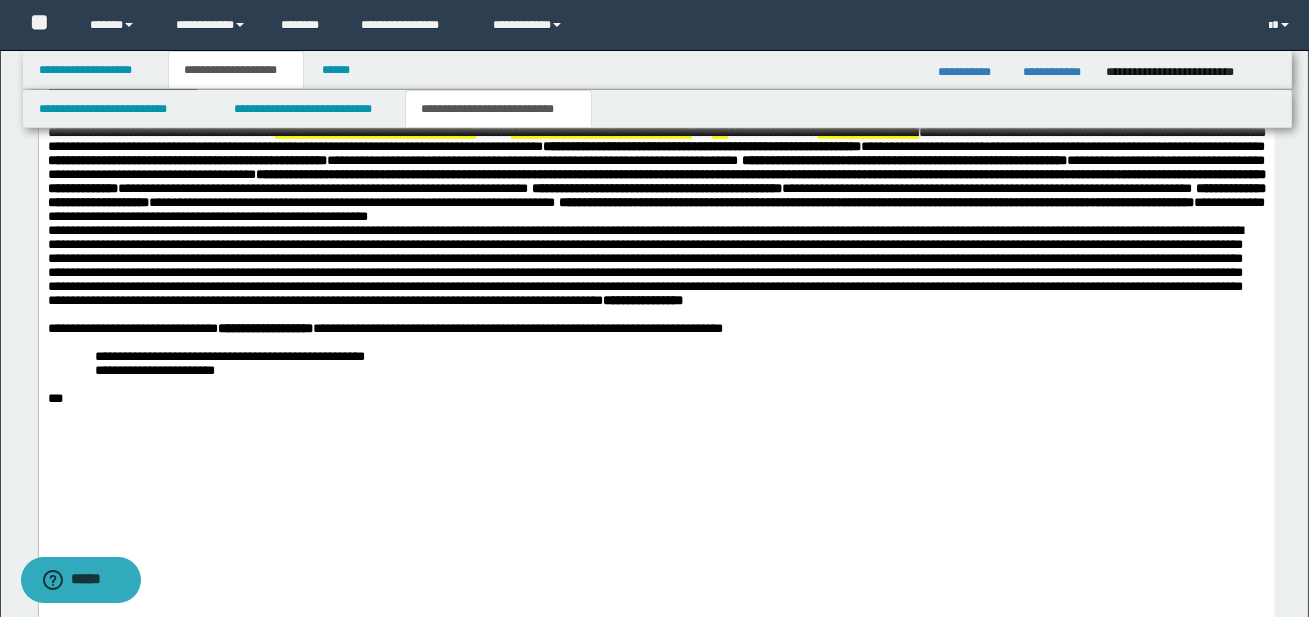 click on "**********" at bounding box center [656, -247] 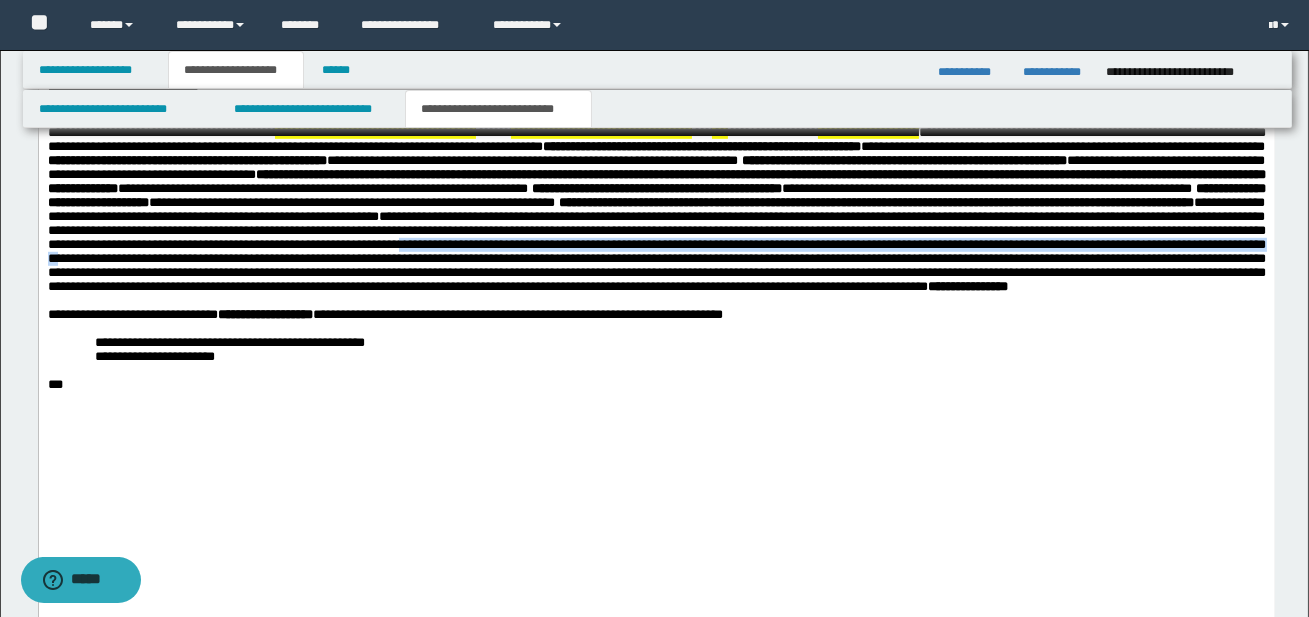 drag, startPoint x: 358, startPoint y: 411, endPoint x: 120, endPoint y: 422, distance: 238.25406 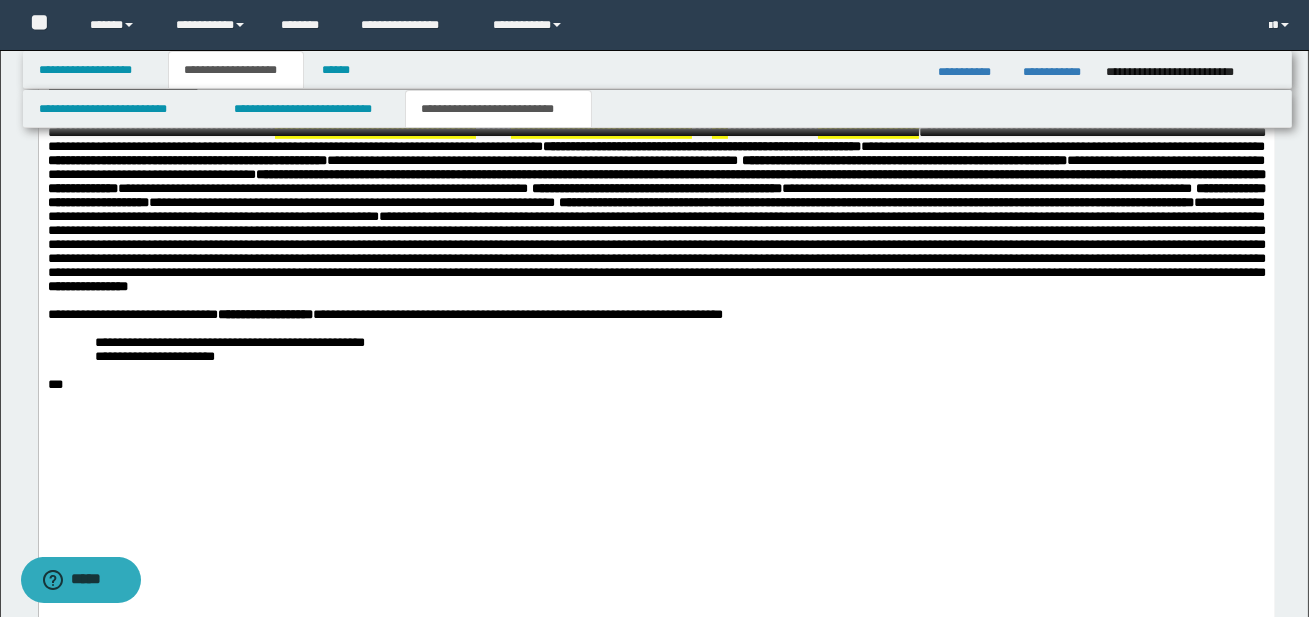 click on "**********" at bounding box center (656, 251) 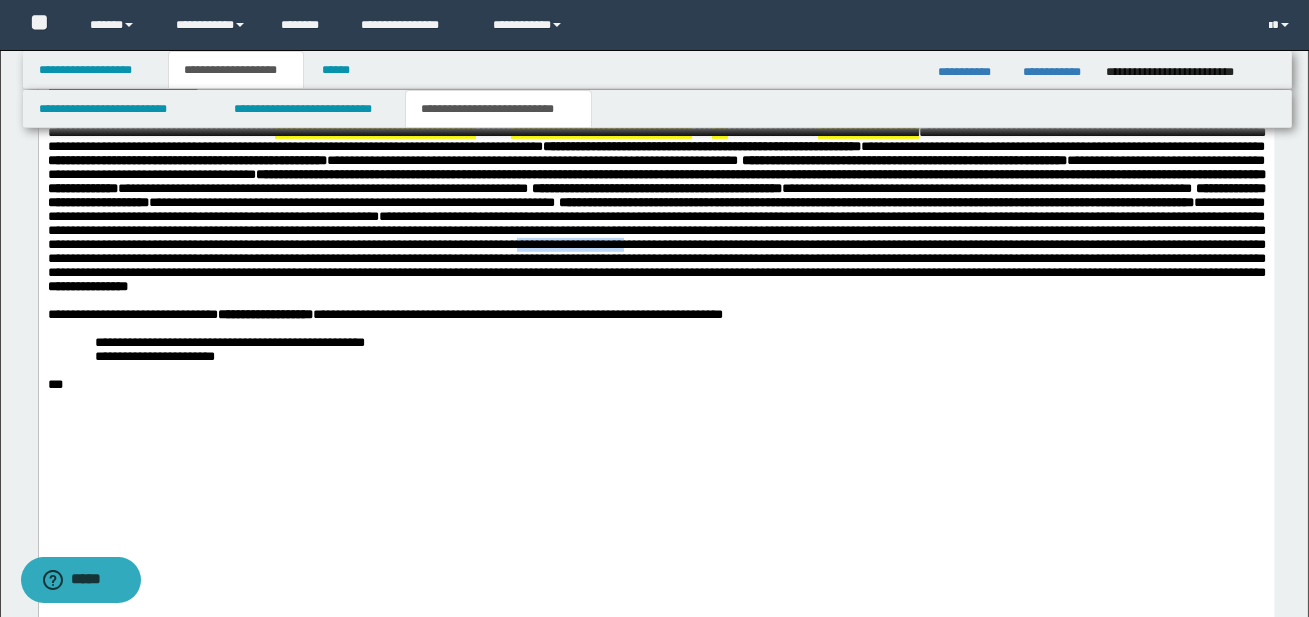 drag, startPoint x: 493, startPoint y: 414, endPoint x: 613, endPoint y: 409, distance: 120.10412 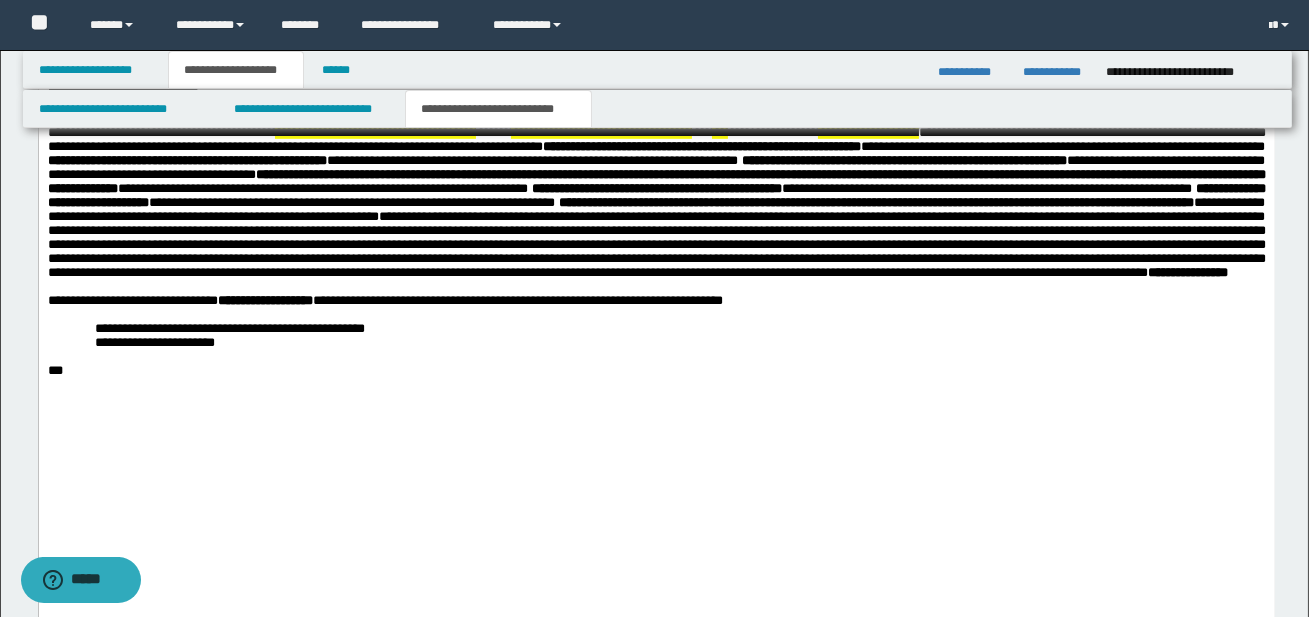 click on "**********" at bounding box center (656, 244) 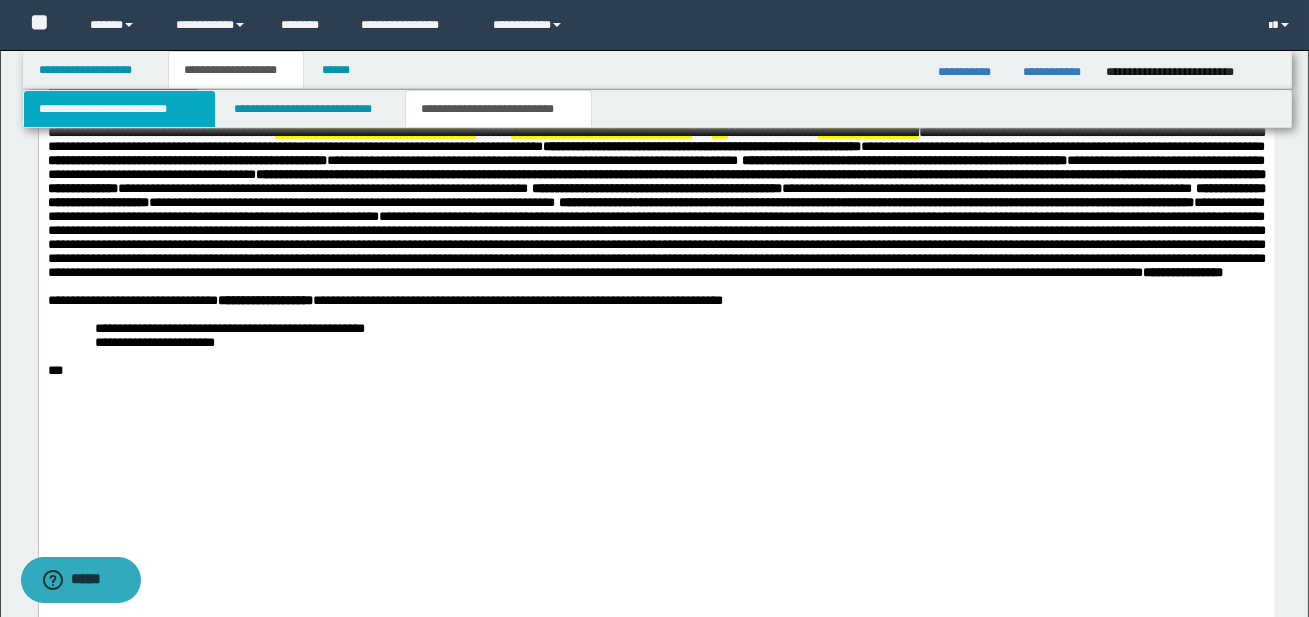 click on "**********" at bounding box center (119, 109) 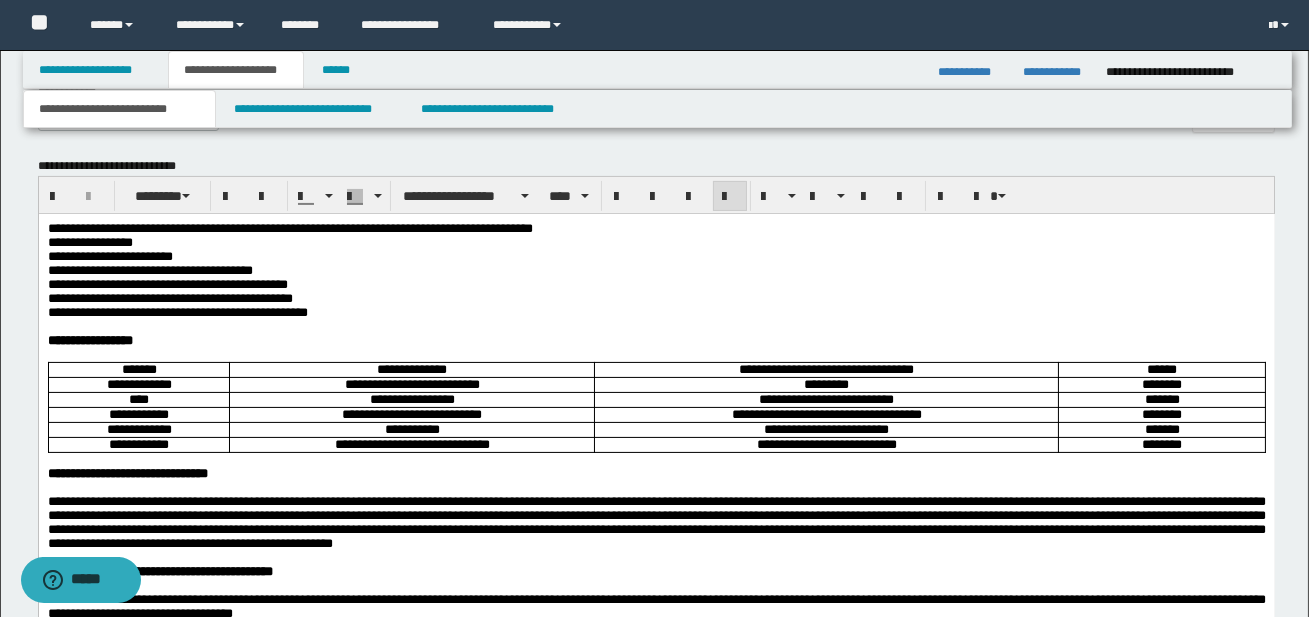 scroll, scrollTop: 921, scrollLeft: 0, axis: vertical 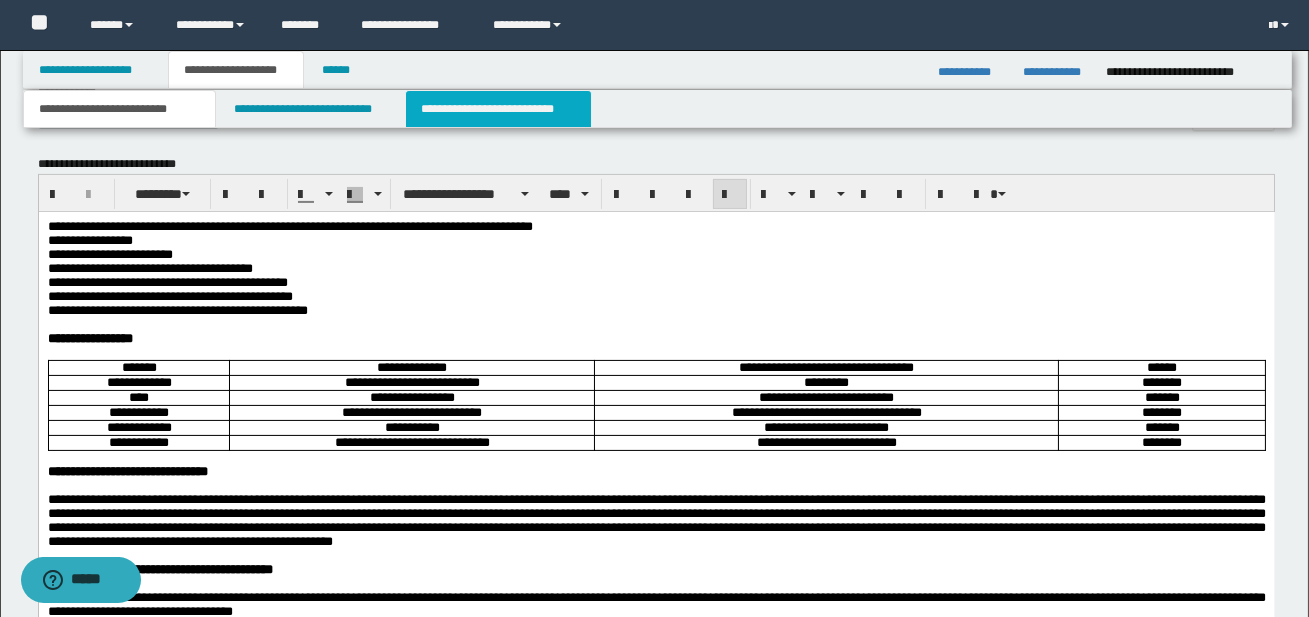 click on "**********" at bounding box center (498, 109) 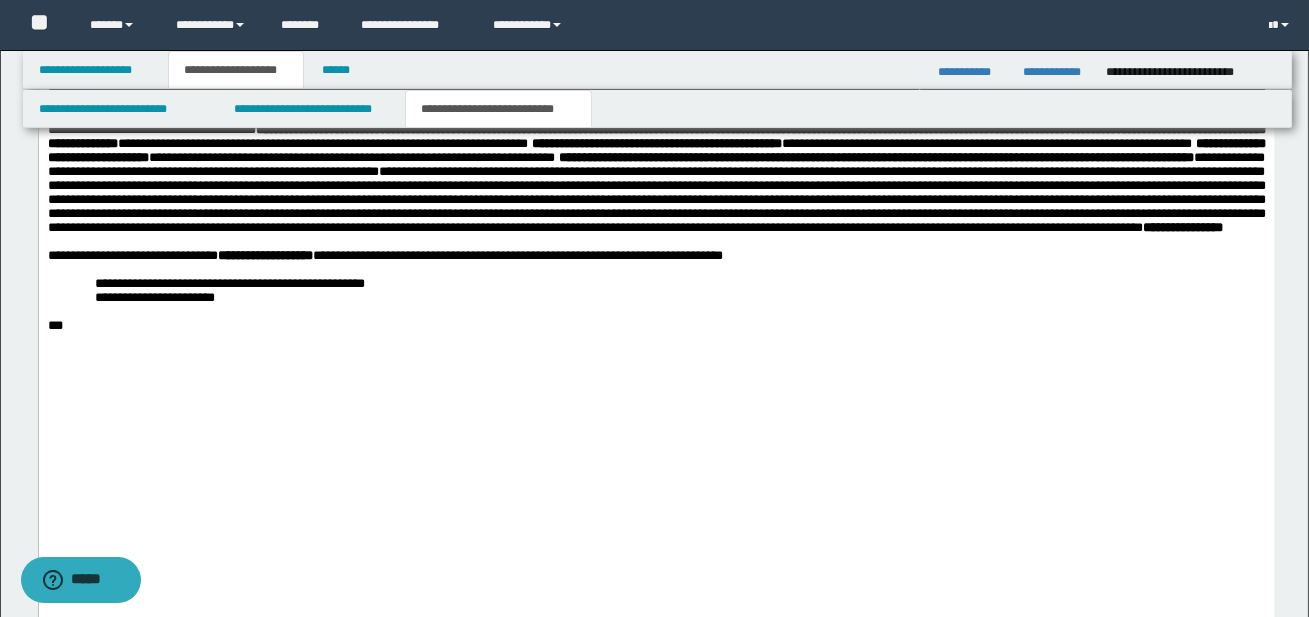 scroll, scrollTop: 2544, scrollLeft: 0, axis: vertical 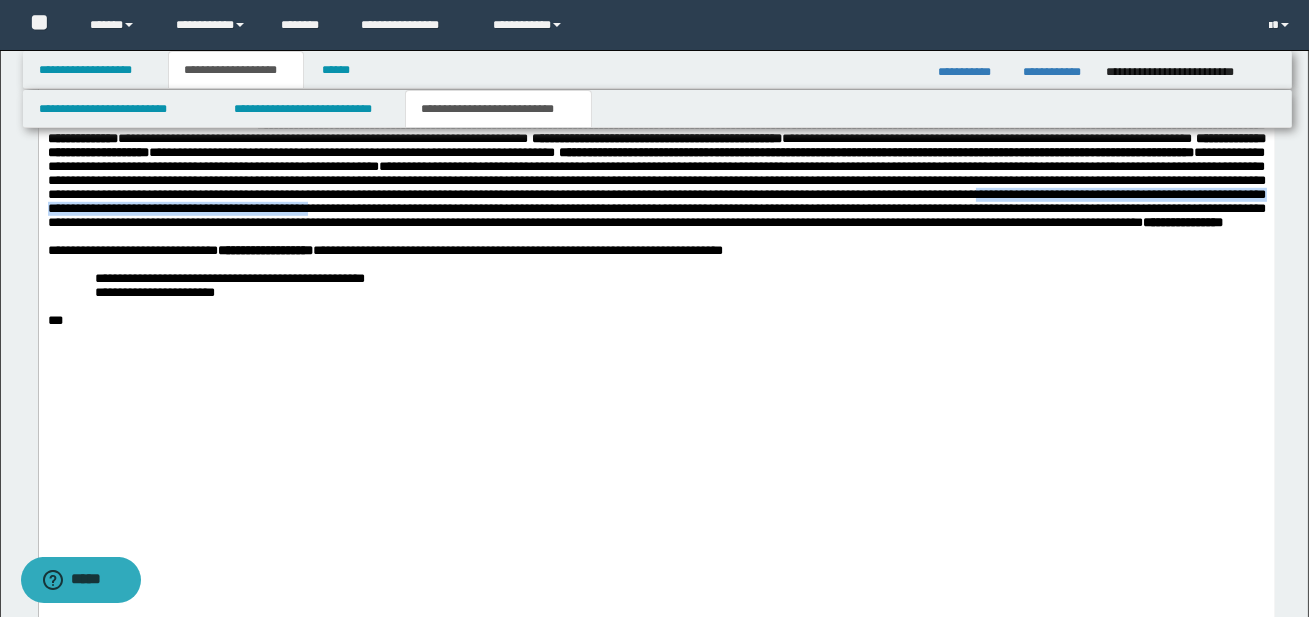 drag, startPoint x: 1000, startPoint y: 360, endPoint x: 379, endPoint y: 379, distance: 621.2906 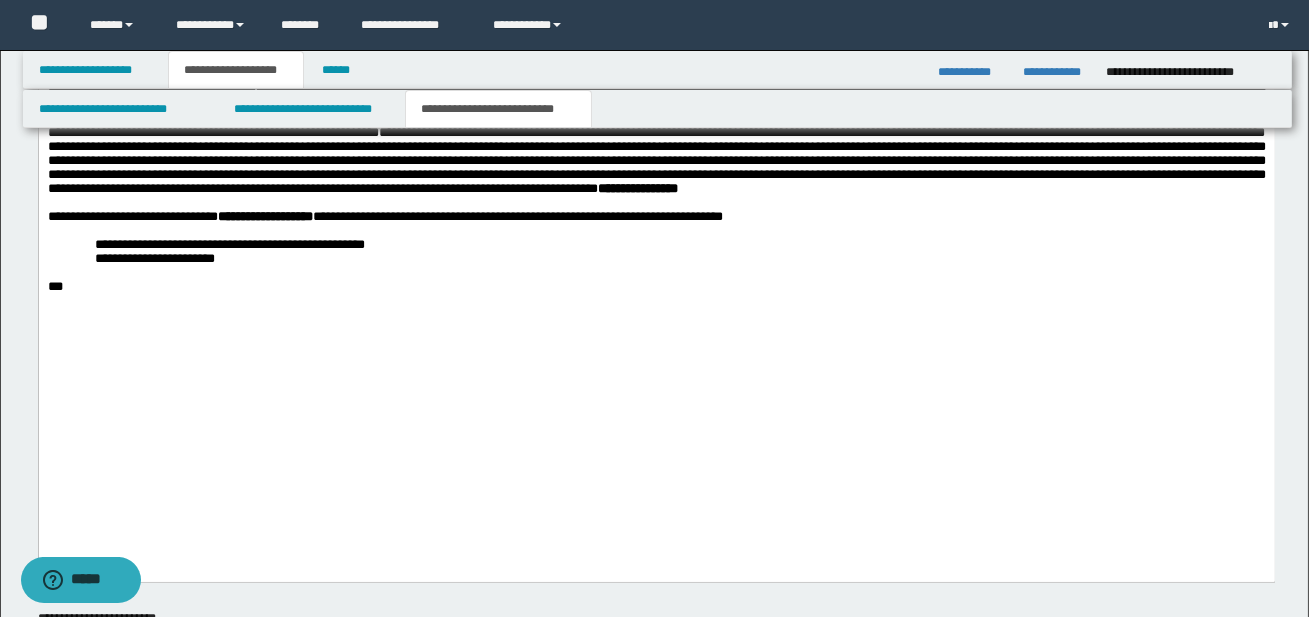 scroll, scrollTop: 2579, scrollLeft: 0, axis: vertical 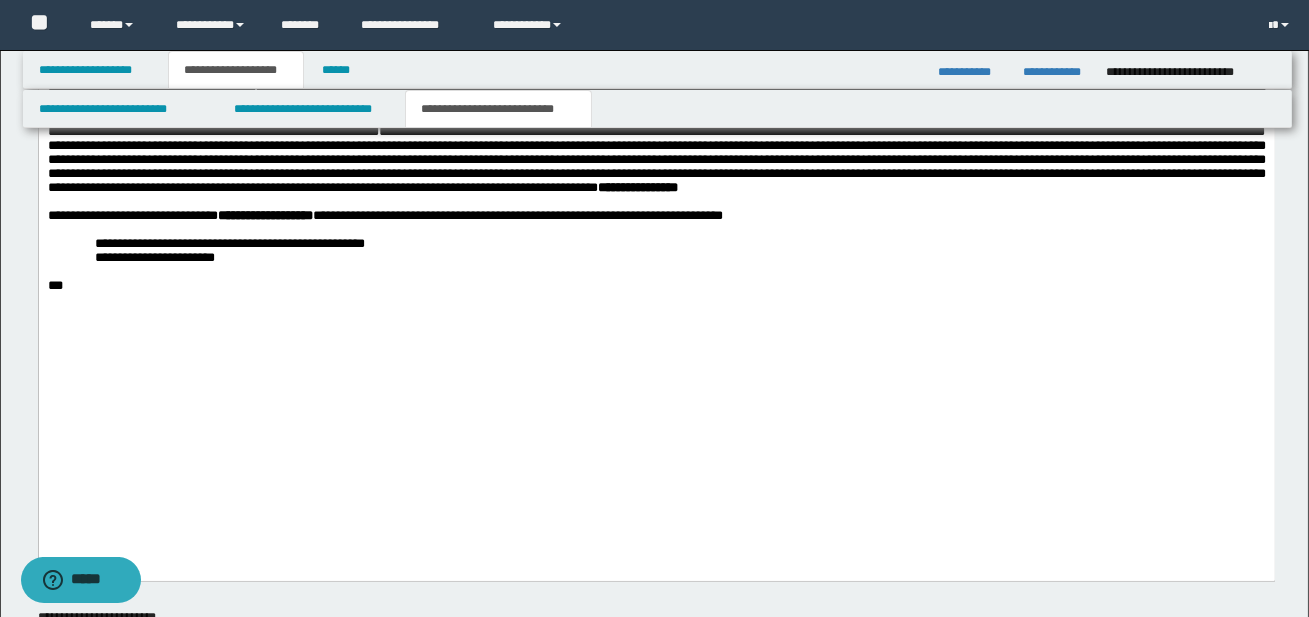 click on "**********" at bounding box center (656, 159) 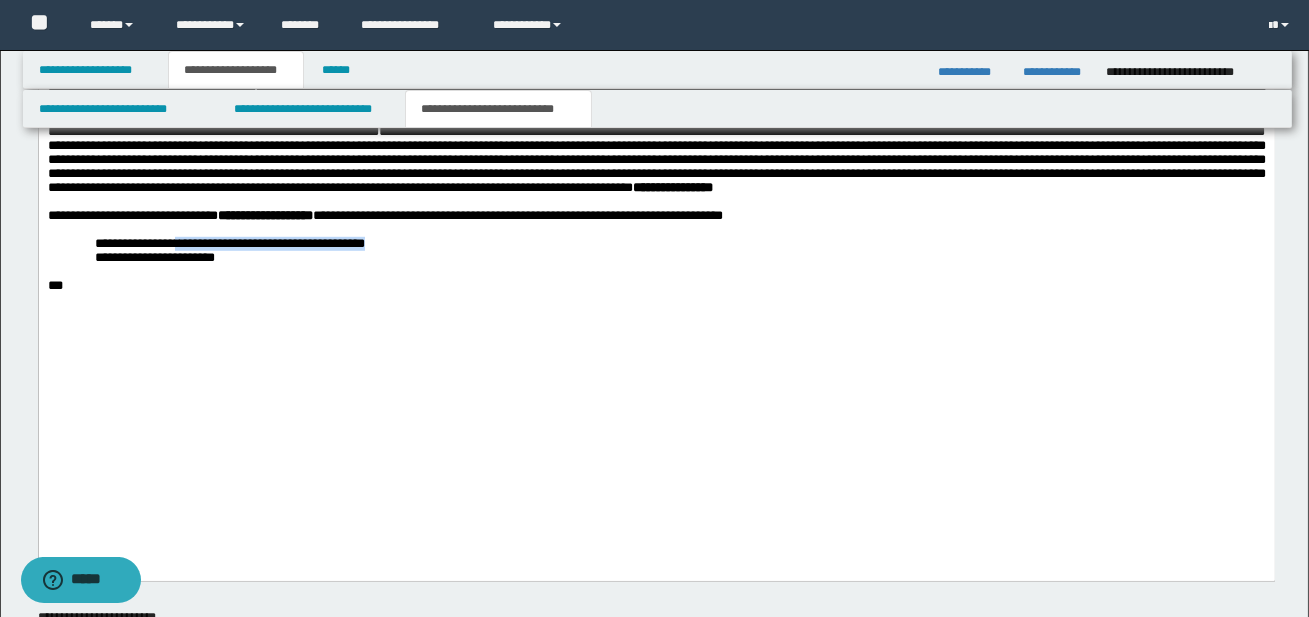 drag, startPoint x: 181, startPoint y: 417, endPoint x: 400, endPoint y: 419, distance: 219.00912 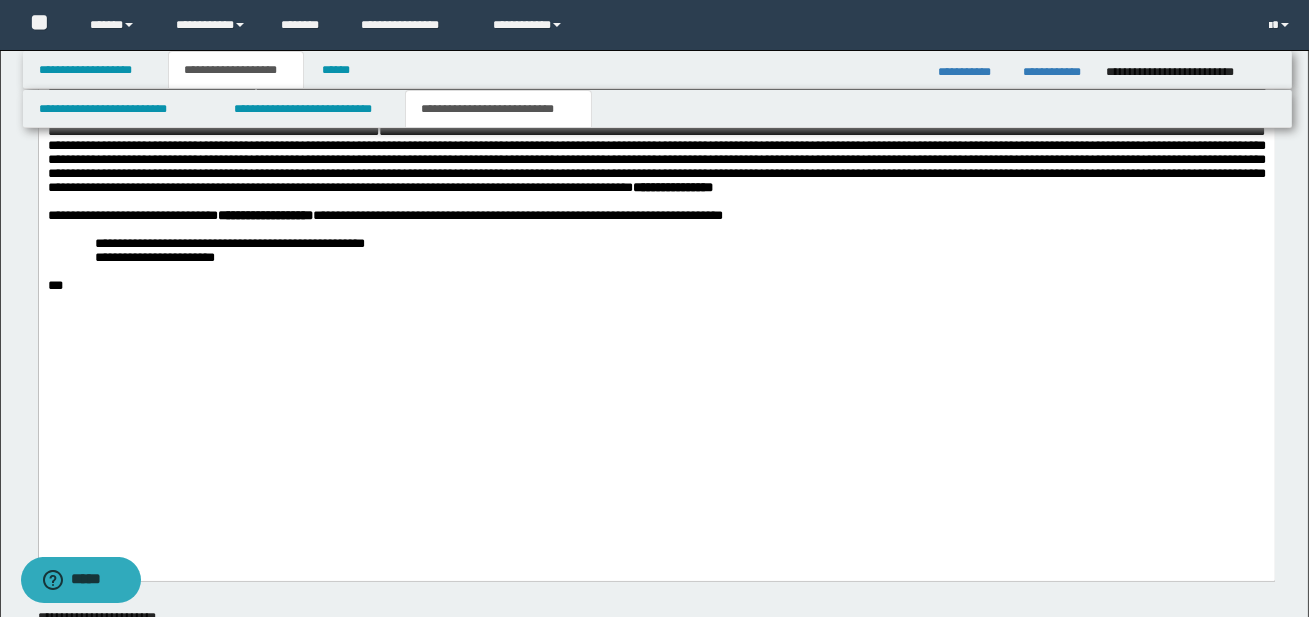 click at bounding box center [656, 272] 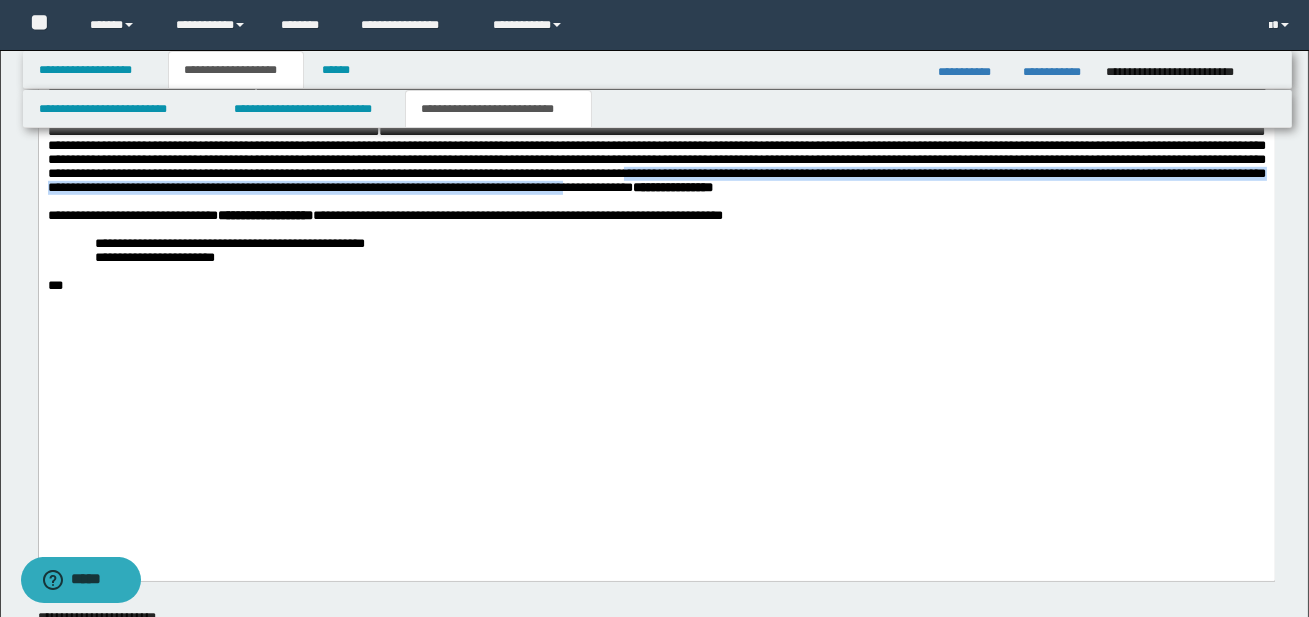 click on "**********" at bounding box center [656, 159] 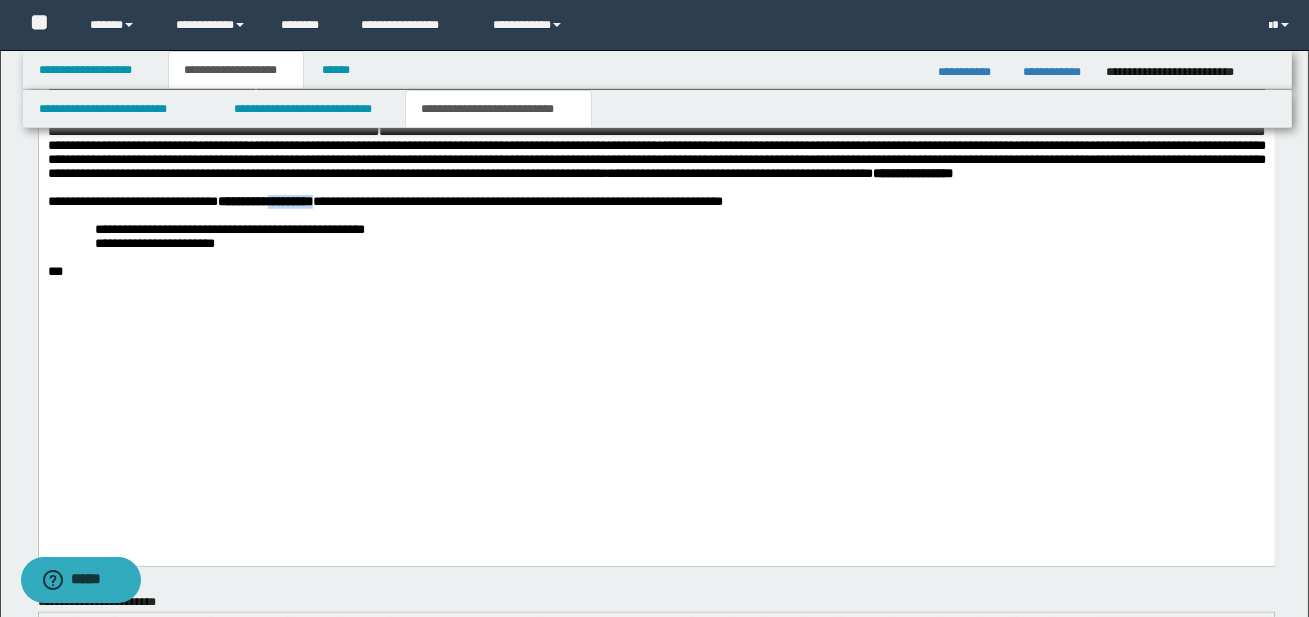 drag, startPoint x: 307, startPoint y: 372, endPoint x: 386, endPoint y: 373, distance: 79.00633 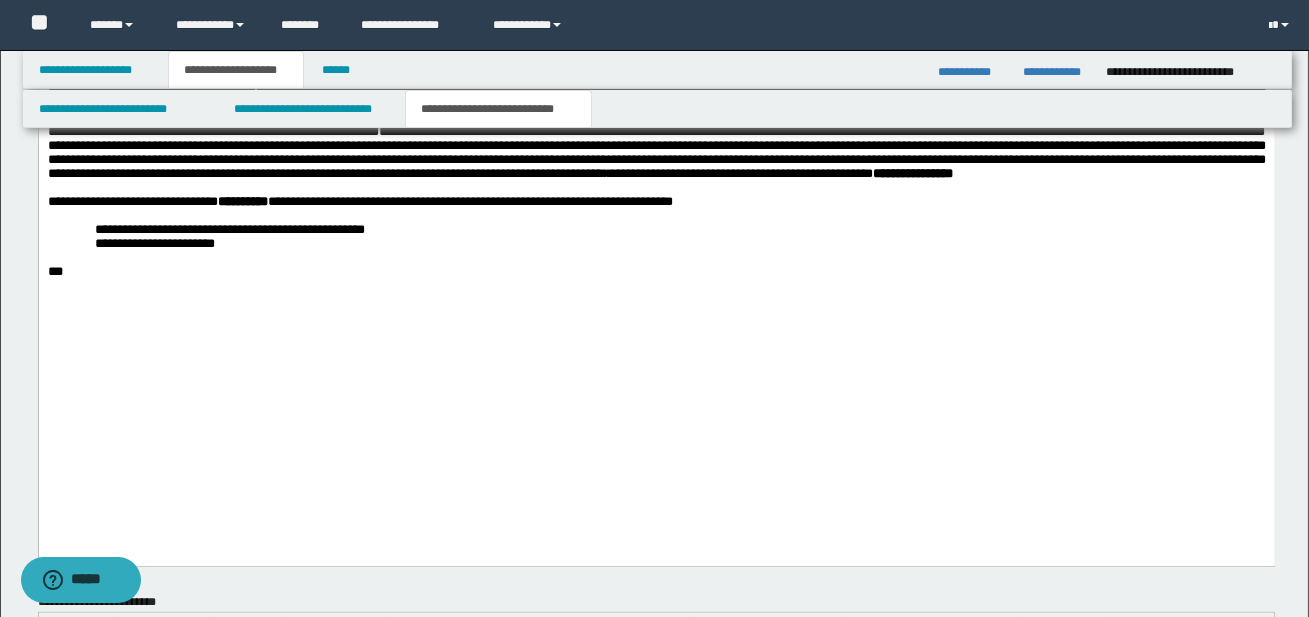 drag, startPoint x: 287, startPoint y: 184, endPoint x: 994, endPoint y: 188, distance: 707.0113 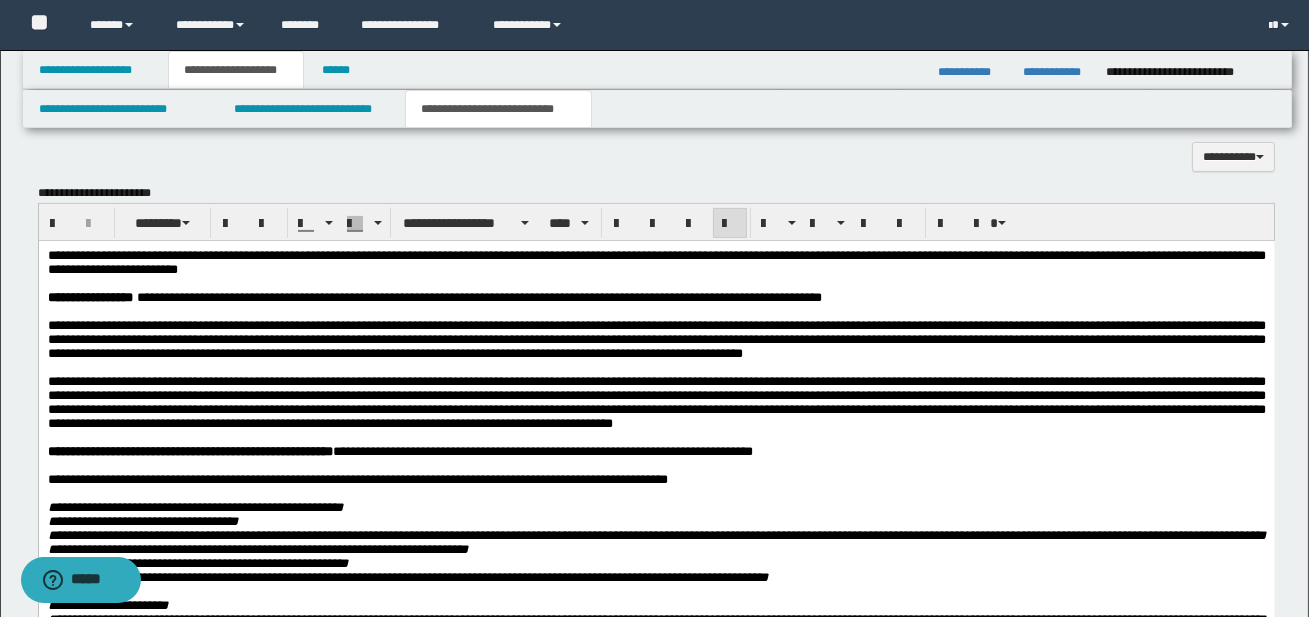 scroll, scrollTop: 1294, scrollLeft: 0, axis: vertical 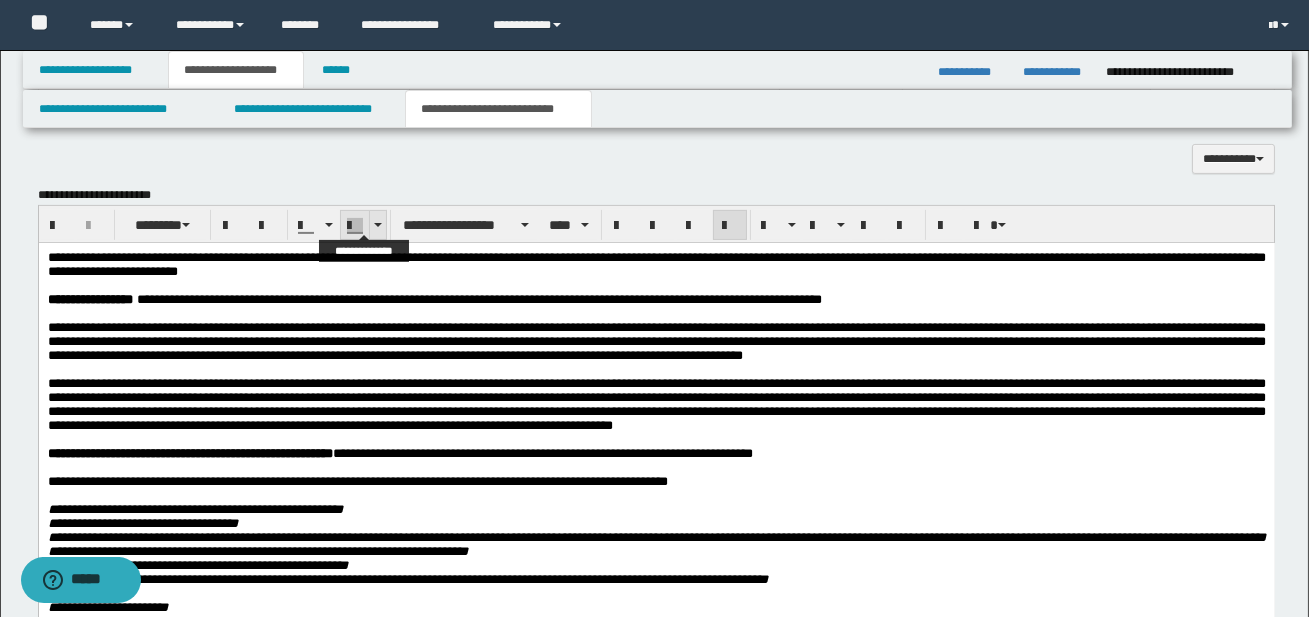 click at bounding box center [377, 225] 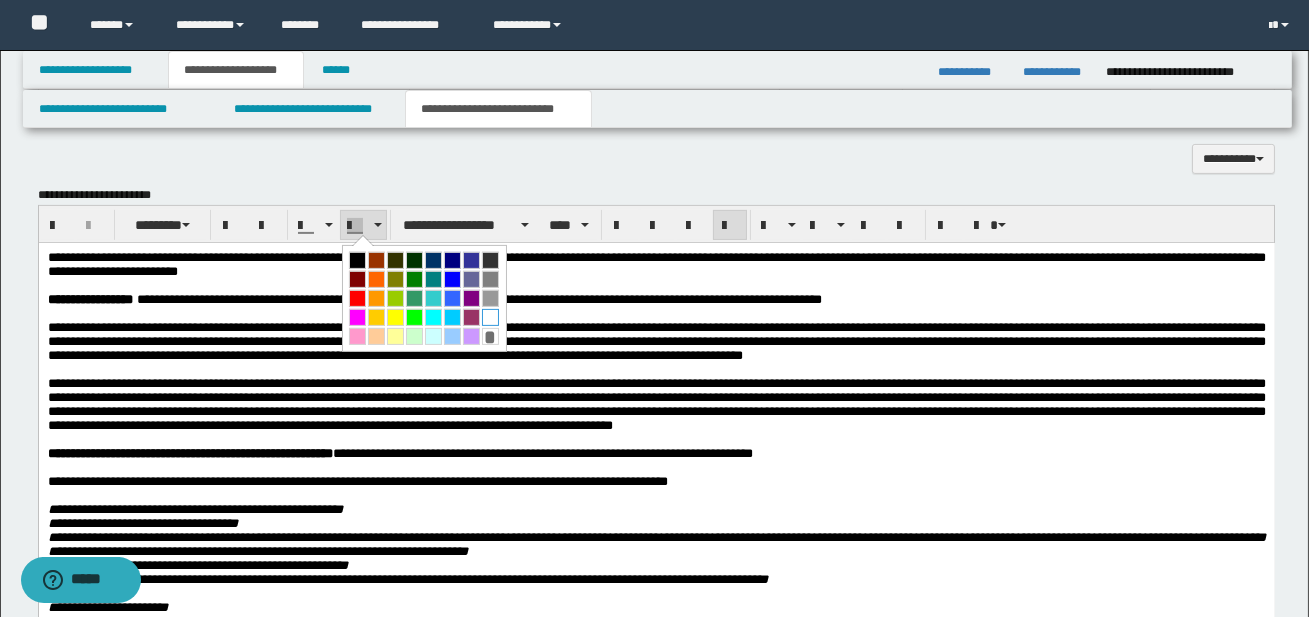 click at bounding box center [490, 317] 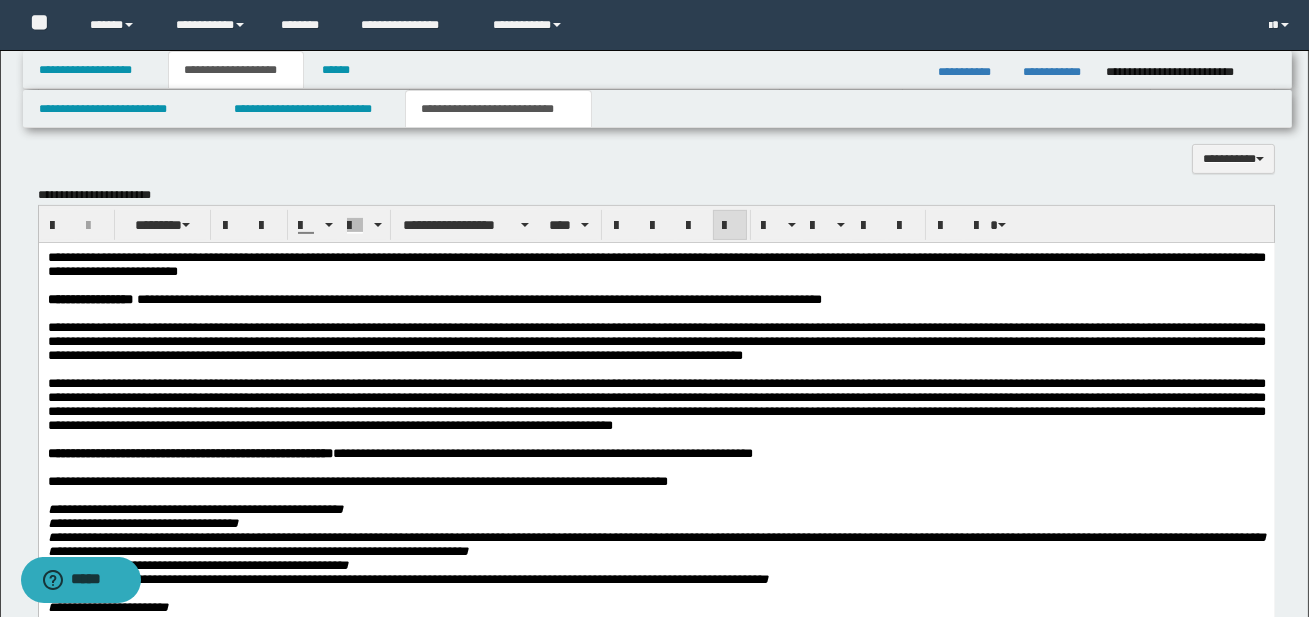 click on "**********" at bounding box center (656, 403) 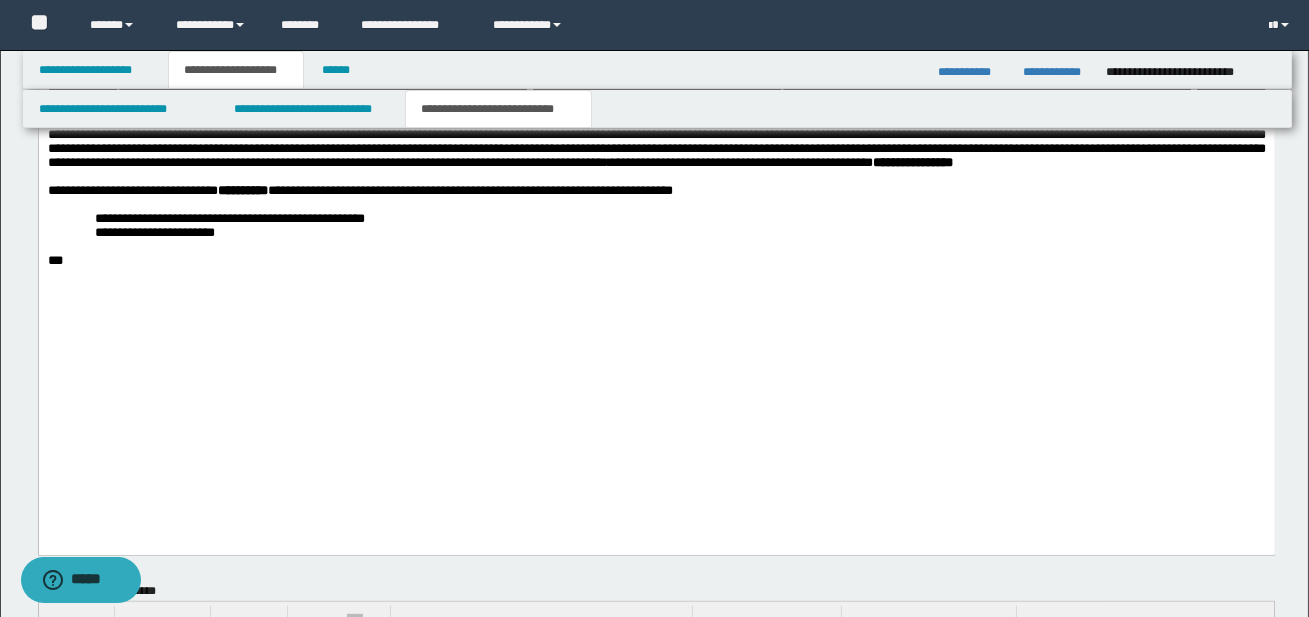 scroll, scrollTop: 2592, scrollLeft: 0, axis: vertical 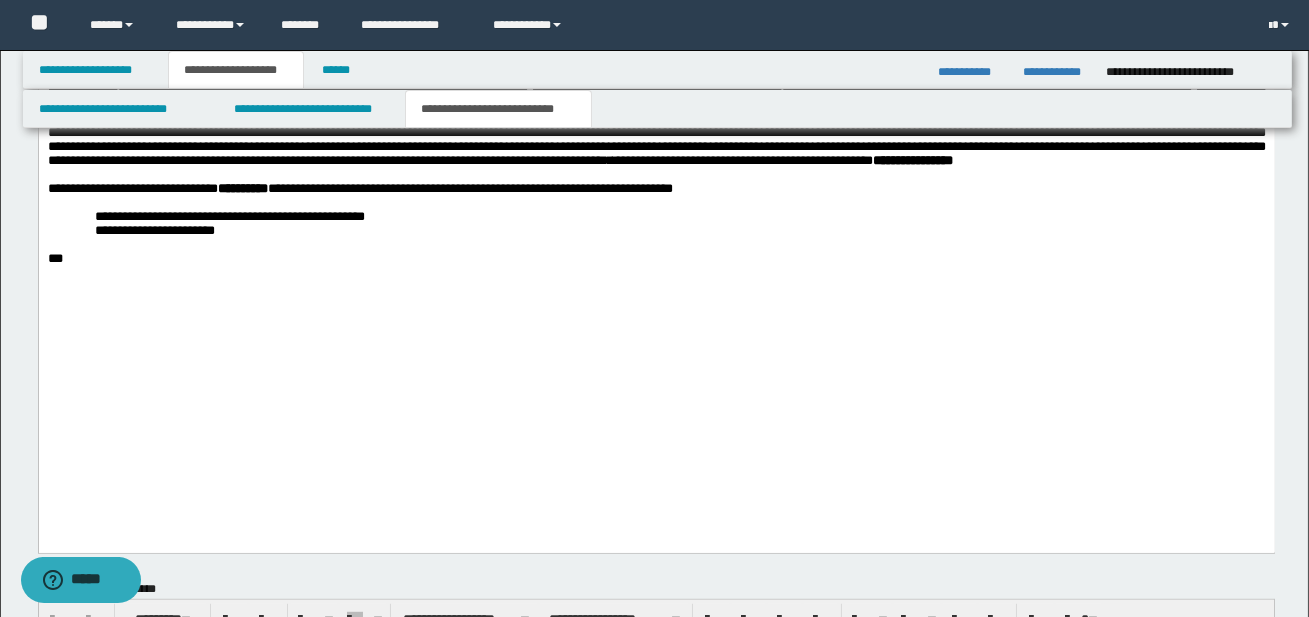 click on "**********" at bounding box center [679, 231] 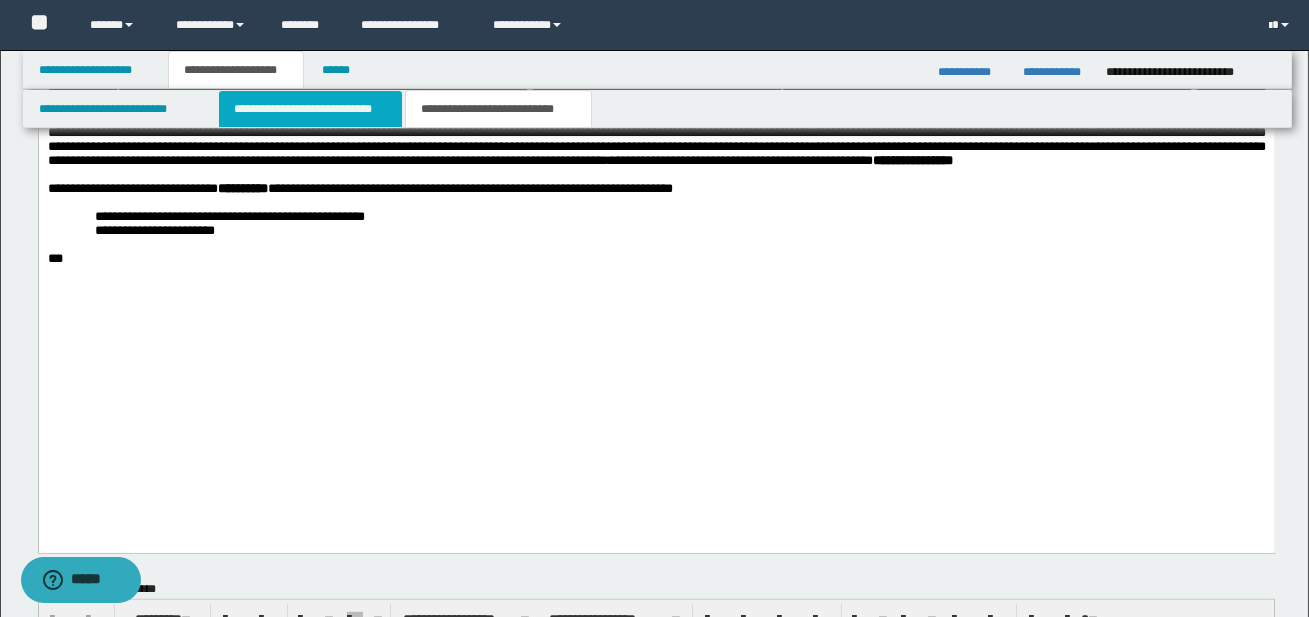 click on "**********" at bounding box center (310, 109) 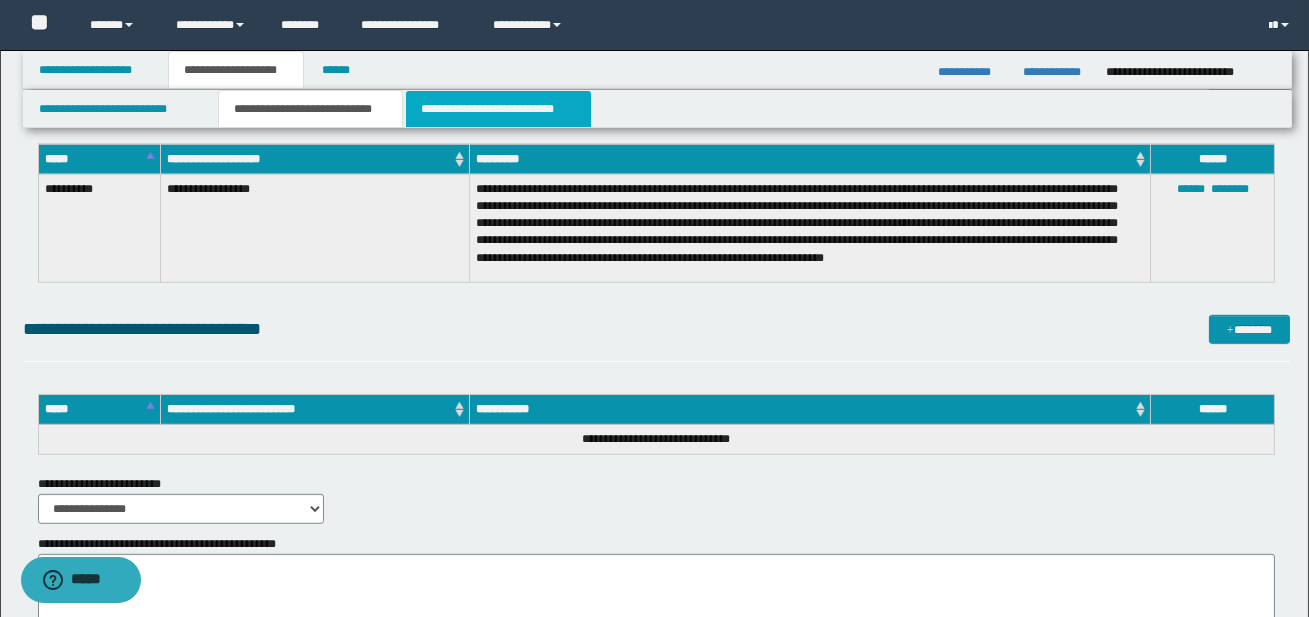 click on "**********" at bounding box center (498, 109) 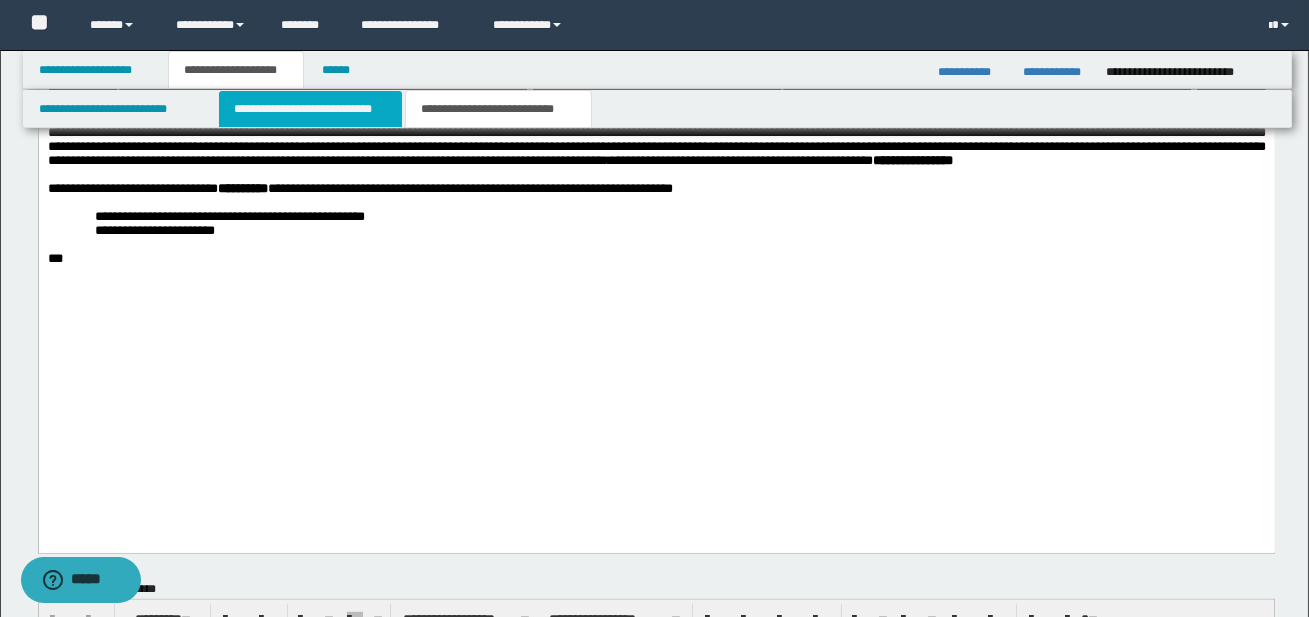 click on "**********" at bounding box center [310, 109] 